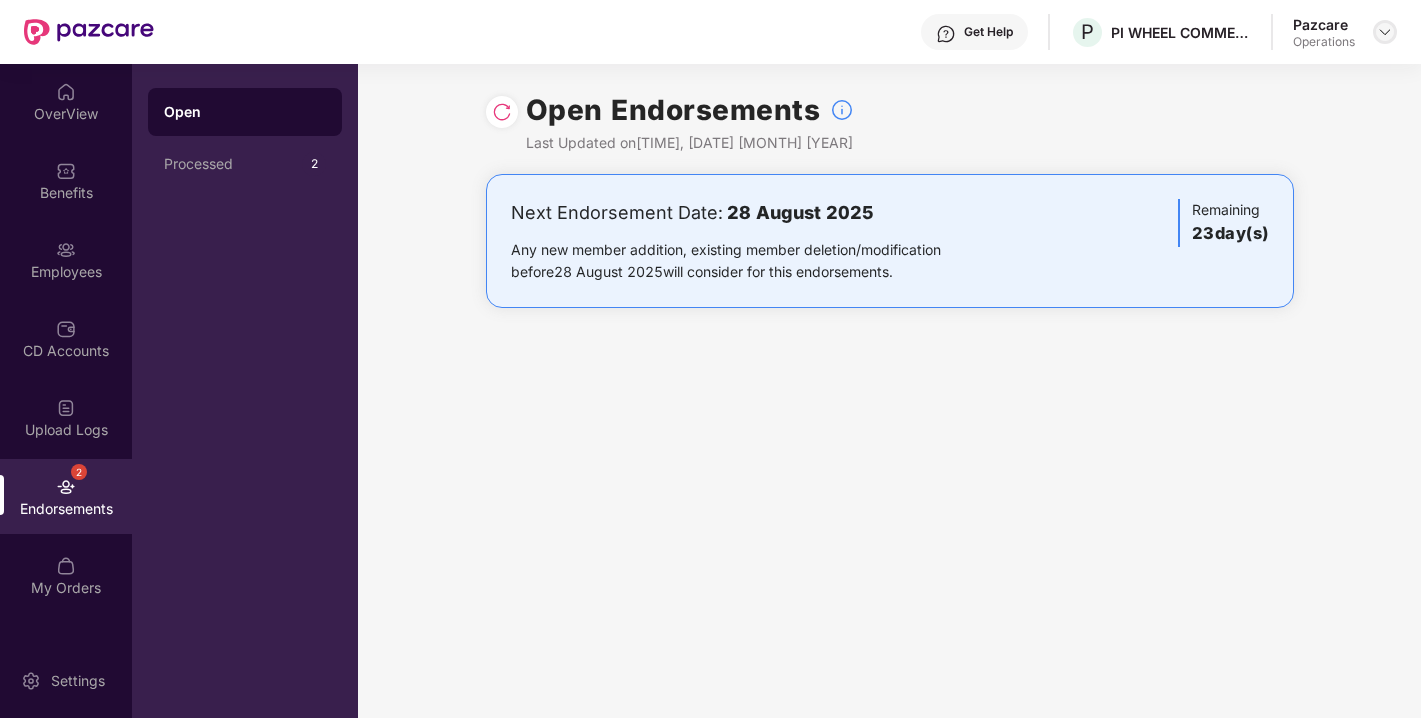scroll, scrollTop: 0, scrollLeft: 0, axis: both 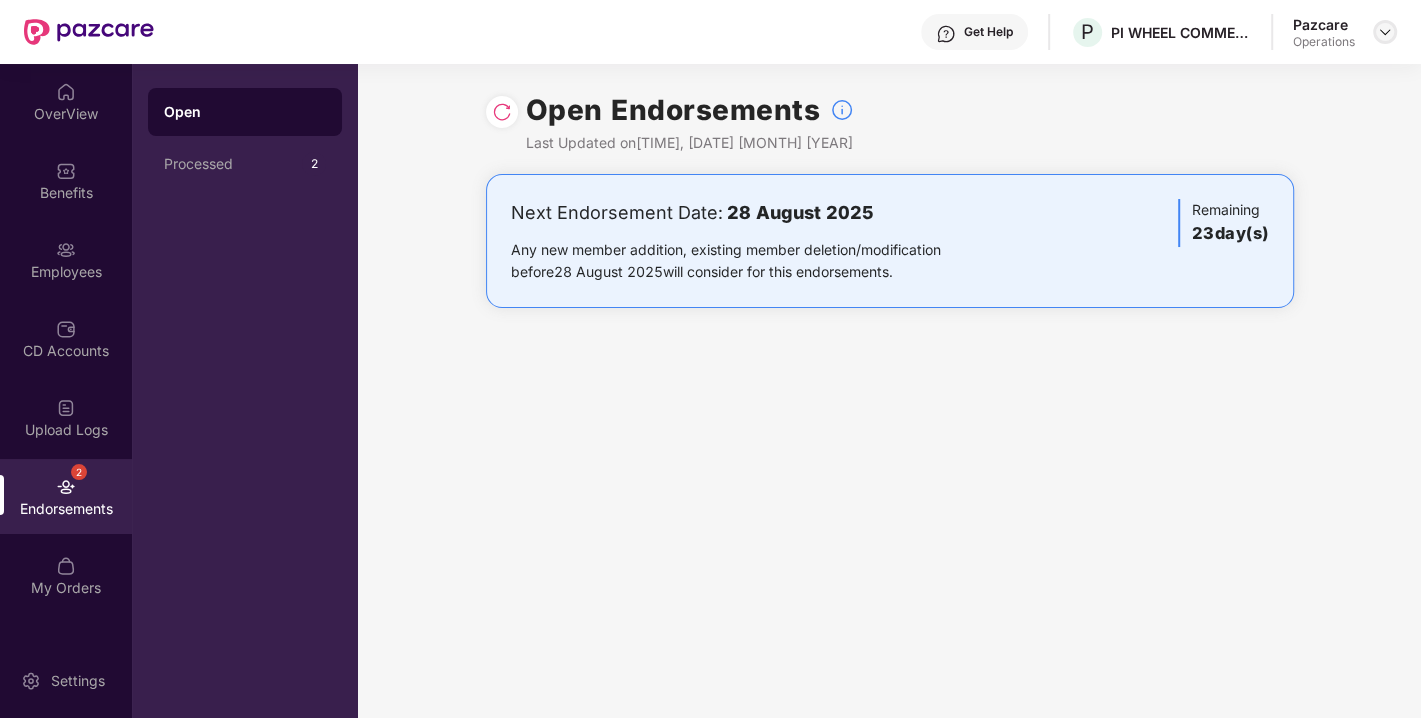 click at bounding box center [1385, 32] 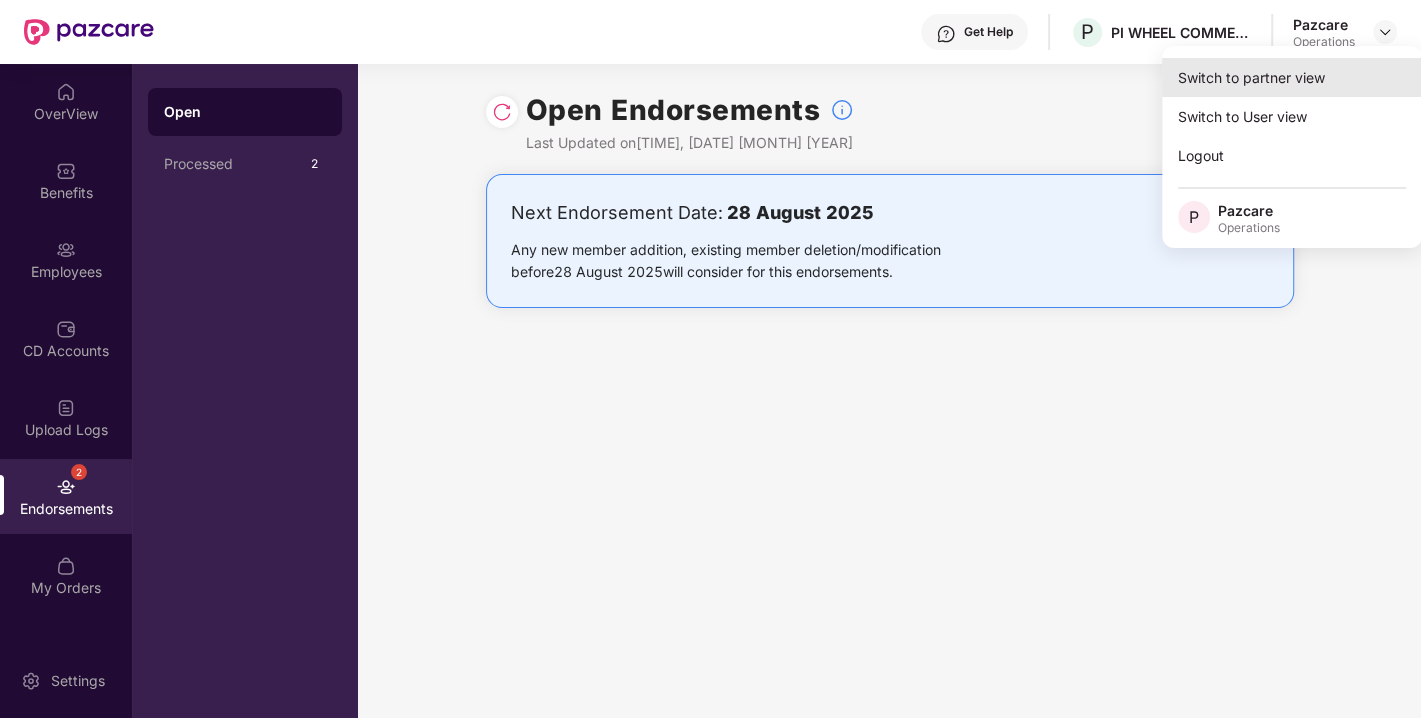 click on "Switch to partner view" at bounding box center (1292, 77) 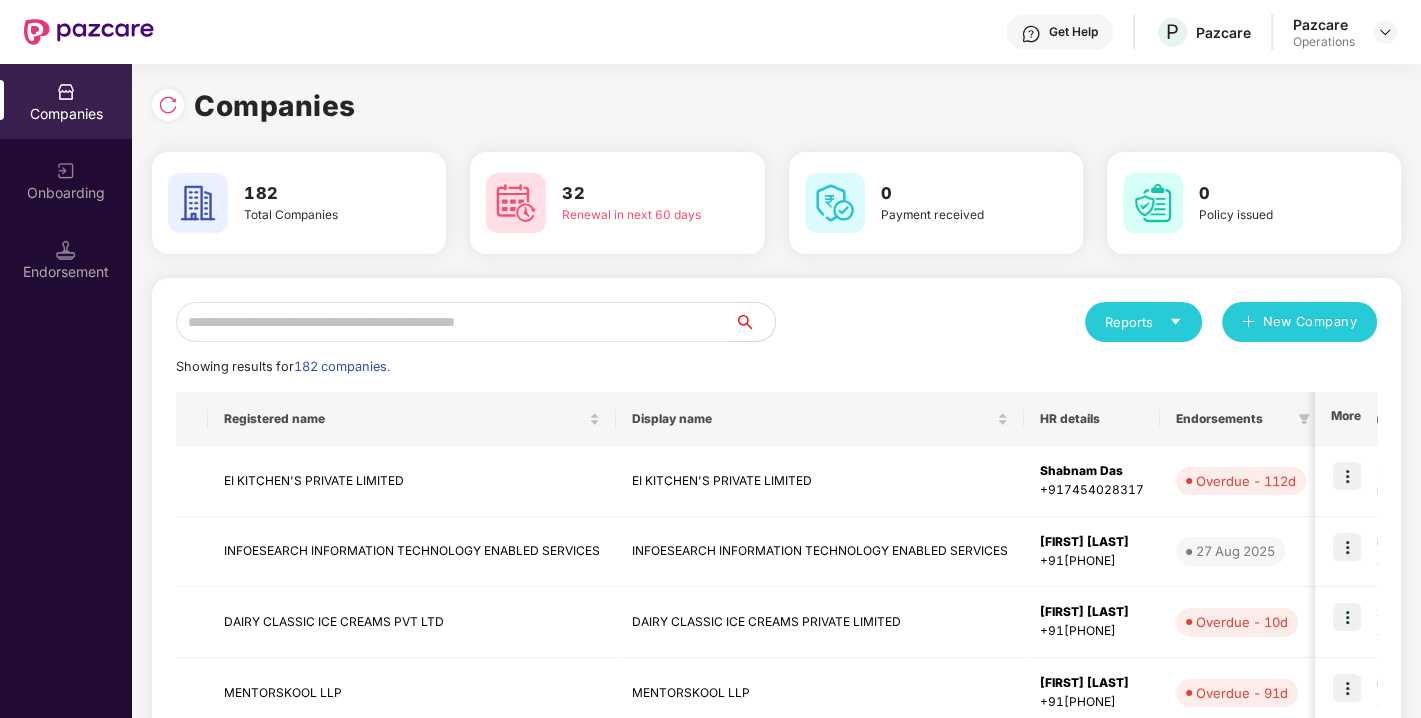 click at bounding box center (455, 322) 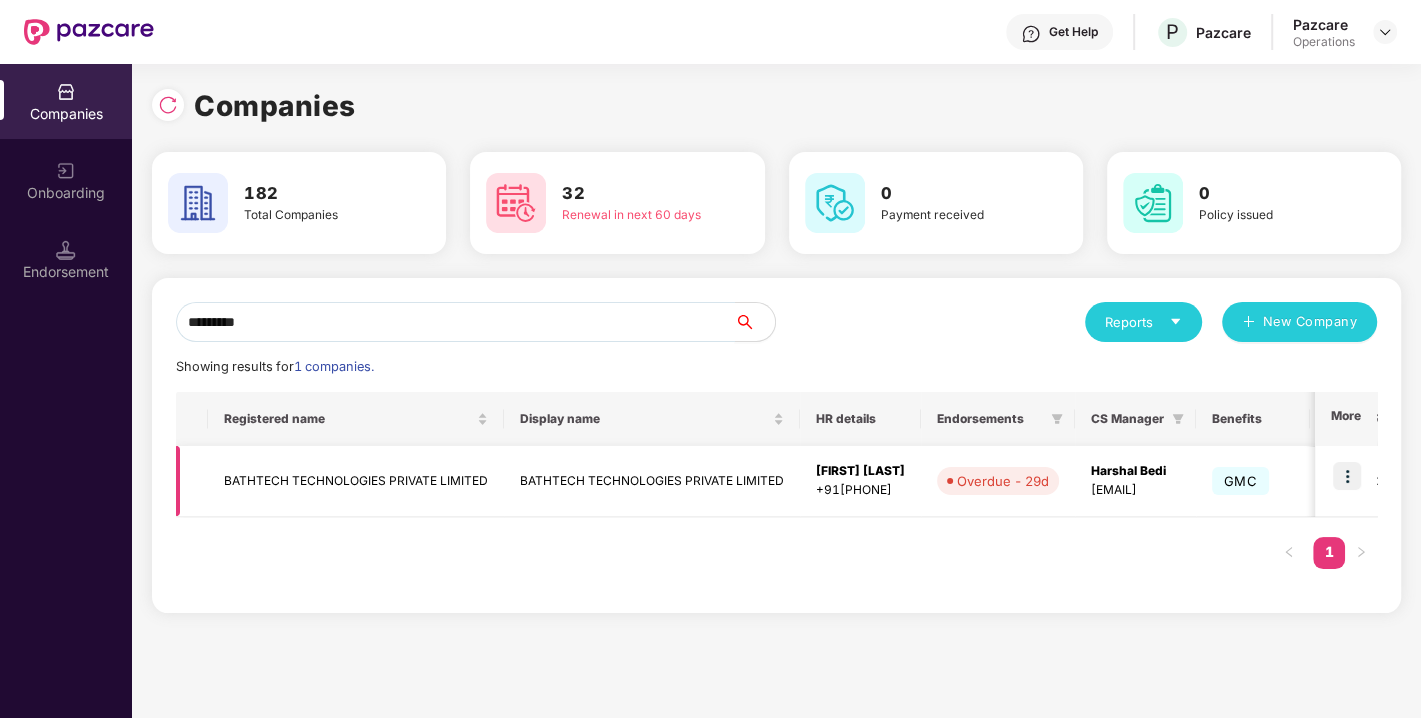 type on "********" 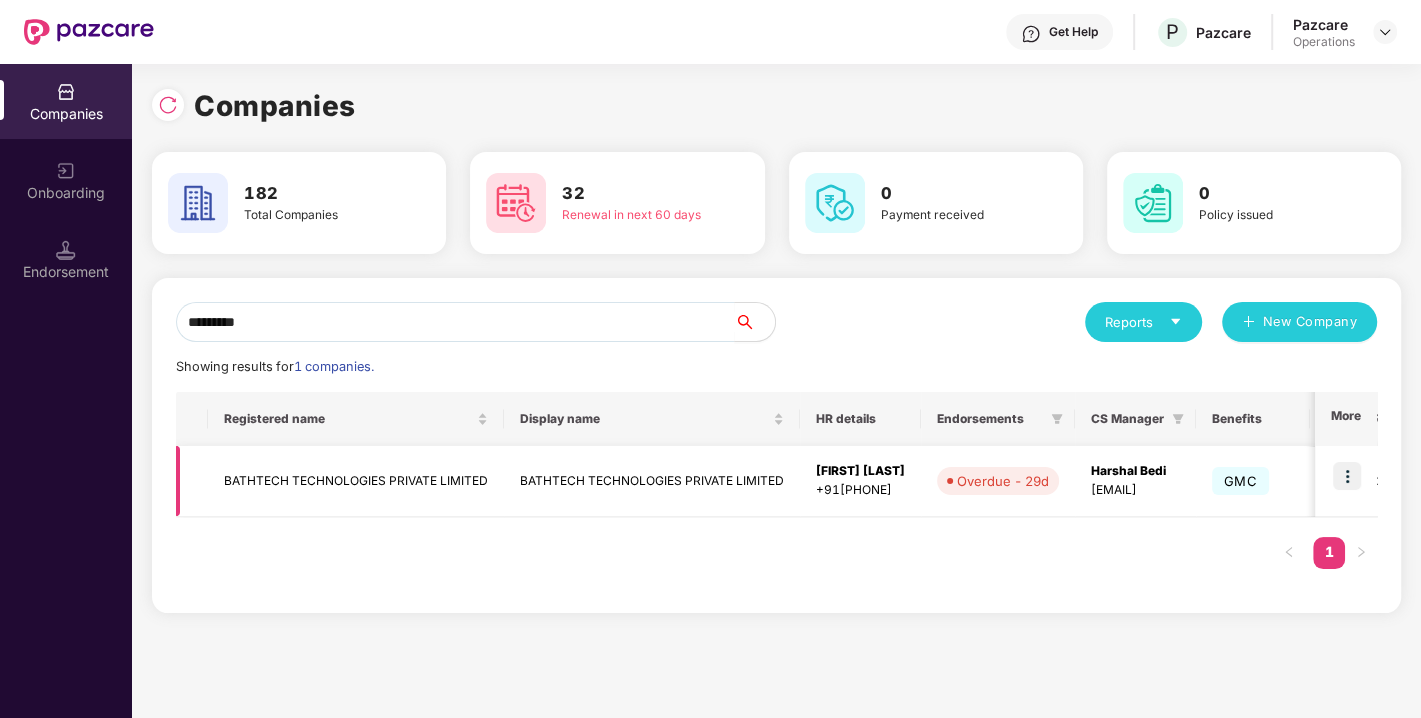 click at bounding box center [1347, 476] 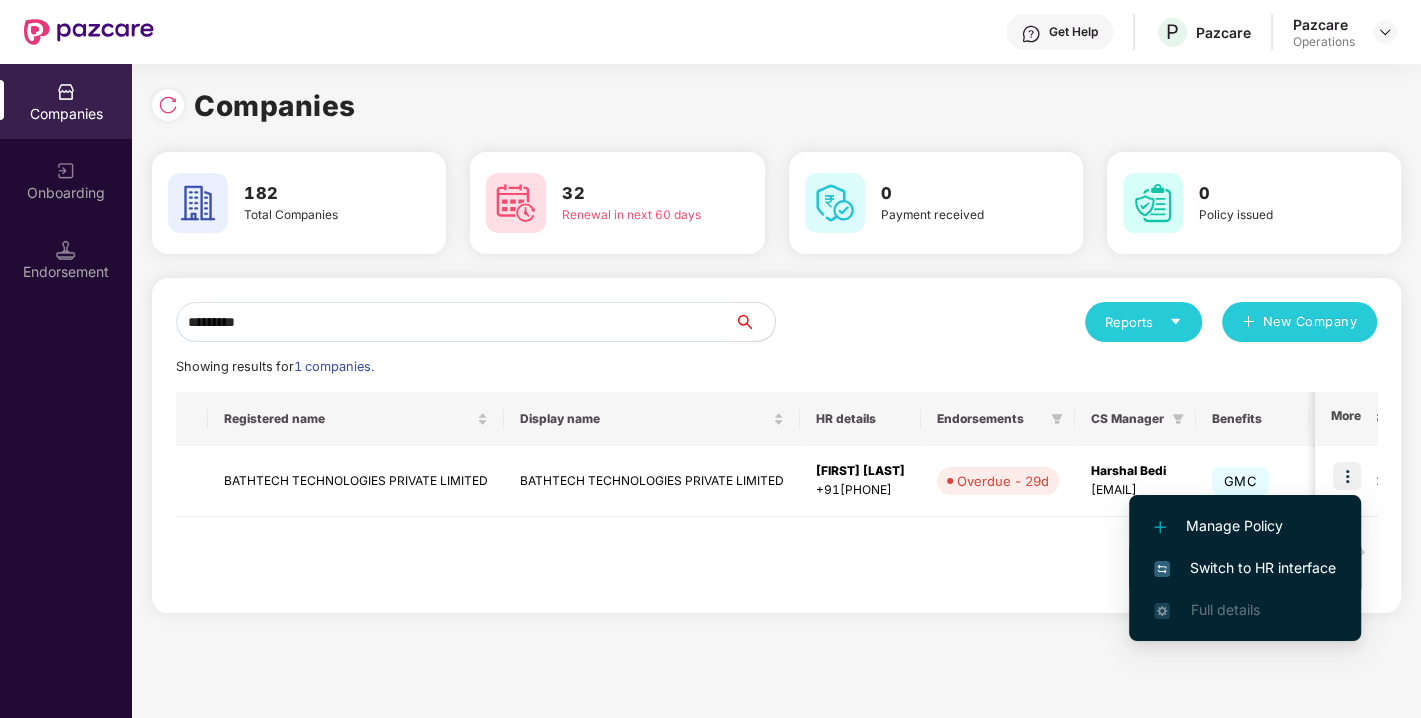 click on "Switch to HR interface" at bounding box center (1245, 568) 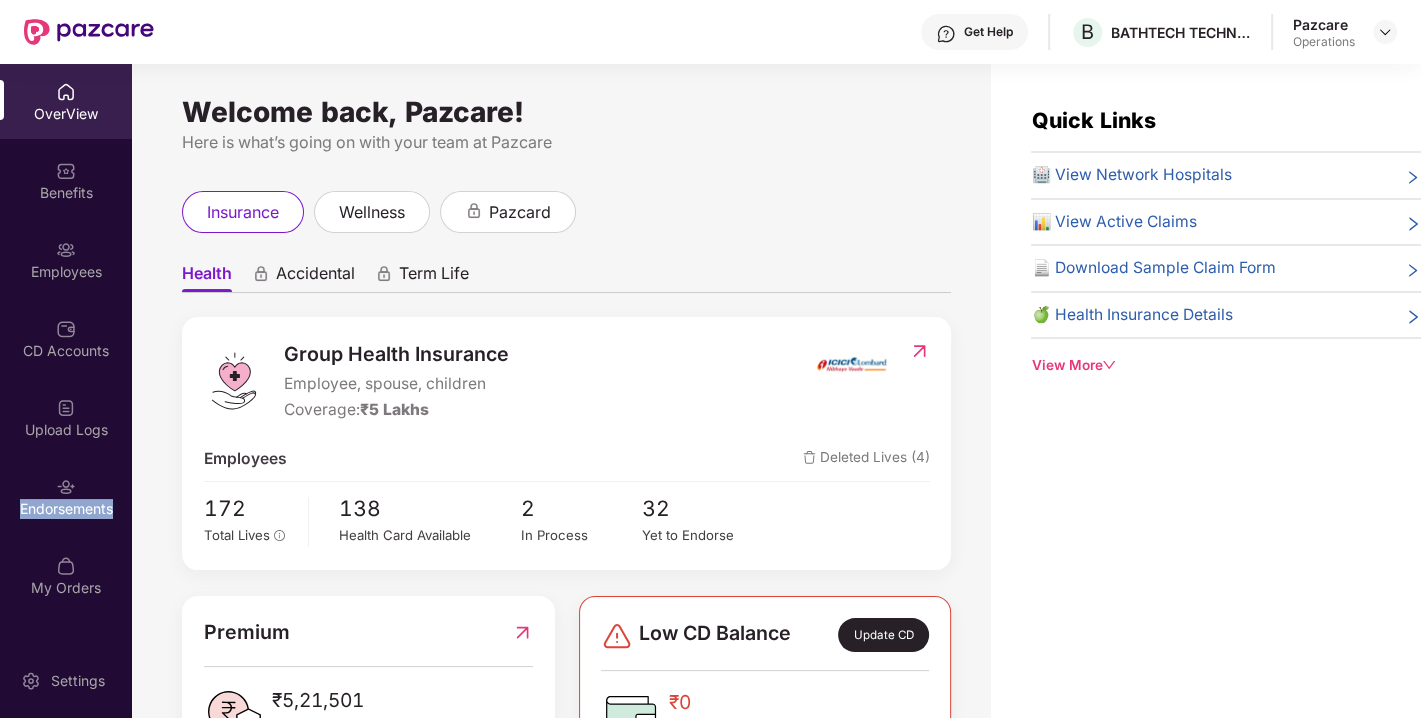 click on "Endorsements" at bounding box center (66, 509) 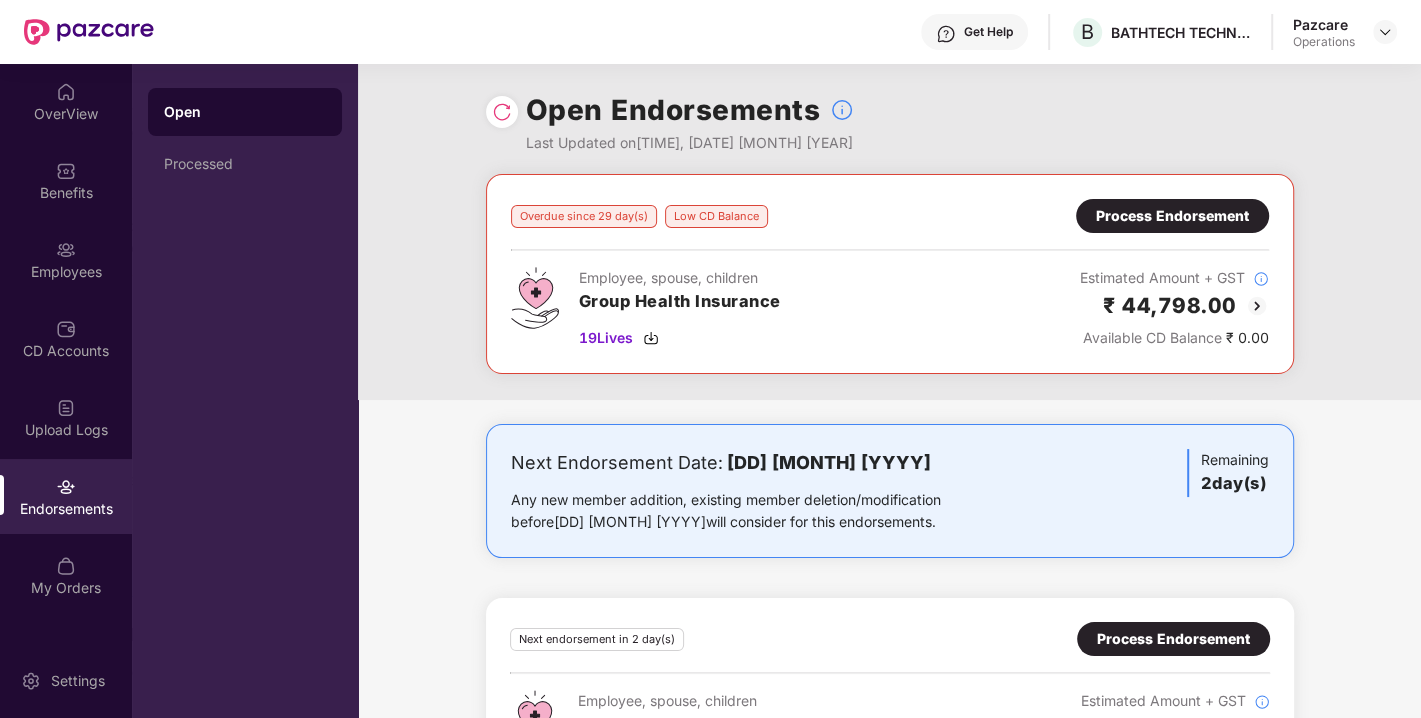 scroll, scrollTop: 0, scrollLeft: 0, axis: both 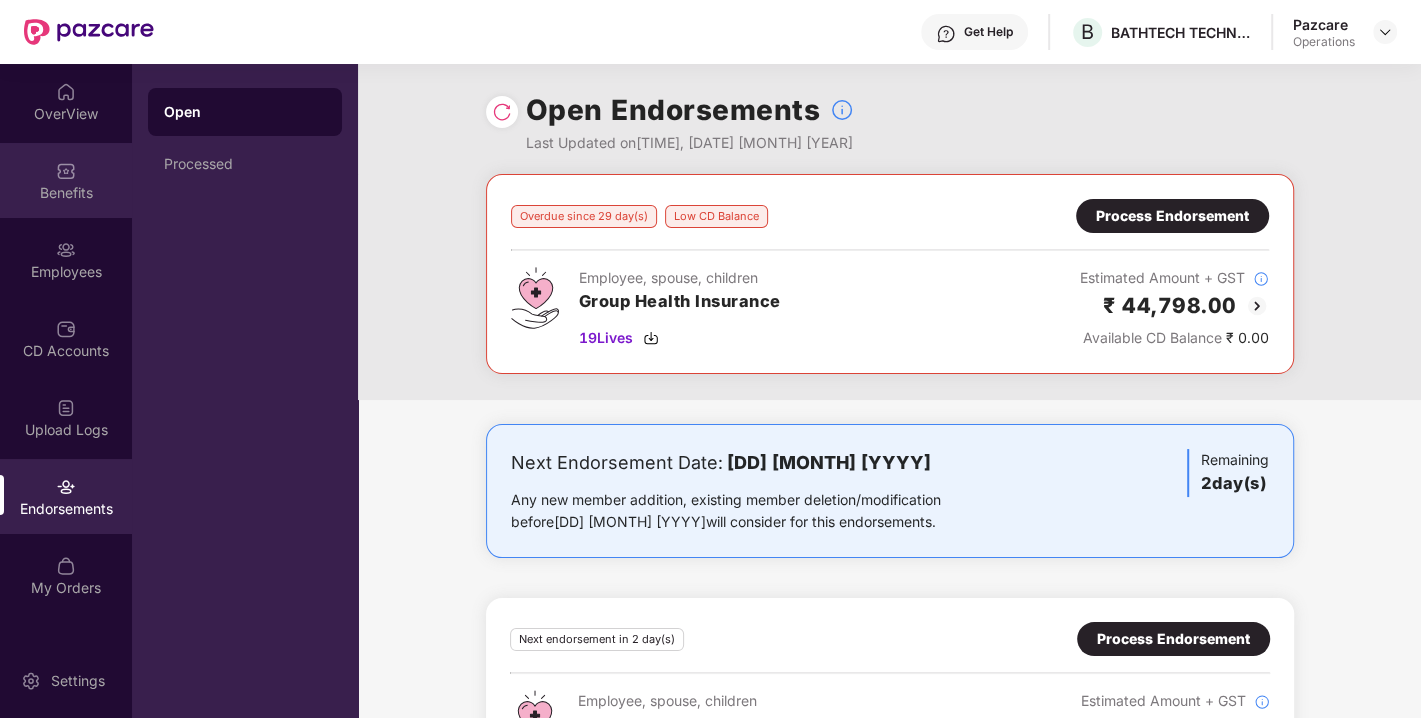 click on "Benefits" at bounding box center (66, 193) 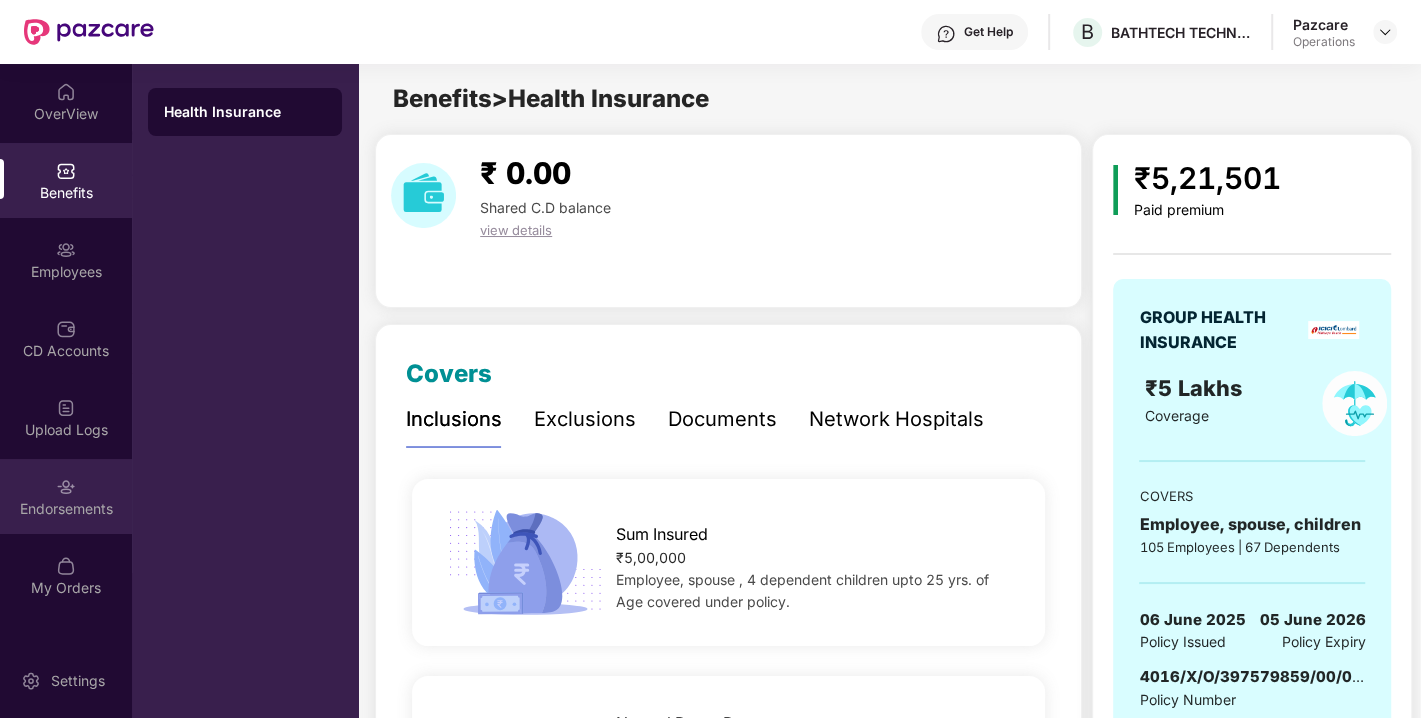 click on "Endorsements" at bounding box center [66, 509] 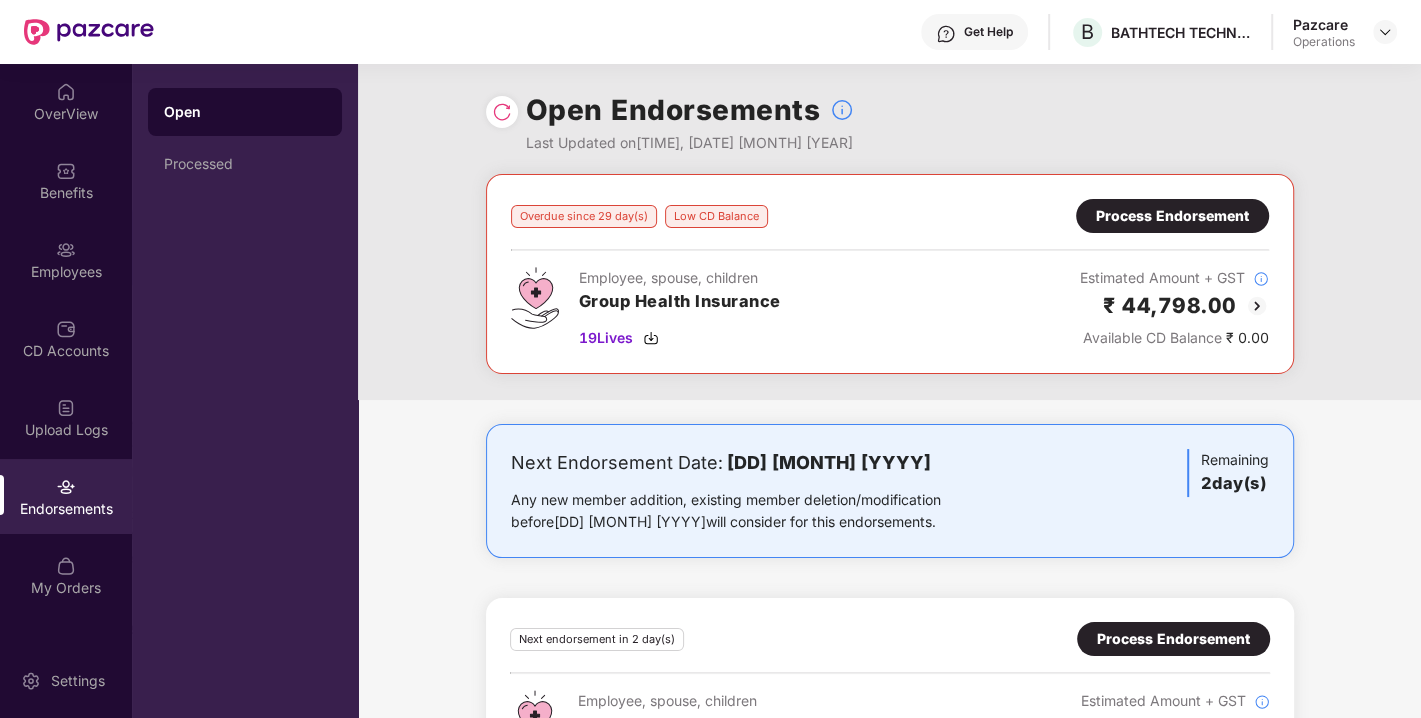 click on "Process Endorsement" at bounding box center [1172, 216] 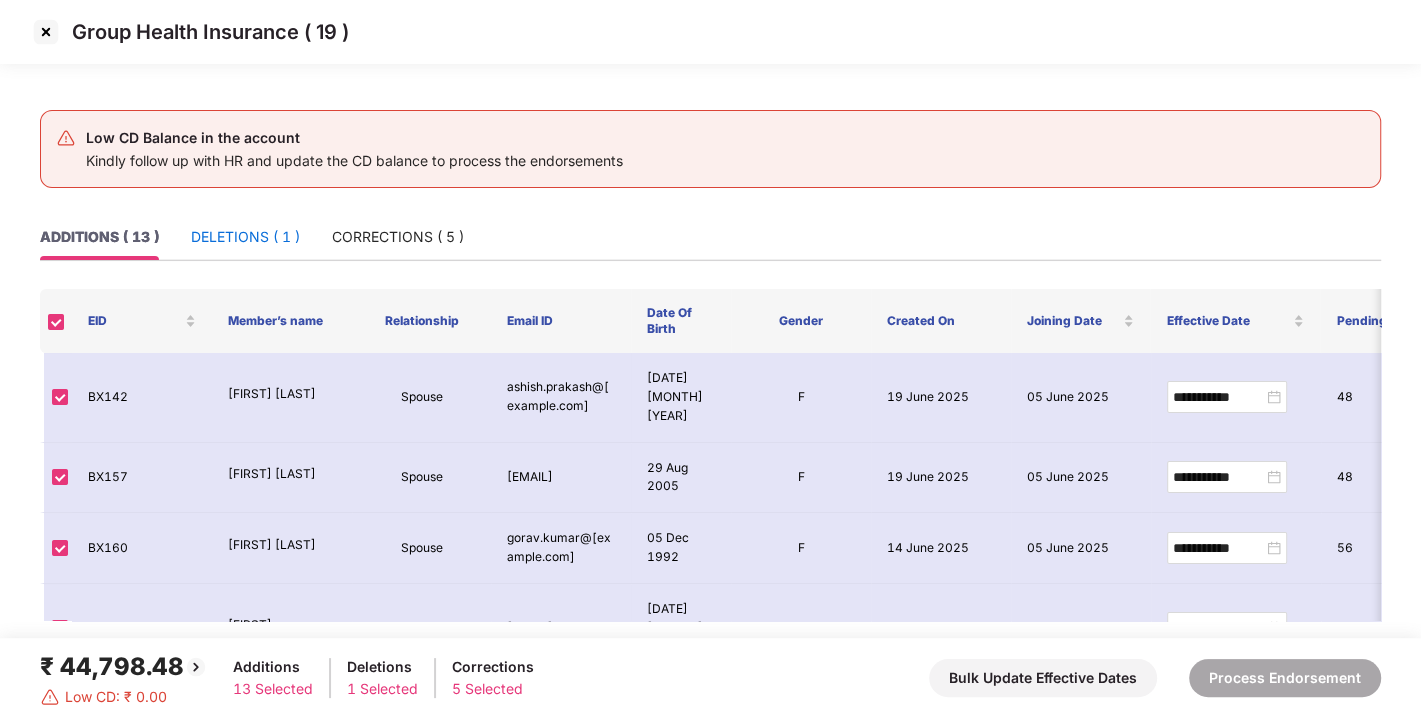 click on "DELETIONS ( 1 )" at bounding box center (245, 237) 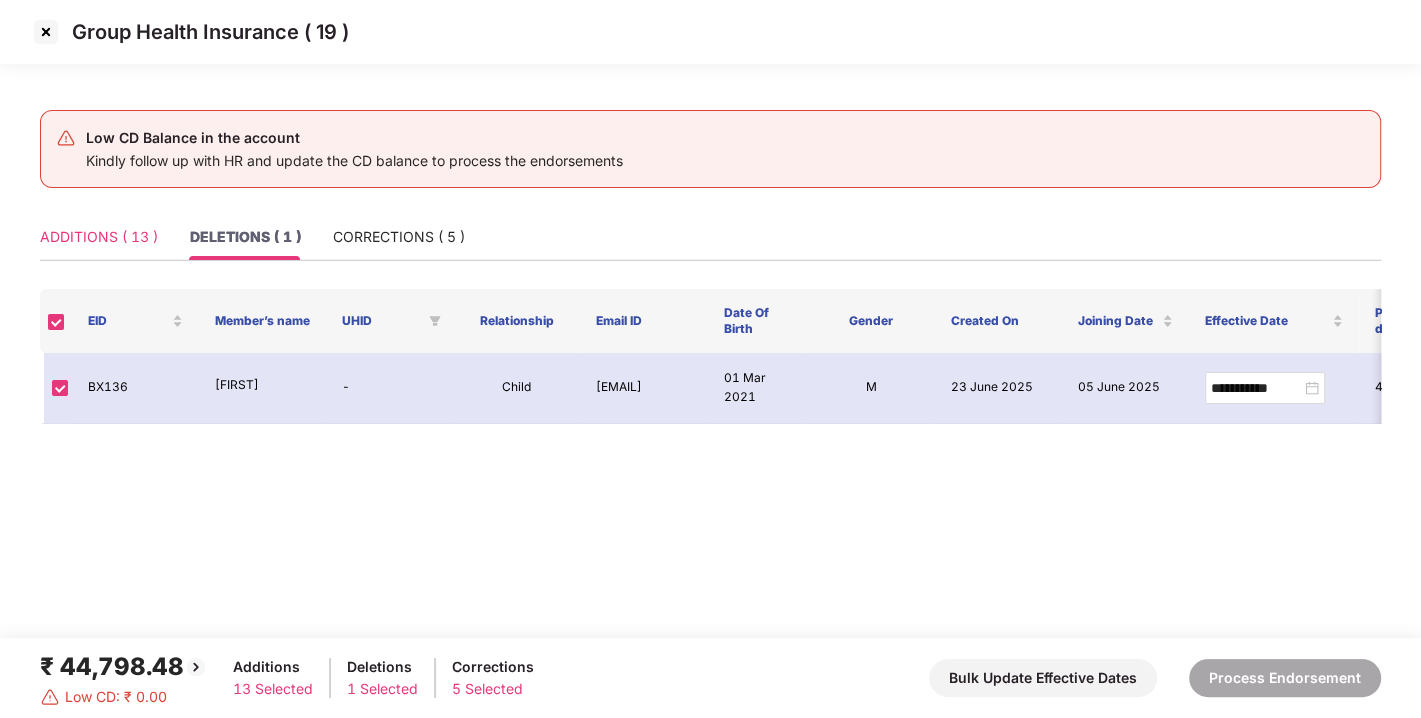click on "ADDITIONS ( 13 )" at bounding box center [99, 237] 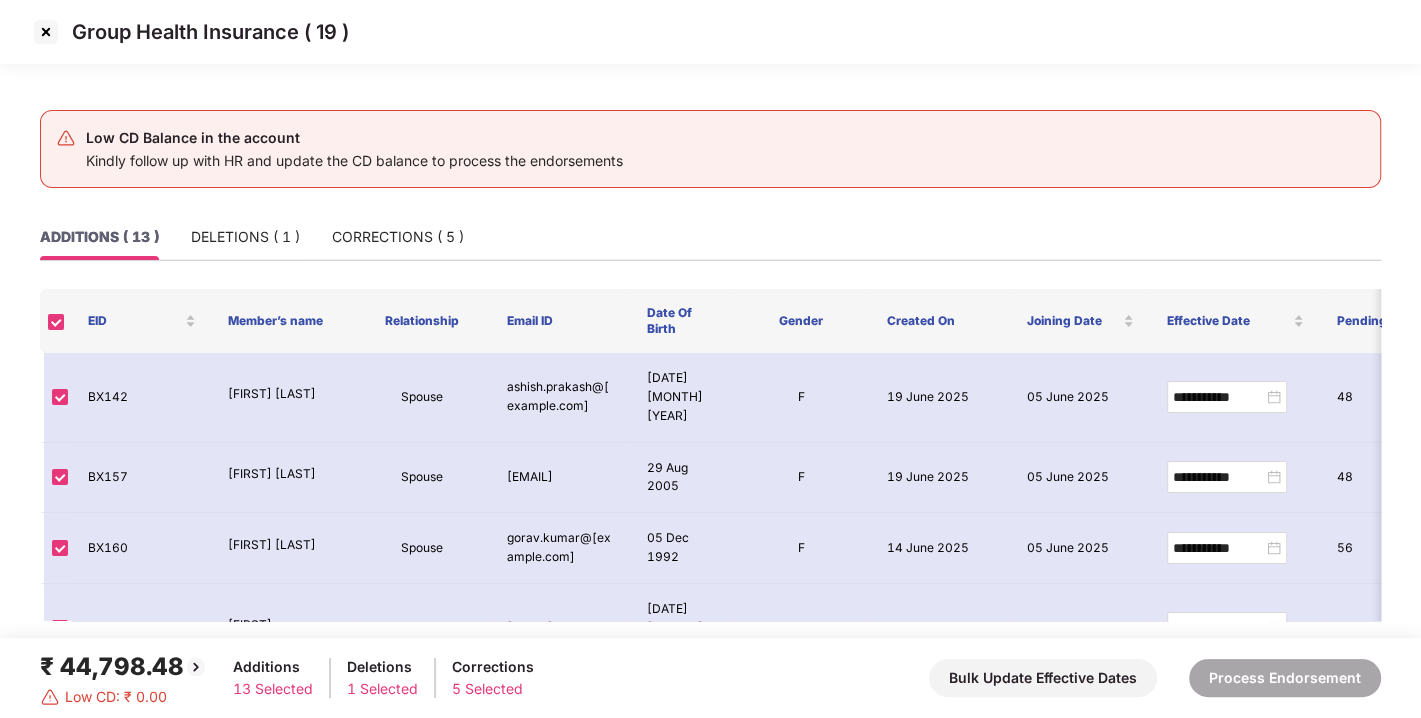 click at bounding box center [46, 32] 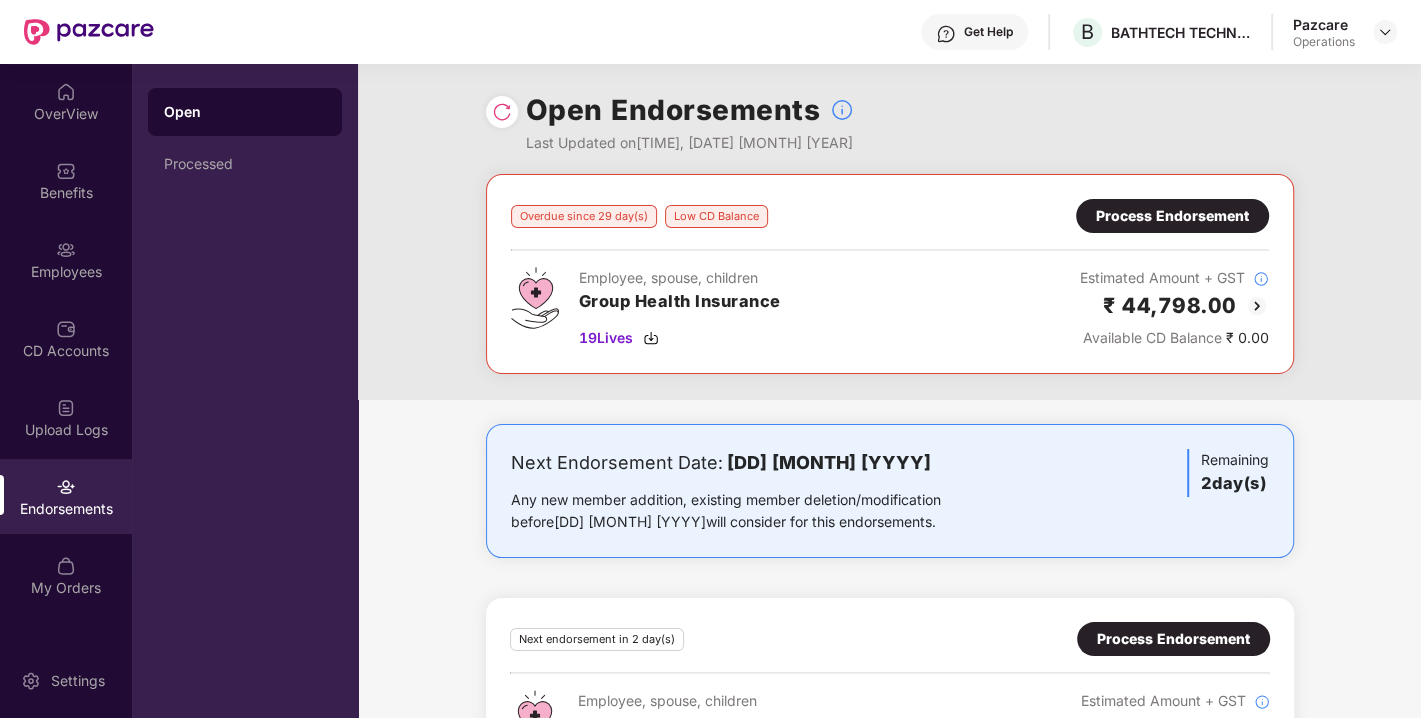 click at bounding box center (1385, 32) 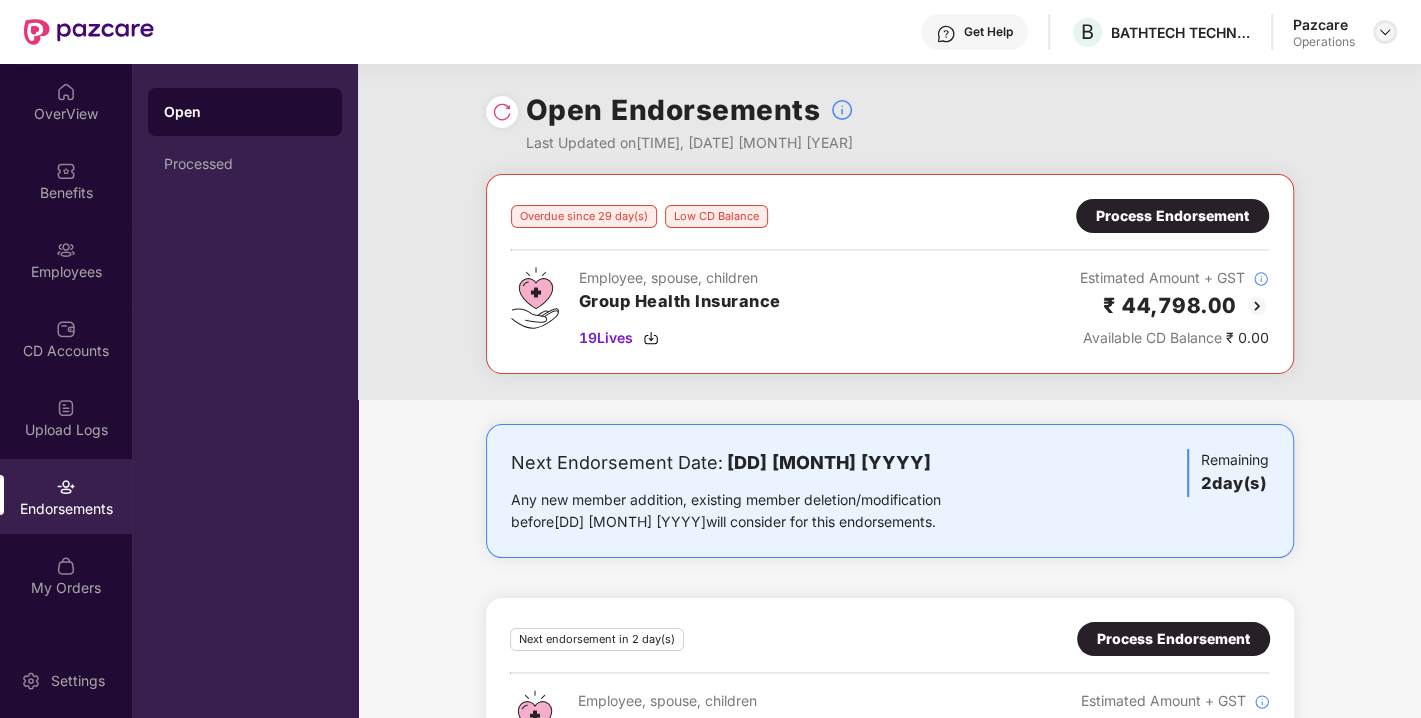drag, startPoint x: 1363, startPoint y: 42, endPoint x: 1389, endPoint y: 35, distance: 26.925823 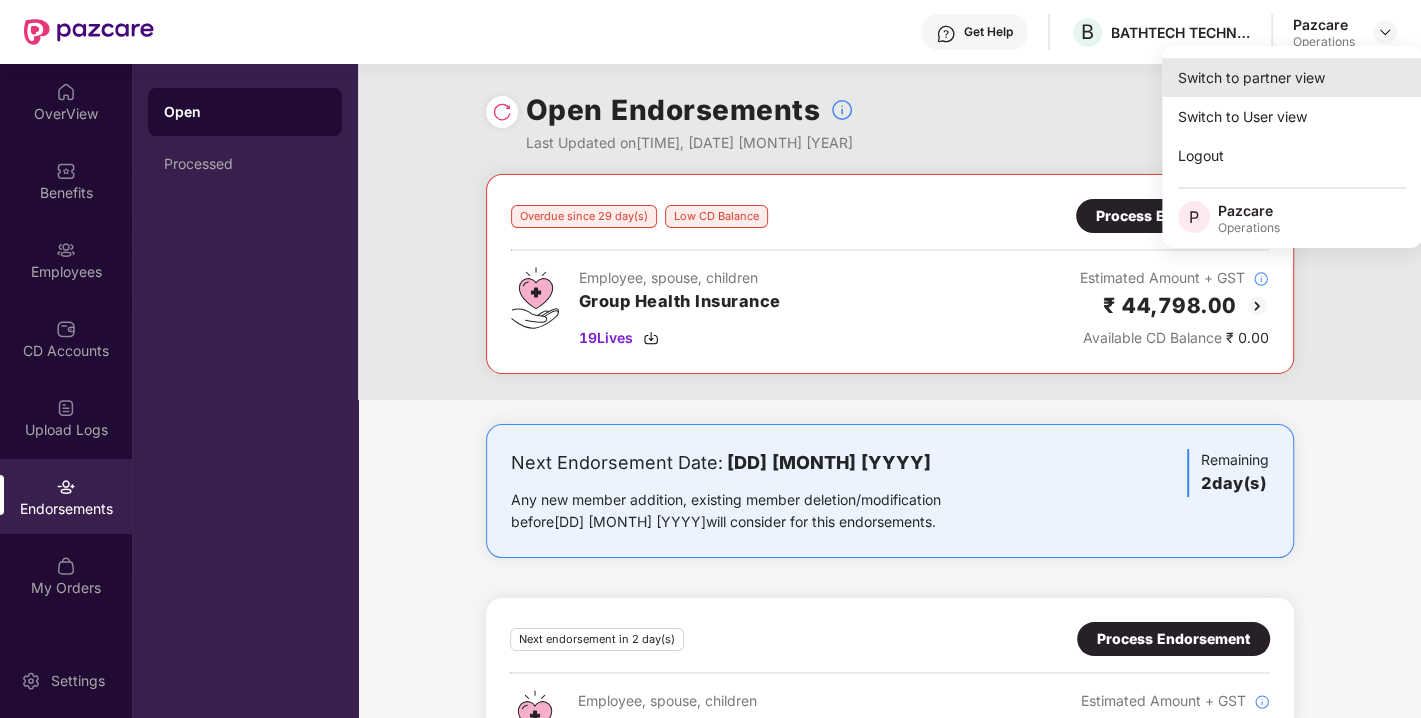 click on "Switch to partner view" at bounding box center [1292, 77] 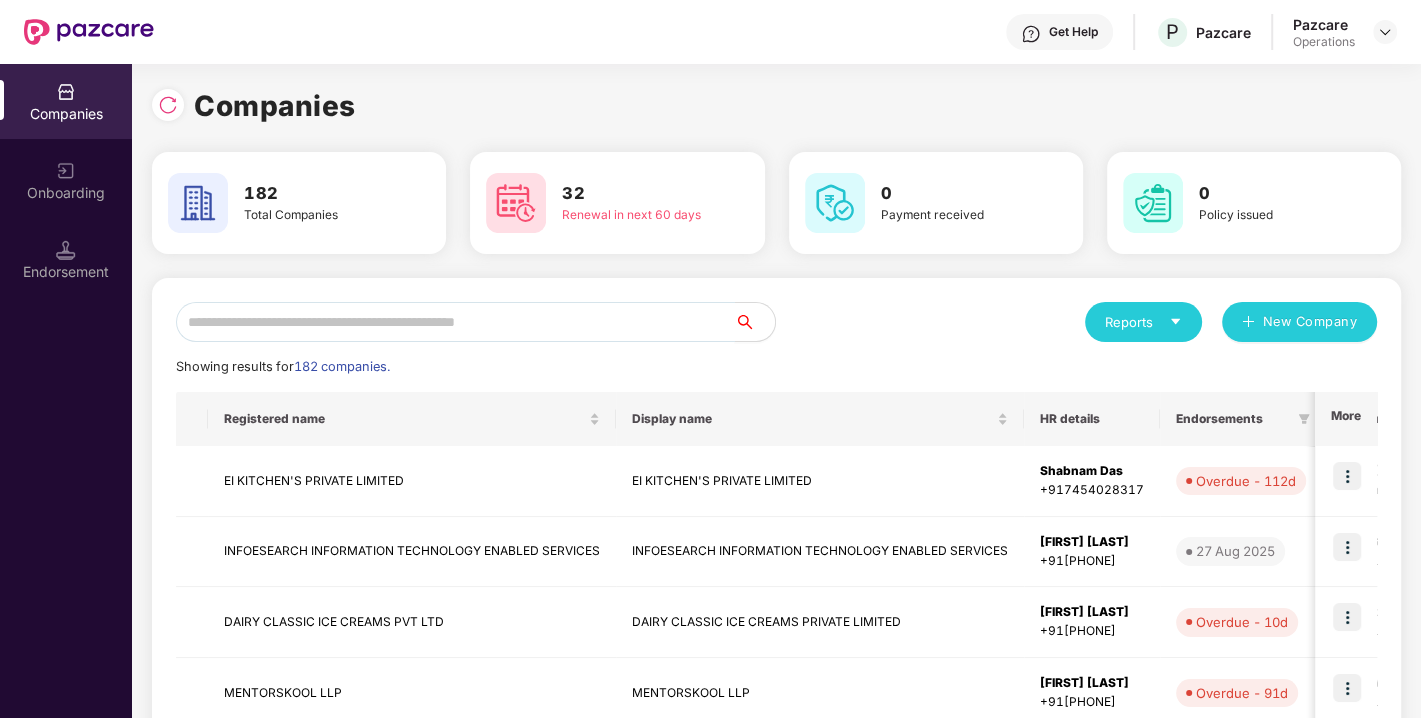 click at bounding box center [455, 322] 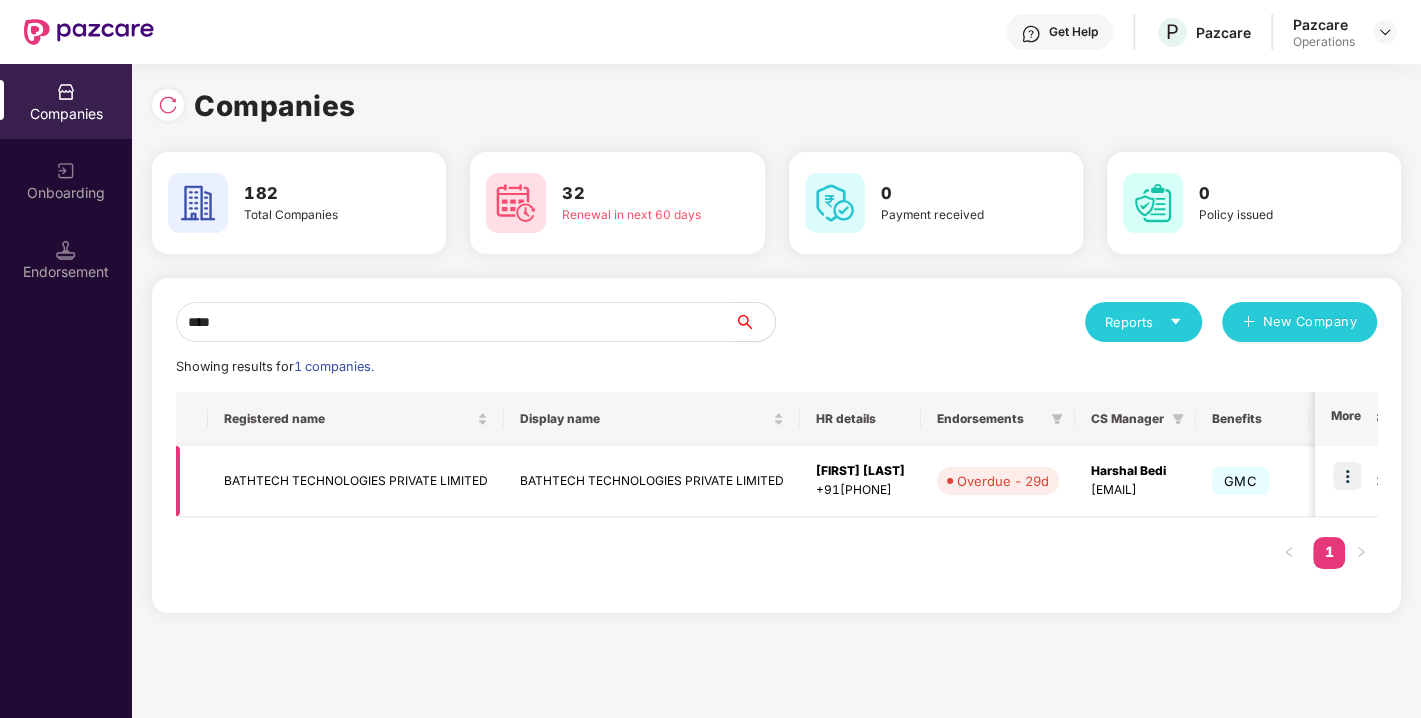 type on "****" 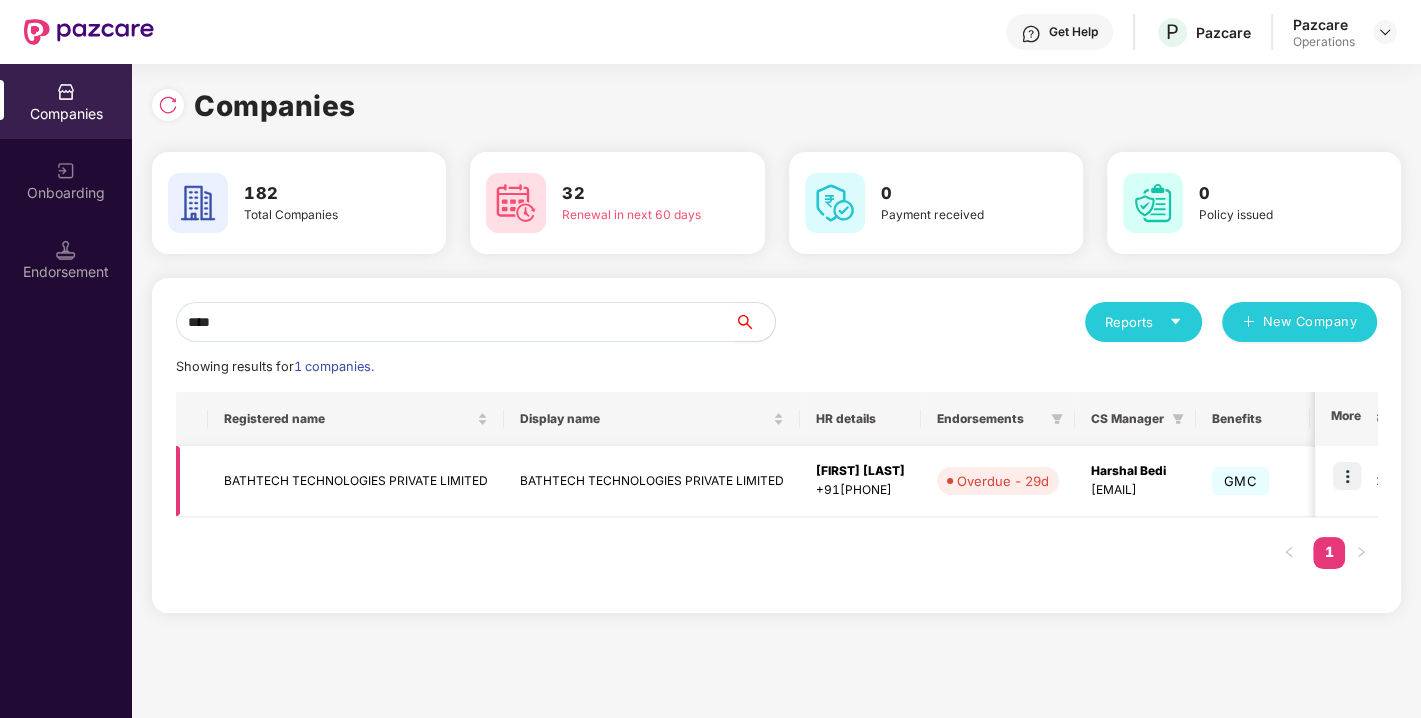 click on "BATHTECH TECHNOLOGIES PRIVATE LIMITED" at bounding box center (356, 481) 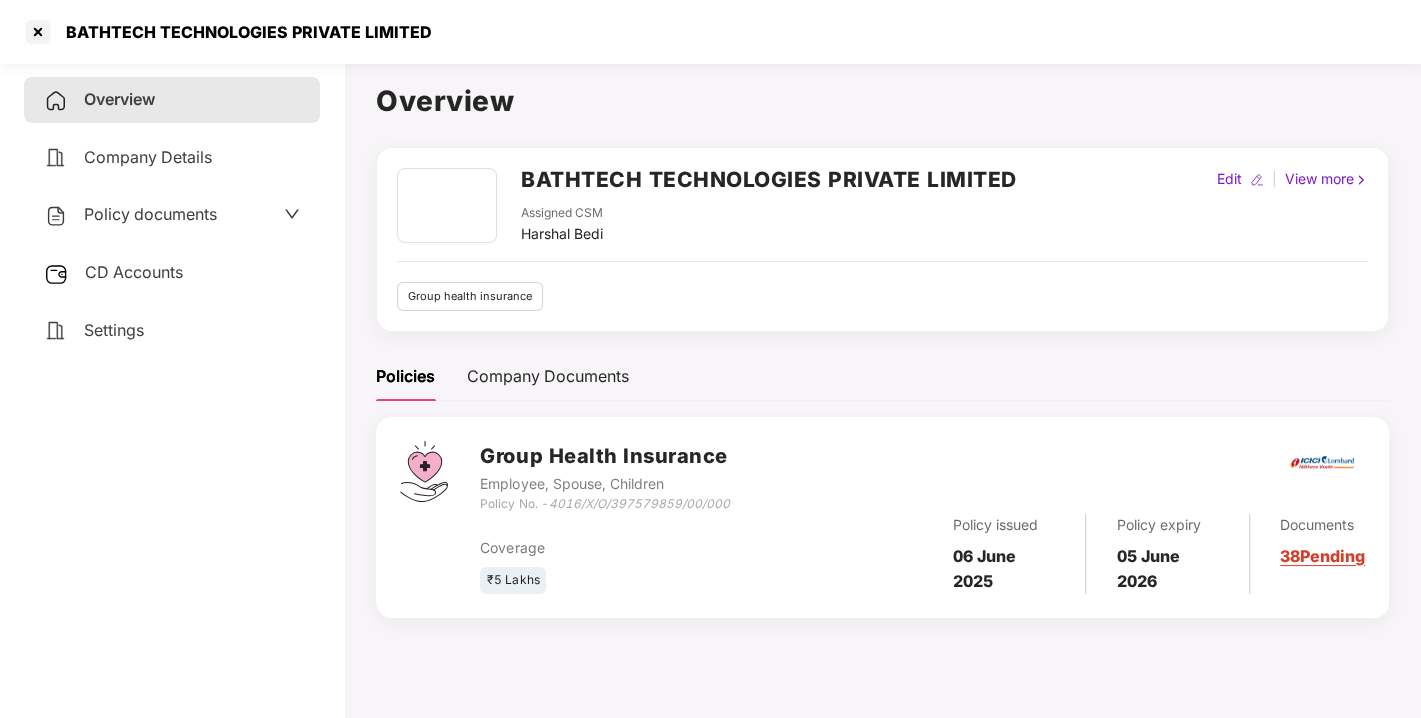 click on "Policy documents" at bounding box center (150, 214) 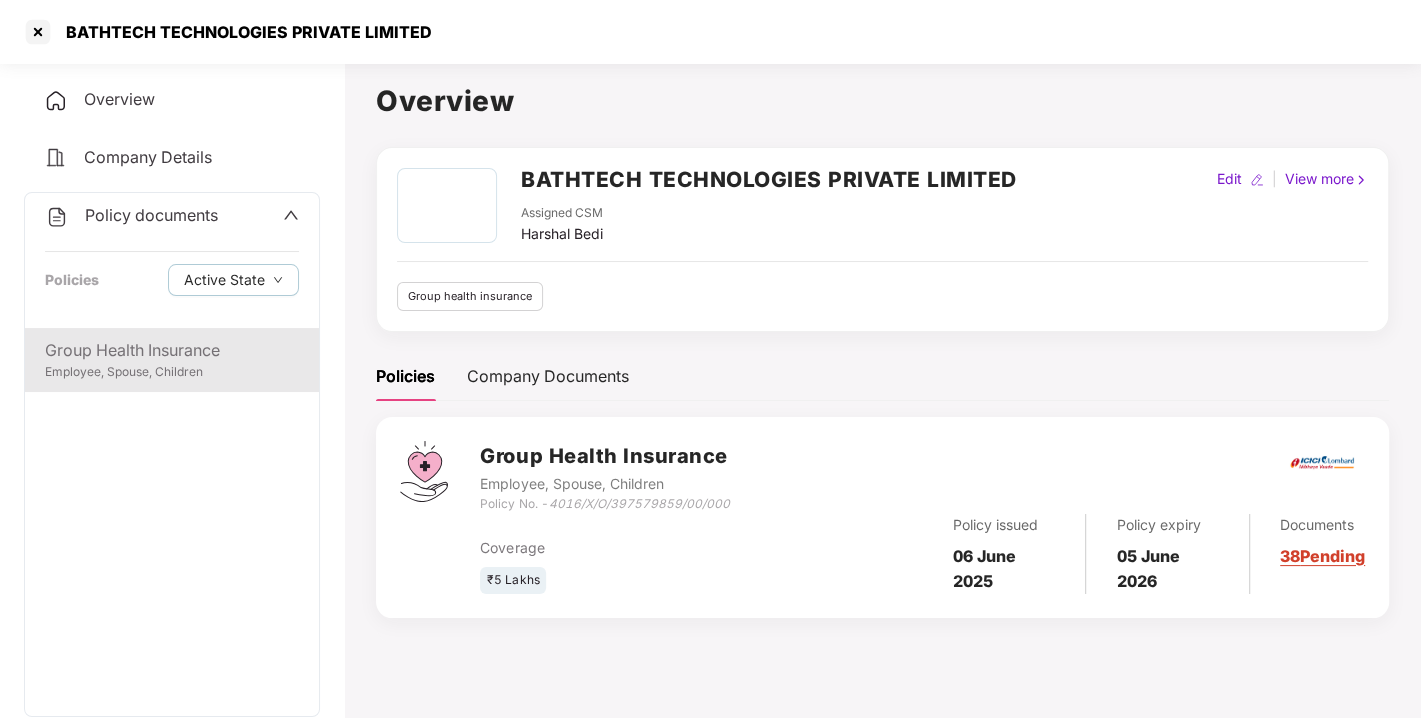 click on "Employee, Spouse, Children" at bounding box center [172, 372] 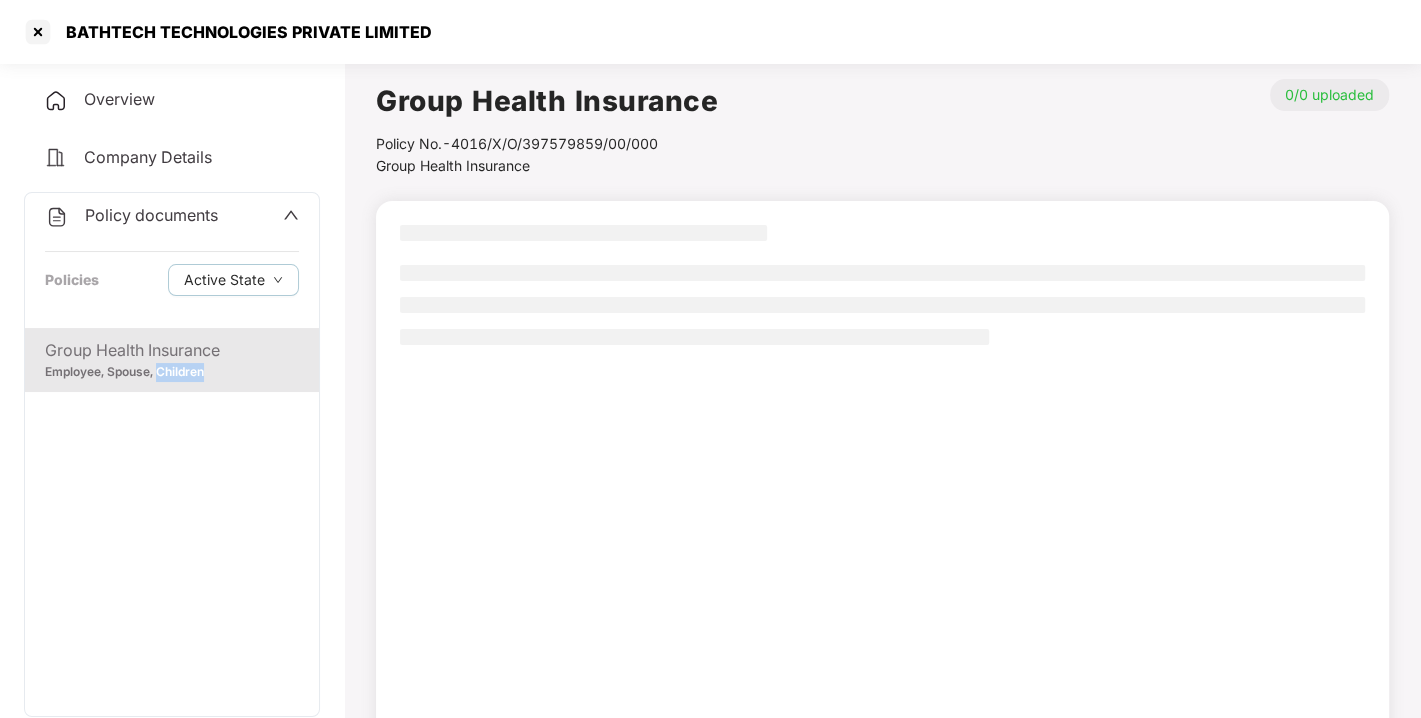 click on "Employee, Spouse, Children" at bounding box center [172, 372] 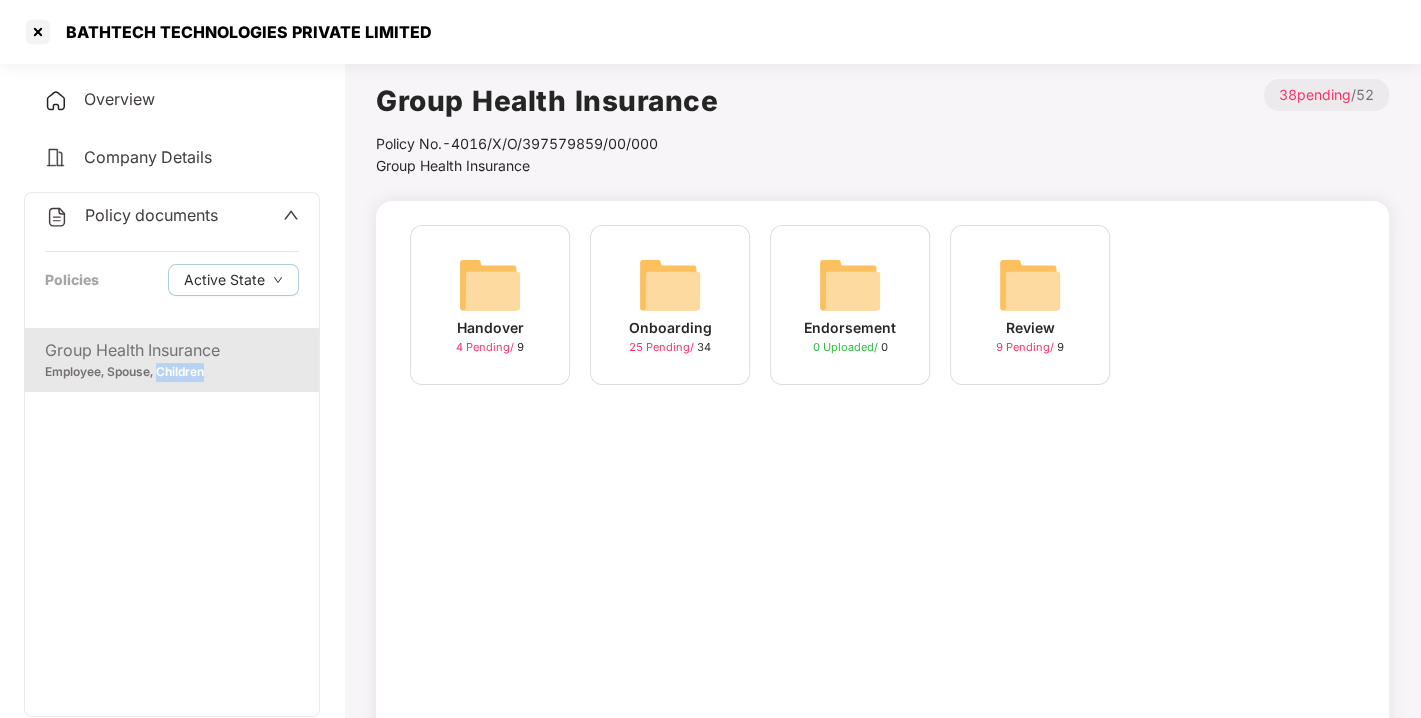 click at bounding box center (670, 285) 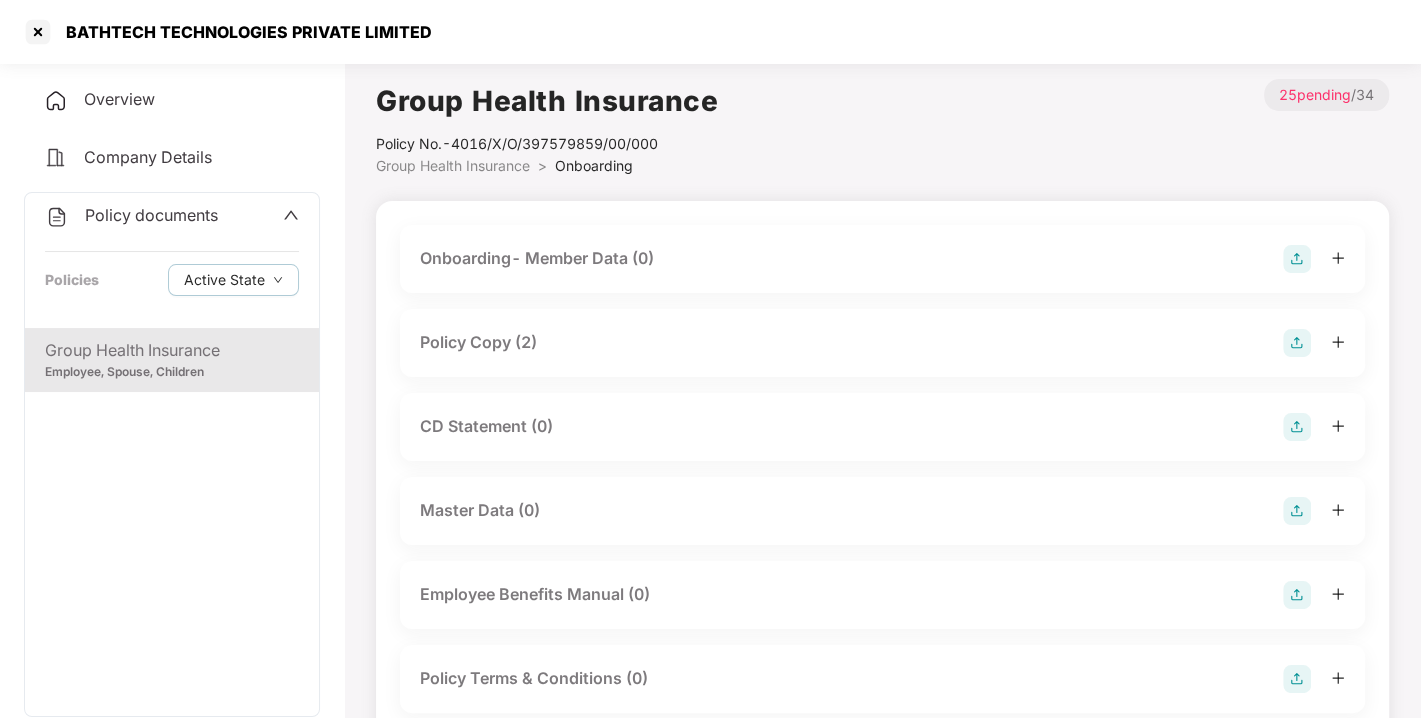 click on "Policy Copy (2)" at bounding box center [882, 343] 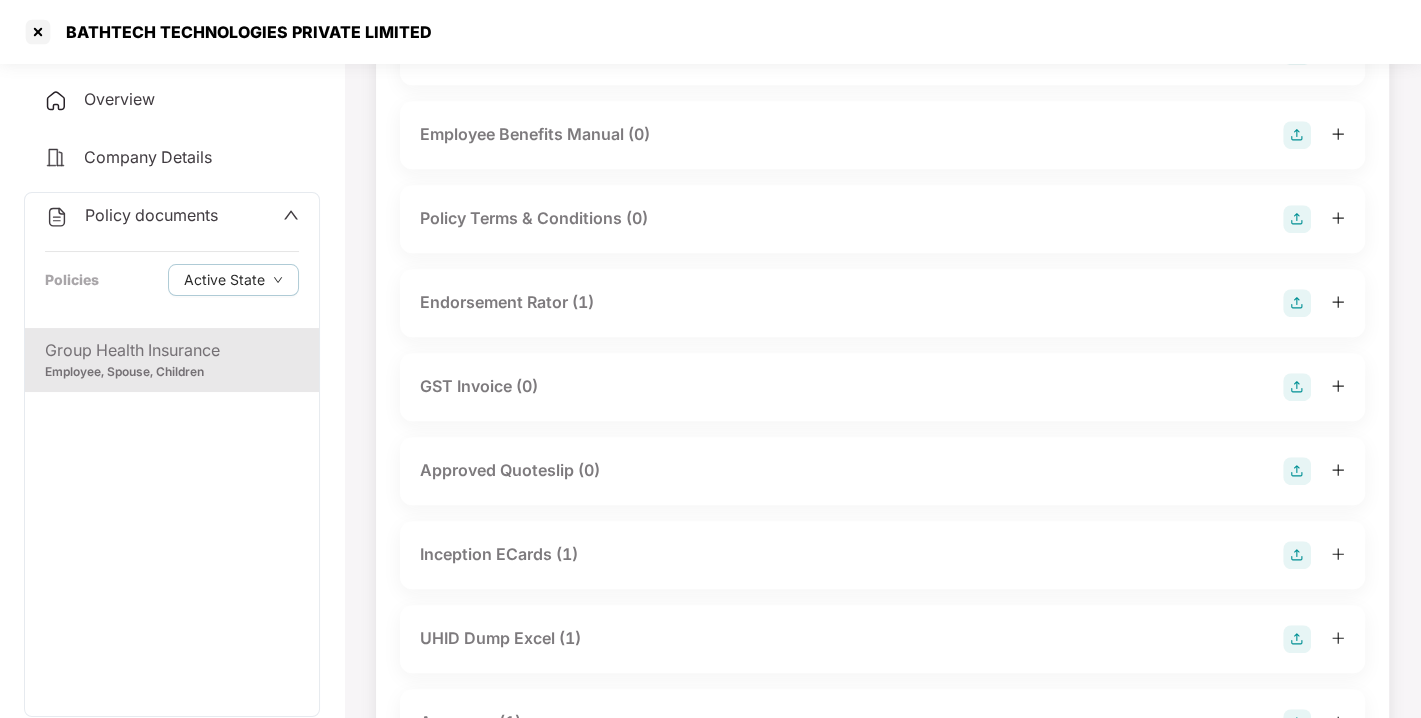 scroll, scrollTop: 688, scrollLeft: 0, axis: vertical 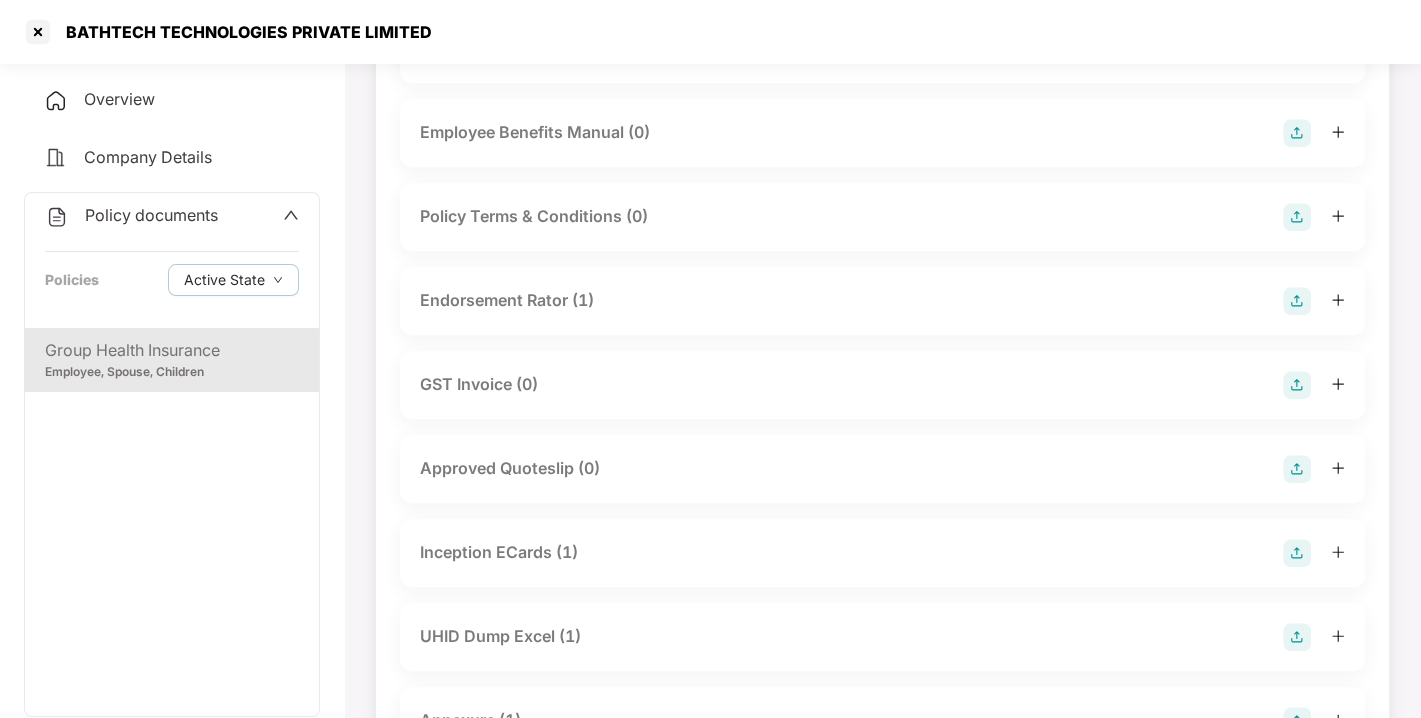 click on "Endorsement Rator (1)" at bounding box center [507, 300] 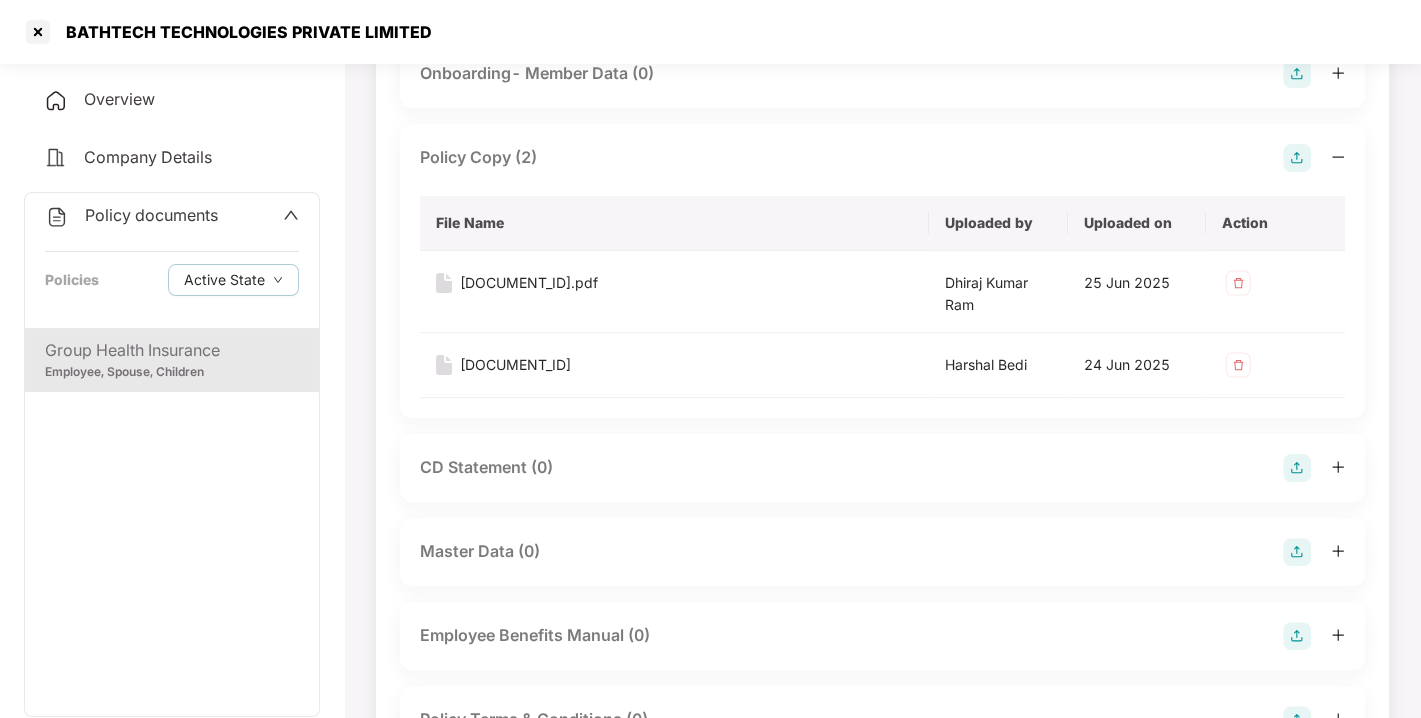 scroll, scrollTop: 0, scrollLeft: 0, axis: both 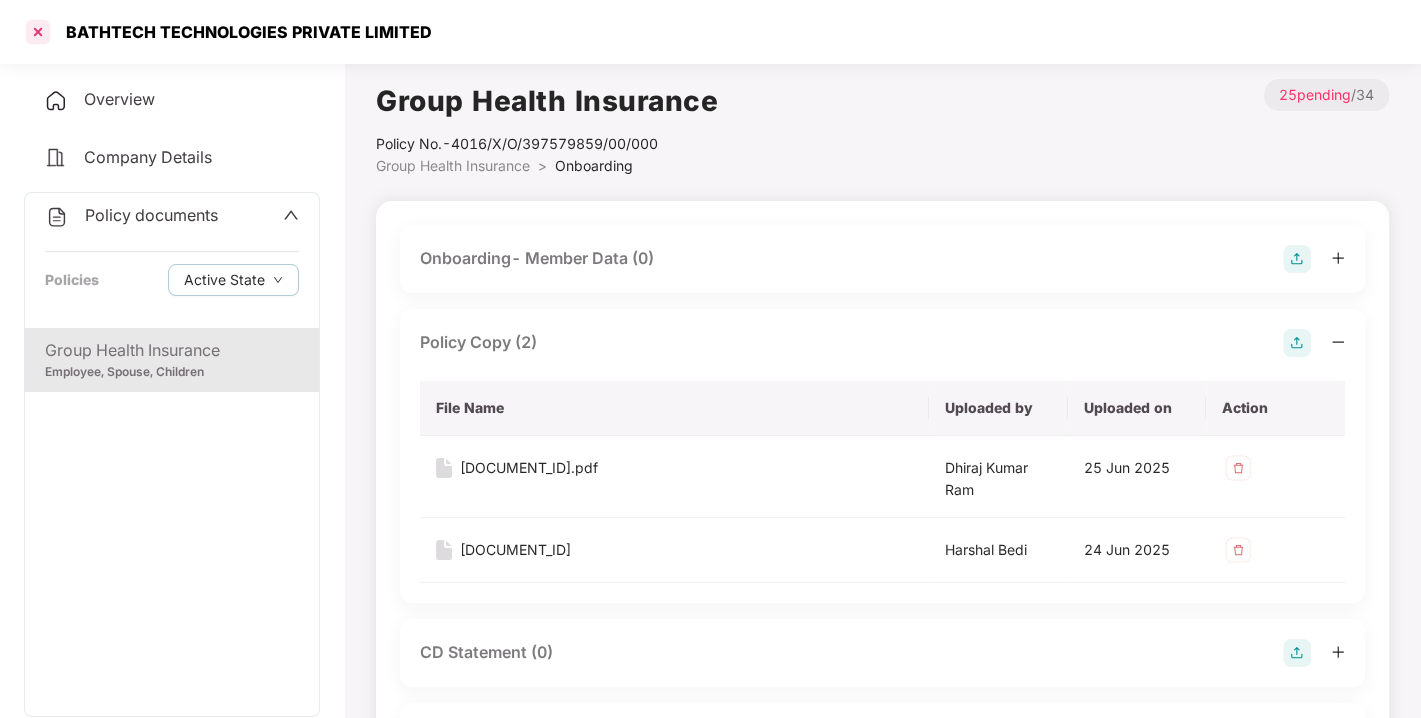 click at bounding box center (38, 32) 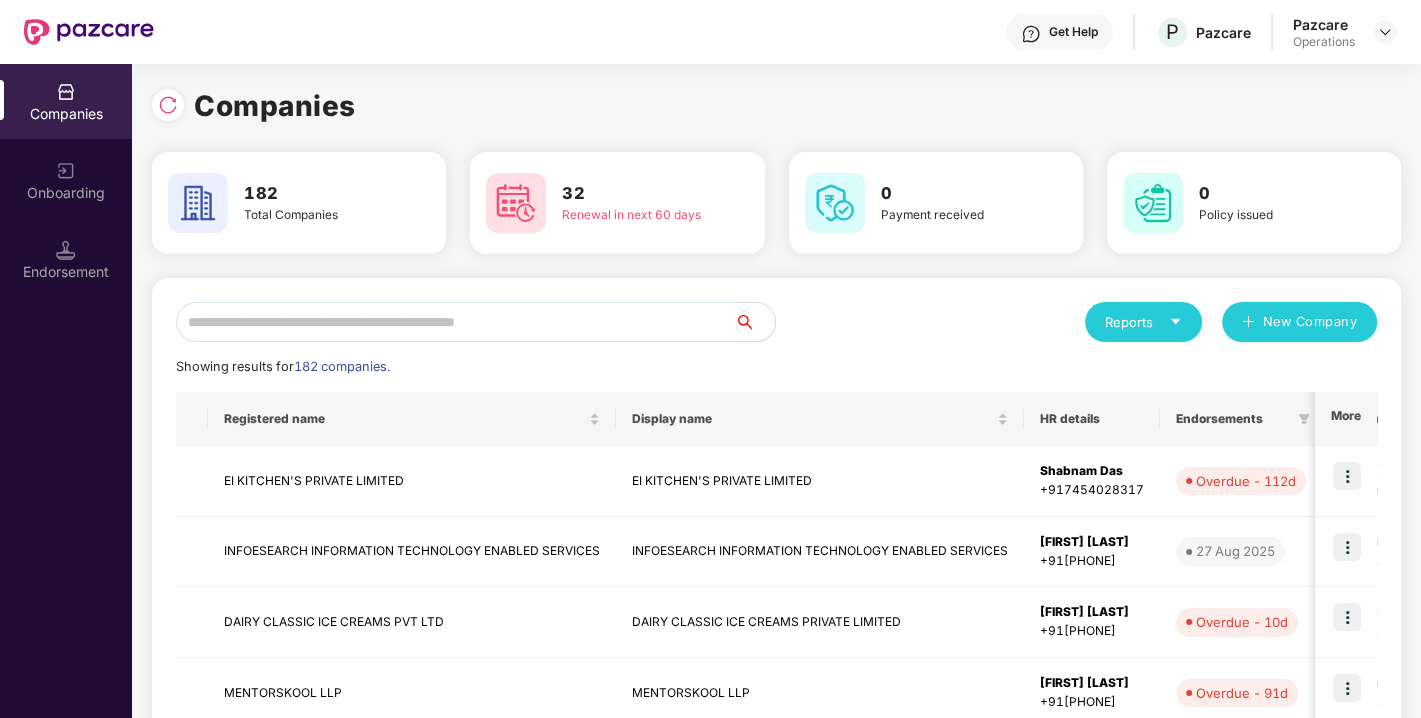 click at bounding box center [455, 322] 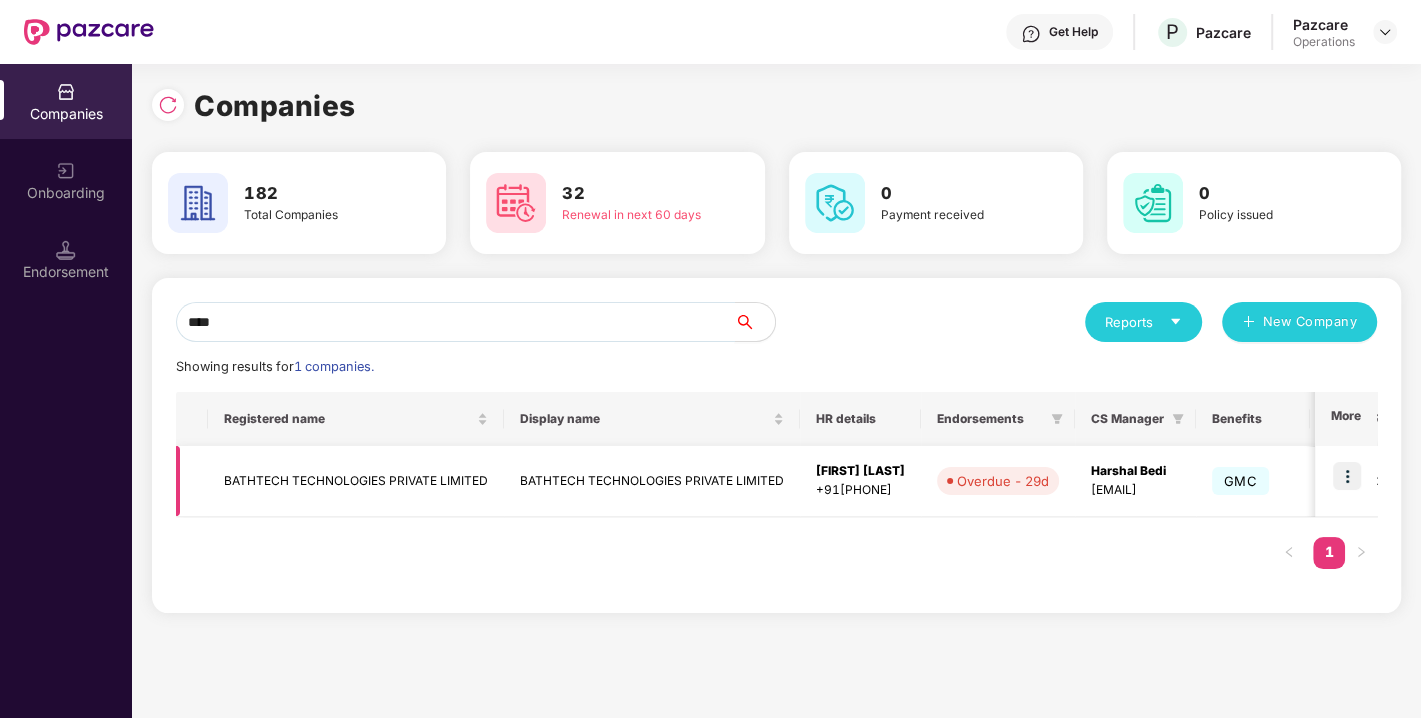 type on "****" 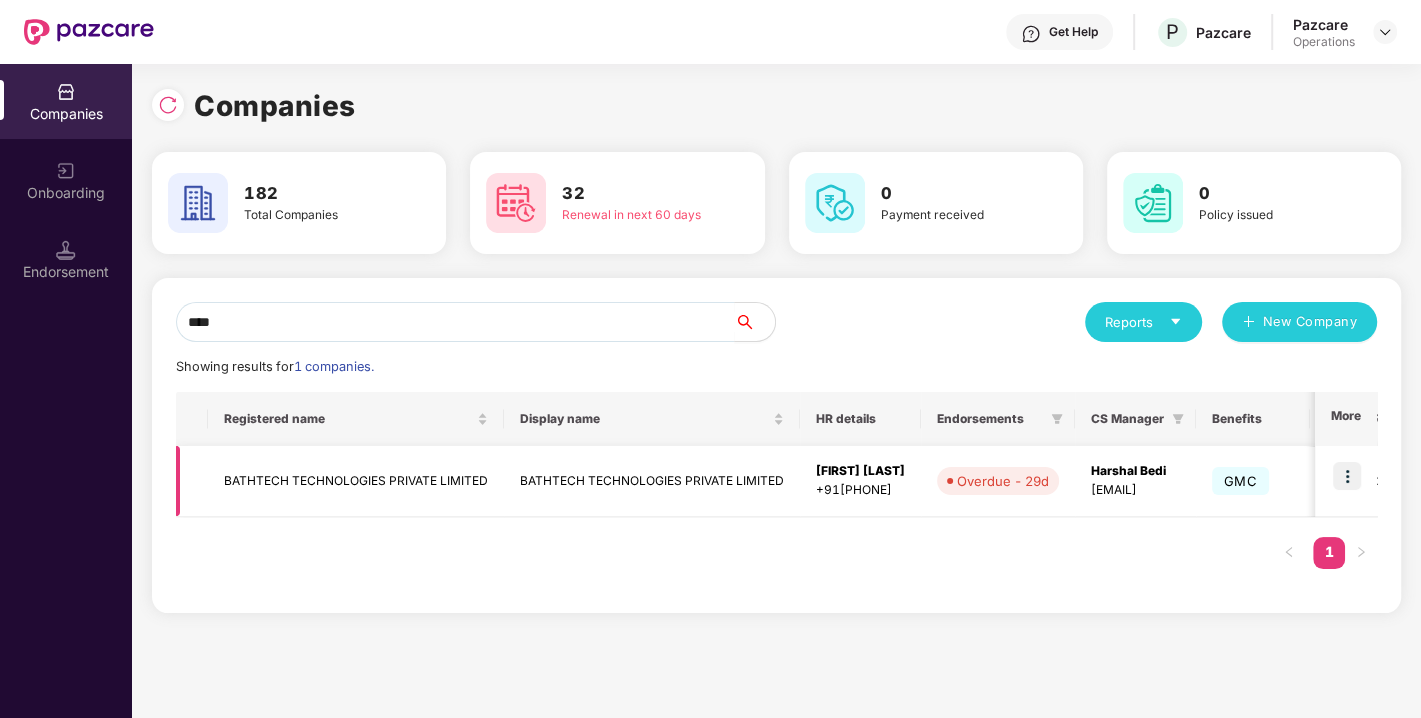 click on "BATHTECH TECHNOLOGIES PRIVATE LIMITED" at bounding box center (356, 481) 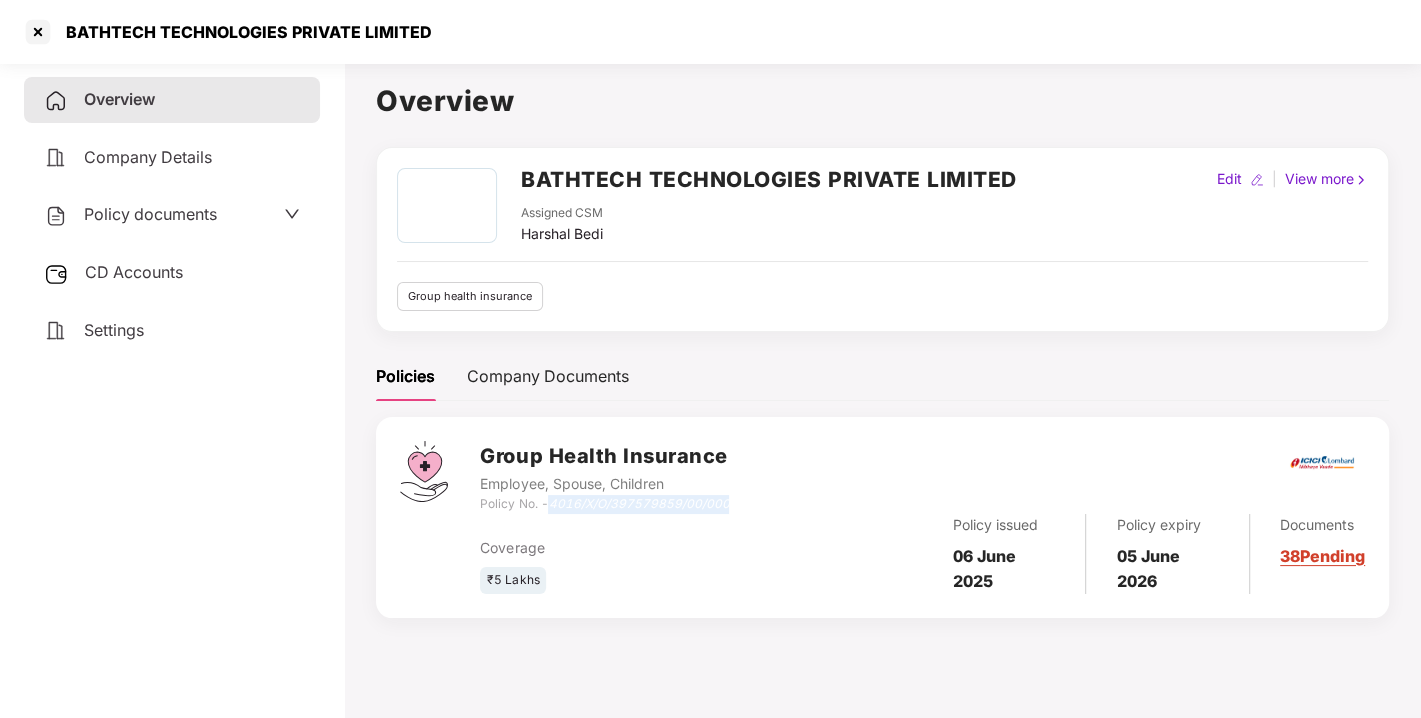 drag, startPoint x: 554, startPoint y: 498, endPoint x: 792, endPoint y: 511, distance: 238.35478 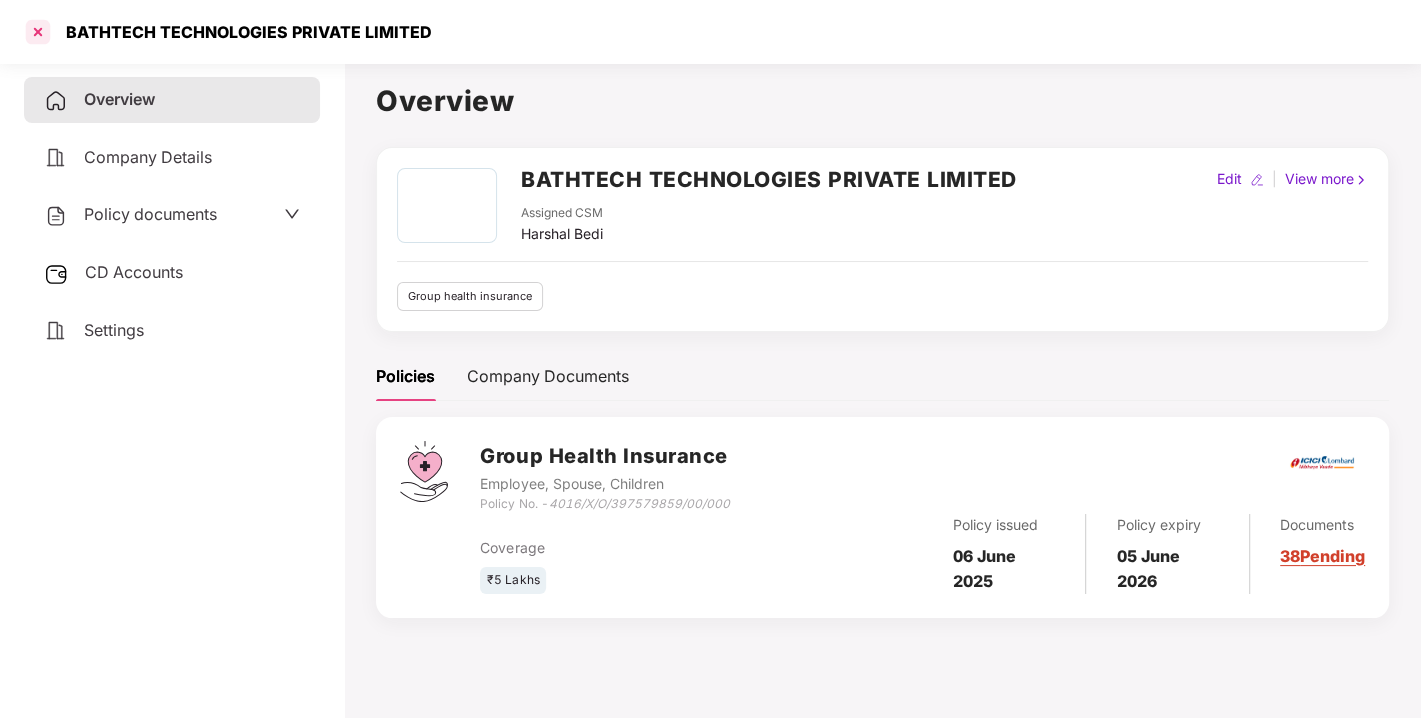 click at bounding box center (38, 32) 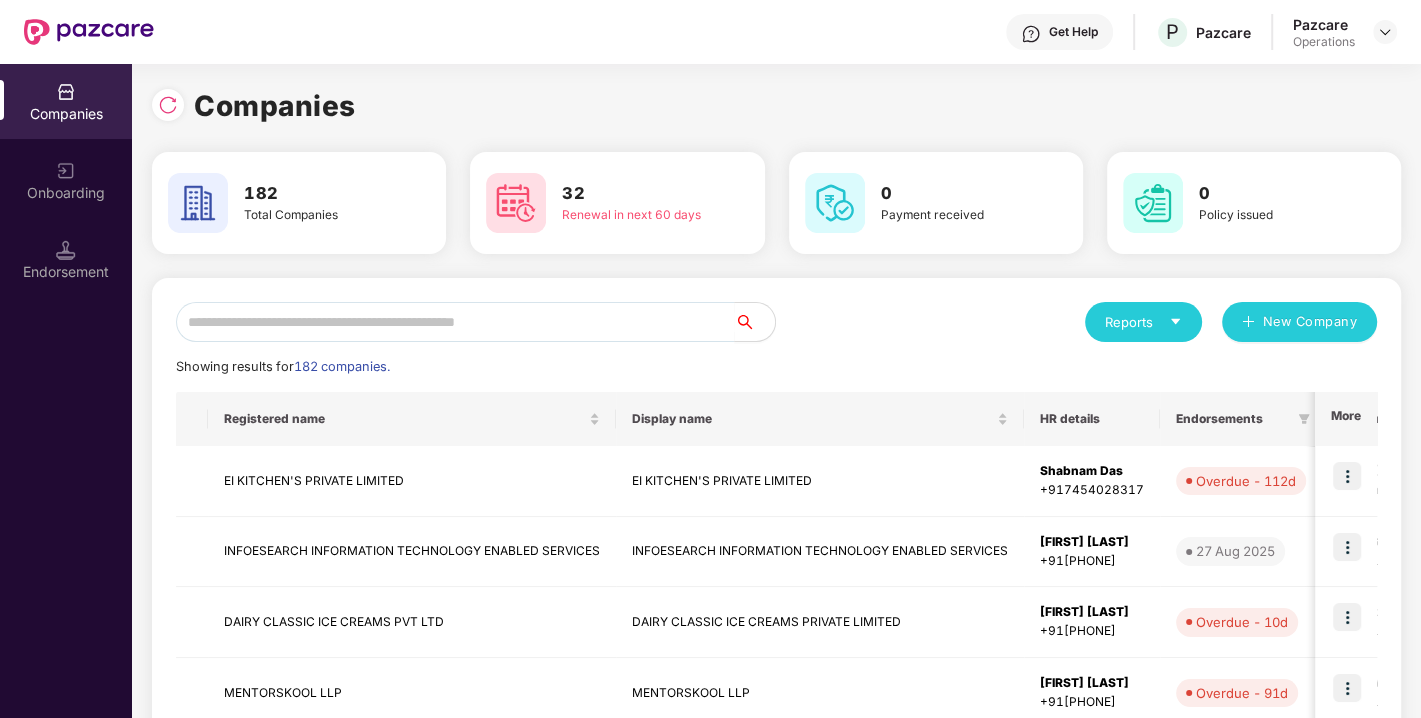 click at bounding box center (89, 32) 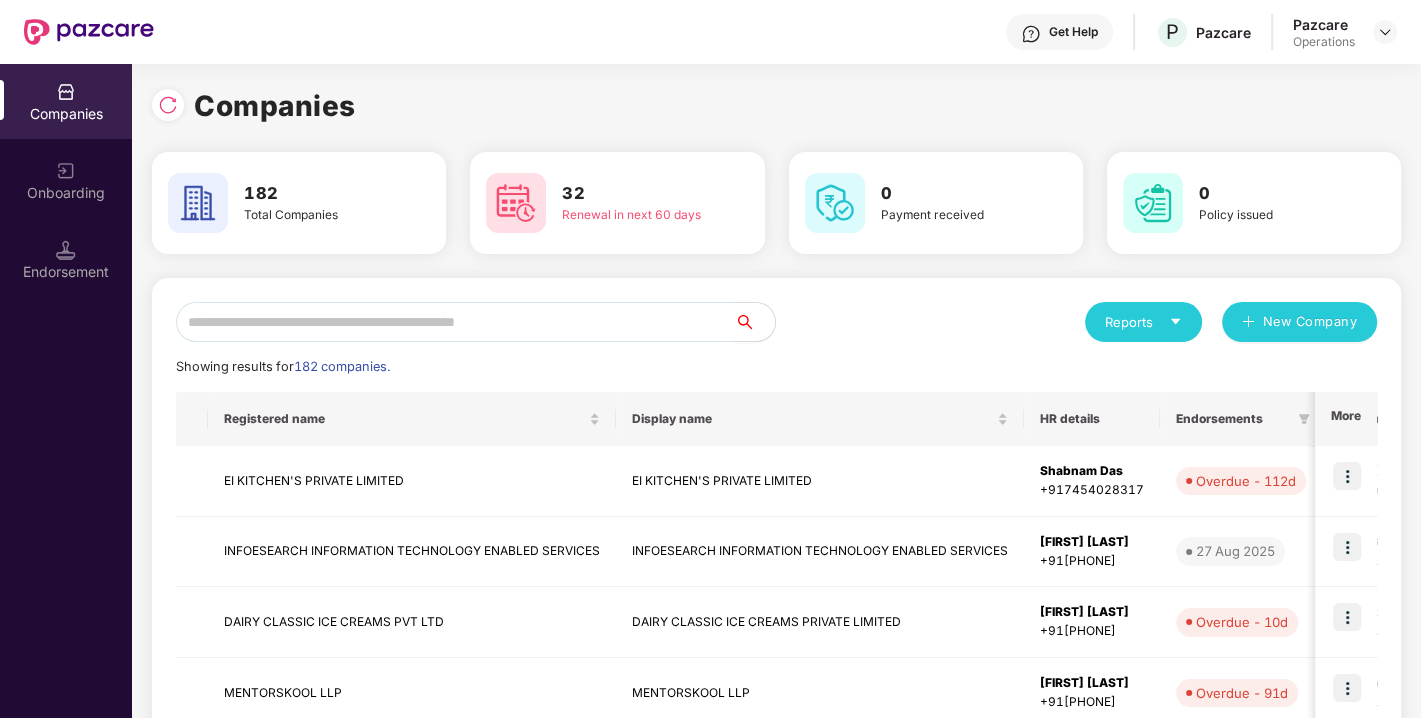 click at bounding box center [455, 322] 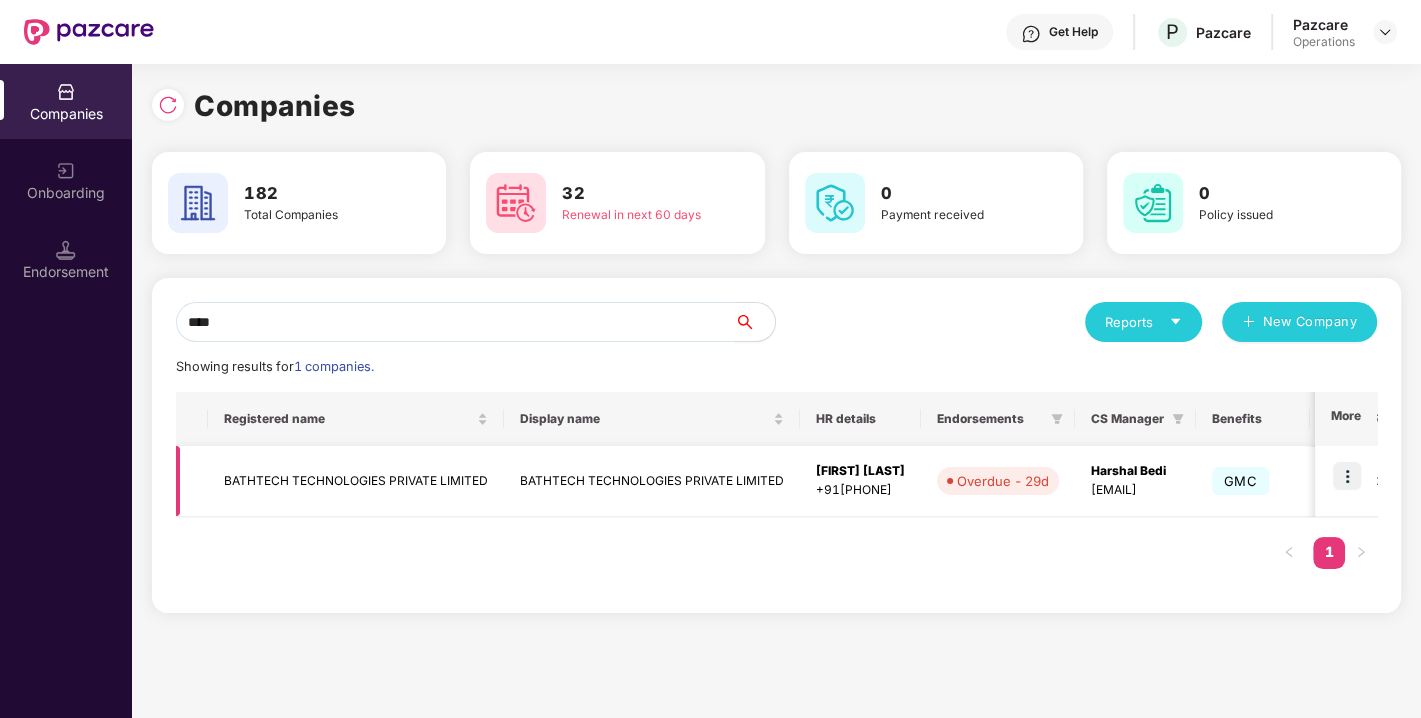 type on "****" 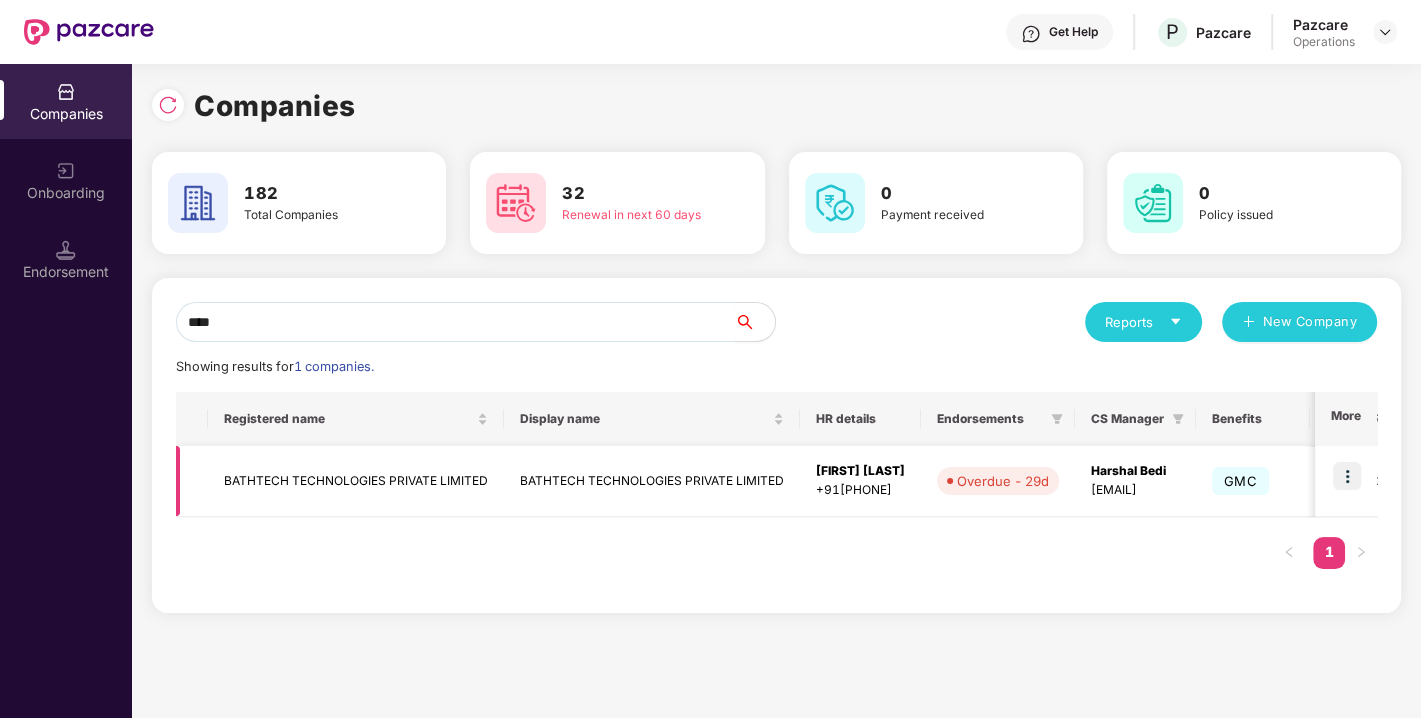 click at bounding box center [1347, 476] 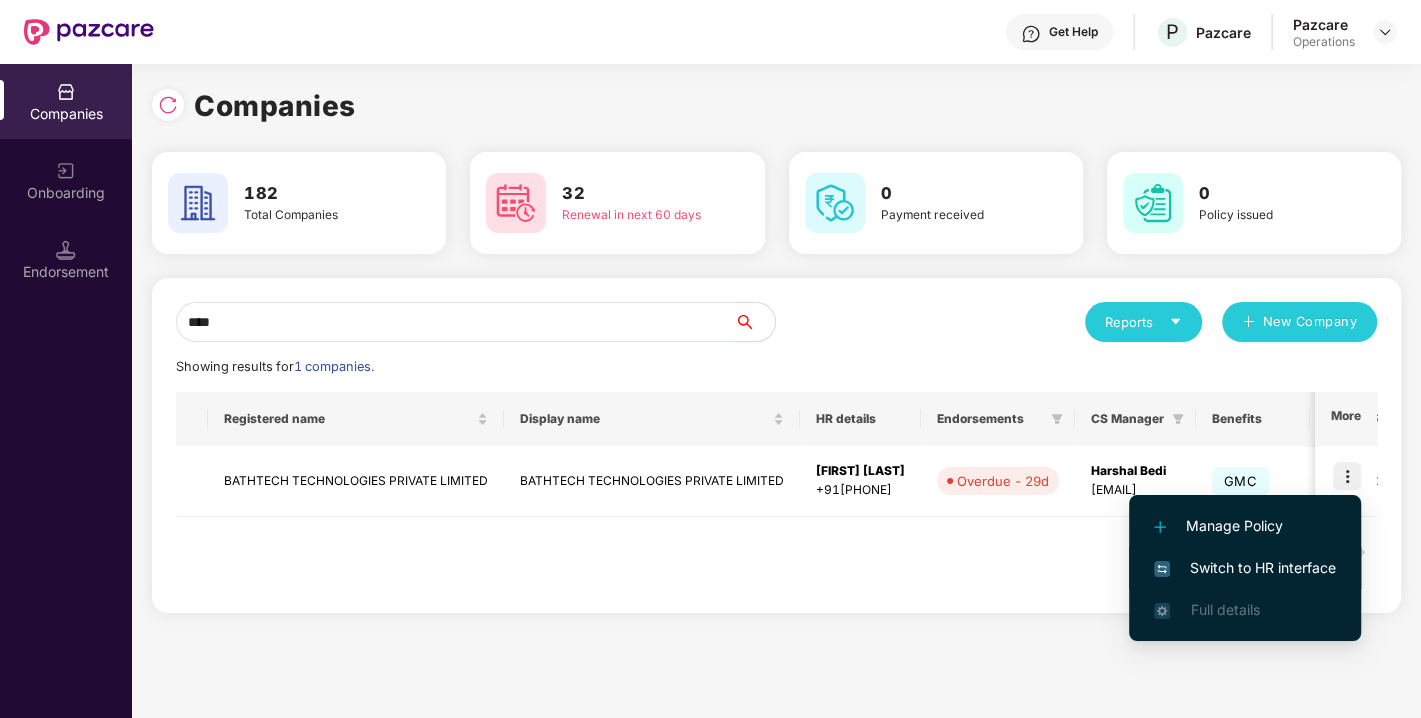 click on "Switch to HR interface" at bounding box center (1245, 568) 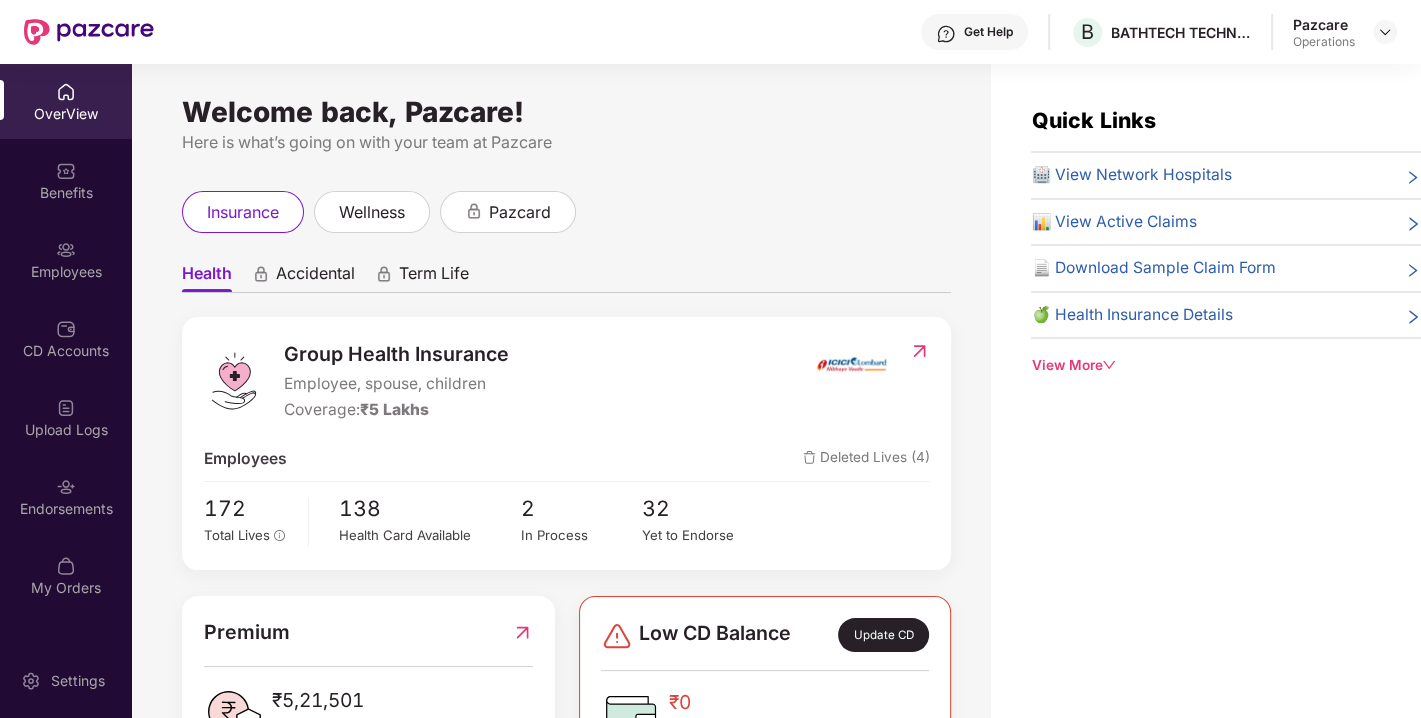 click on "Endorsements" at bounding box center [66, 496] 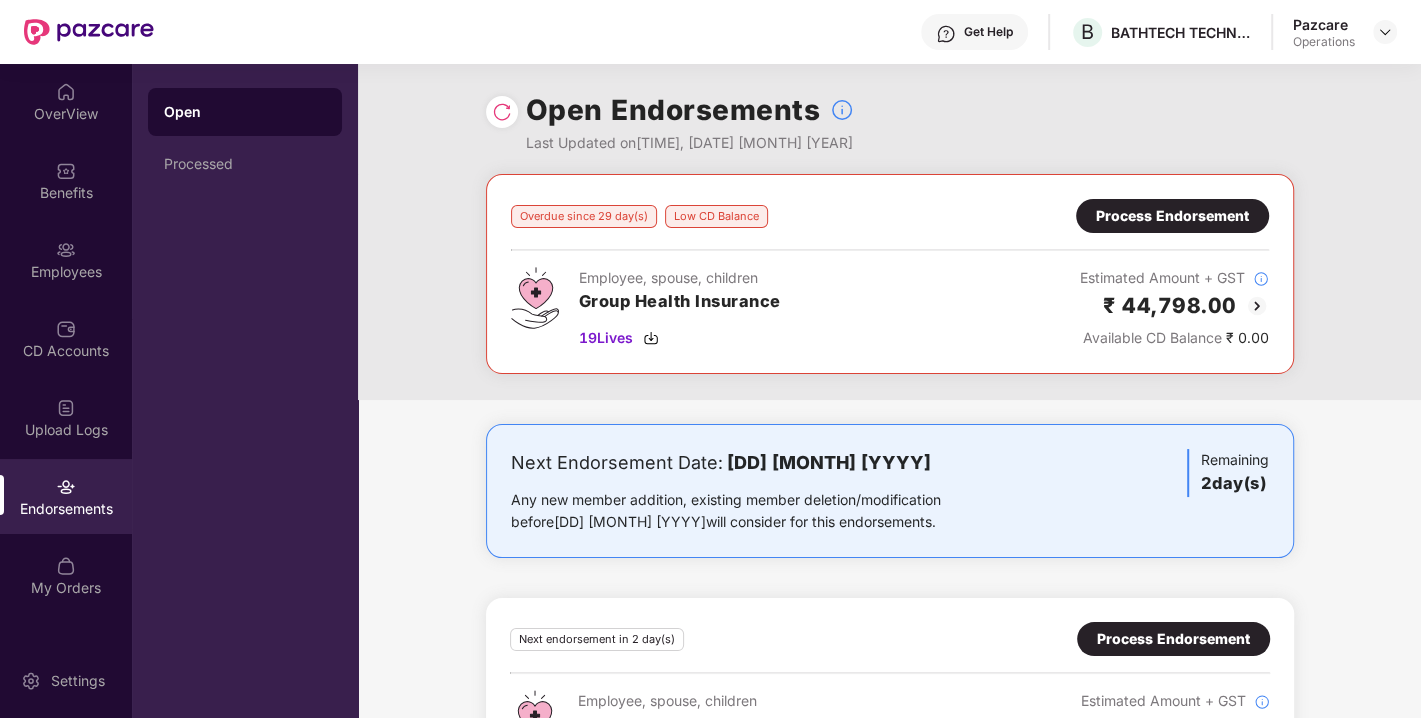 click on "Process Endorsement" at bounding box center (1172, 216) 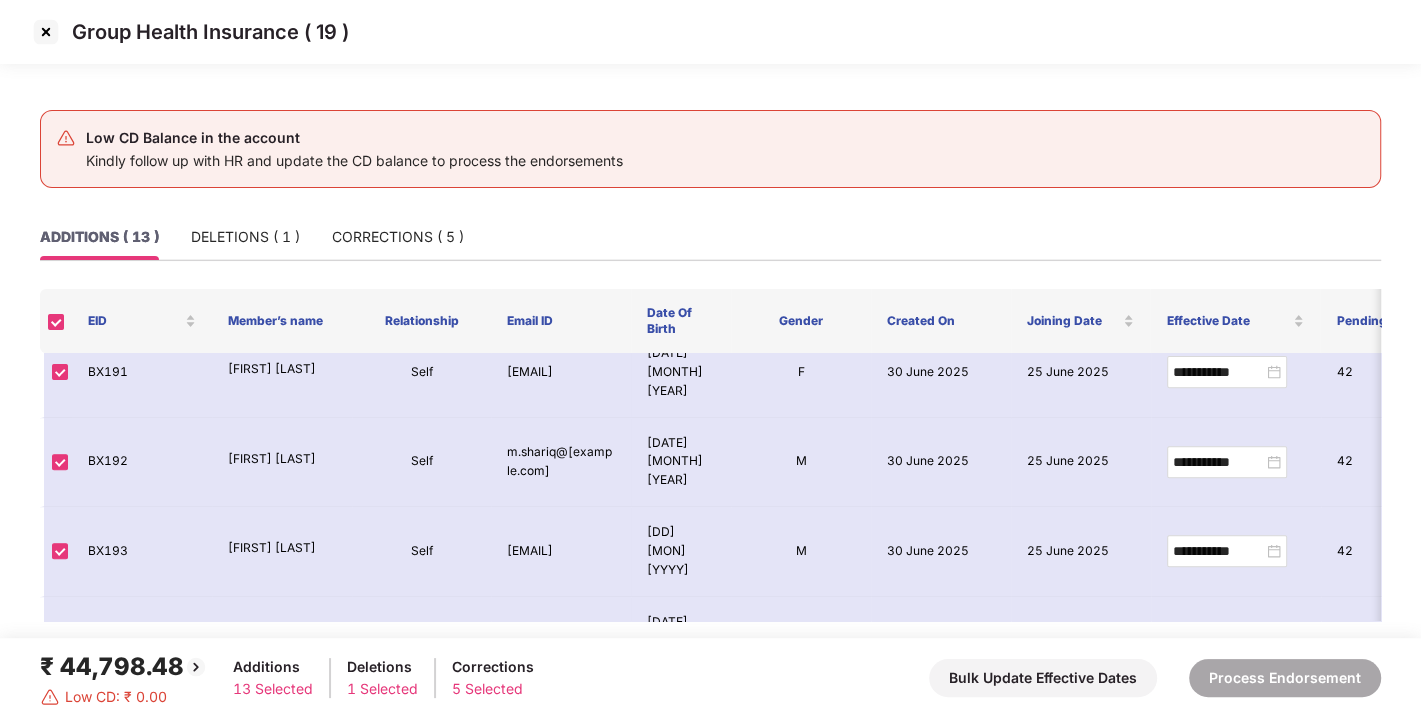 scroll, scrollTop: 0, scrollLeft: 0, axis: both 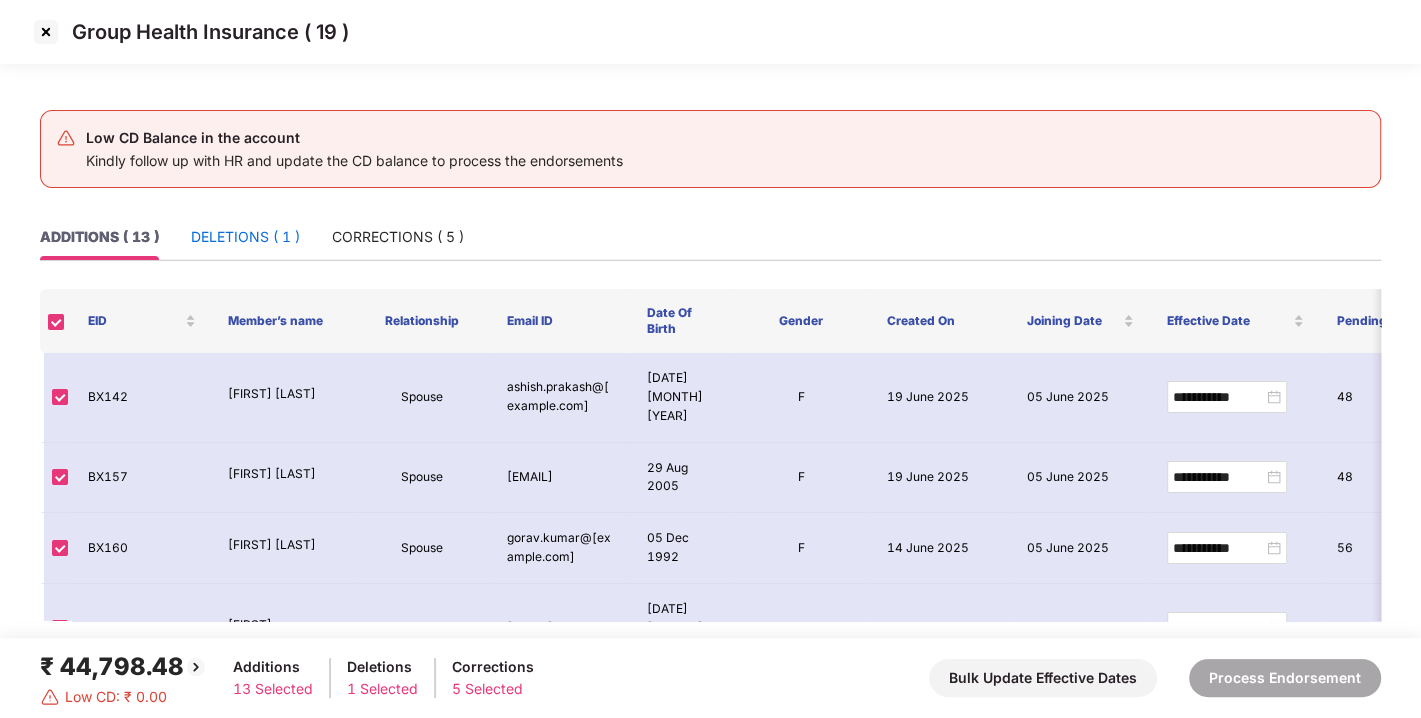 click on "DELETIONS ( 1 )" at bounding box center [245, 237] 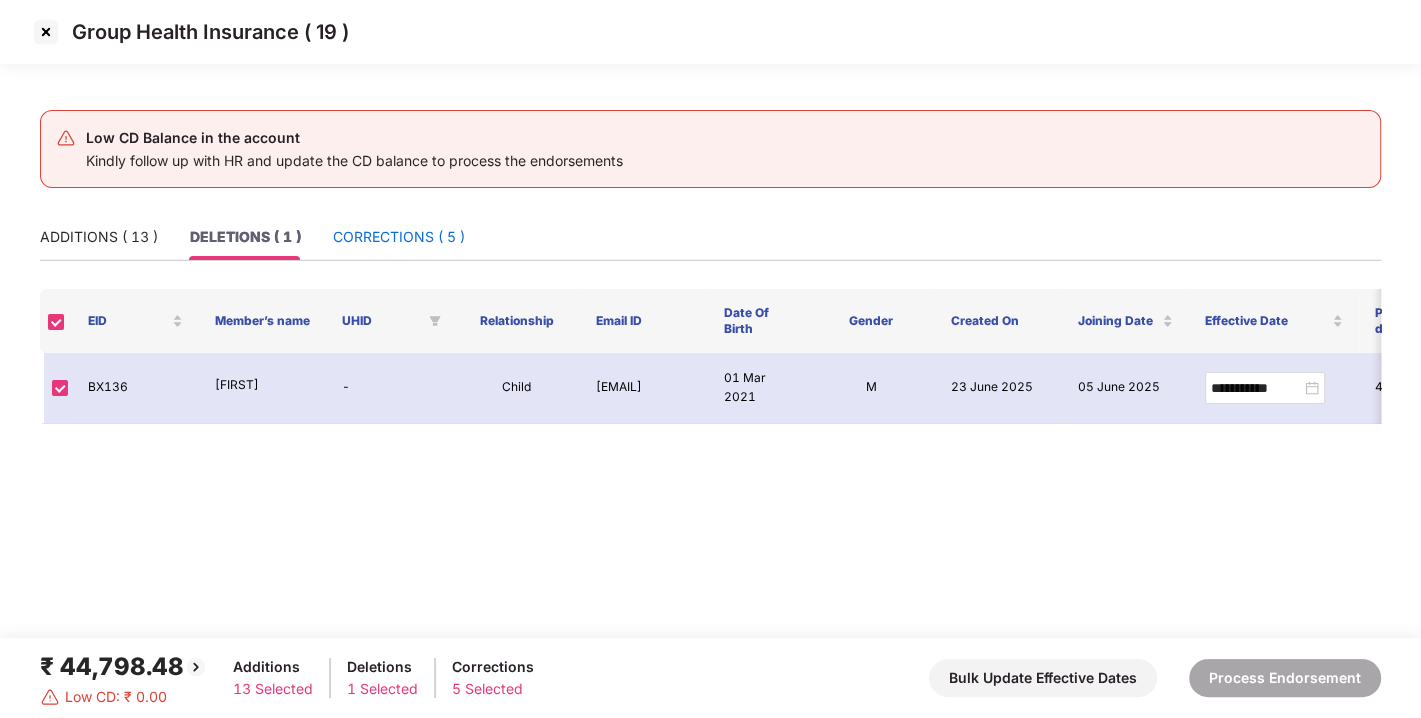 click on "CORRECTIONS ( 5 )" at bounding box center (399, 237) 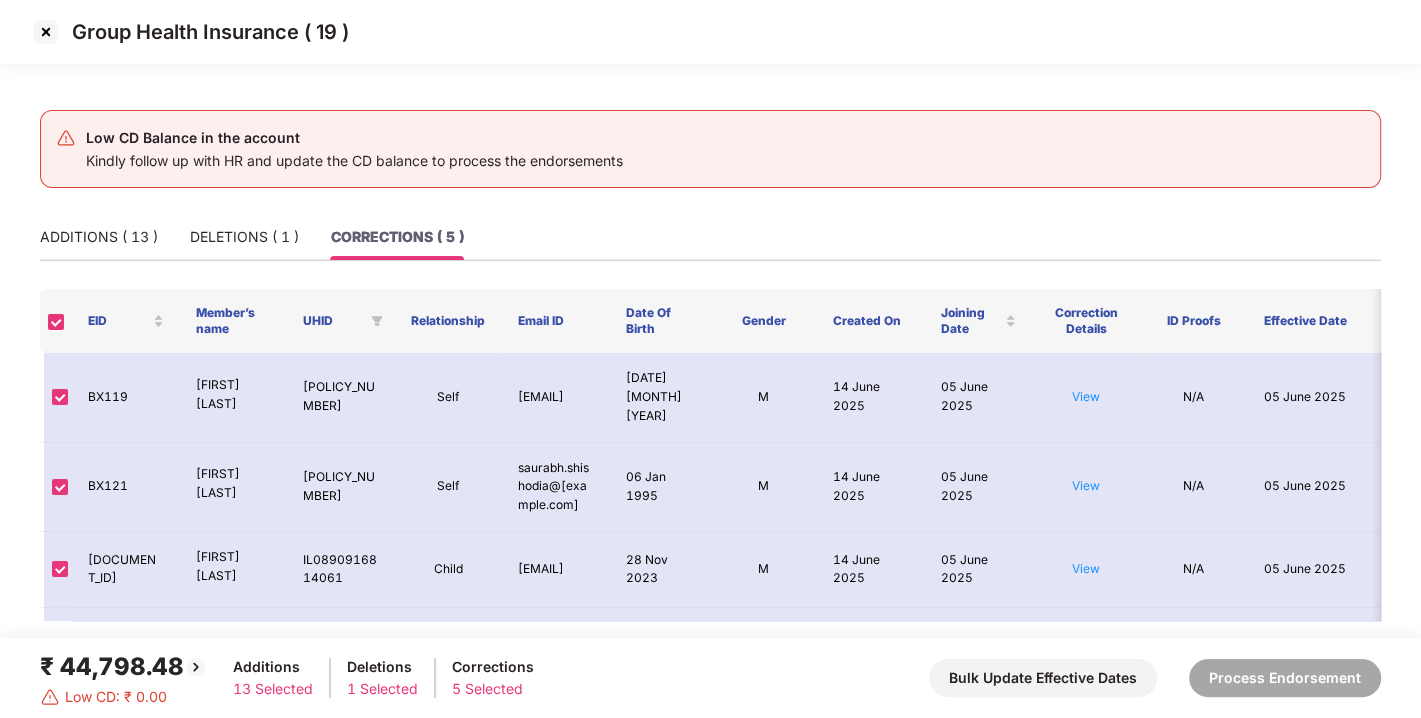 click at bounding box center [46, 32] 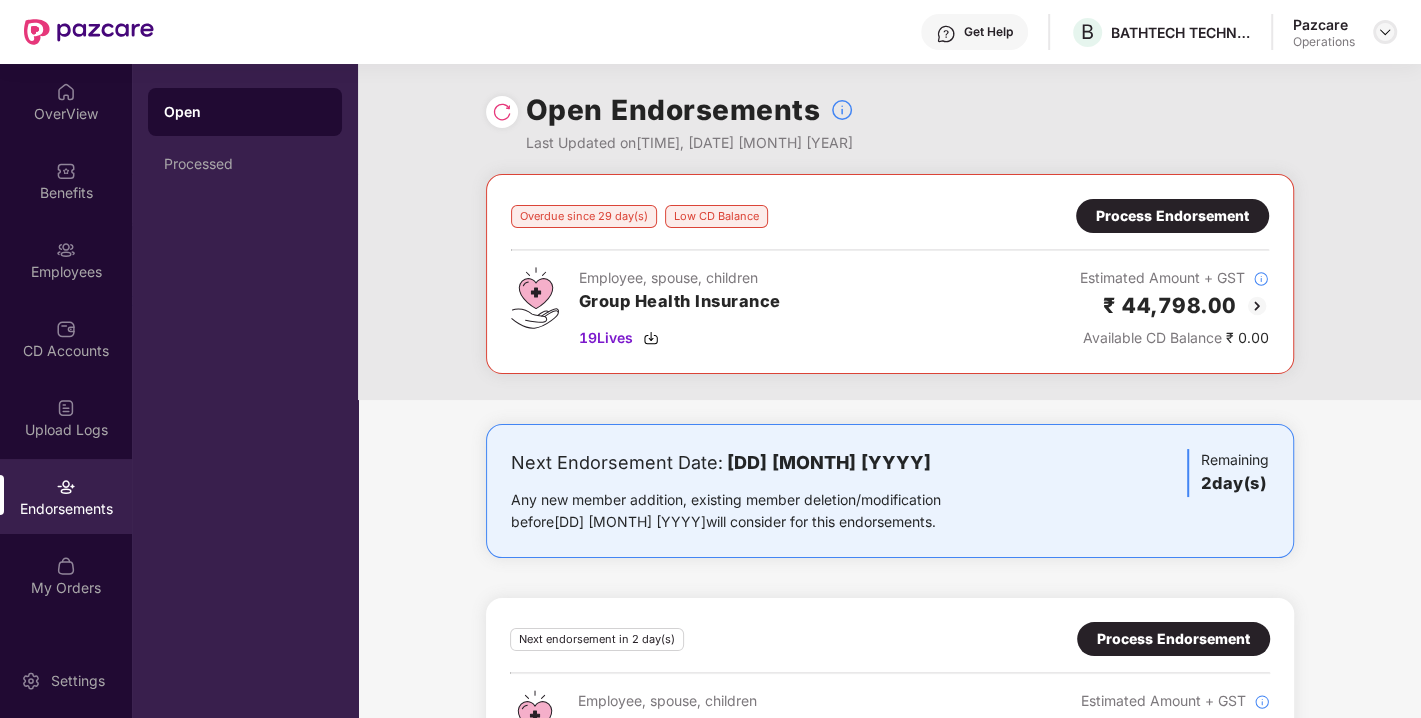 click at bounding box center (1385, 32) 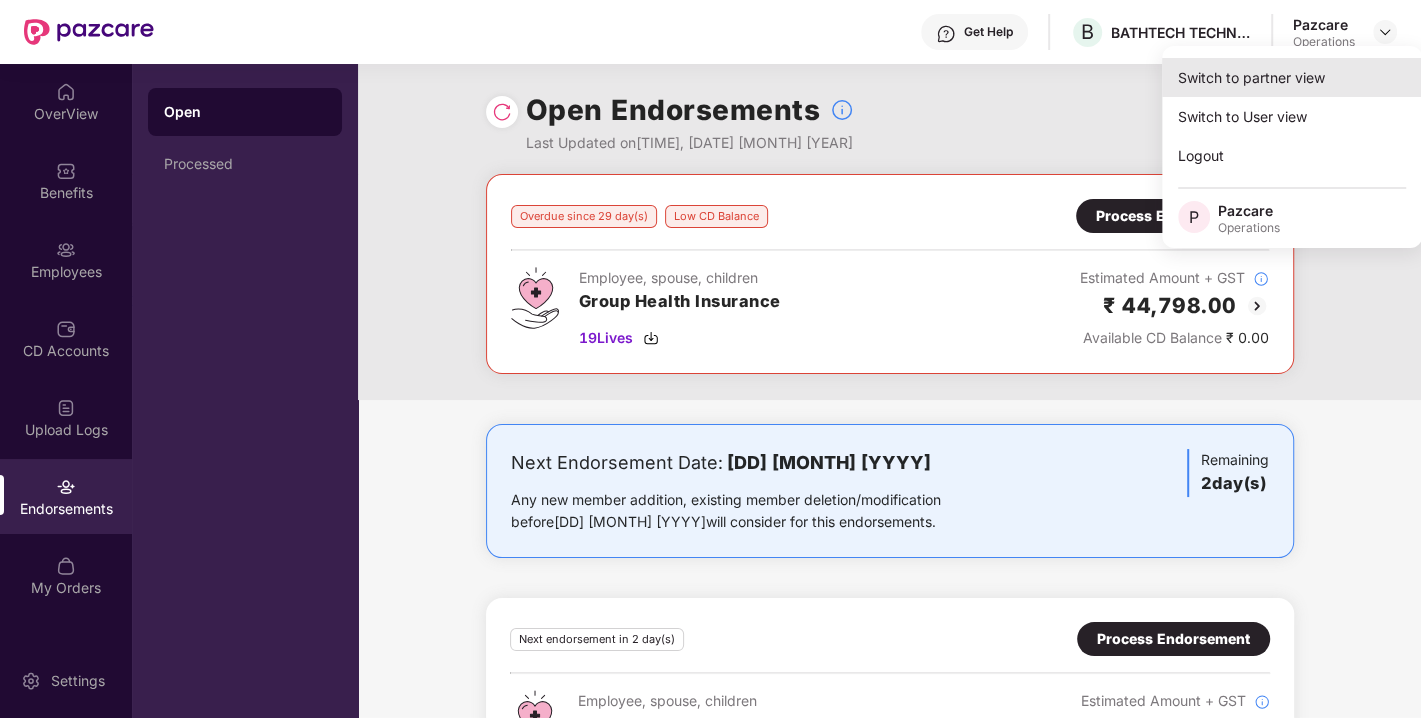 click on "Switch to partner view" at bounding box center [1292, 77] 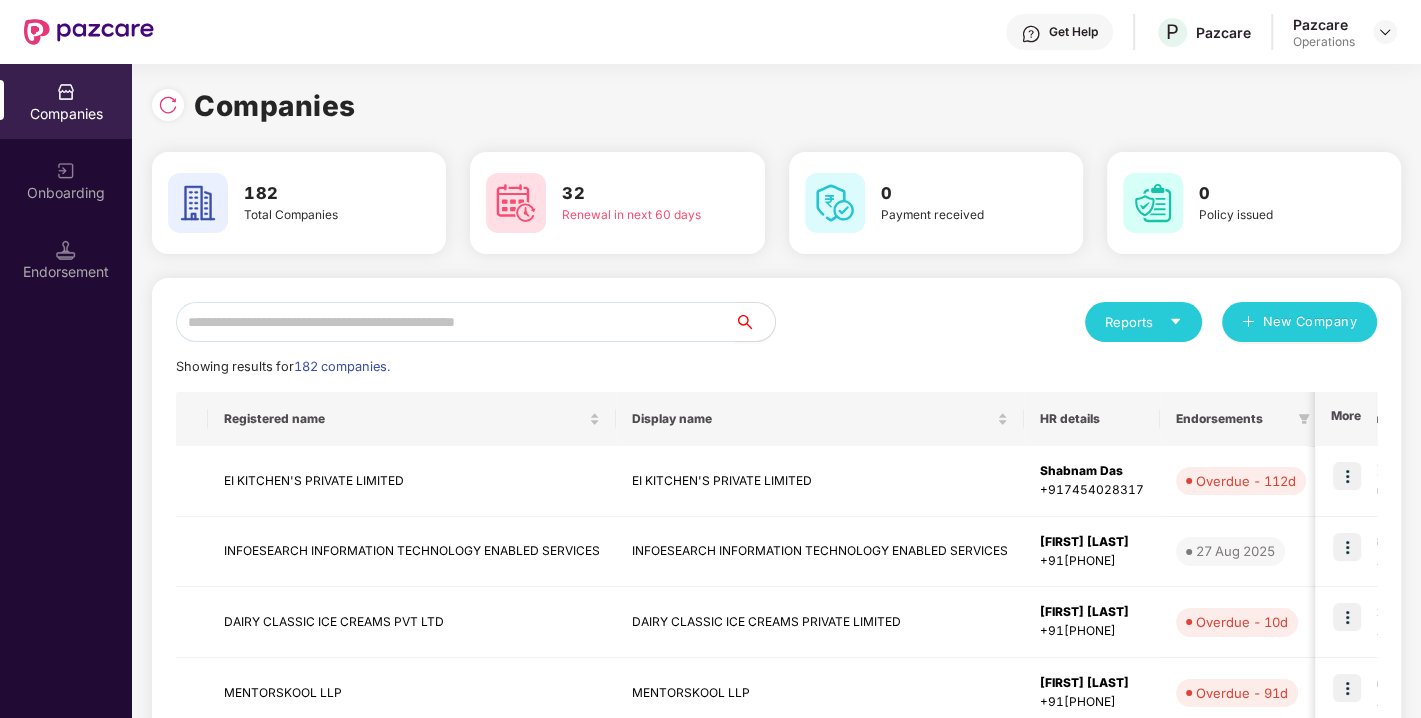 click at bounding box center [455, 322] 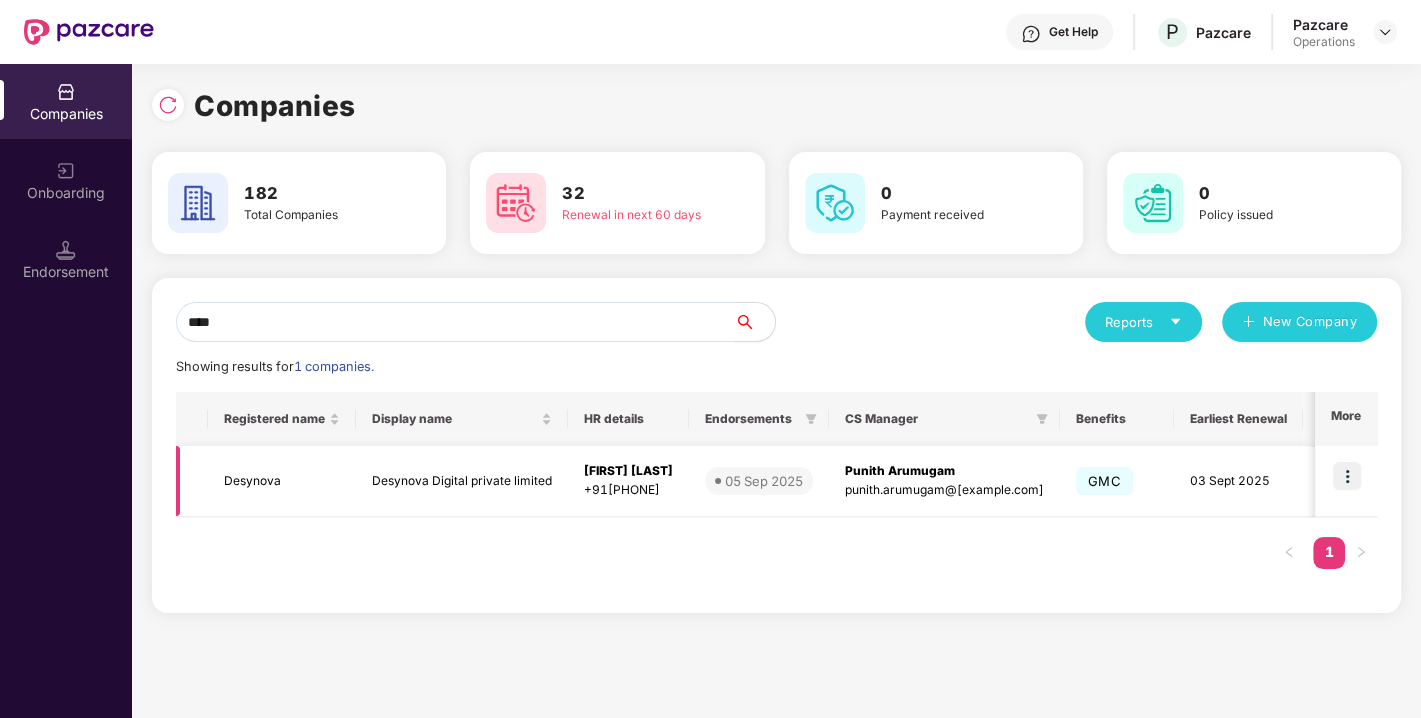 type on "****" 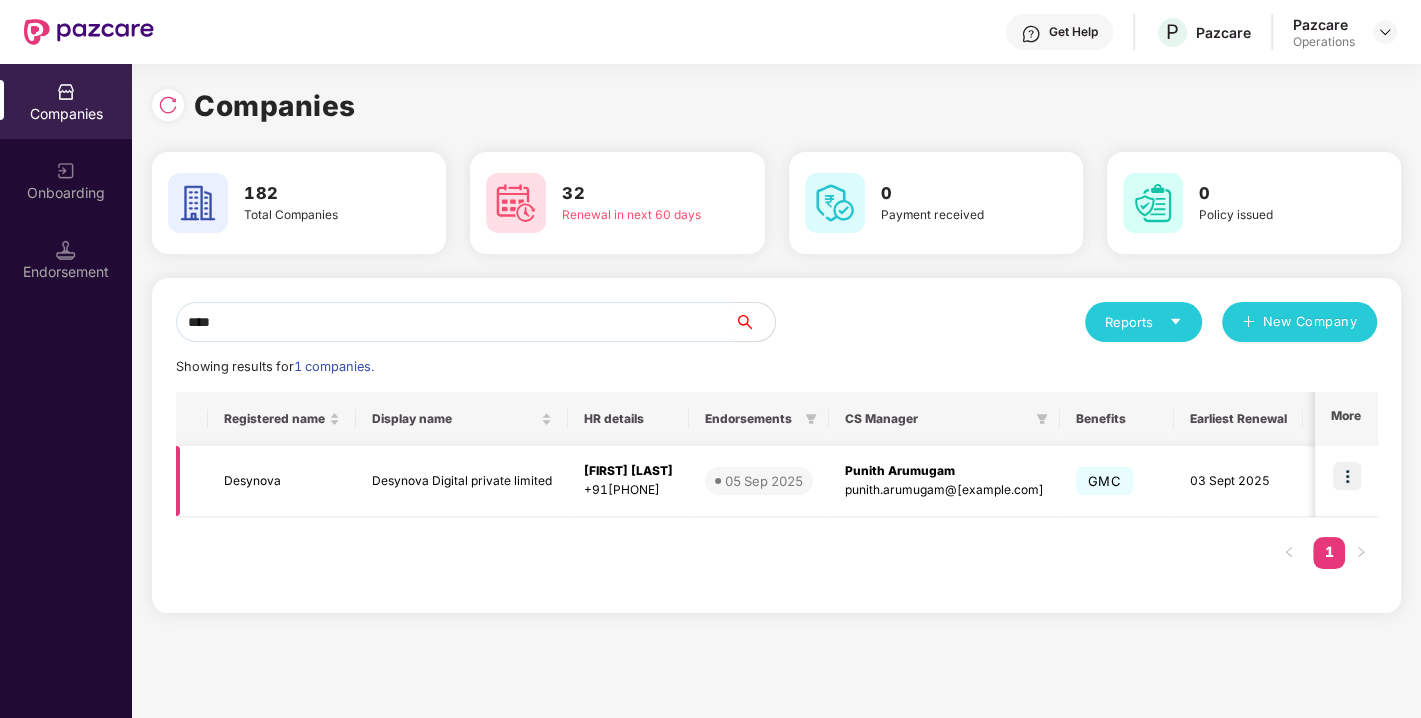 click at bounding box center (1347, 476) 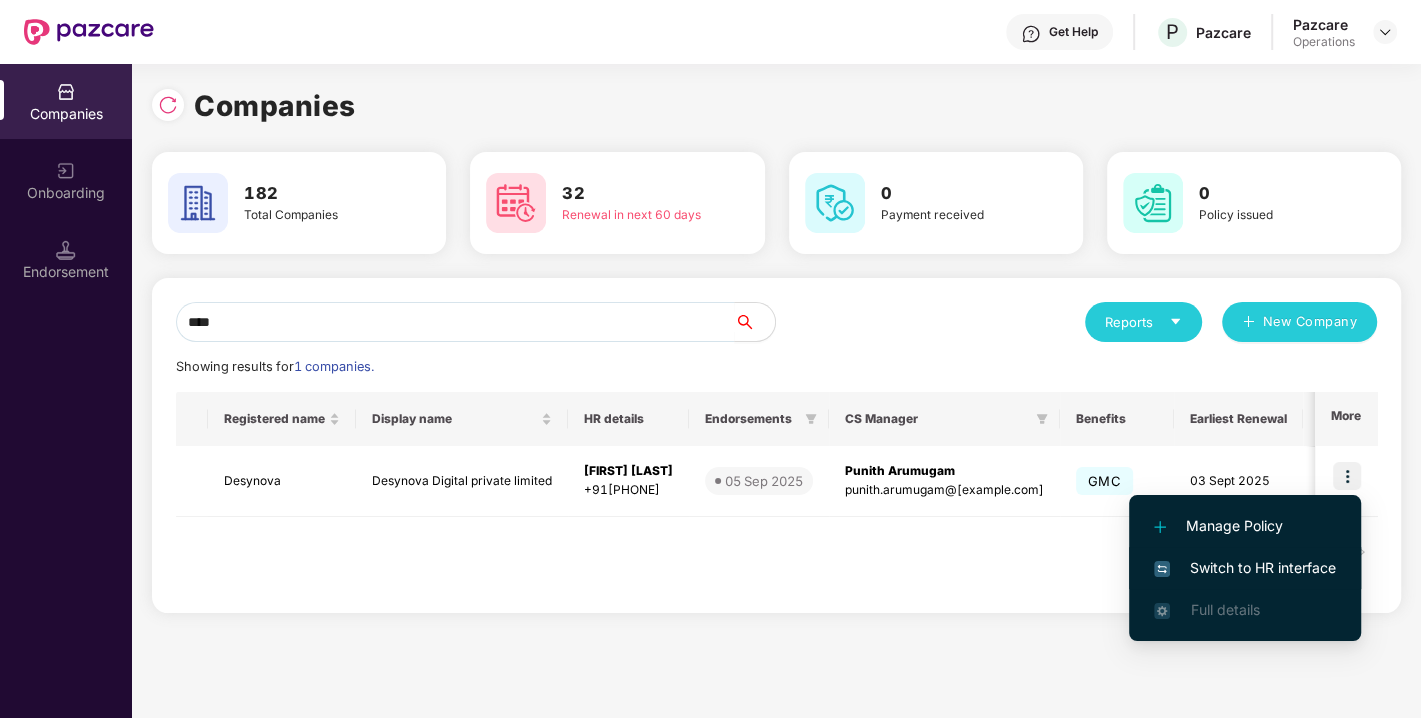 click on "Switch to HR interface" at bounding box center [1245, 568] 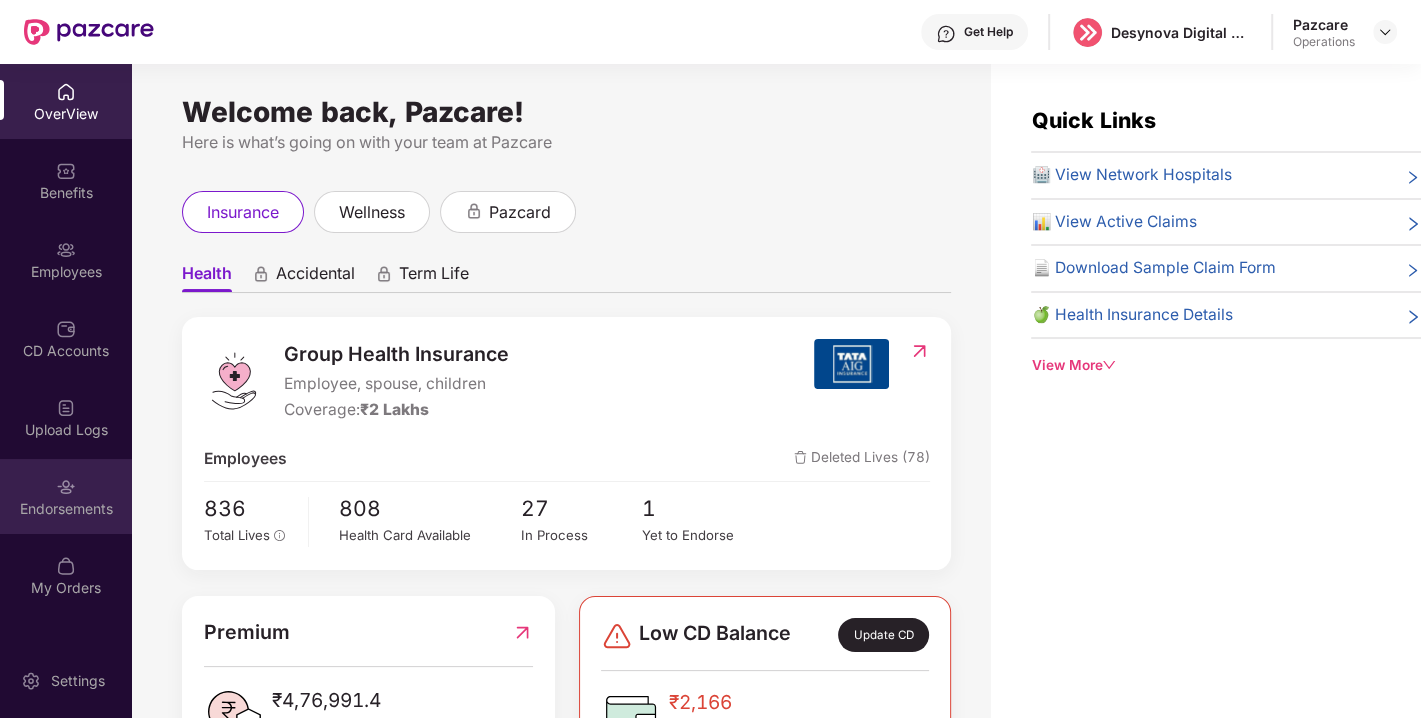 click at bounding box center [66, 487] 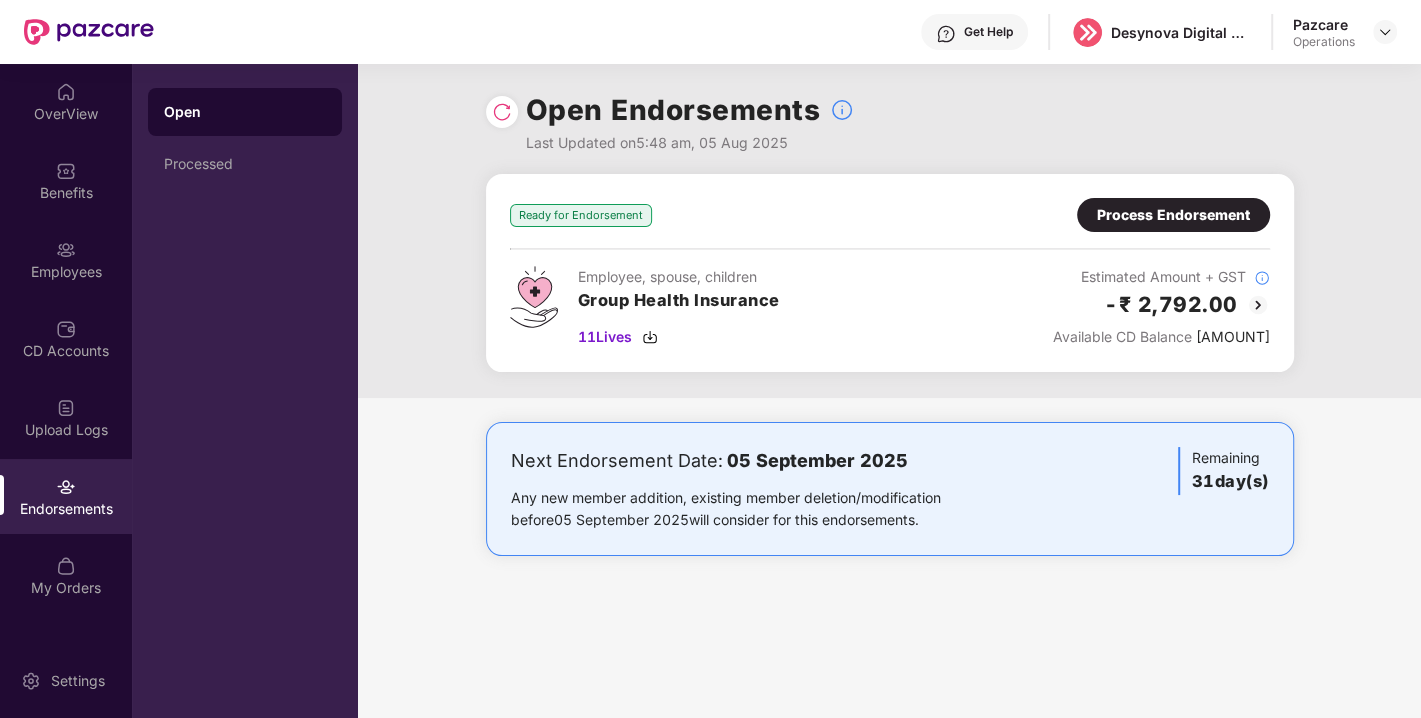 click on "Process Endorsement" at bounding box center (1173, 215) 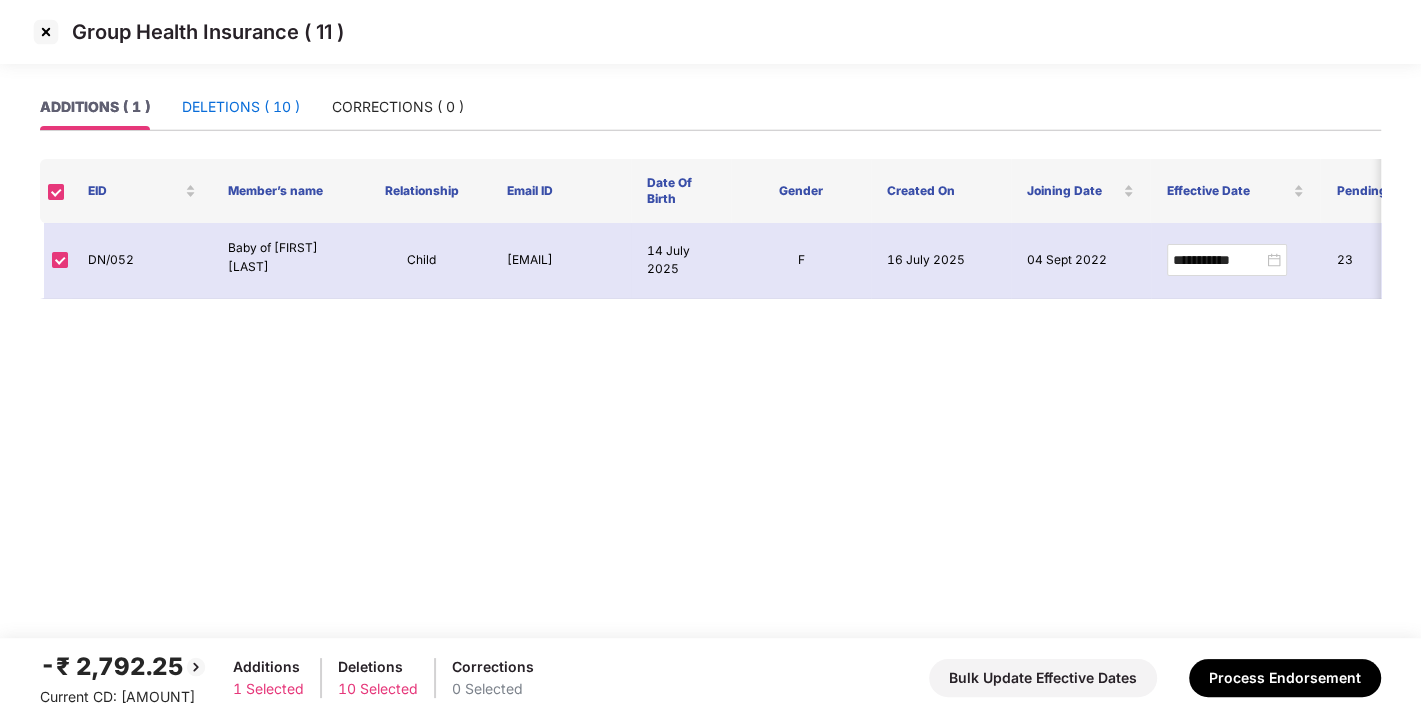 click on "DELETIONS ( 10 )" at bounding box center (241, 107) 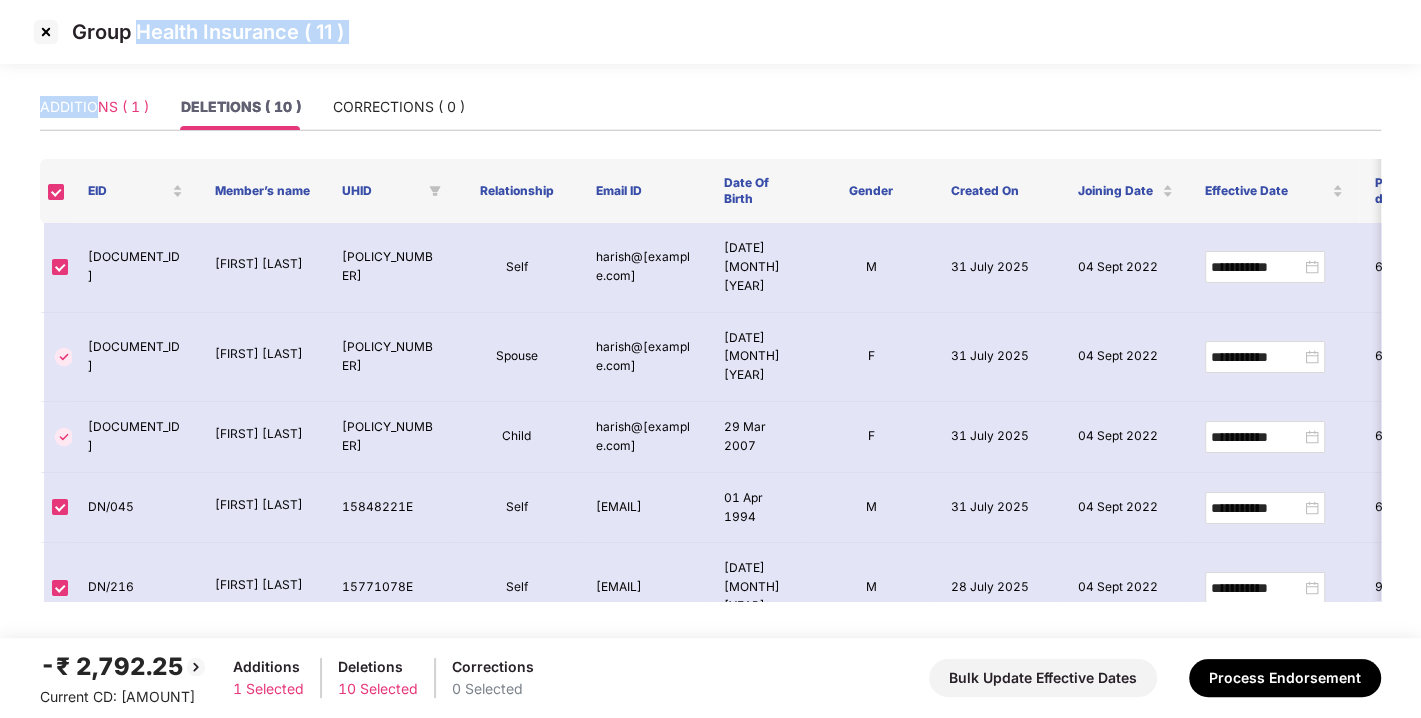 drag, startPoint x: 137, startPoint y: 77, endPoint x: 94, endPoint y: 107, distance: 52.43091 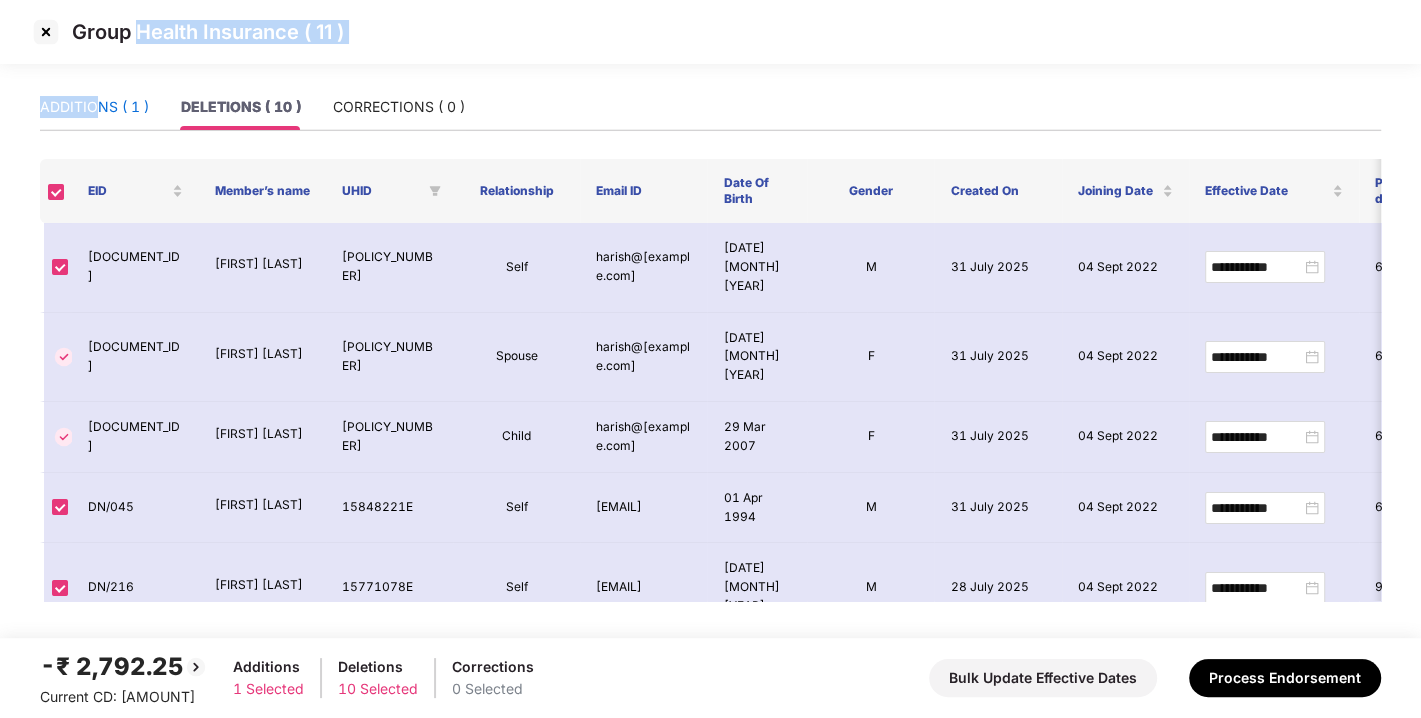 click on "ADDITIONS ( 1 )" at bounding box center [94, 107] 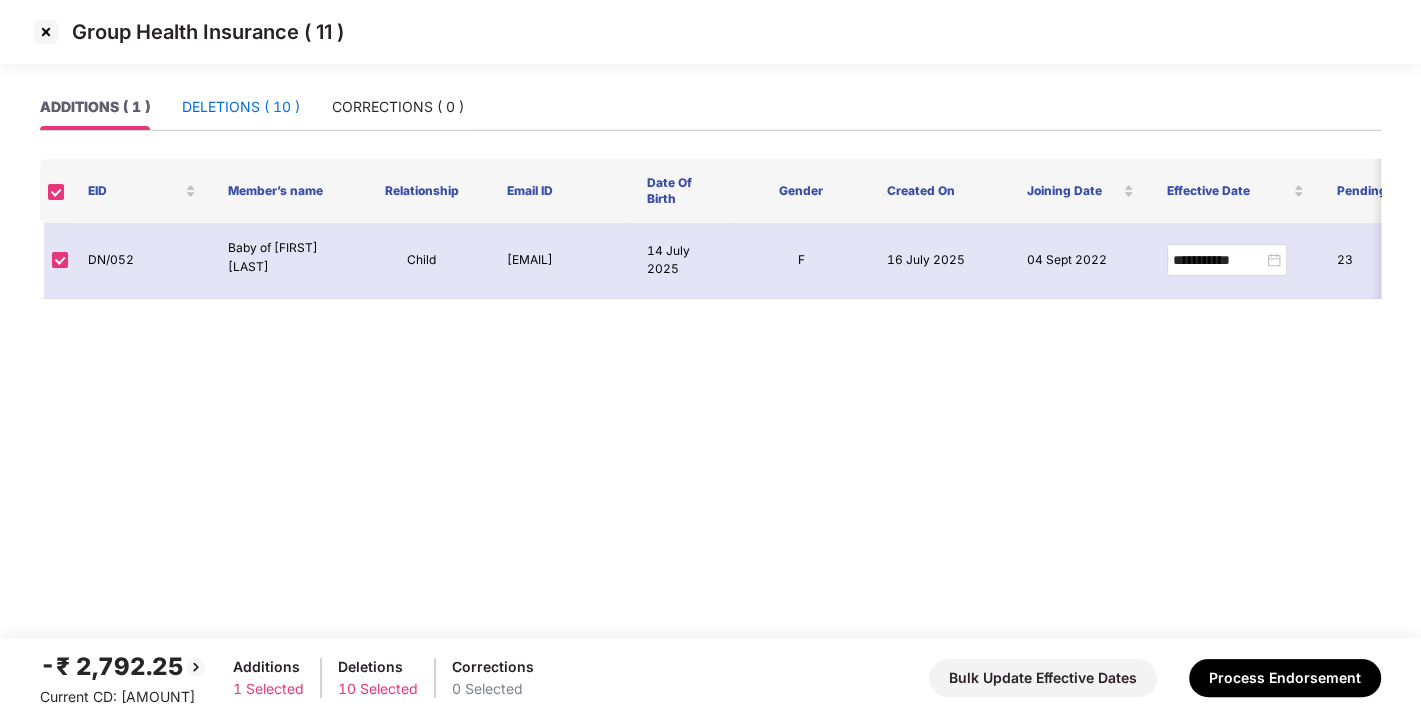 click on "DELETIONS ( 10 )" at bounding box center (241, 107) 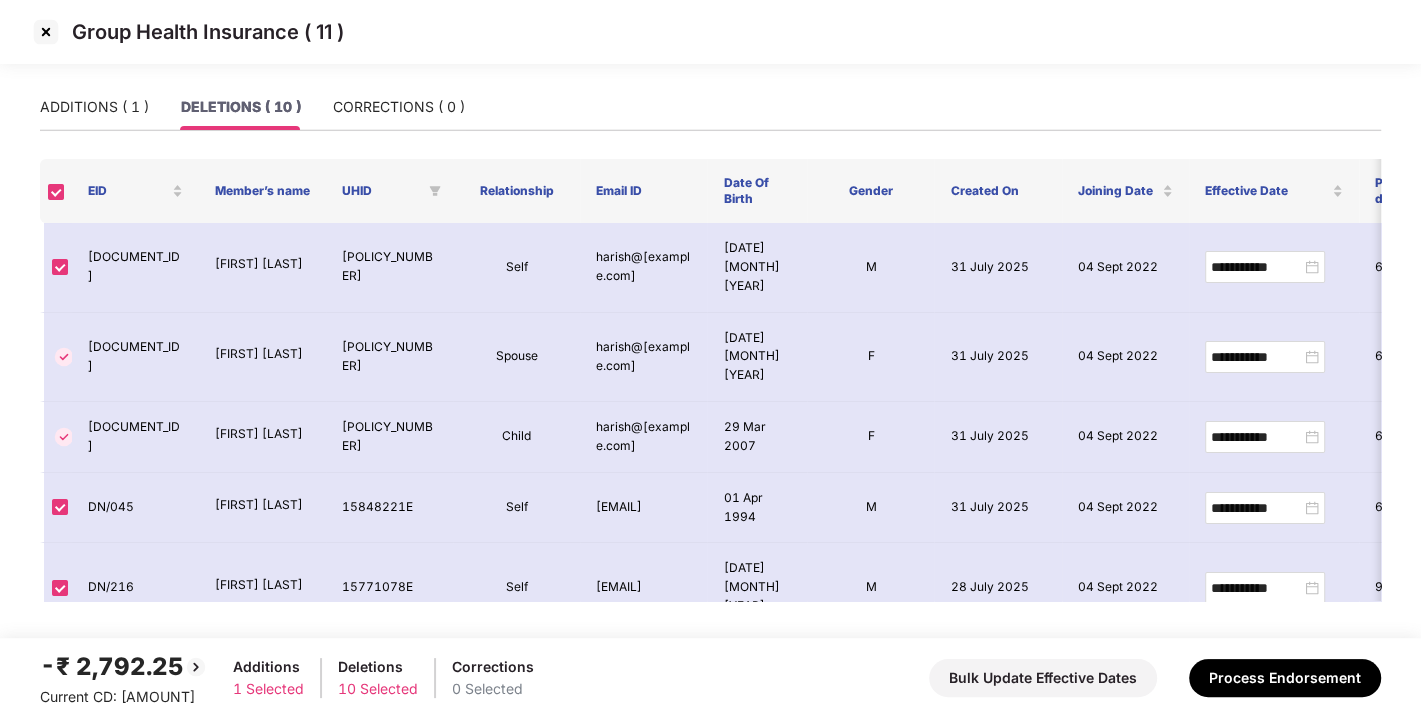 click at bounding box center [46, 32] 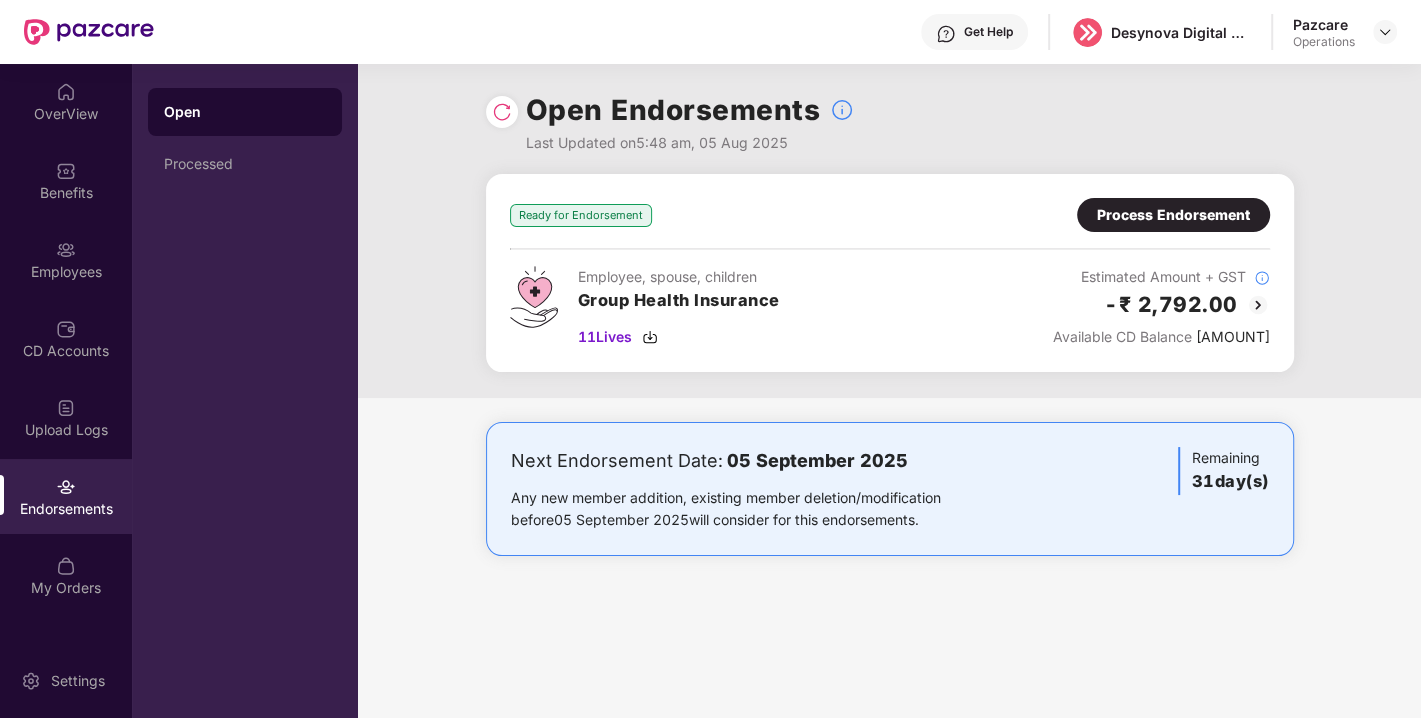 click at bounding box center (502, 112) 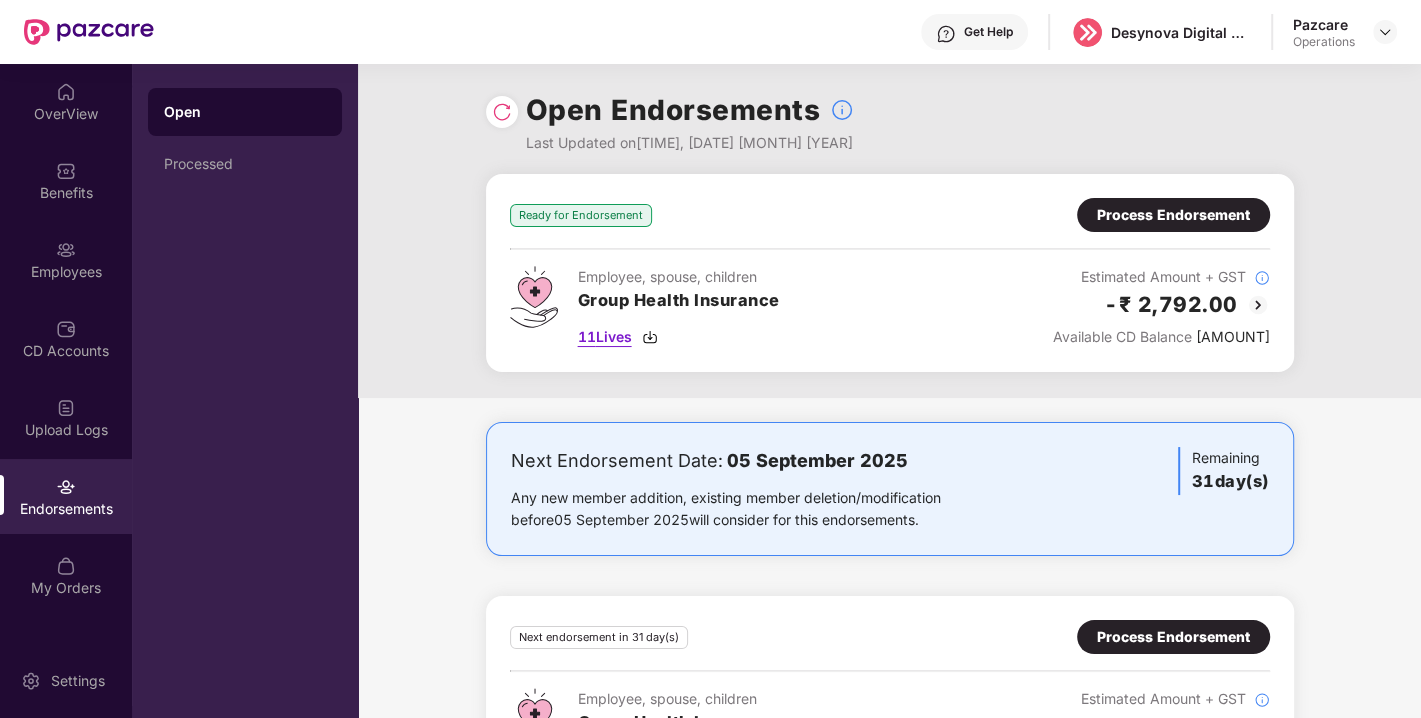 click at bounding box center [650, 337] 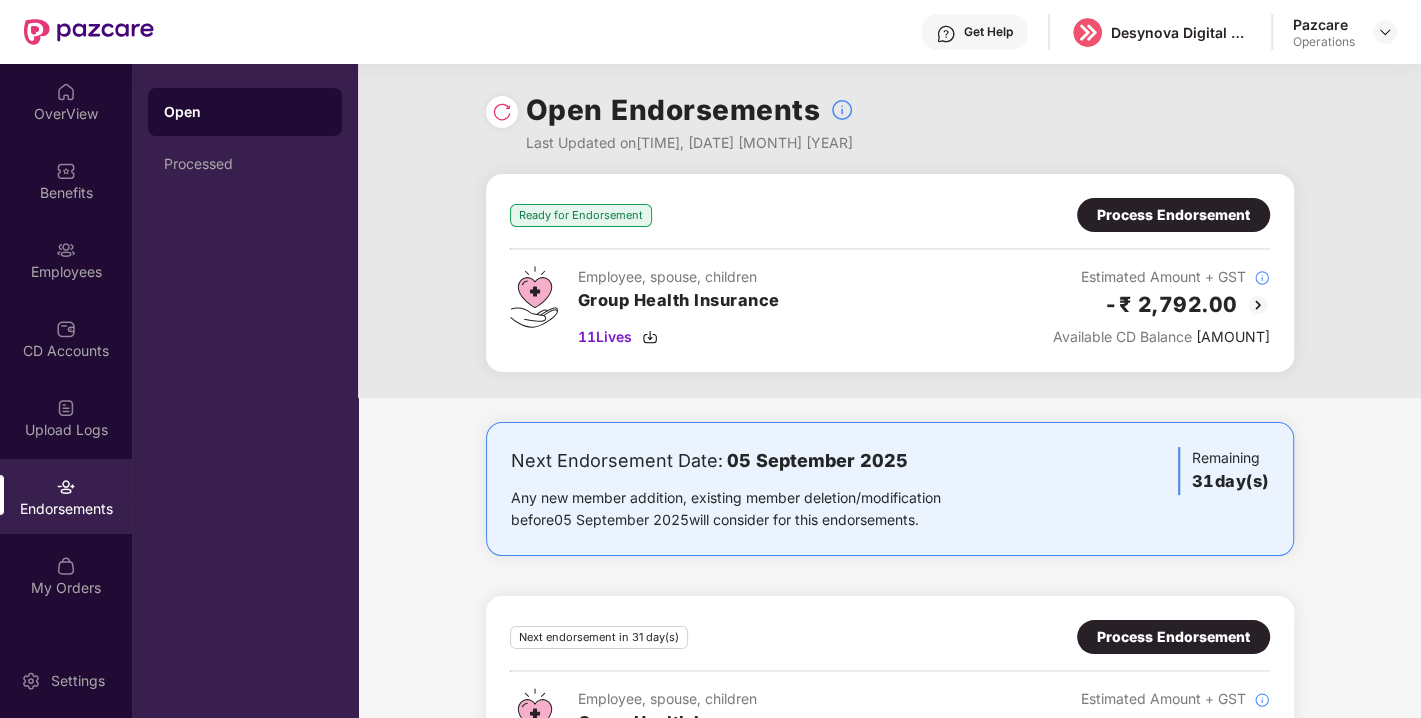 click on "Process Endorsement" at bounding box center [1173, 215] 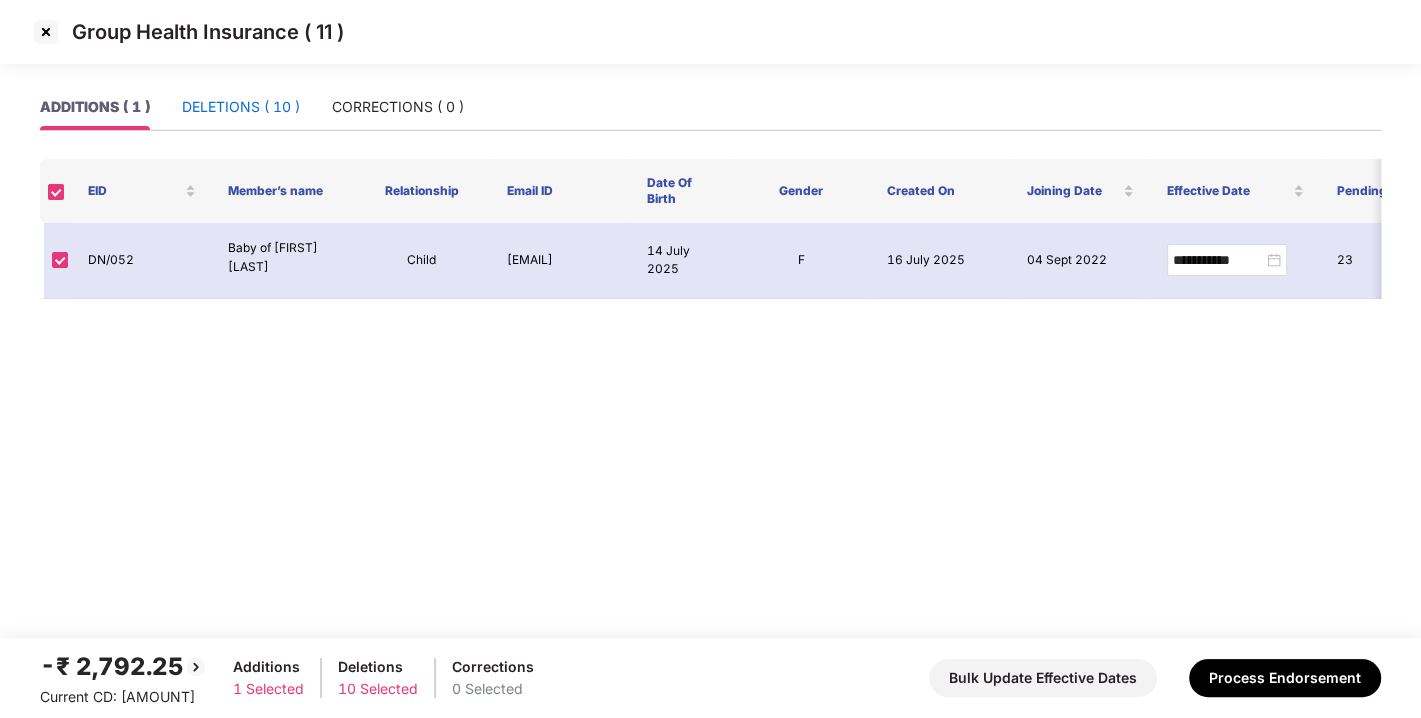 click on "DELETIONS ( 10 )" at bounding box center (241, 107) 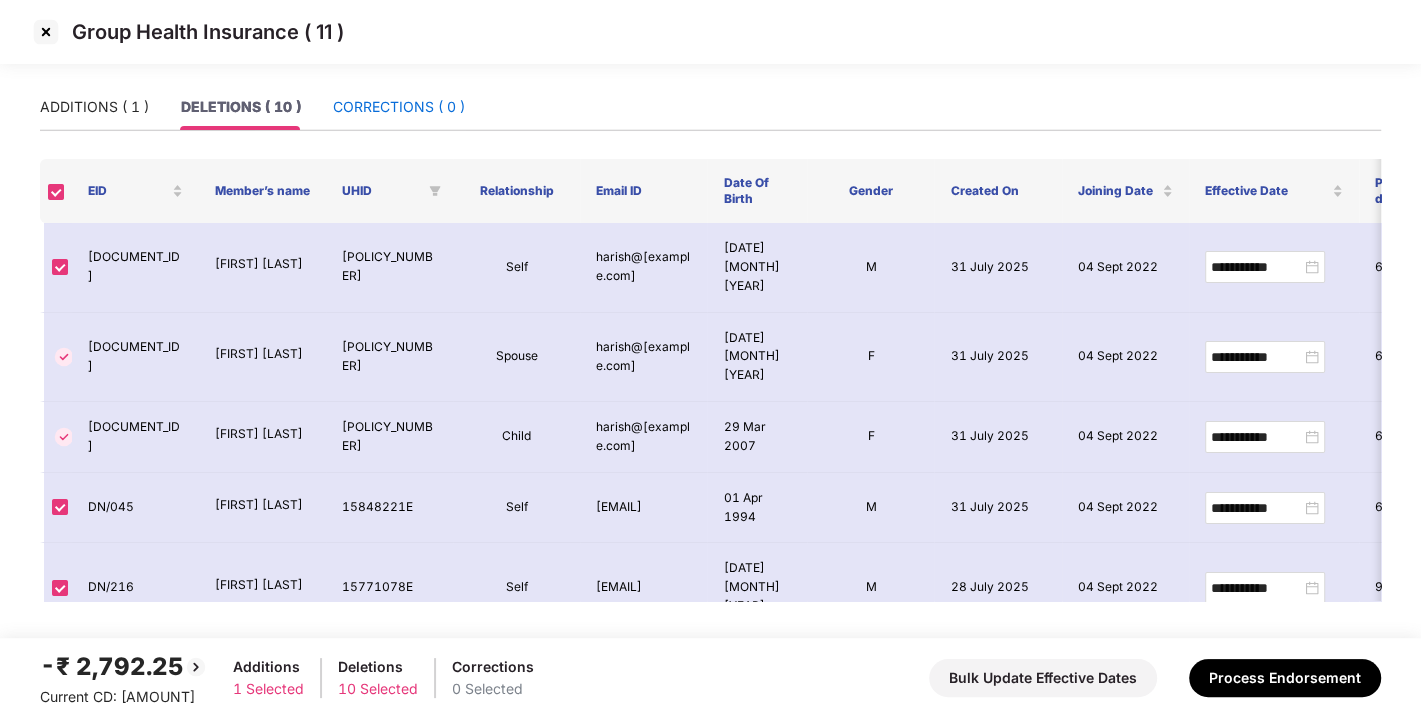 click on "CORRECTIONS ( 0 )" at bounding box center [399, 107] 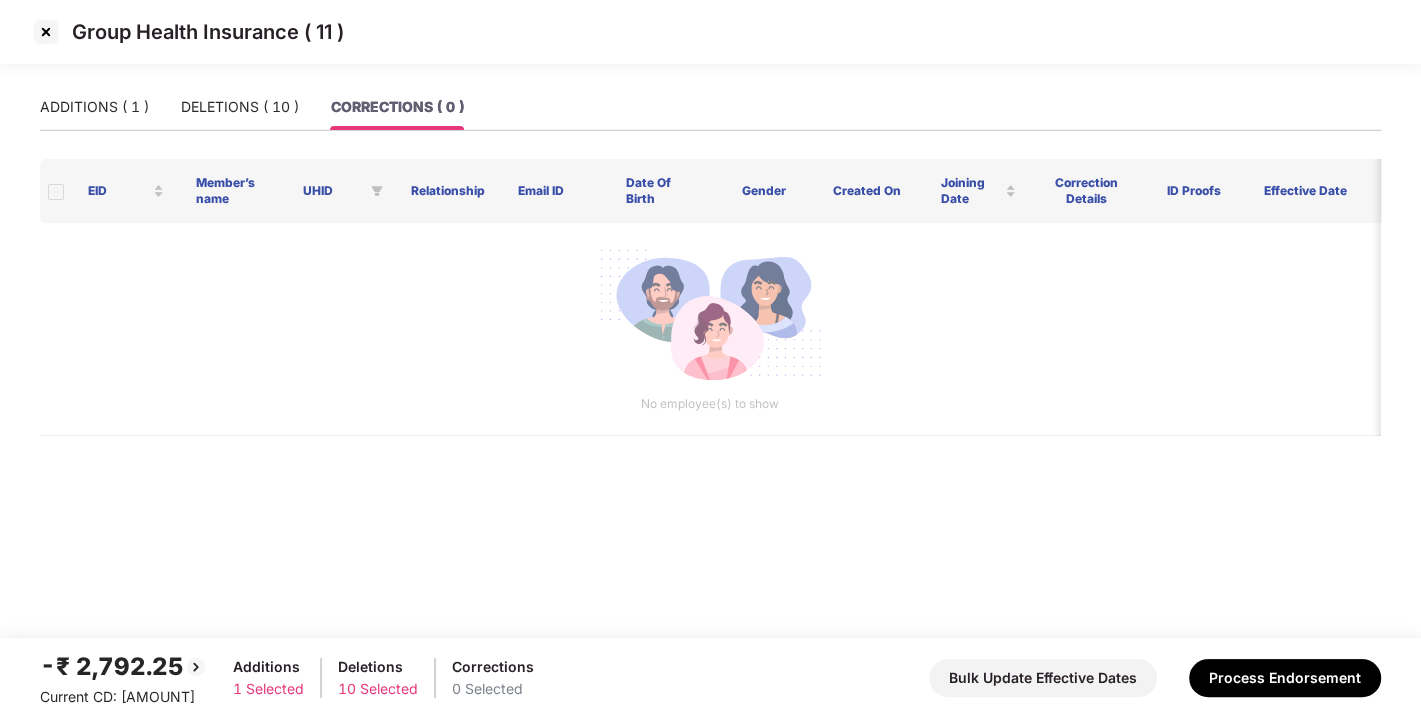 click on "ADDITIONS ( 1 ) DELETIONS ( 10 ) CORRECTIONS ( 0 )" at bounding box center [252, 107] 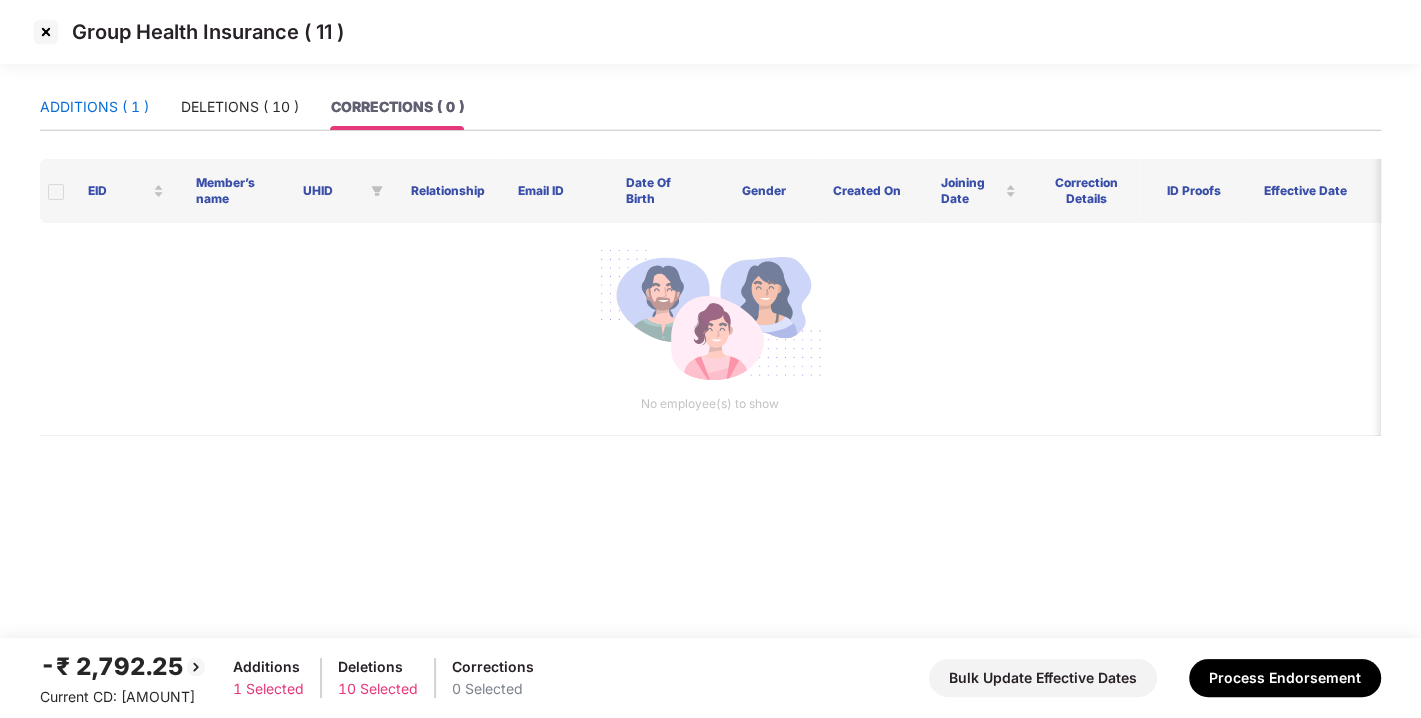 click on "ADDITIONS ( 1 )" at bounding box center [94, 107] 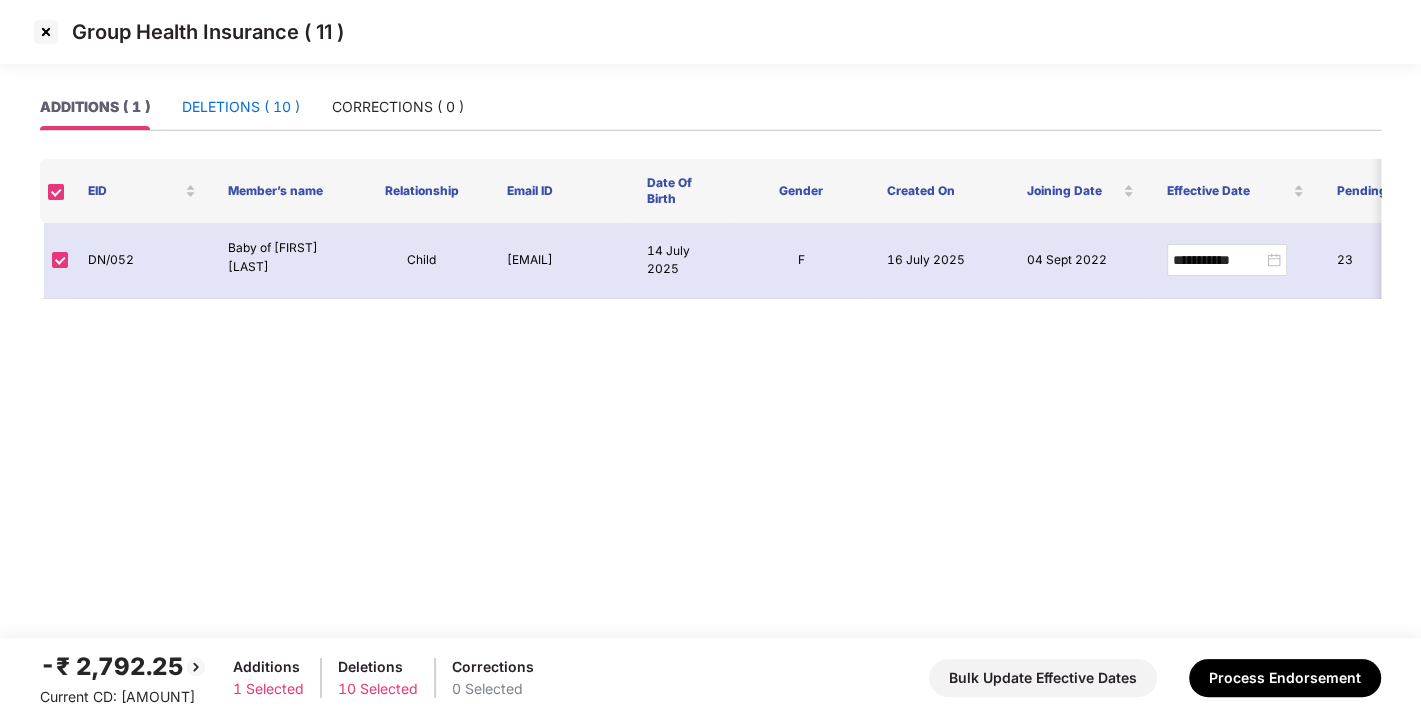 click on "DELETIONS ( 10 )" at bounding box center [241, 107] 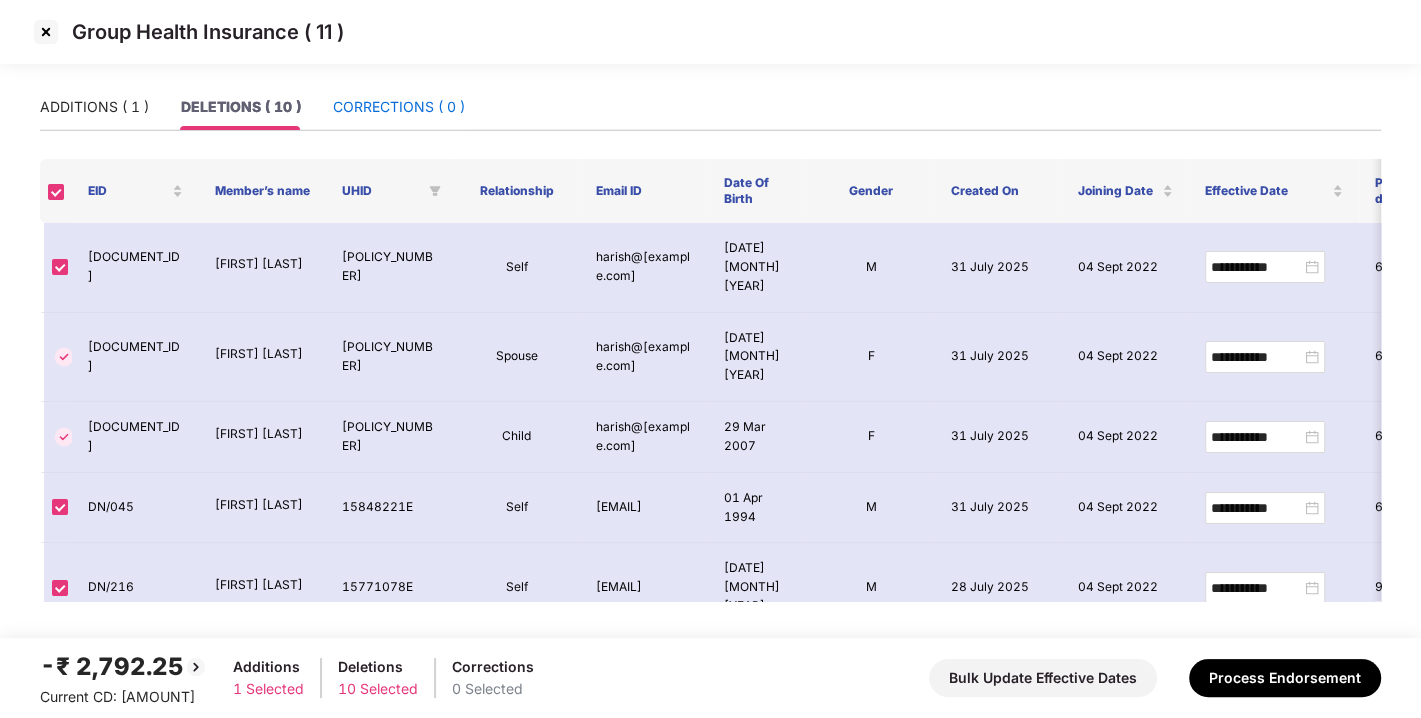 click on "CORRECTIONS ( 0 )" at bounding box center [399, 107] 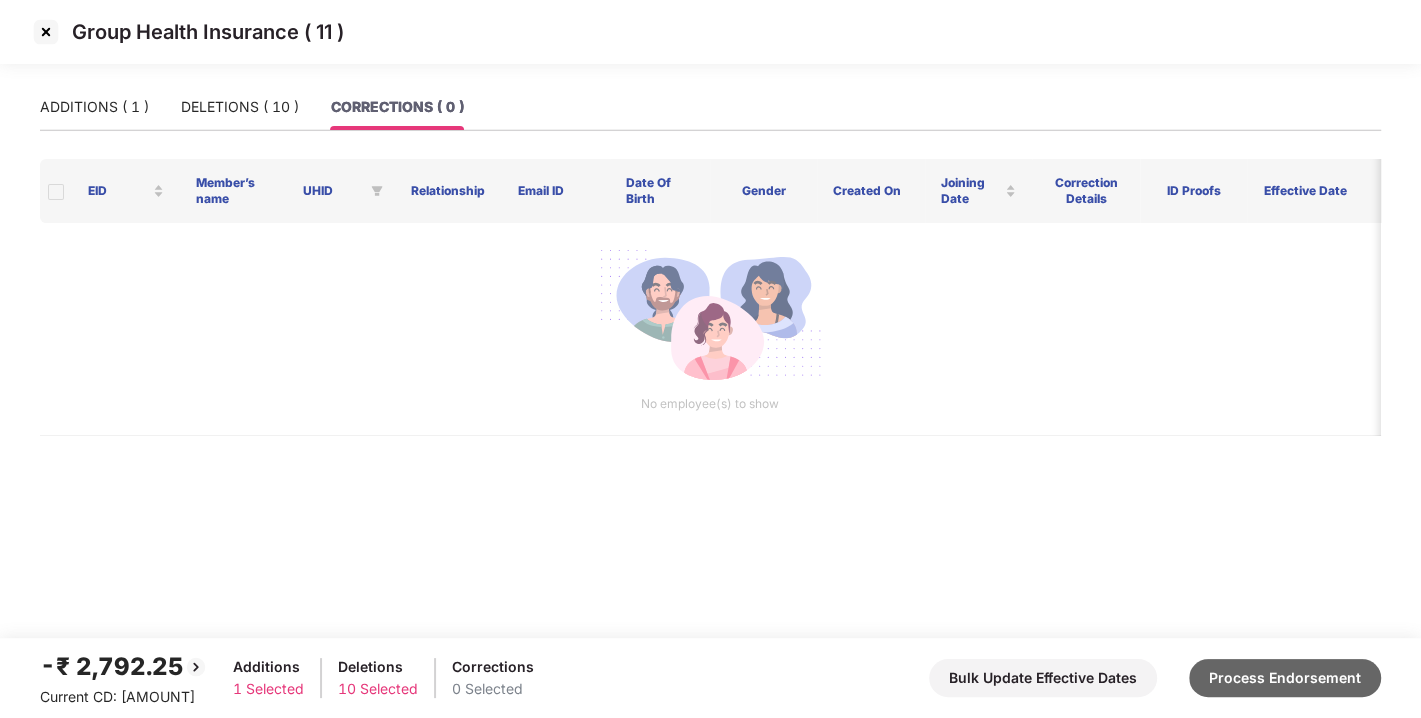click on "Process Endorsement" at bounding box center [1285, 678] 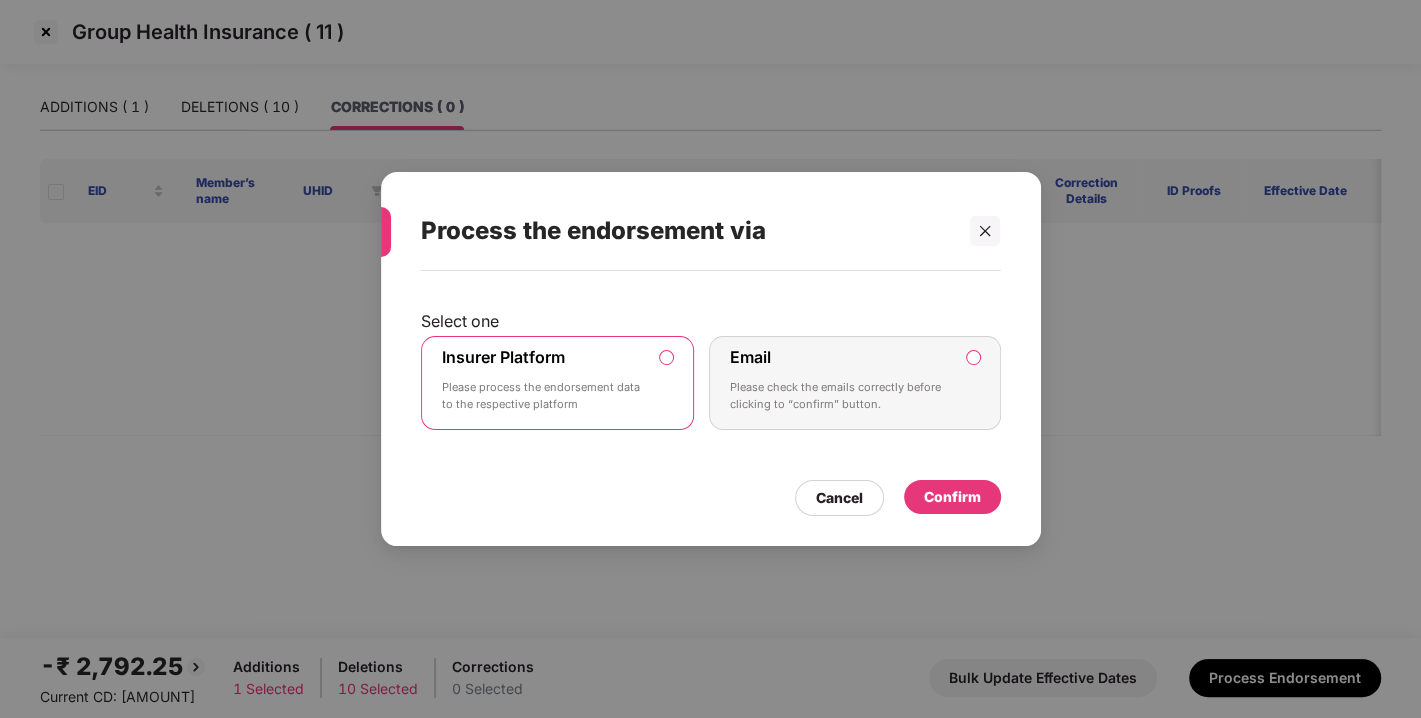 click on "Confirm" at bounding box center [952, 497] 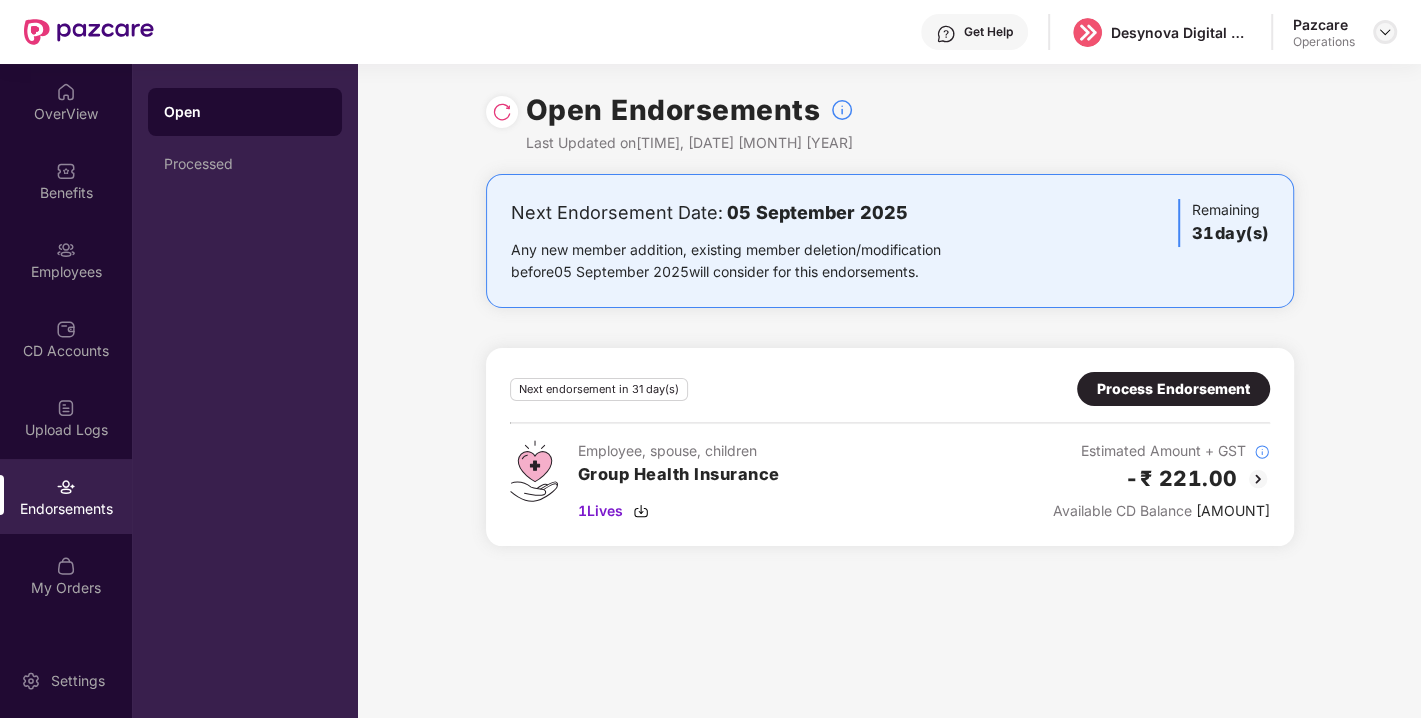 click at bounding box center [1385, 32] 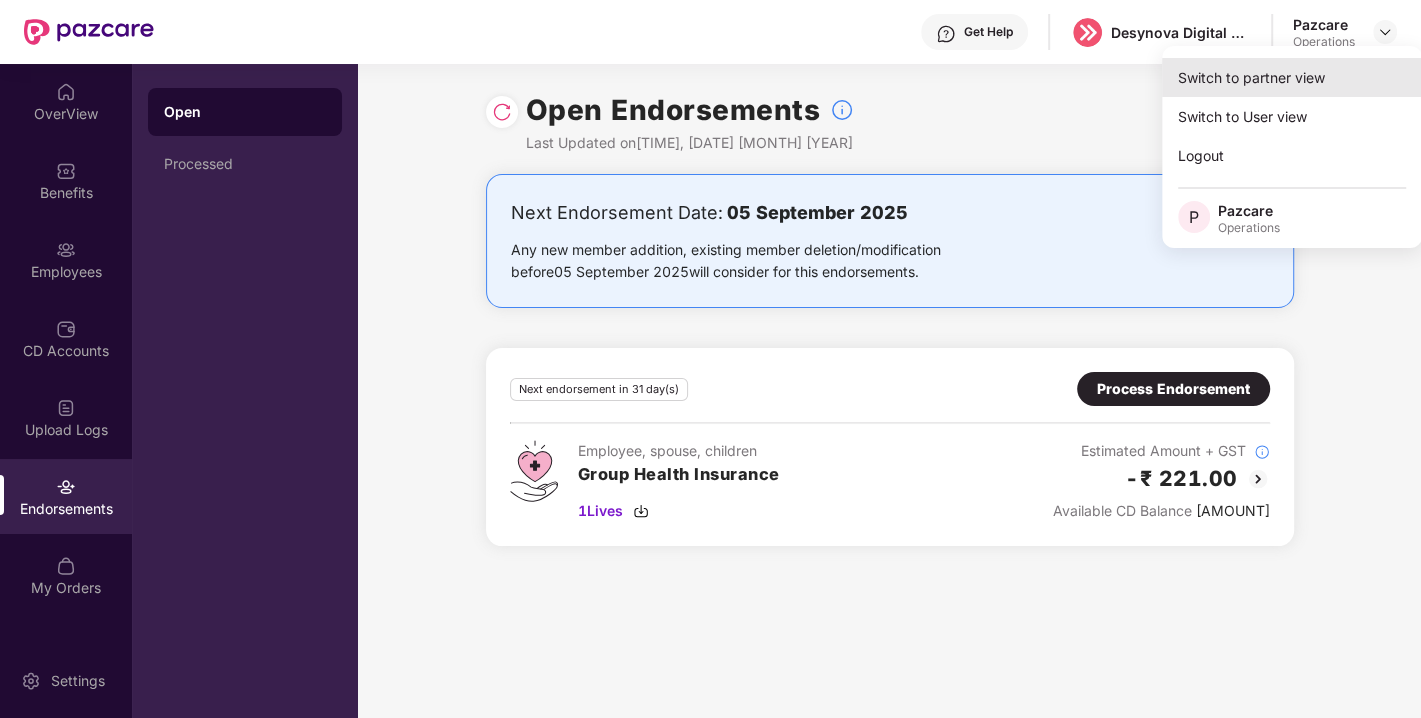 click on "Switch to partner view" at bounding box center (1292, 77) 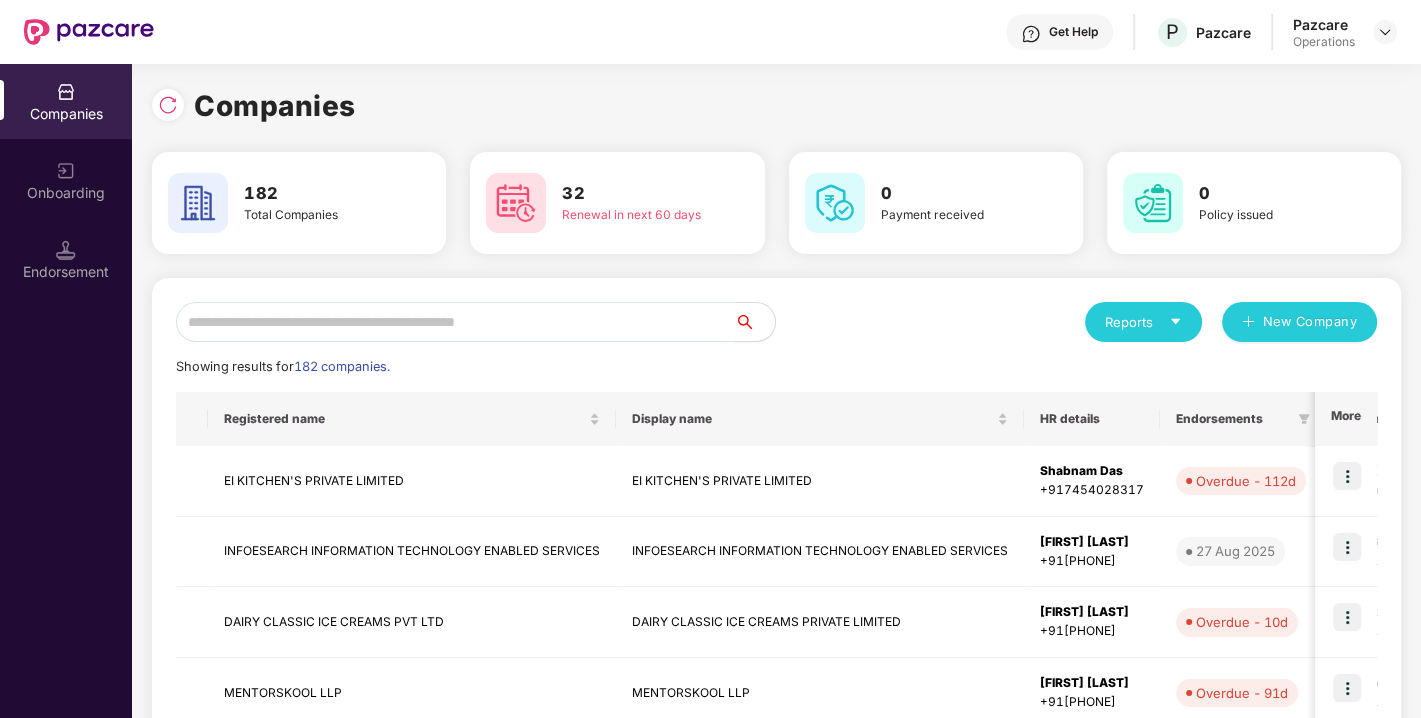 click at bounding box center [455, 322] 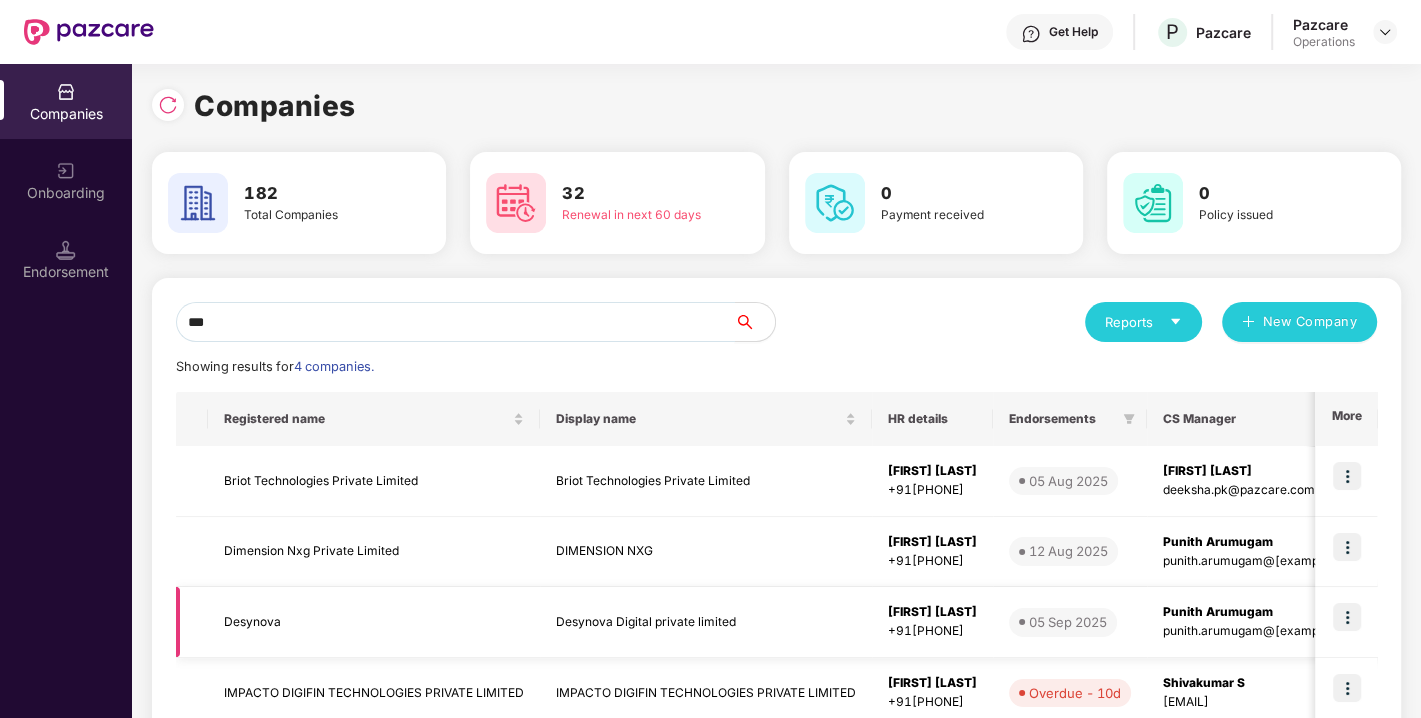 type on "***" 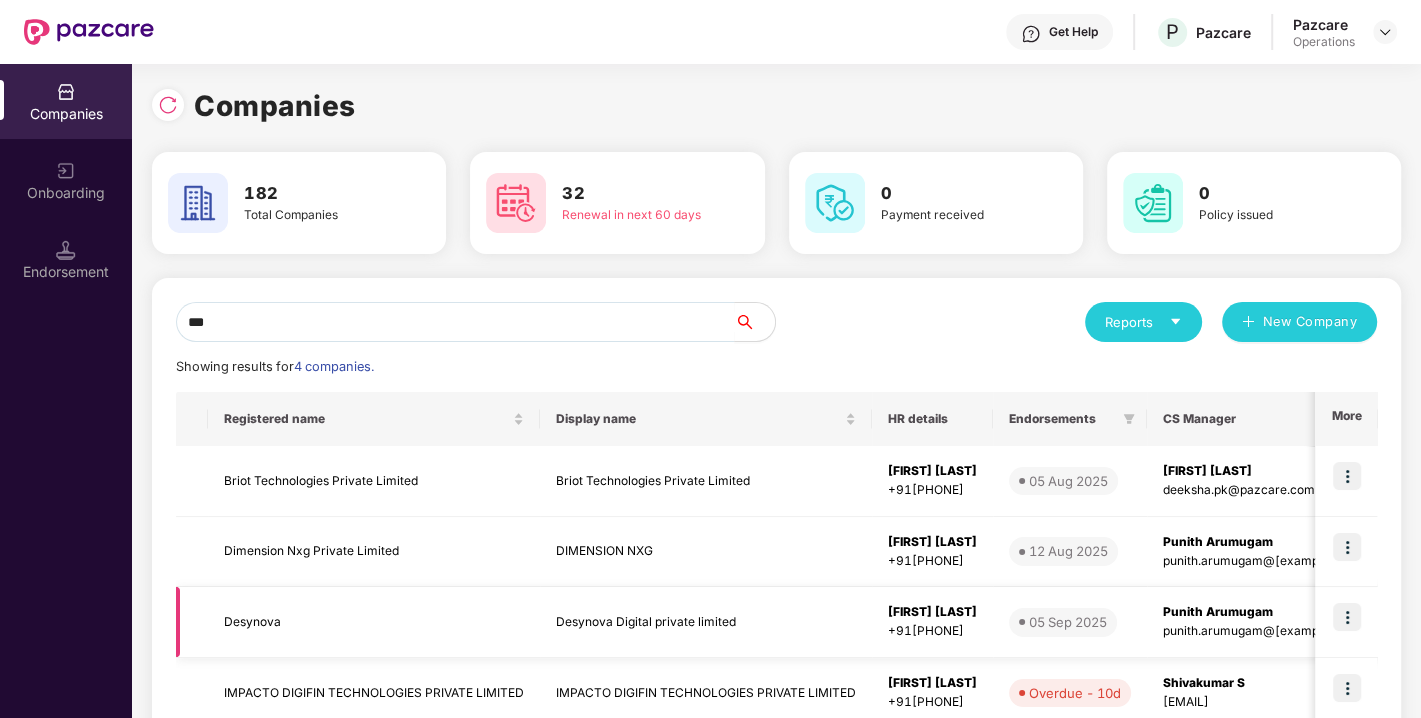 click on "Desynova" at bounding box center [374, 622] 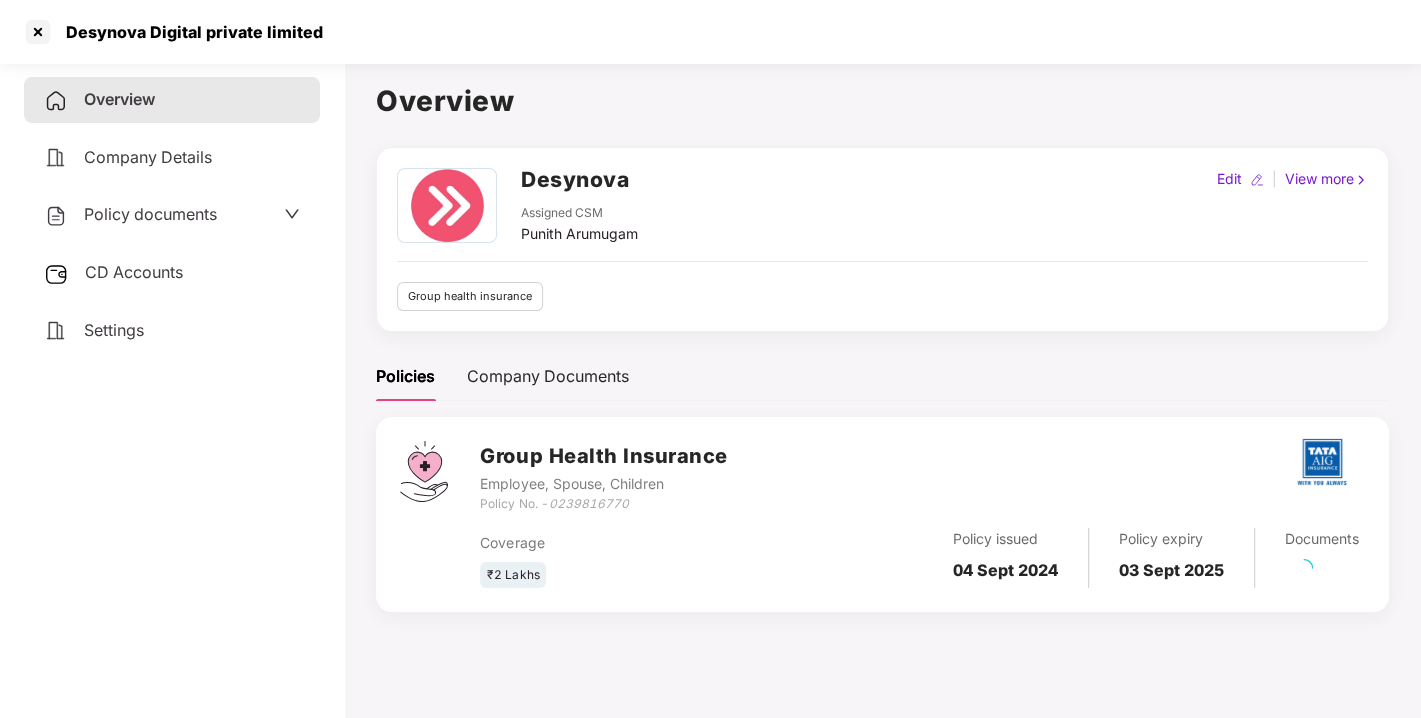 click on "Policy documents" at bounding box center (150, 214) 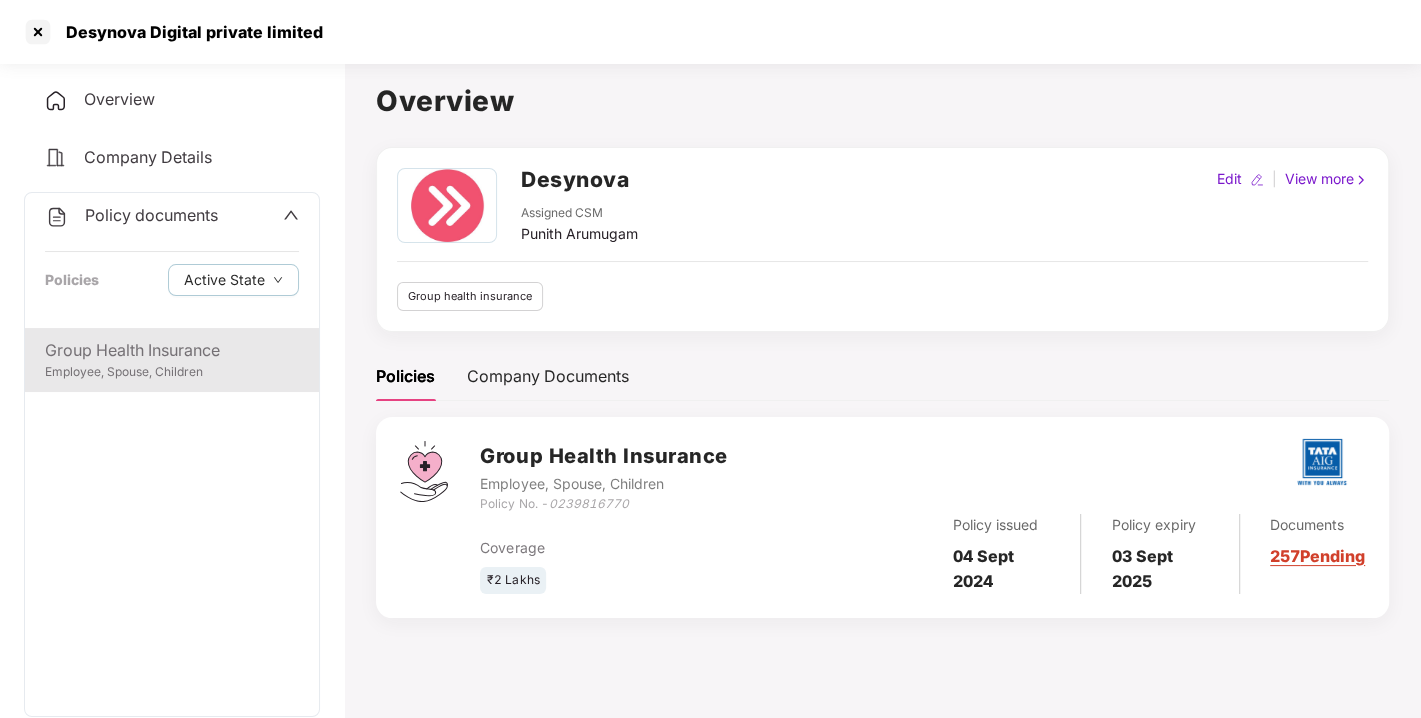 click on "Group Health Insurance" at bounding box center (172, 350) 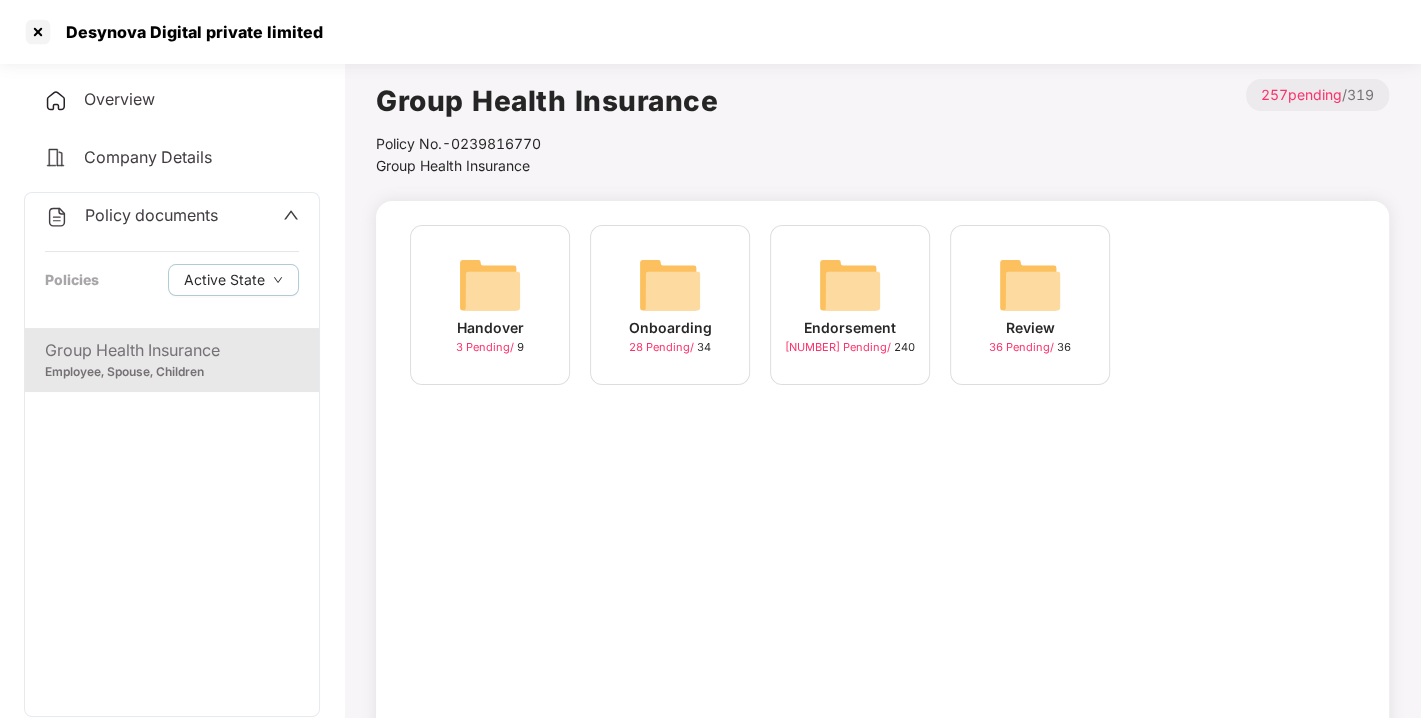 click at bounding box center [850, 285] 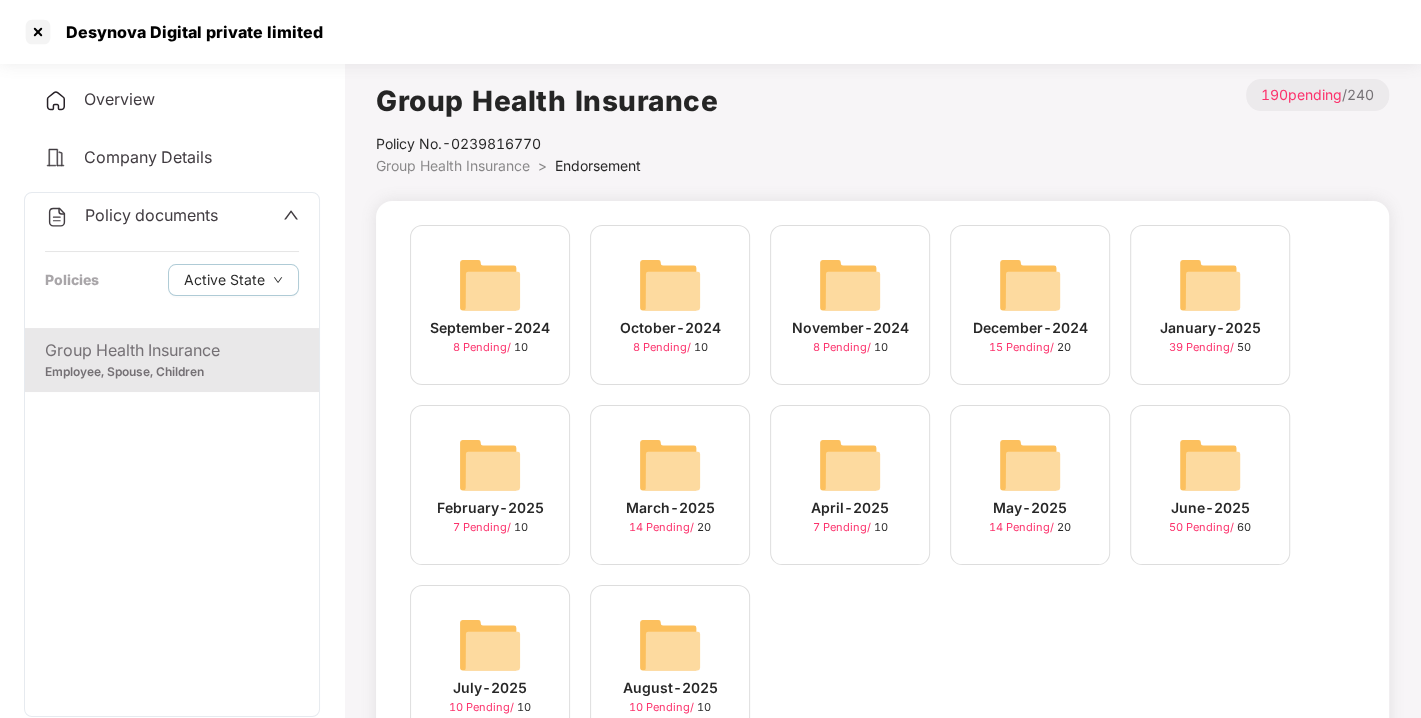 scroll, scrollTop: 94, scrollLeft: 0, axis: vertical 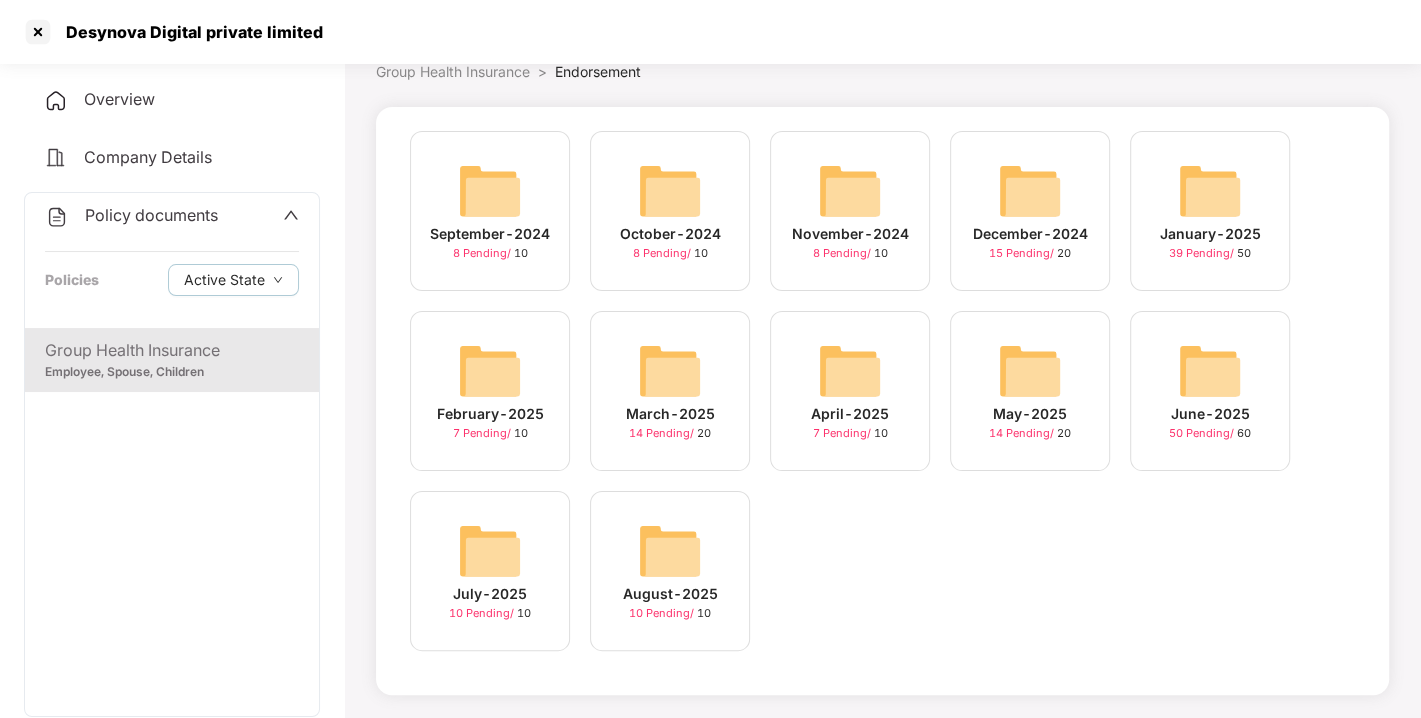 click on "May-2025 14 Pending  /     20" at bounding box center (1030, 391) 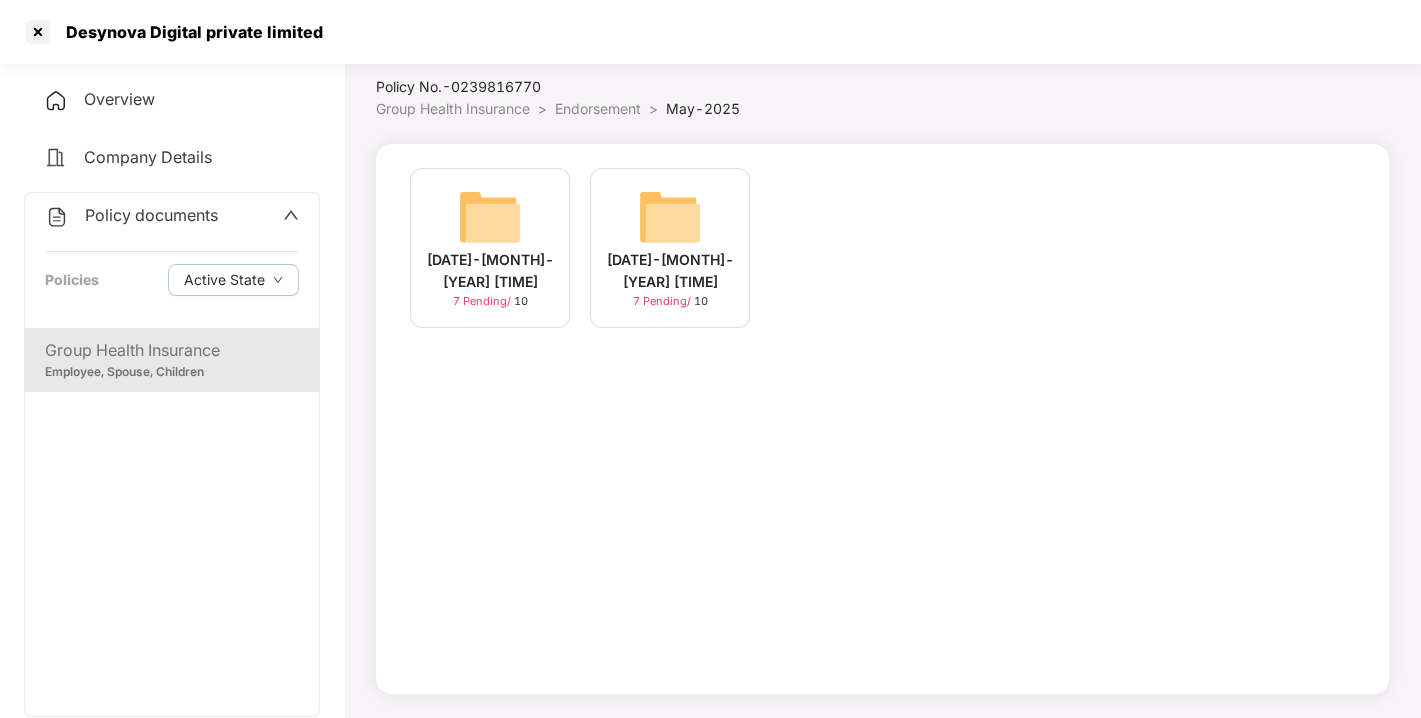 scroll, scrollTop: 57, scrollLeft: 0, axis: vertical 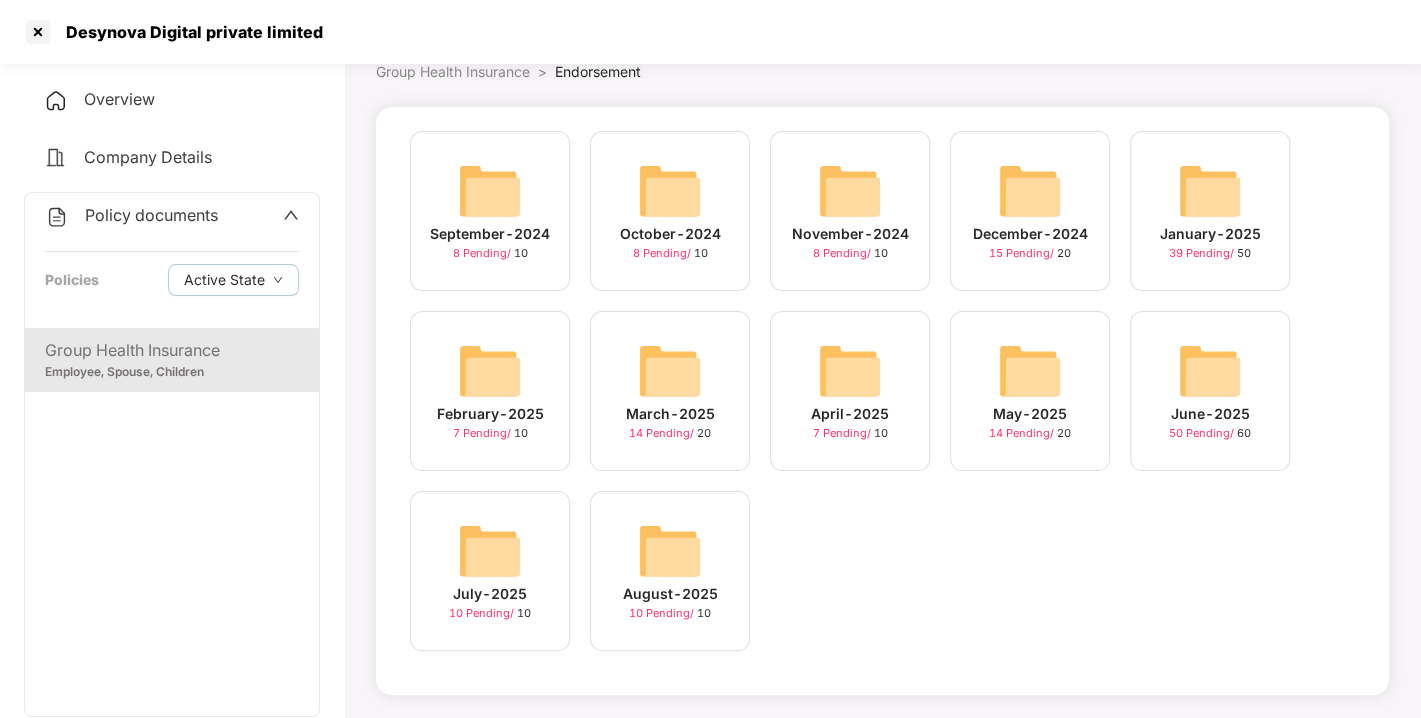 click at bounding box center [490, 551] 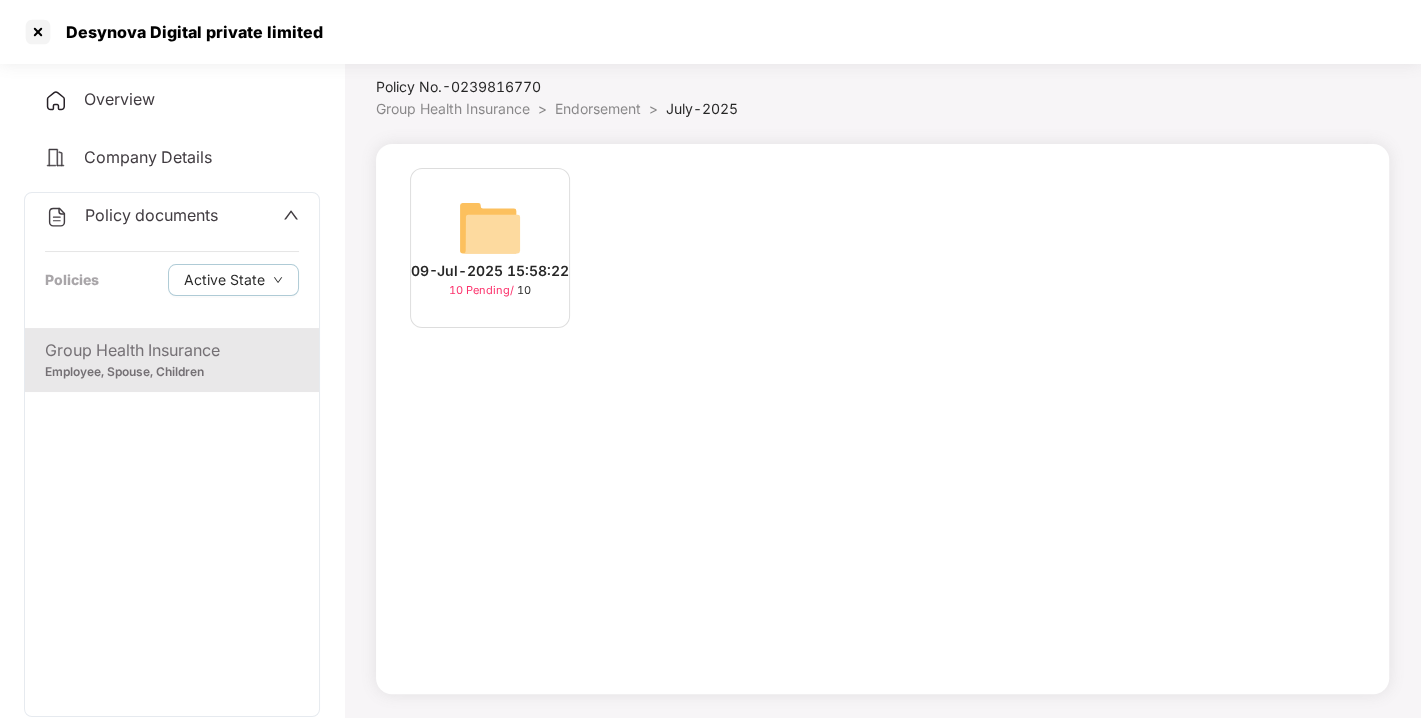 click at bounding box center [490, 228] 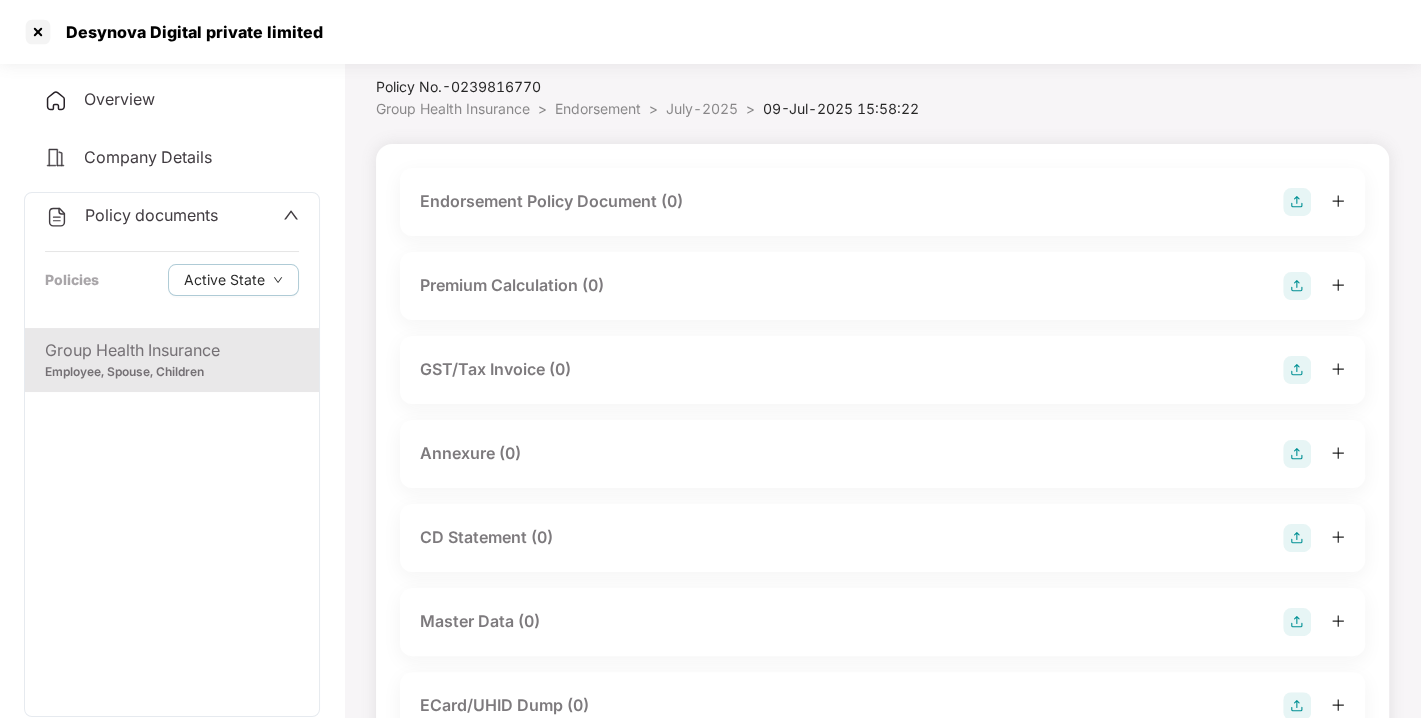 scroll, scrollTop: 94, scrollLeft: 0, axis: vertical 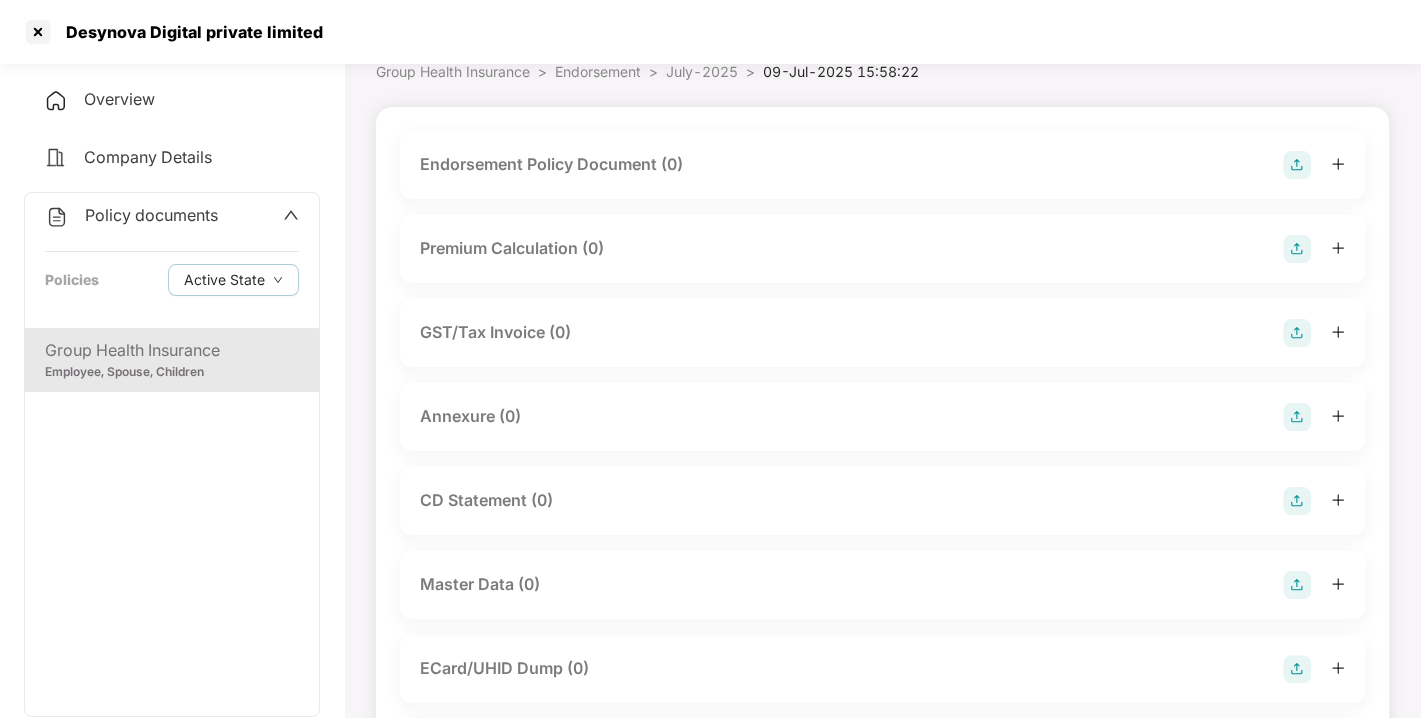 click at bounding box center (1297, 165) 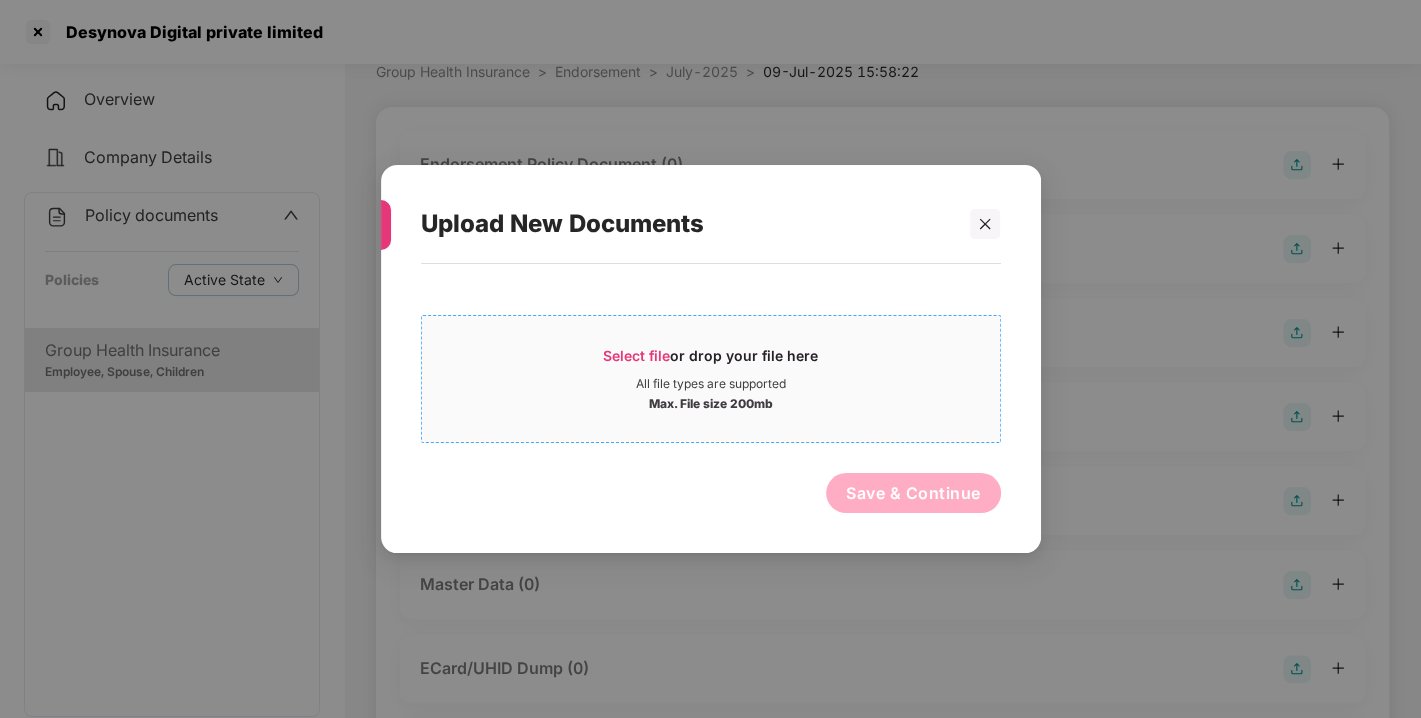 click on "Select file" at bounding box center [636, 355] 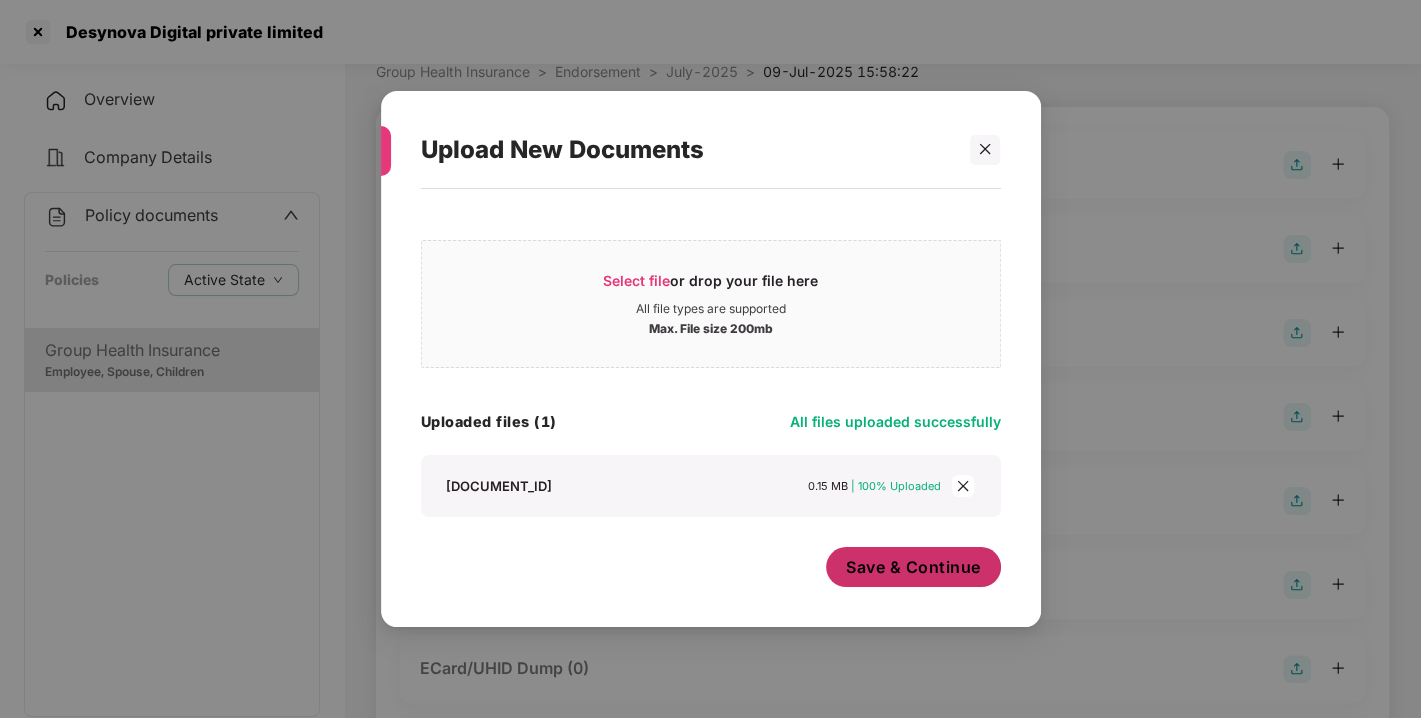 click on "Save & Continue" at bounding box center (913, 567) 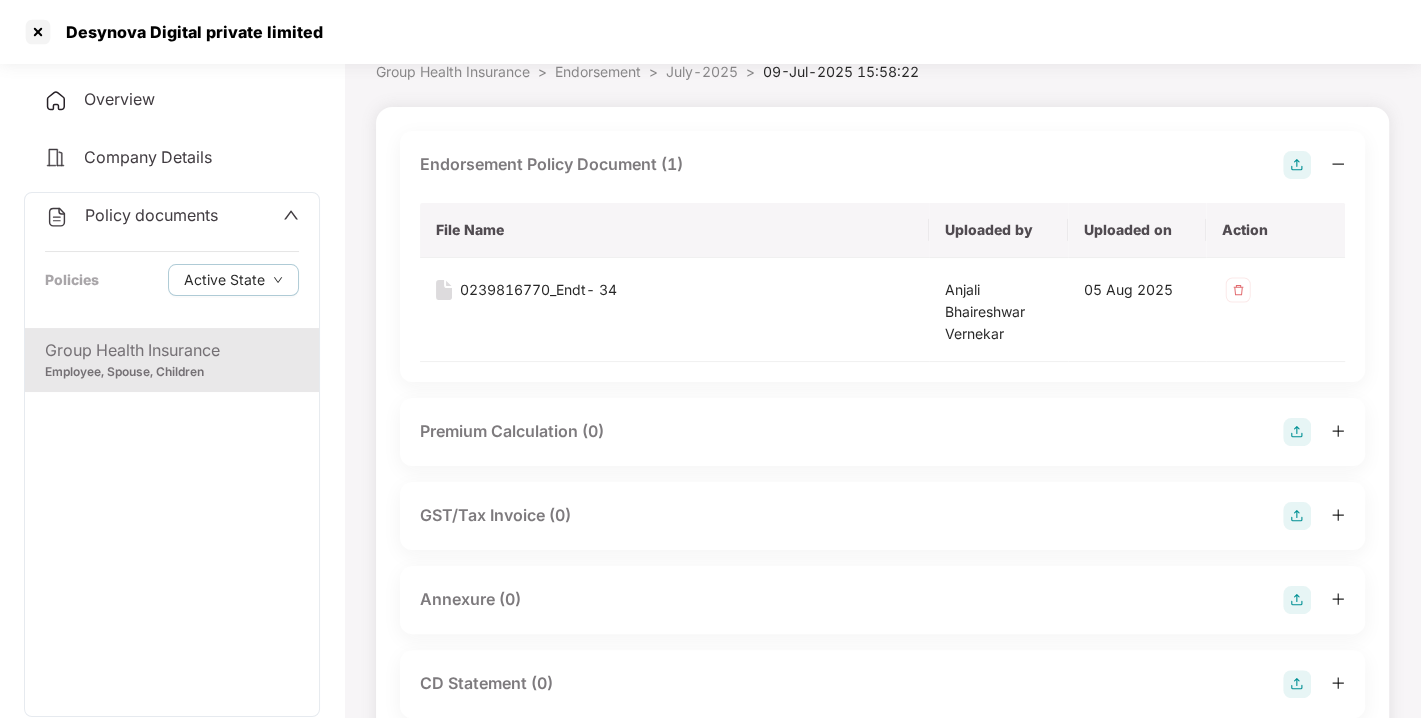 click at bounding box center (1297, 165) 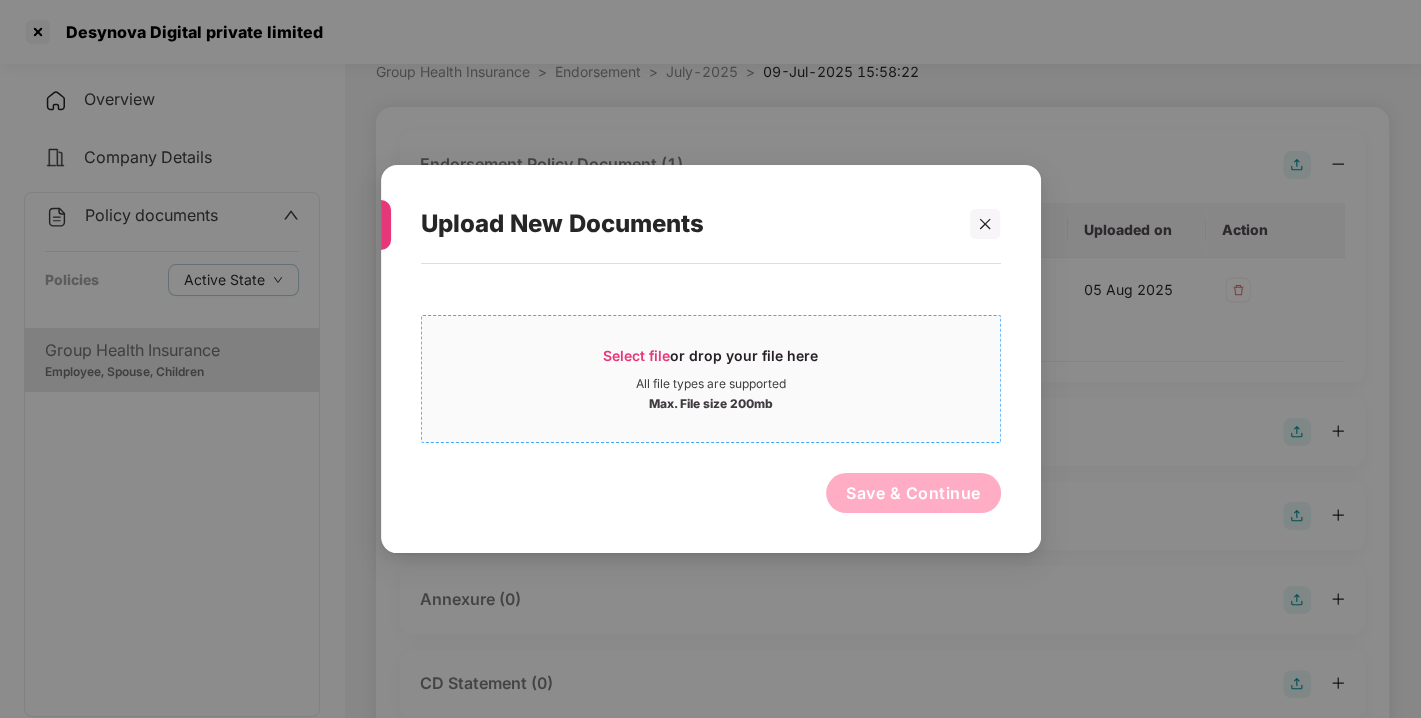 click on "Select file" at bounding box center [636, 355] 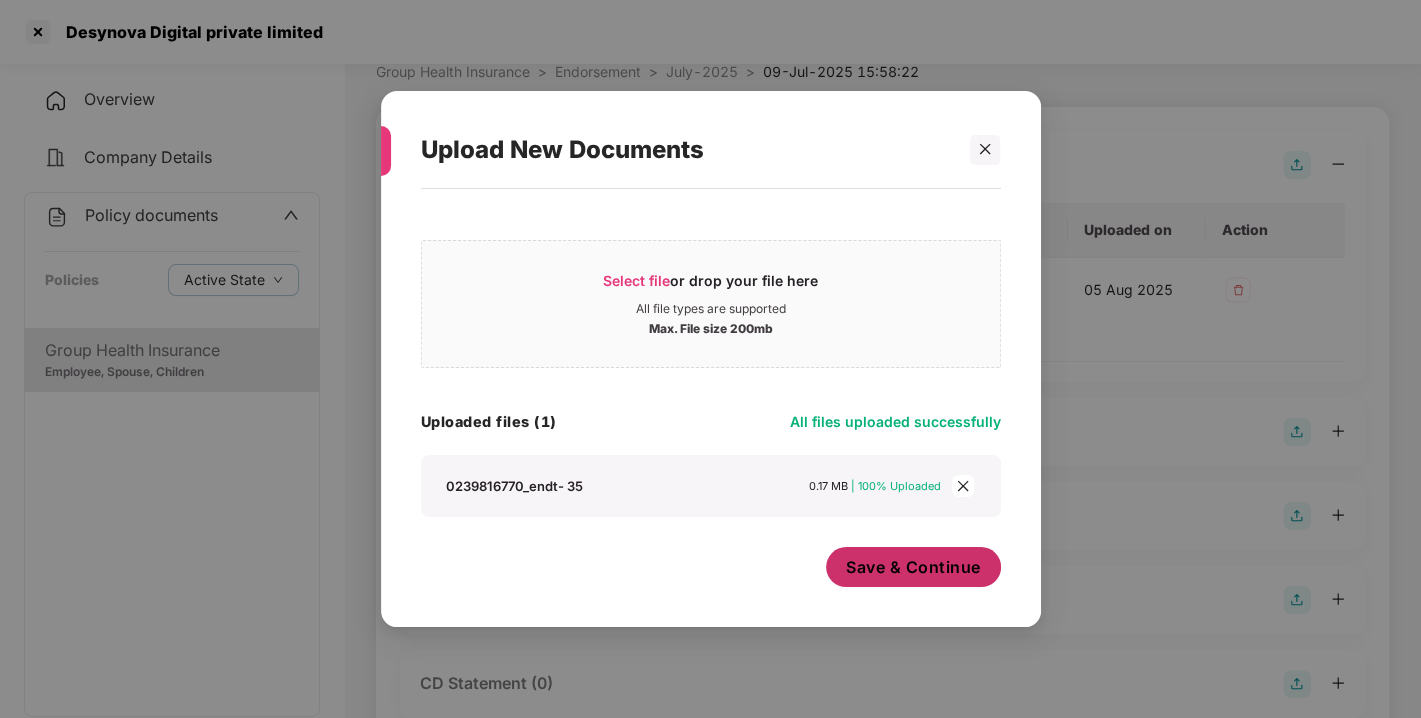 click on "Save & Continue" at bounding box center [913, 567] 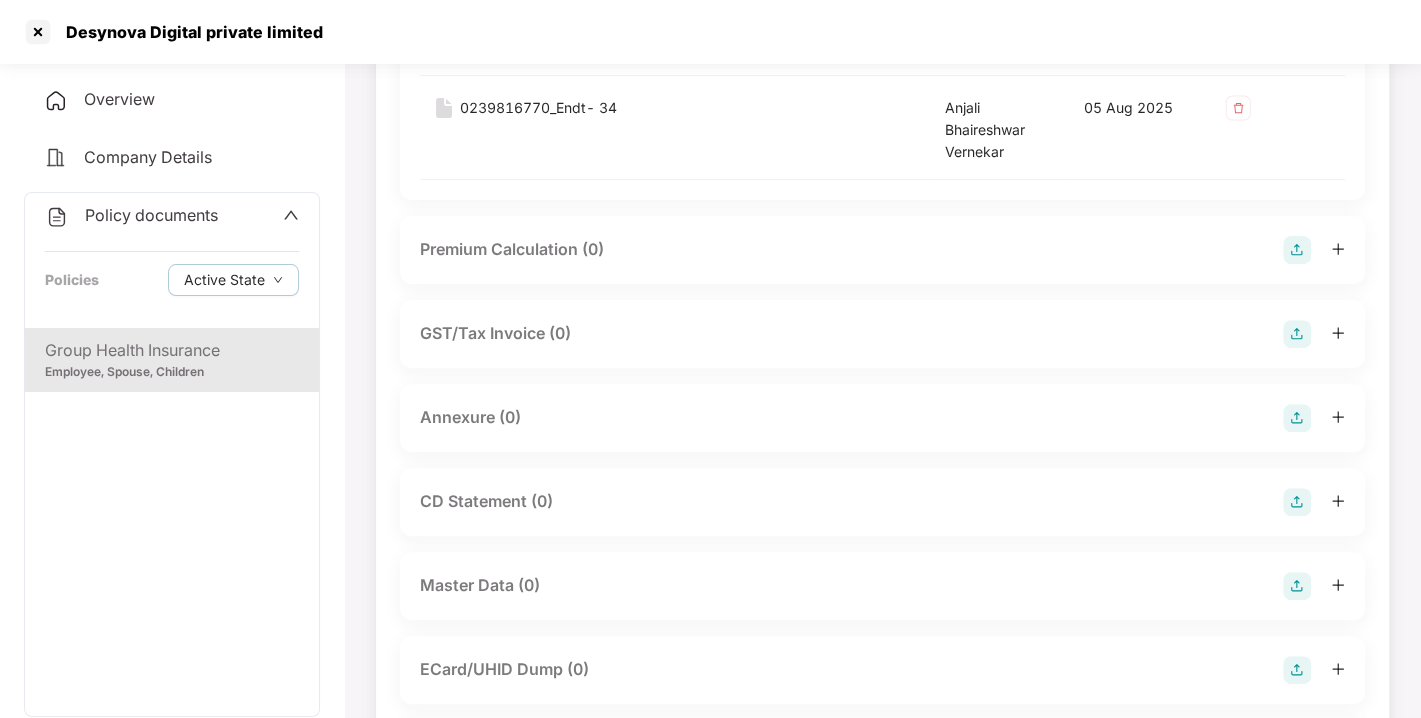 scroll, scrollTop: 381, scrollLeft: 0, axis: vertical 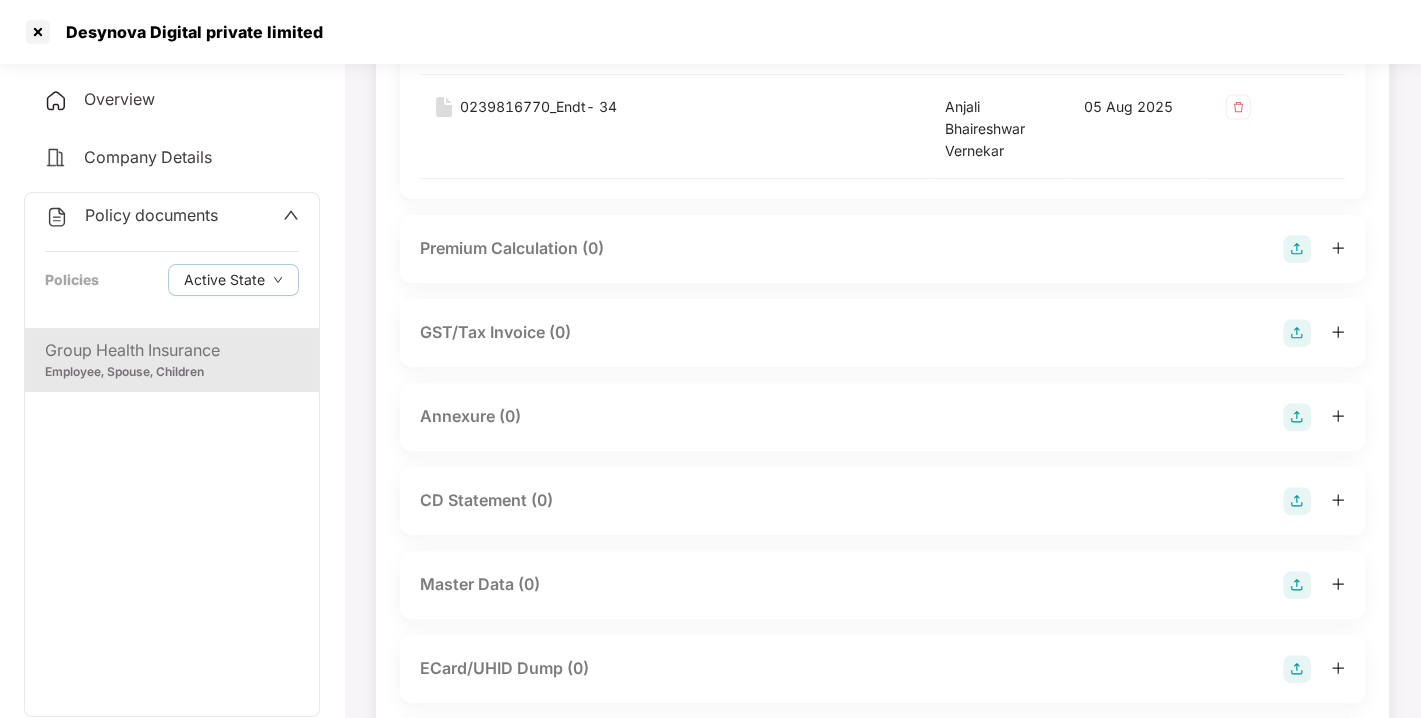 click at bounding box center [1297, 417] 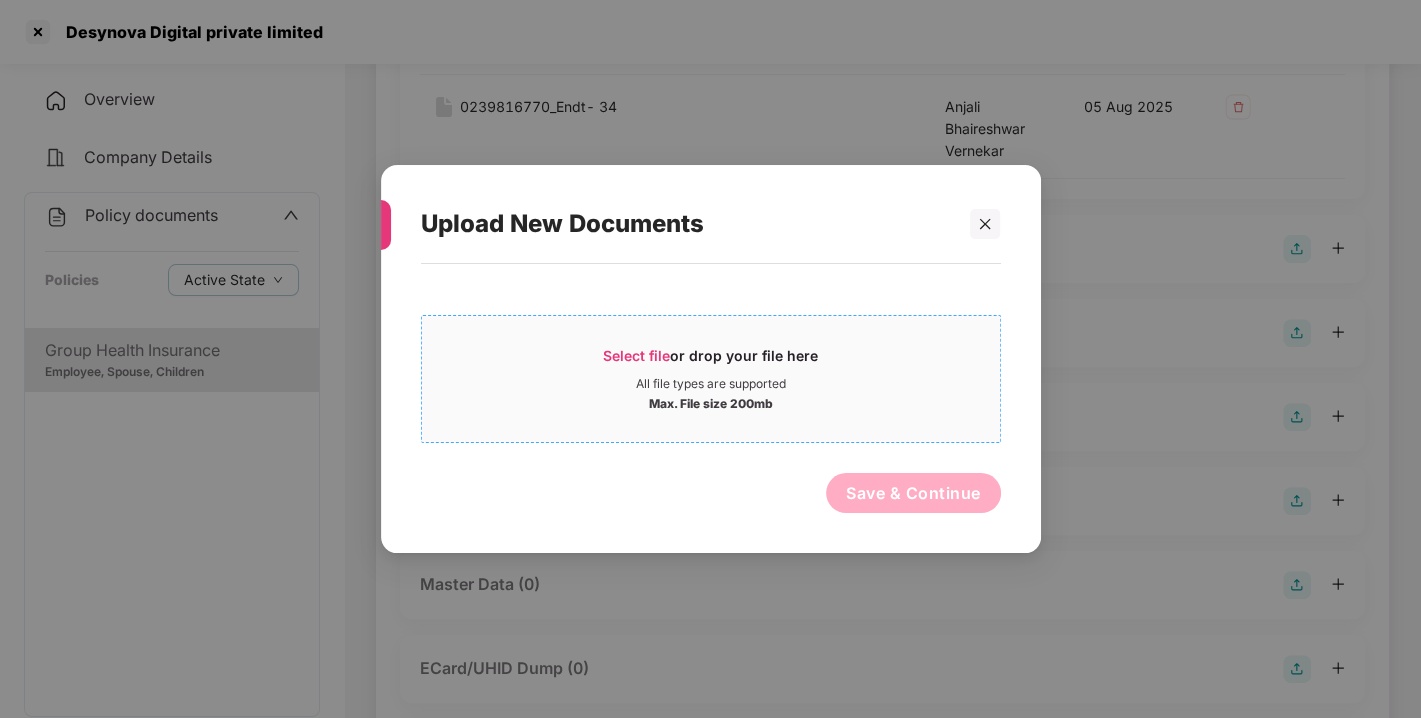 click on "Select file" at bounding box center (636, 355) 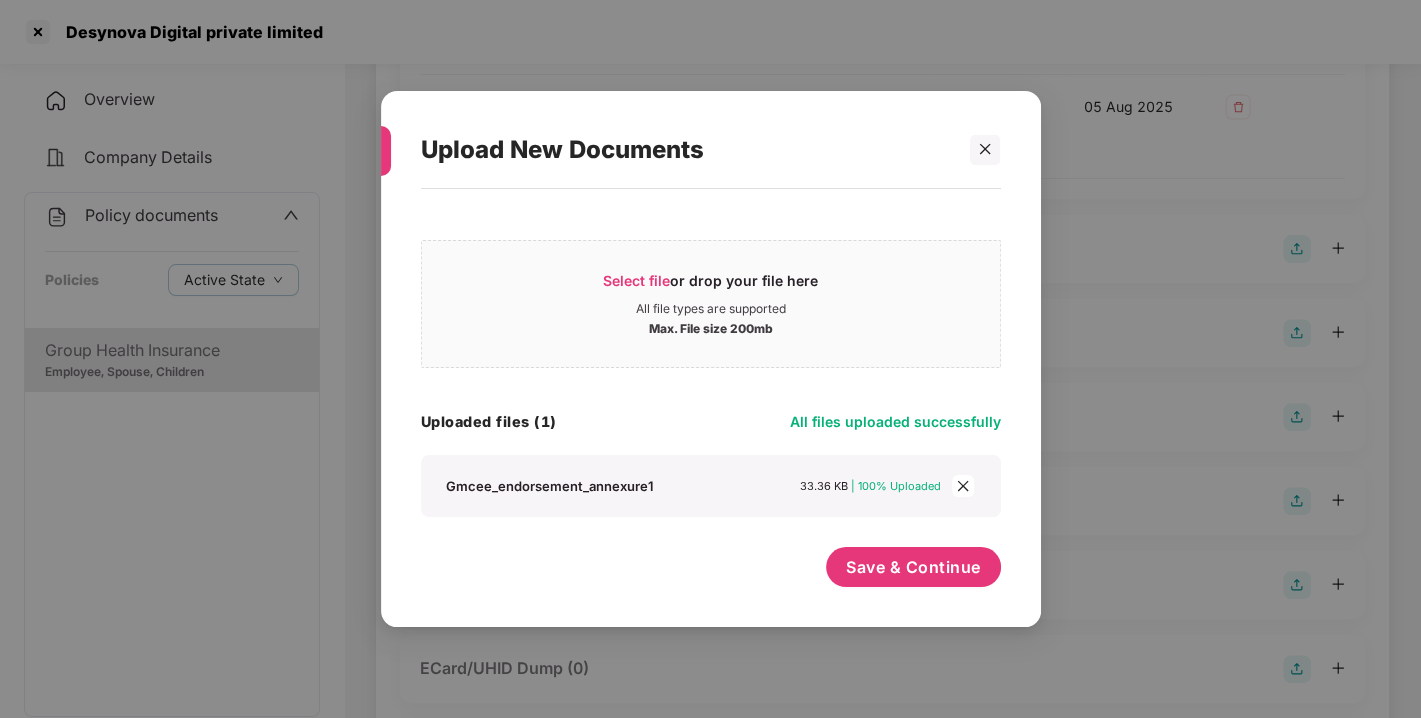 click on "Select file  or drop your file here All file types are supported Max. File size 200mb GMCEE_Endorsement_Annexure1.xlsx Uploaded files (1) All files uploaded successfully Gmcee_endorsement_annexure1 33.36 KB    | 100% Uploaded  Save & Continue" at bounding box center (711, 398) 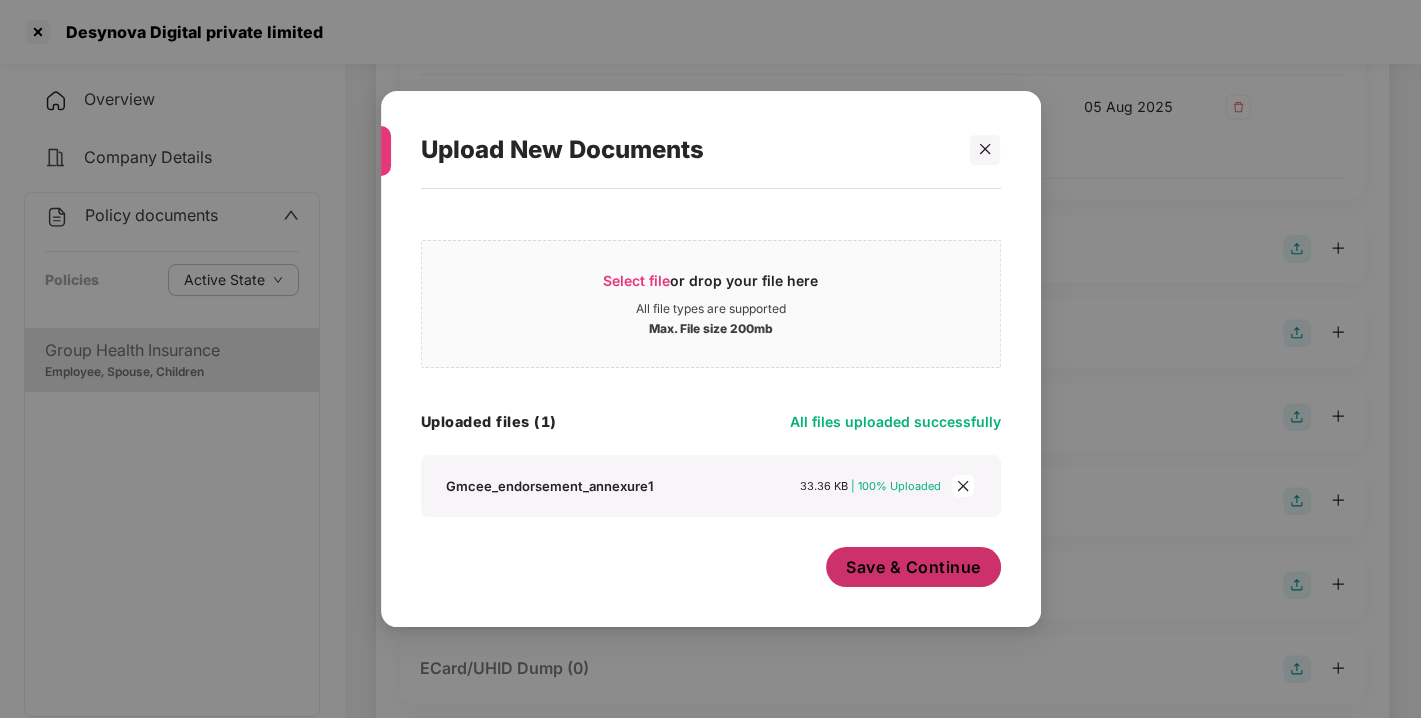 click on "Save & Continue" at bounding box center (913, 567) 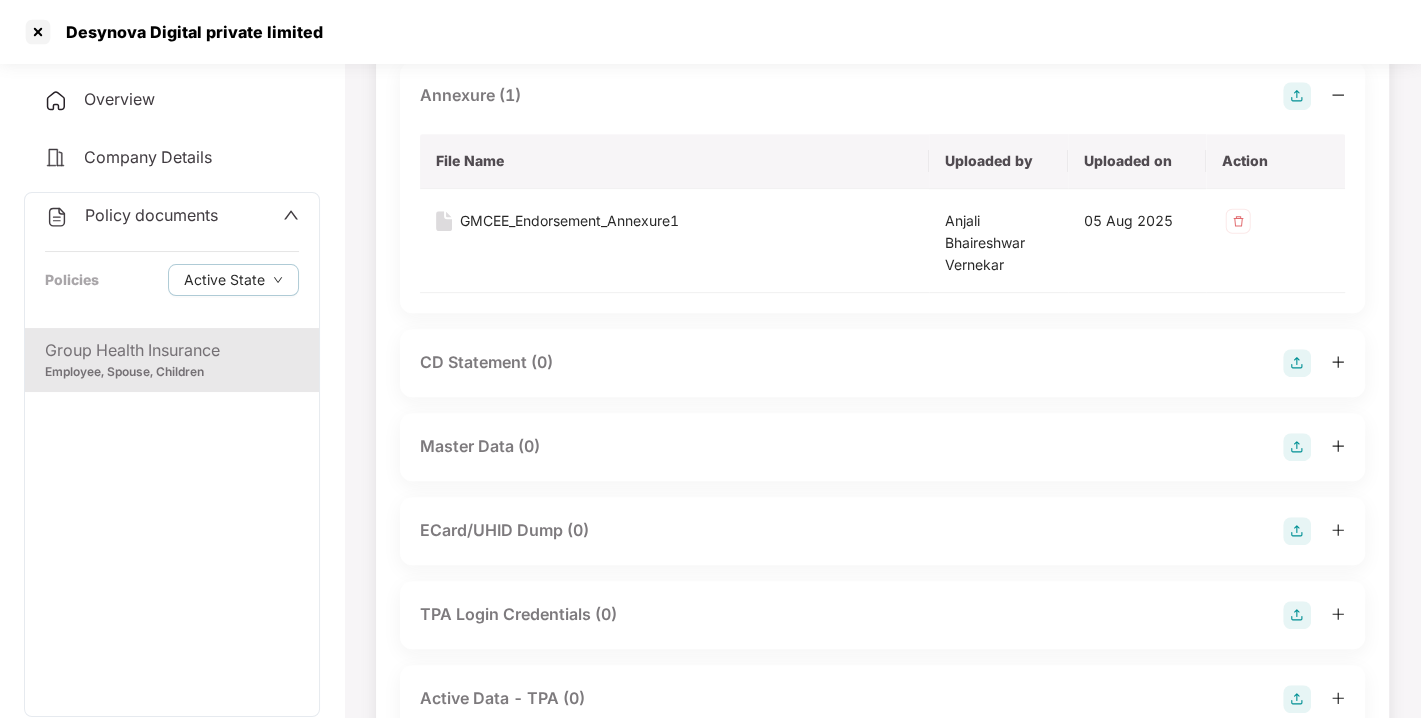 scroll, scrollTop: 703, scrollLeft: 0, axis: vertical 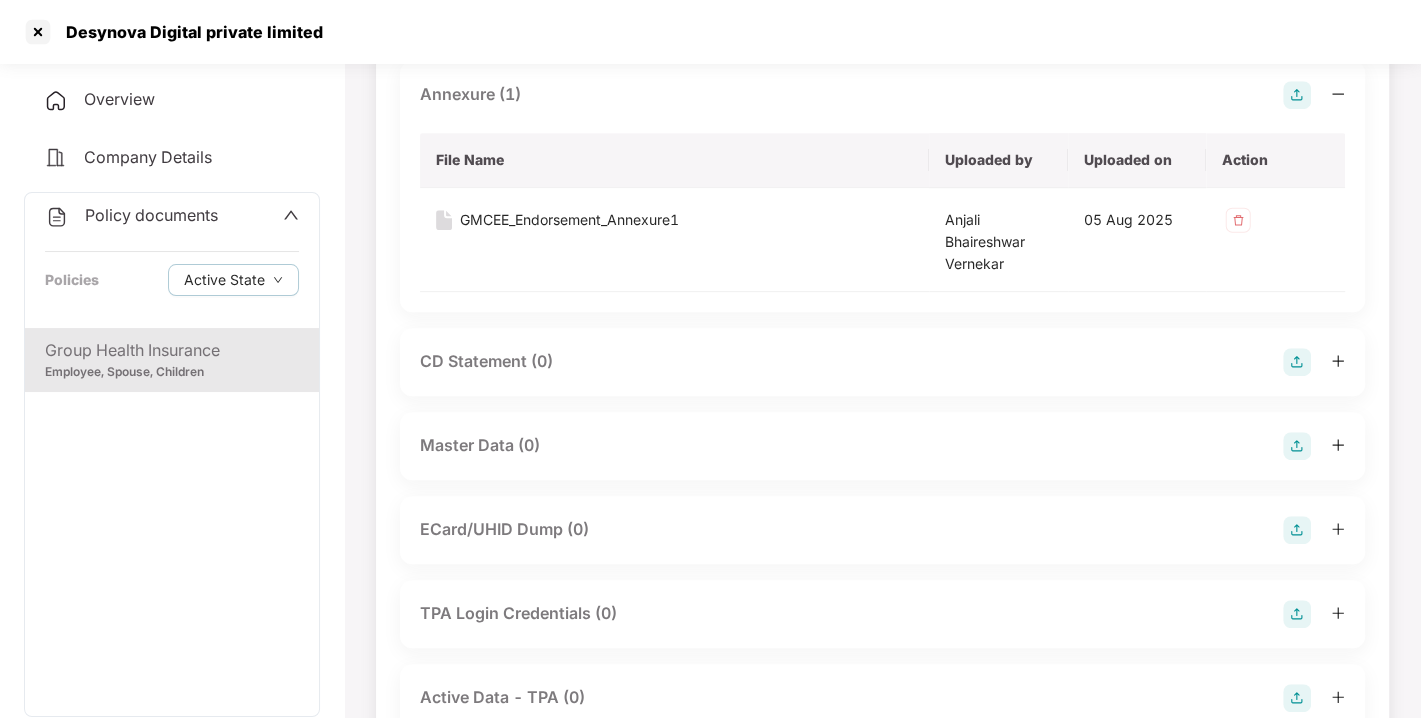 click at bounding box center [1297, 446] 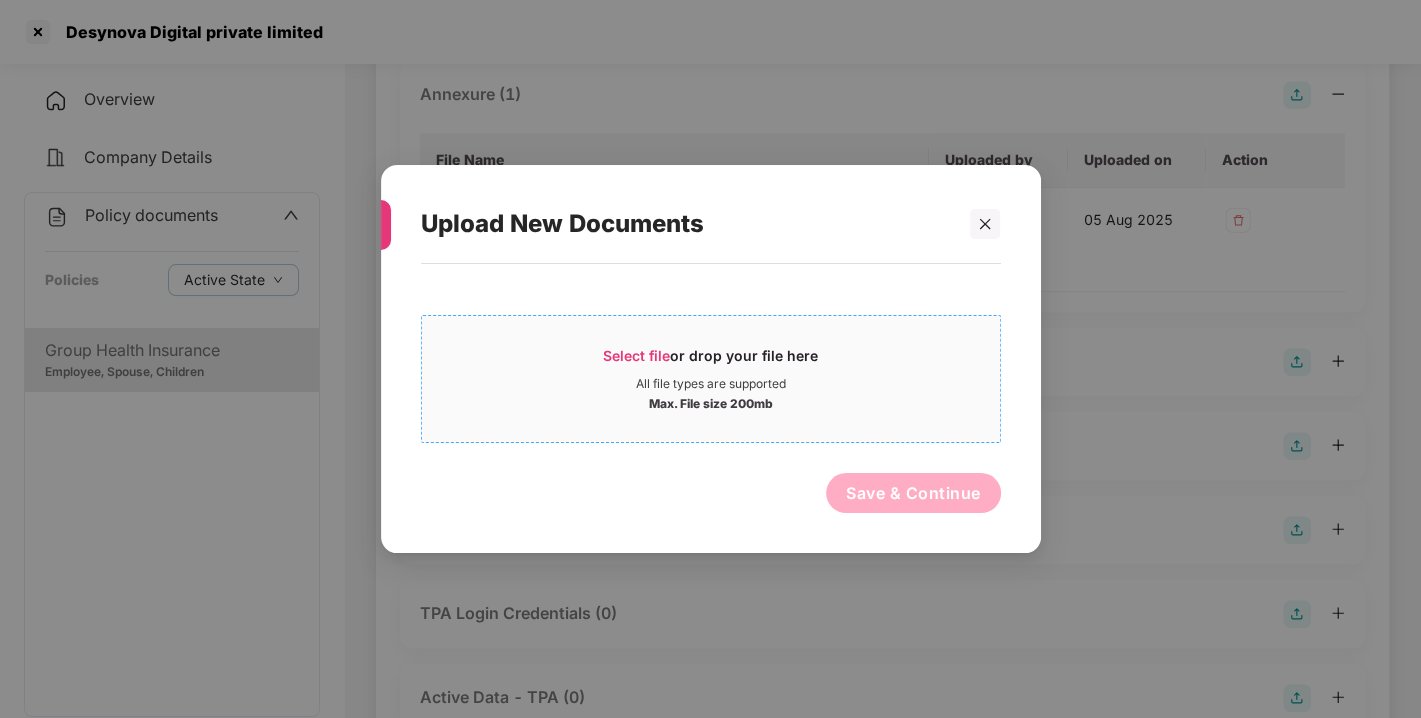 click on "Select file" at bounding box center (636, 355) 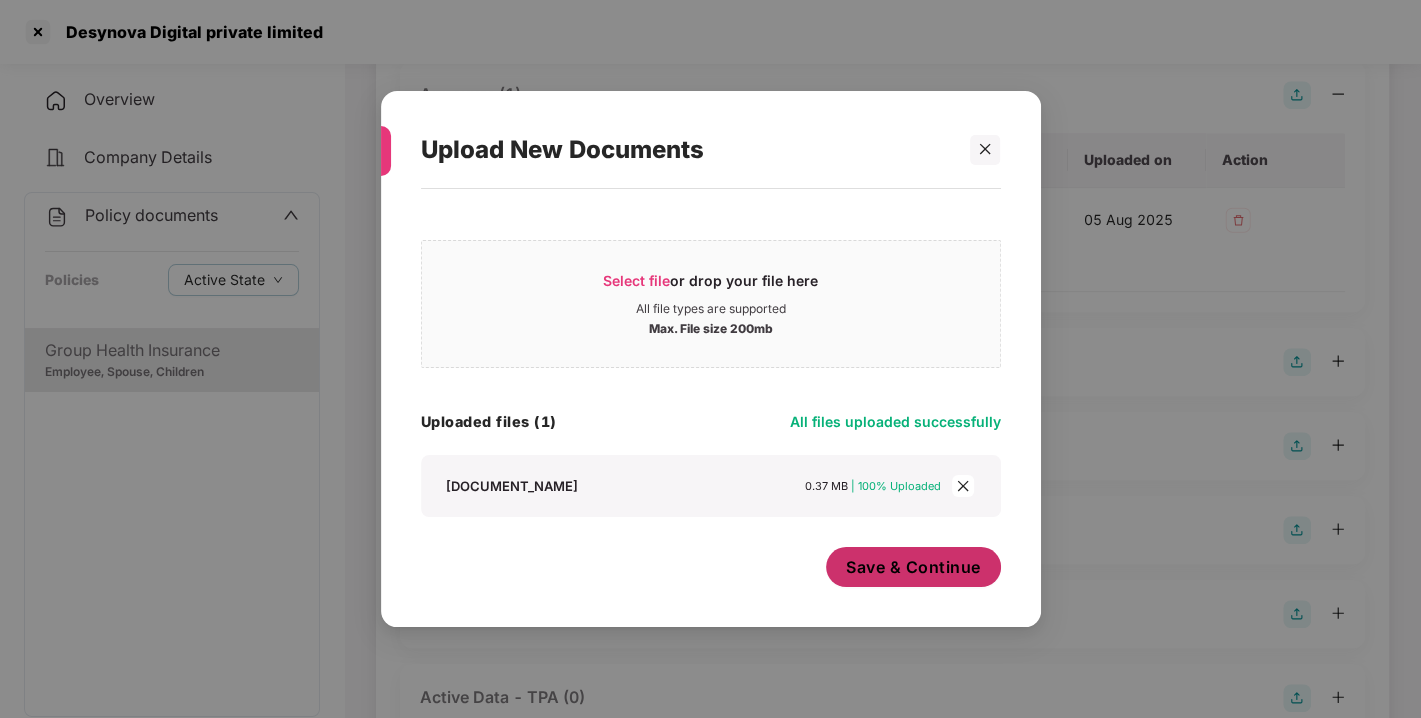 click on "Save & Continue" at bounding box center [913, 567] 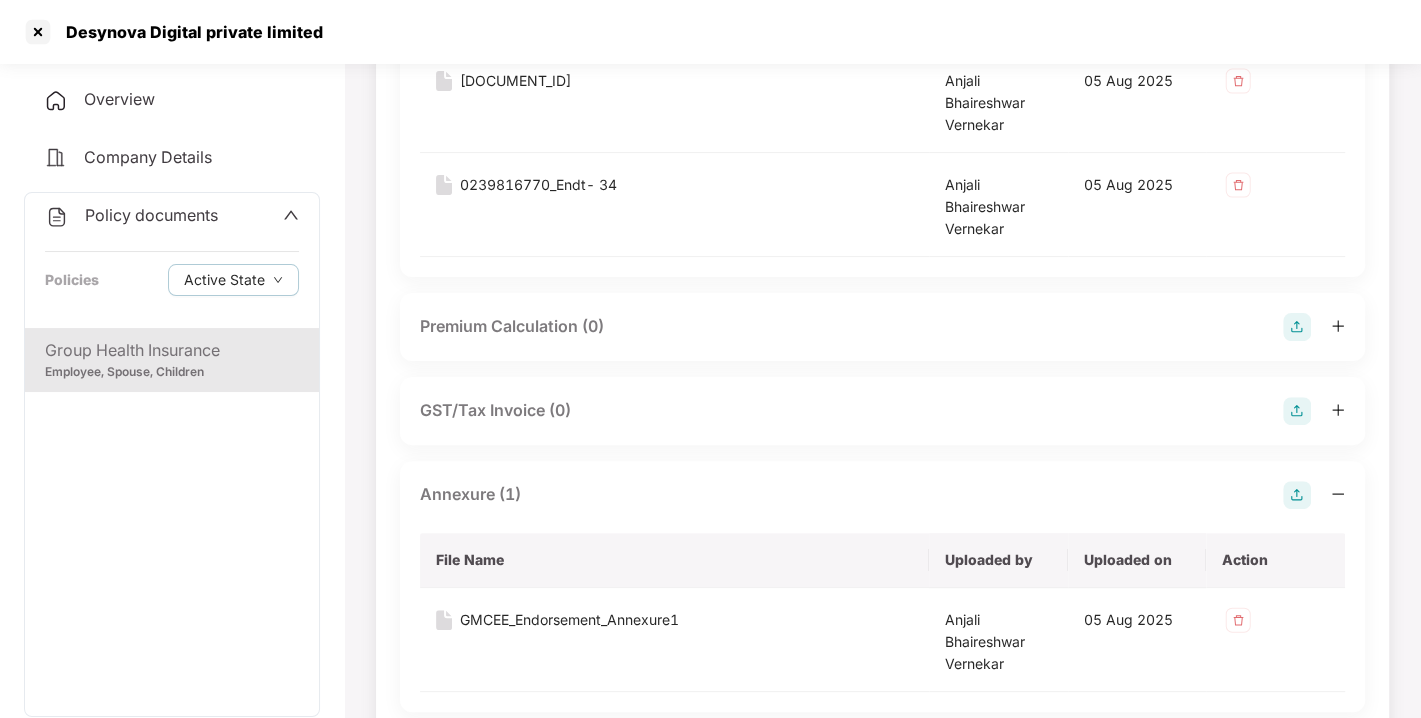 scroll, scrollTop: 0, scrollLeft: 0, axis: both 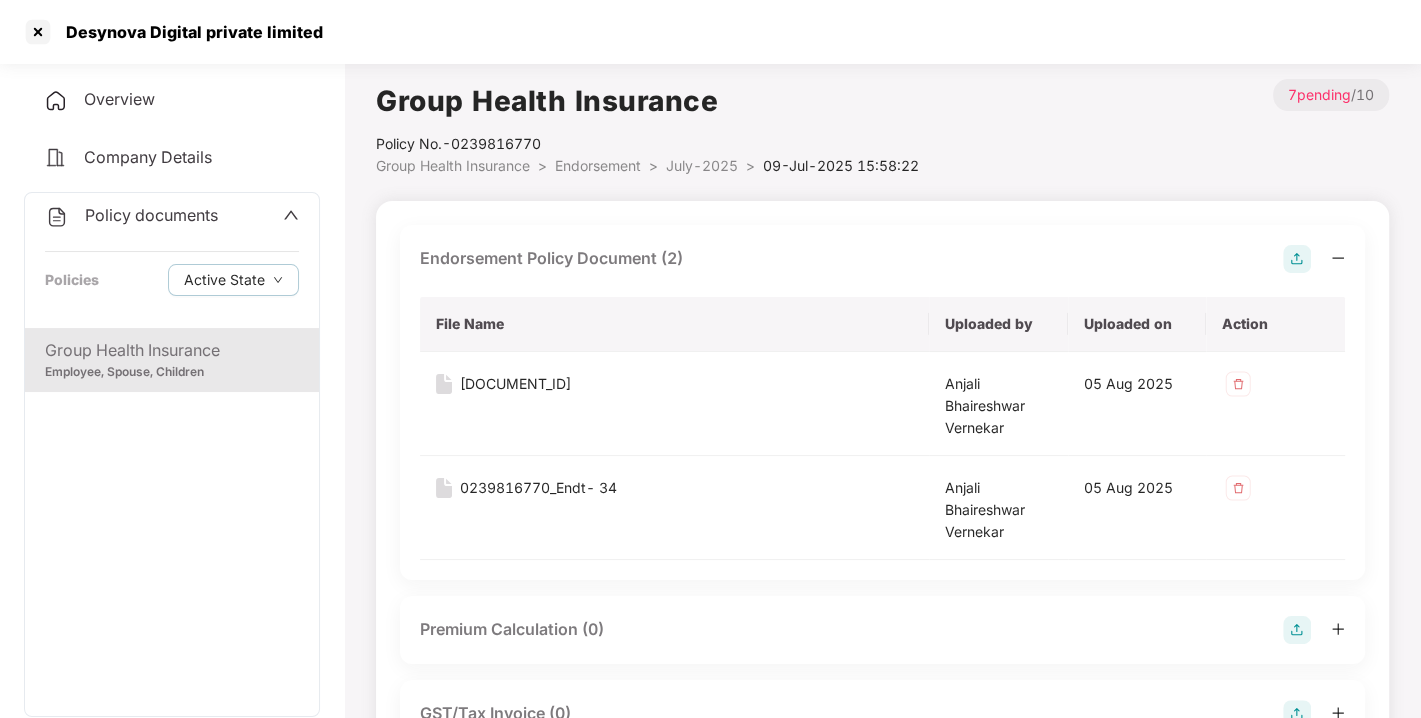click on "Endorsement" at bounding box center (598, 165) 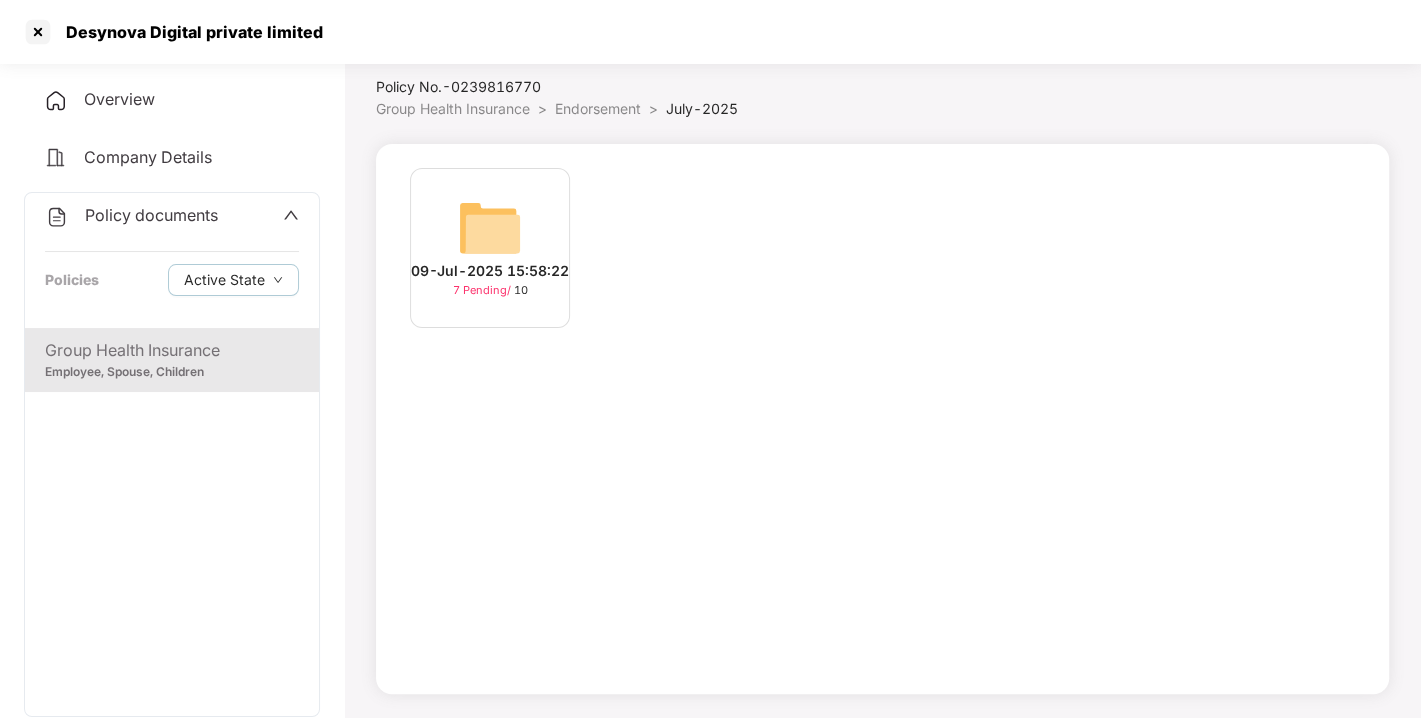 click on "Policy No.-  0239816770" at bounding box center (557, 87) 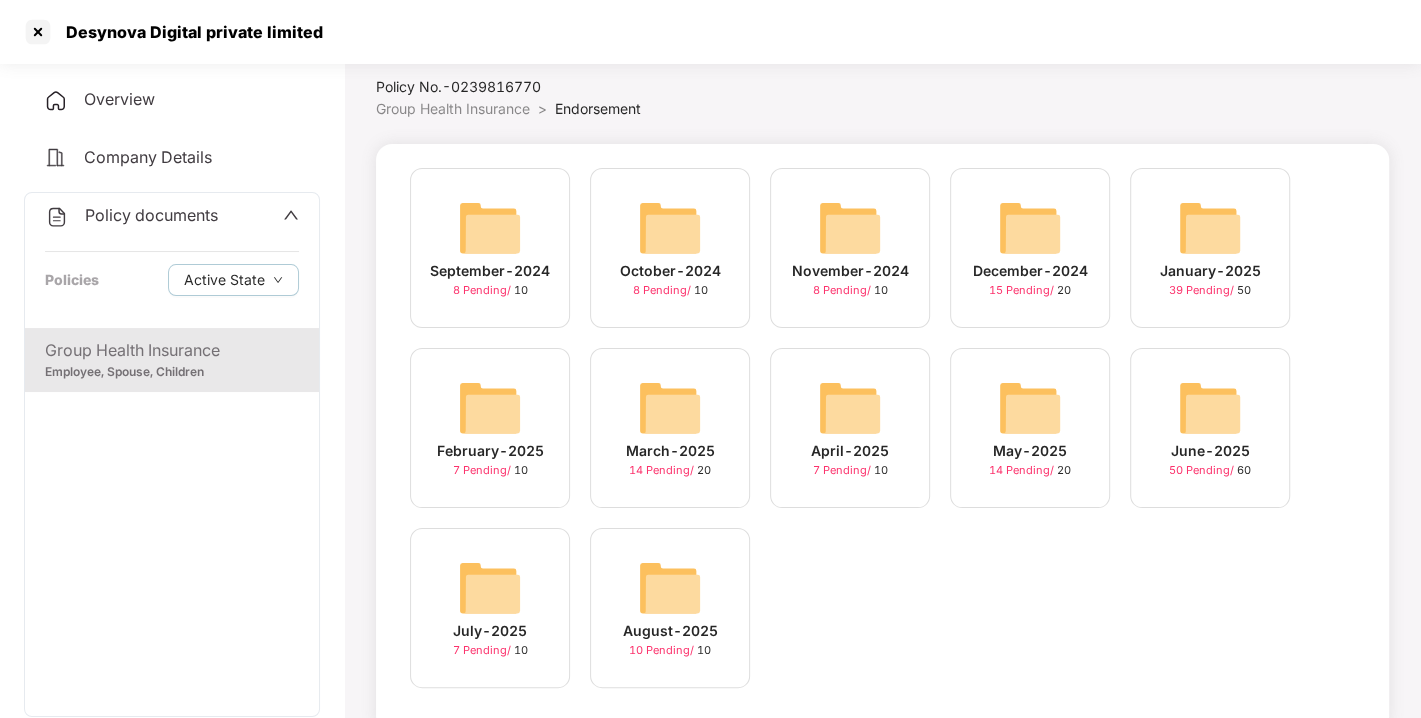 scroll, scrollTop: 94, scrollLeft: 0, axis: vertical 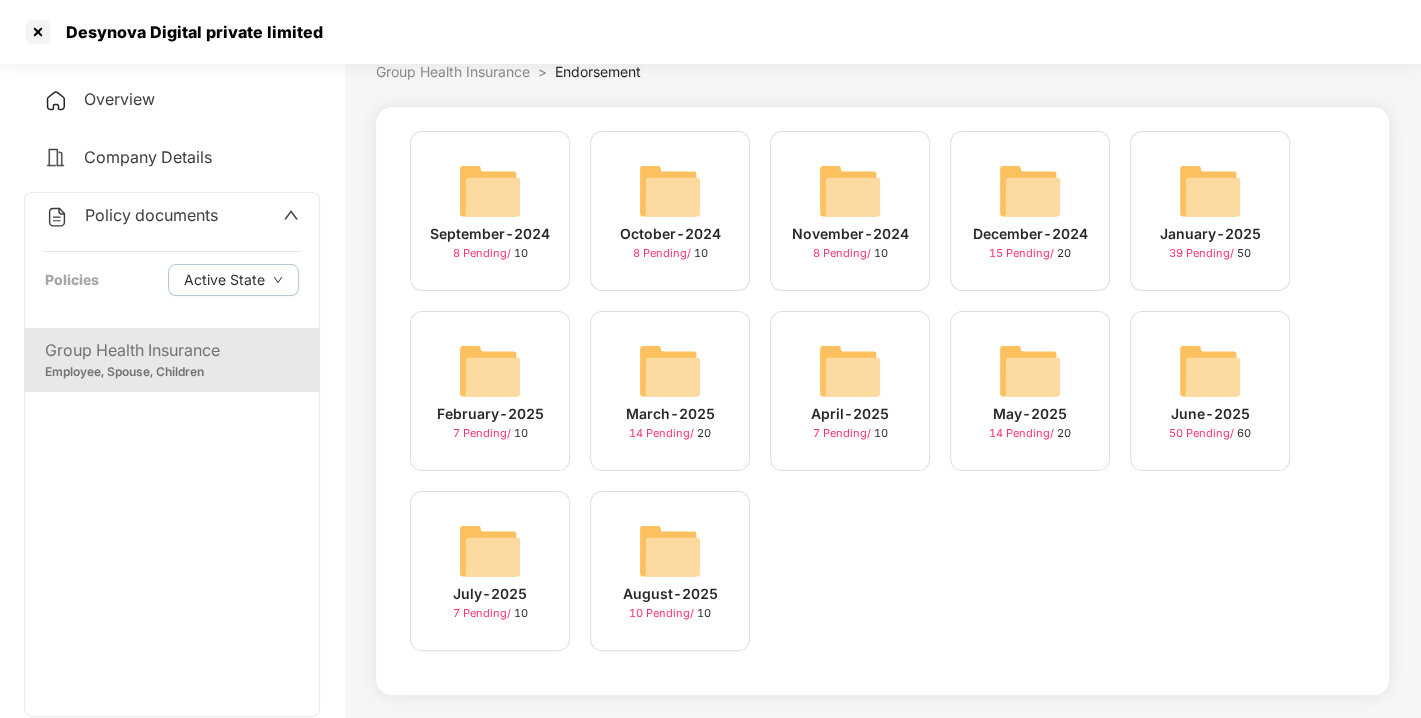 click on "Policy documents" at bounding box center (151, 215) 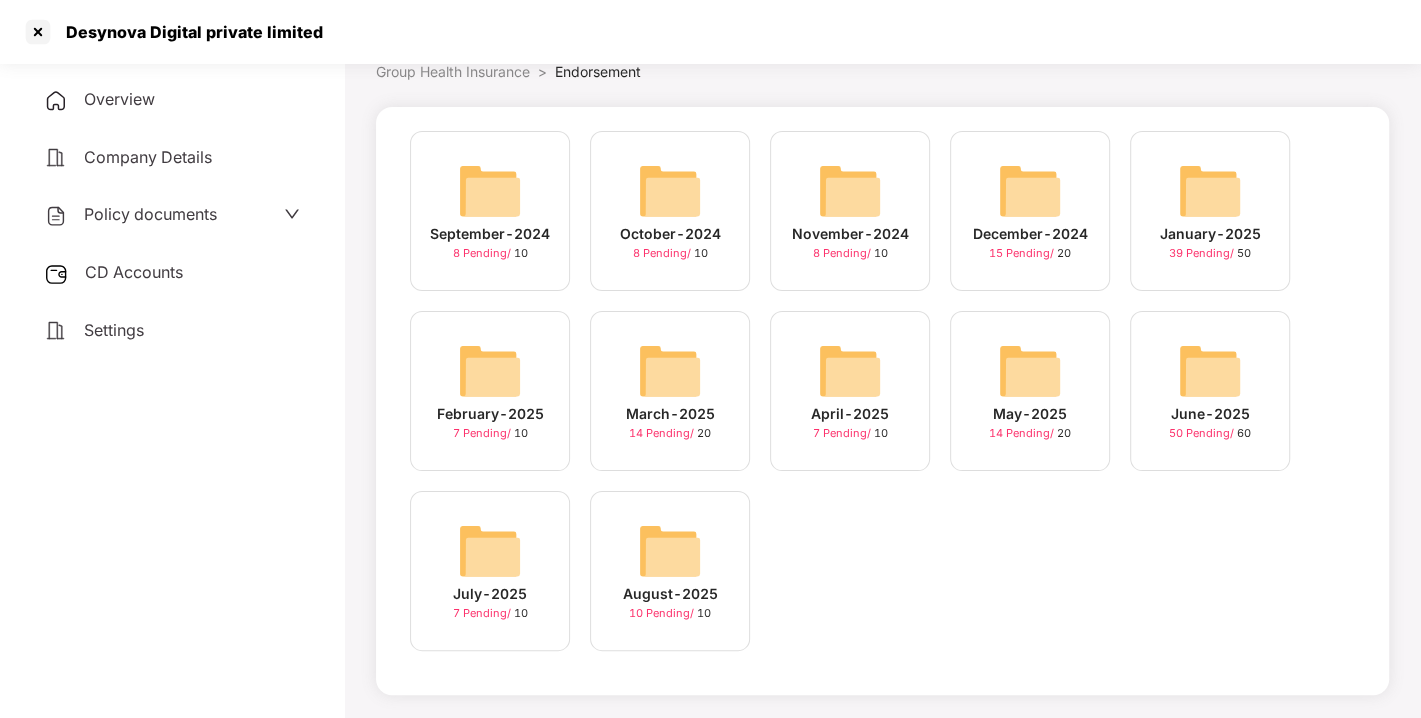 click on "CD Accounts" at bounding box center (134, 272) 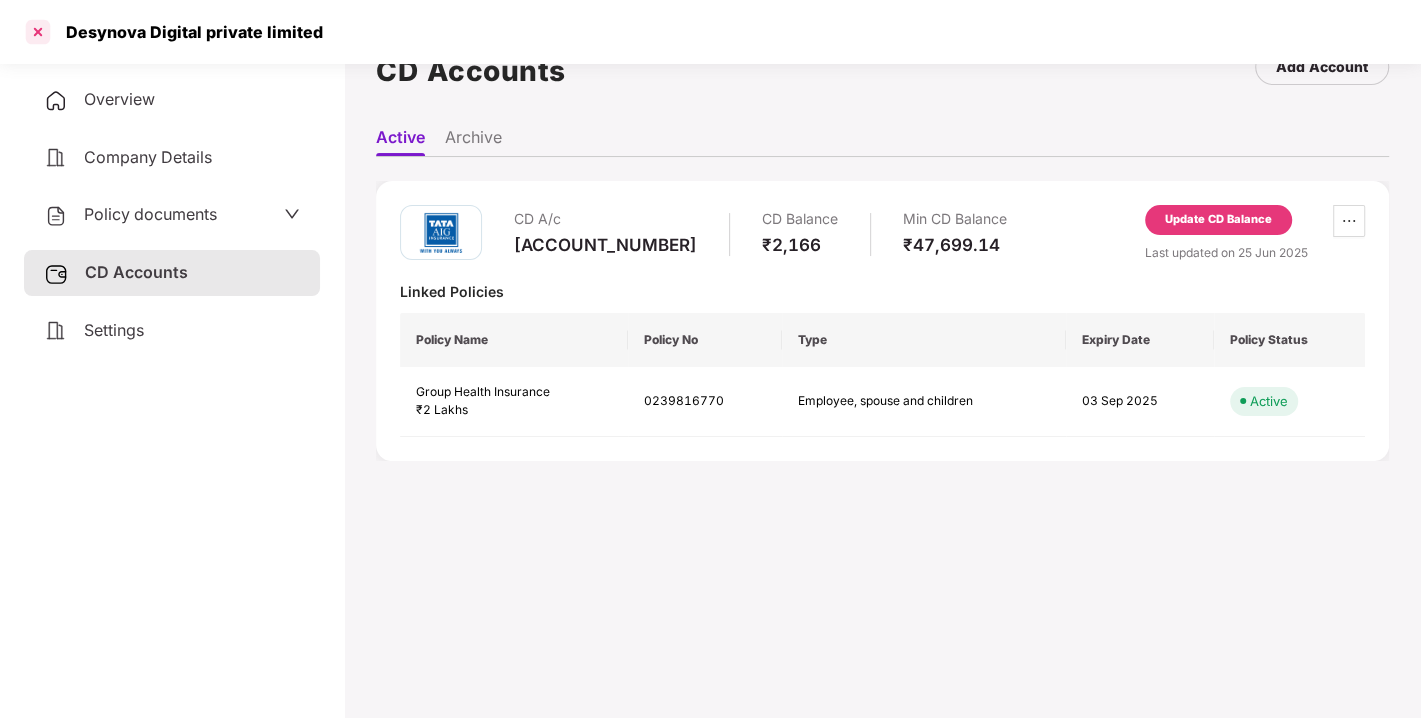 click at bounding box center (38, 32) 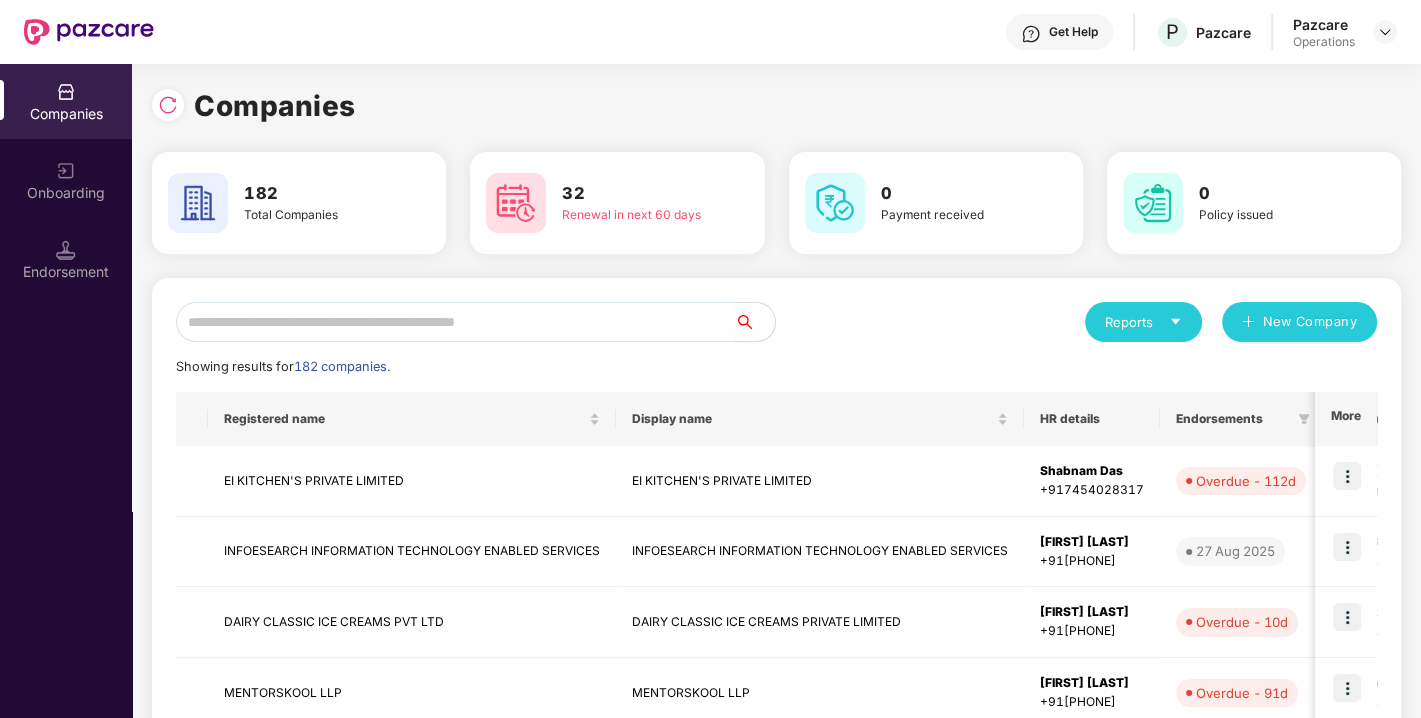 scroll, scrollTop: 0, scrollLeft: 0, axis: both 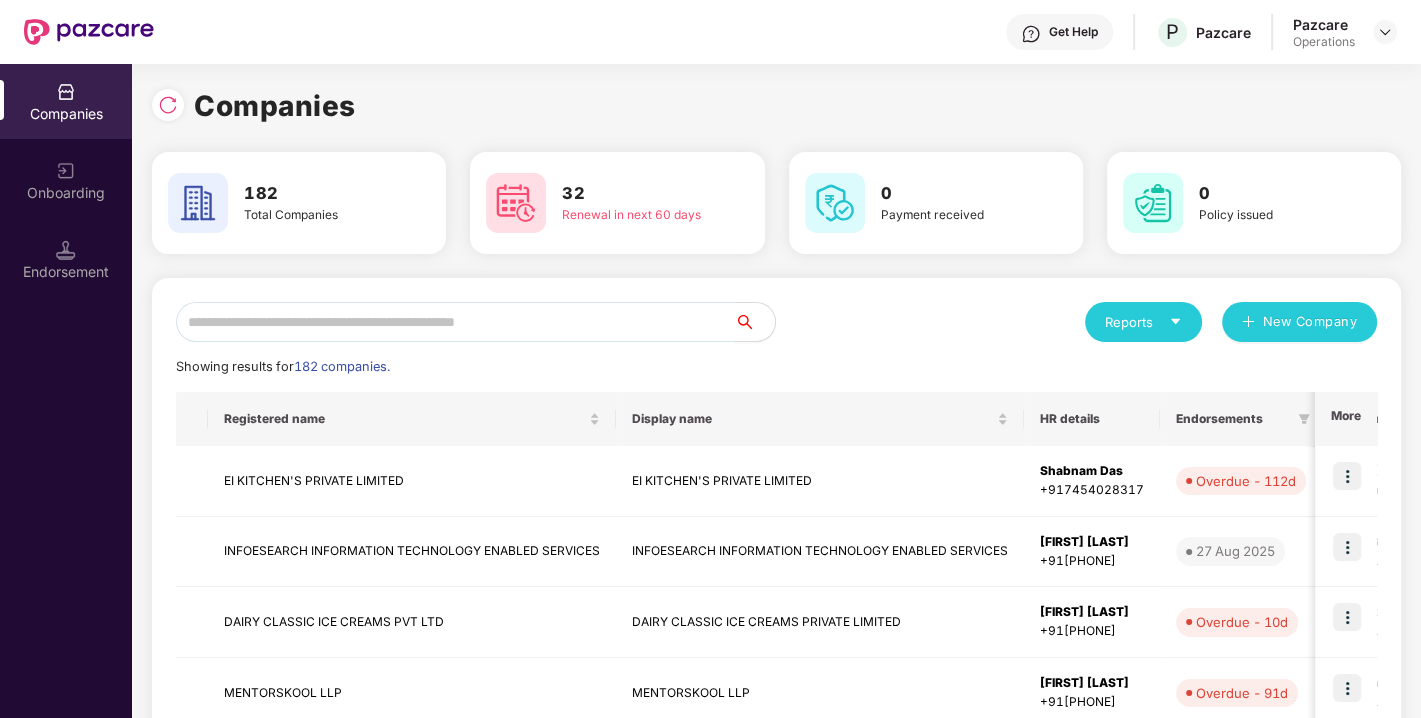 click at bounding box center (455, 322) 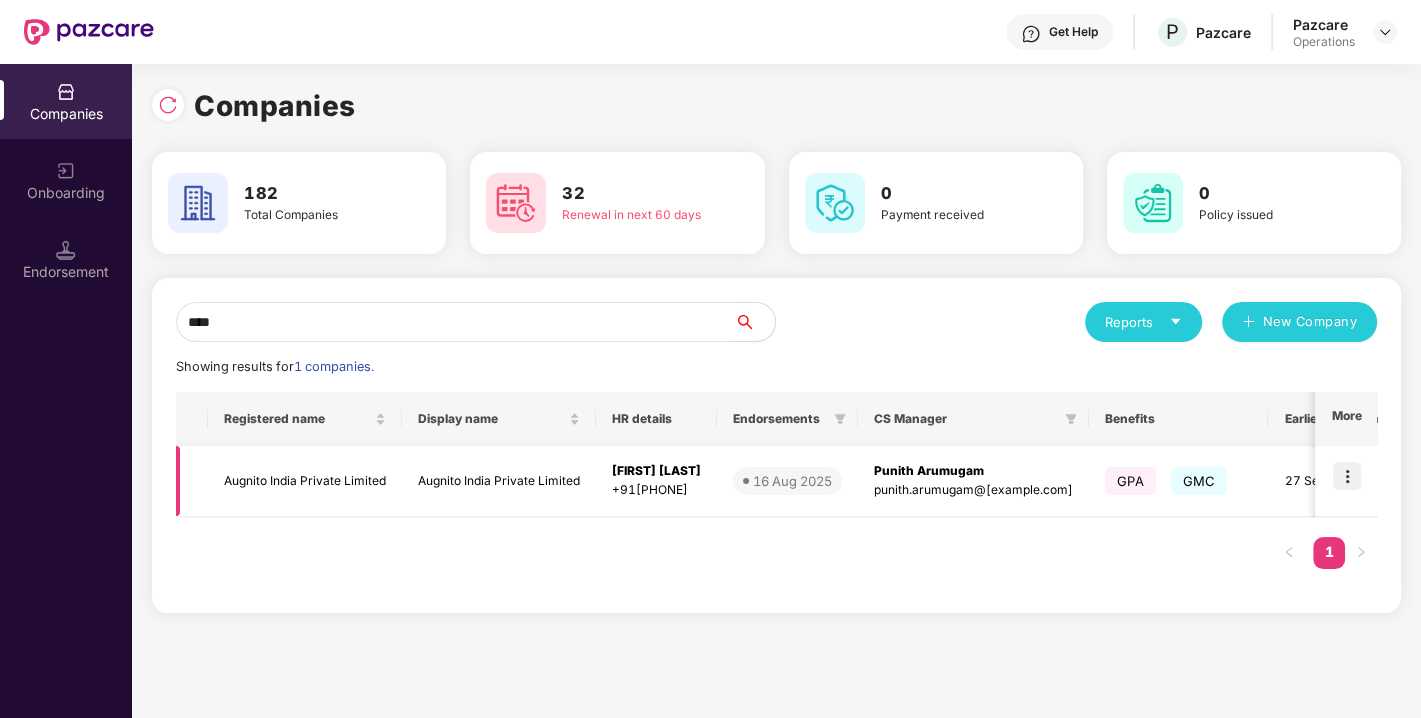 type on "****" 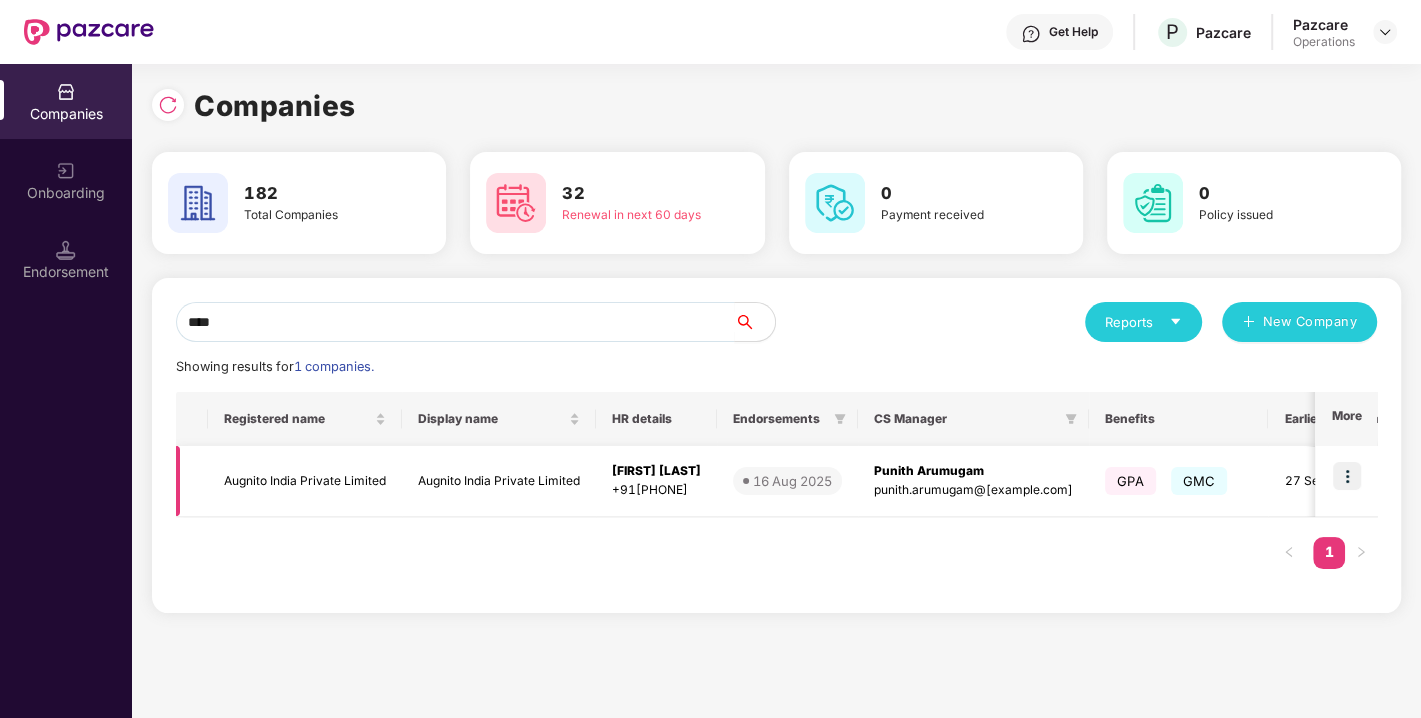 click on "Augnito India Private Limited" at bounding box center (305, 481) 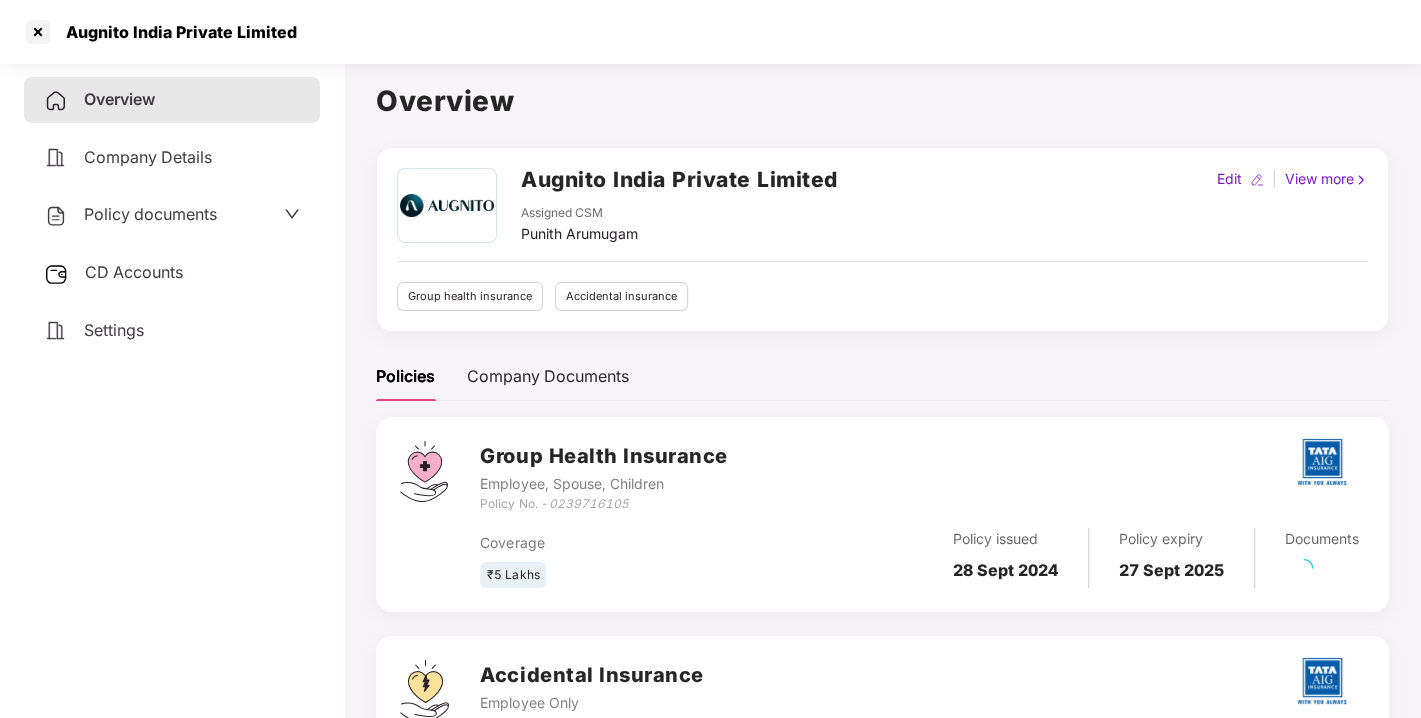 click on "Policy documents" at bounding box center (172, 215) 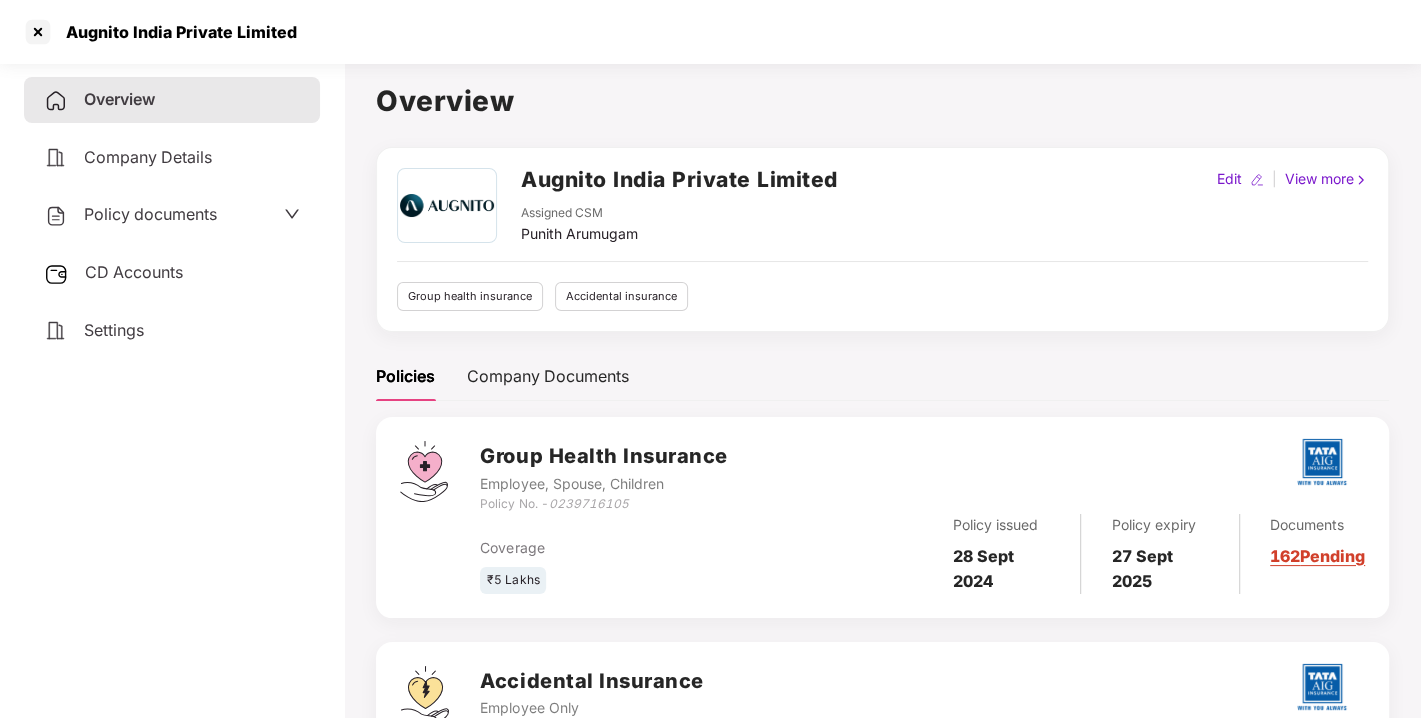 click on "Policy documents" at bounding box center [150, 214] 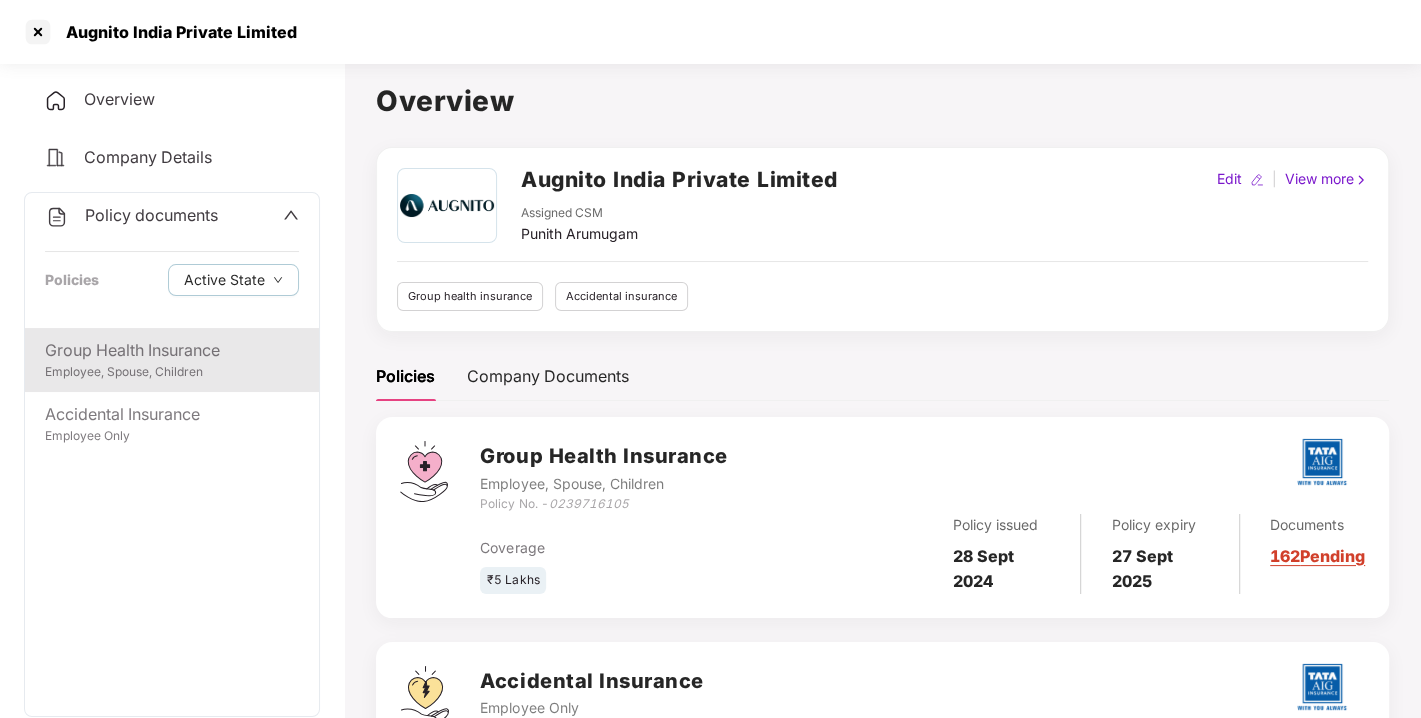 click on "Group Health Insurance" at bounding box center (172, 350) 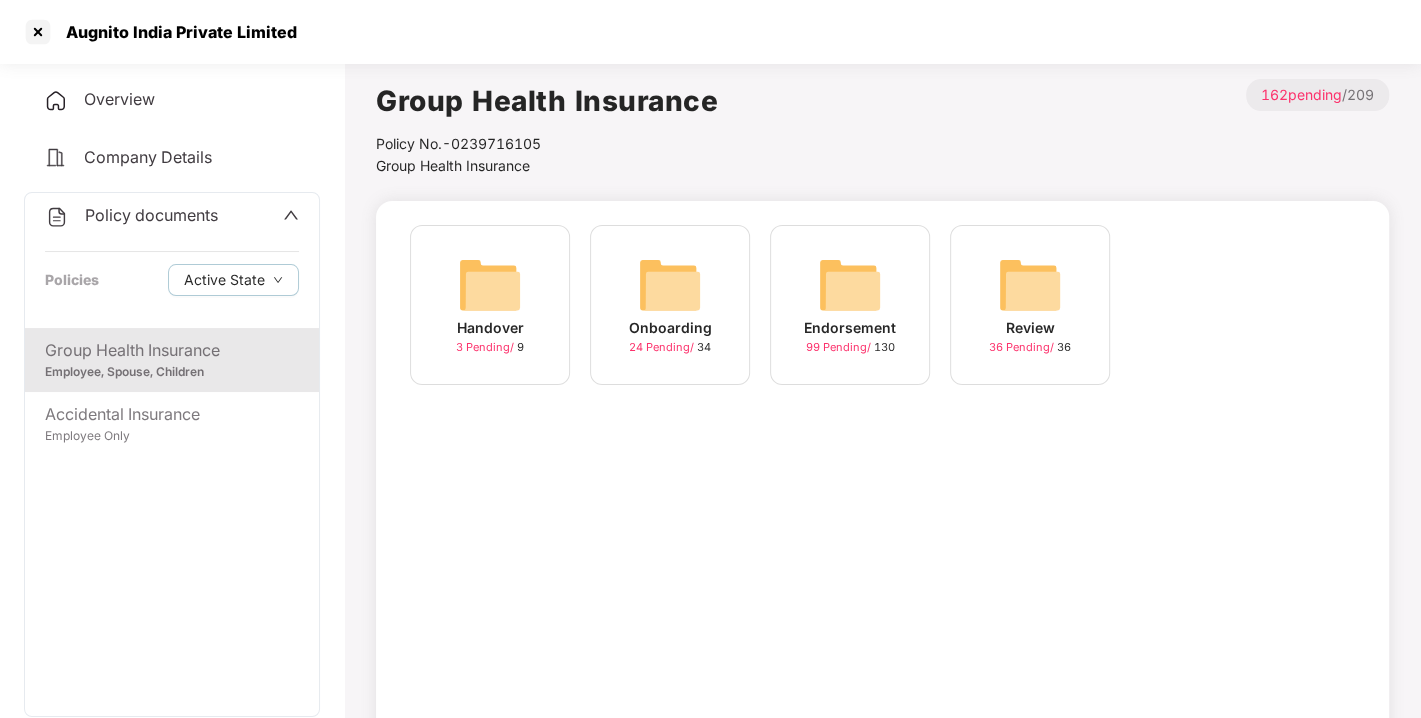 click at bounding box center [850, 285] 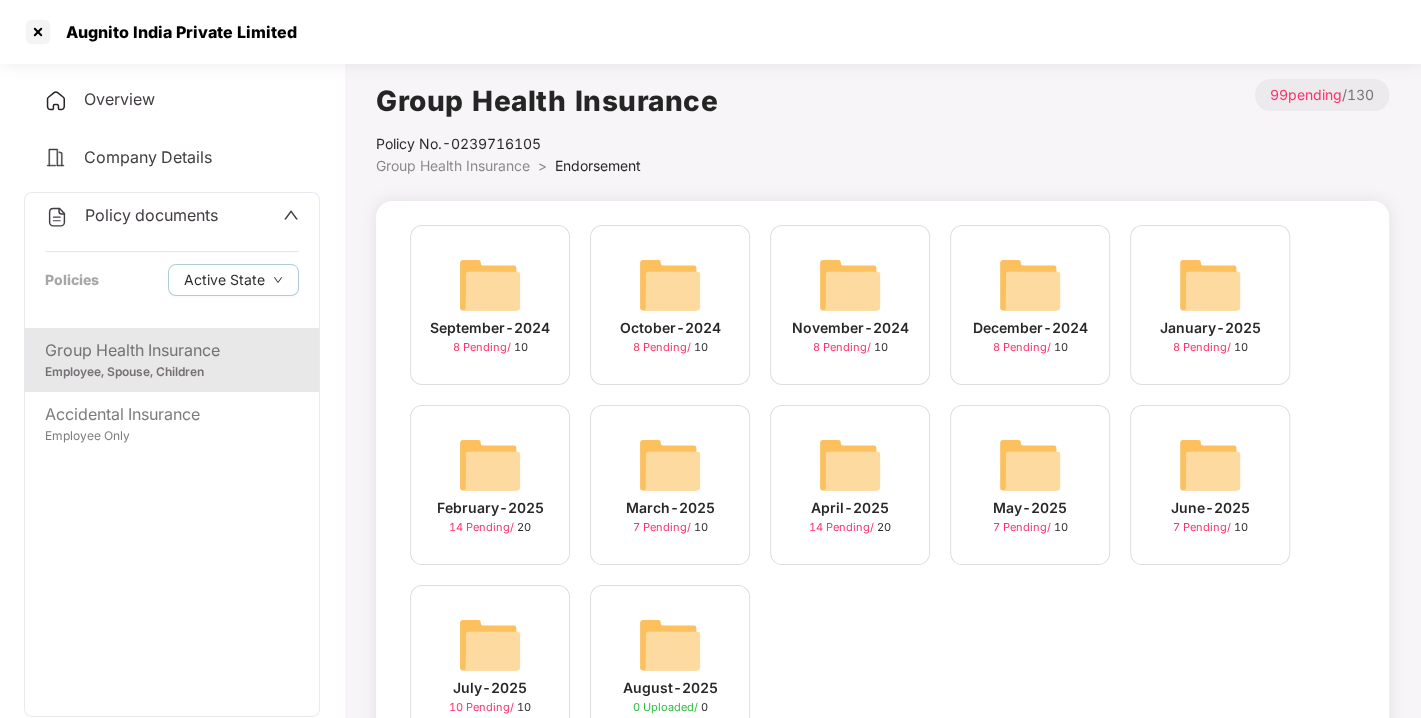 scroll, scrollTop: 94, scrollLeft: 0, axis: vertical 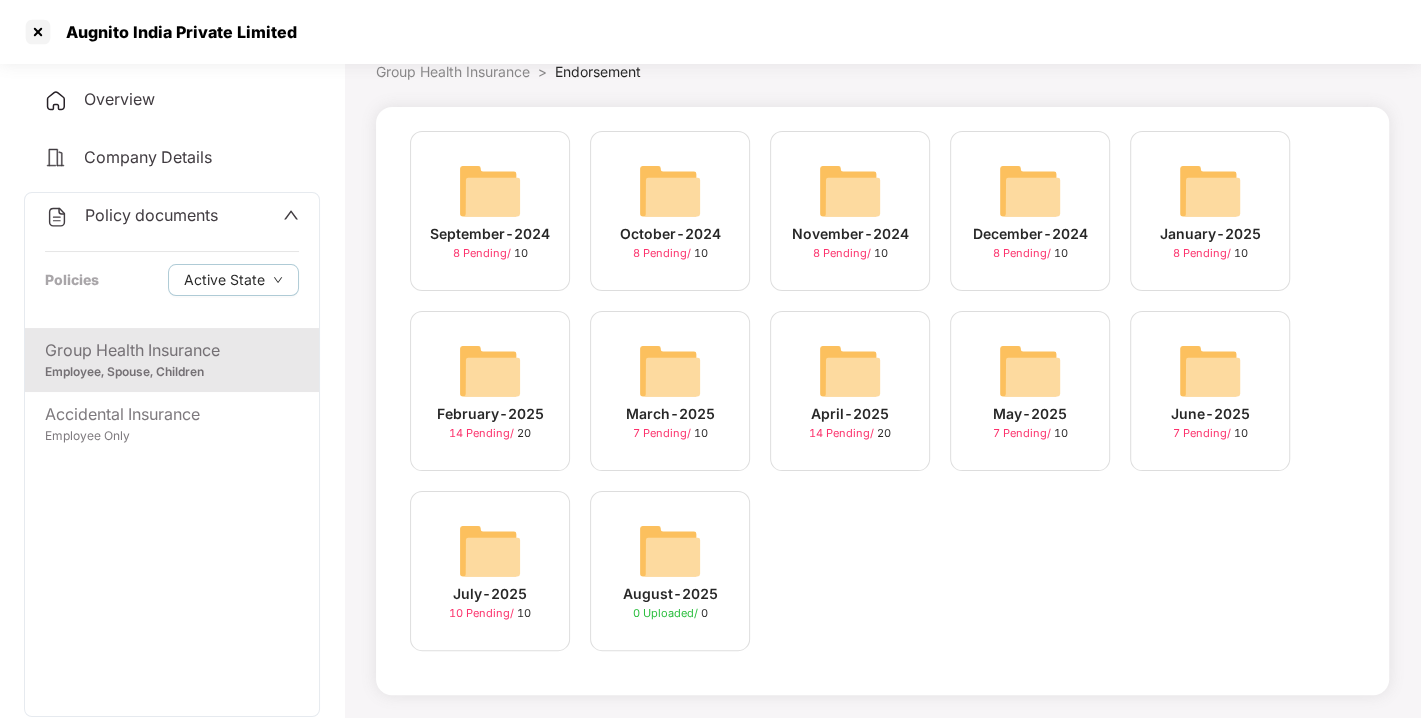 click at bounding box center [490, 551] 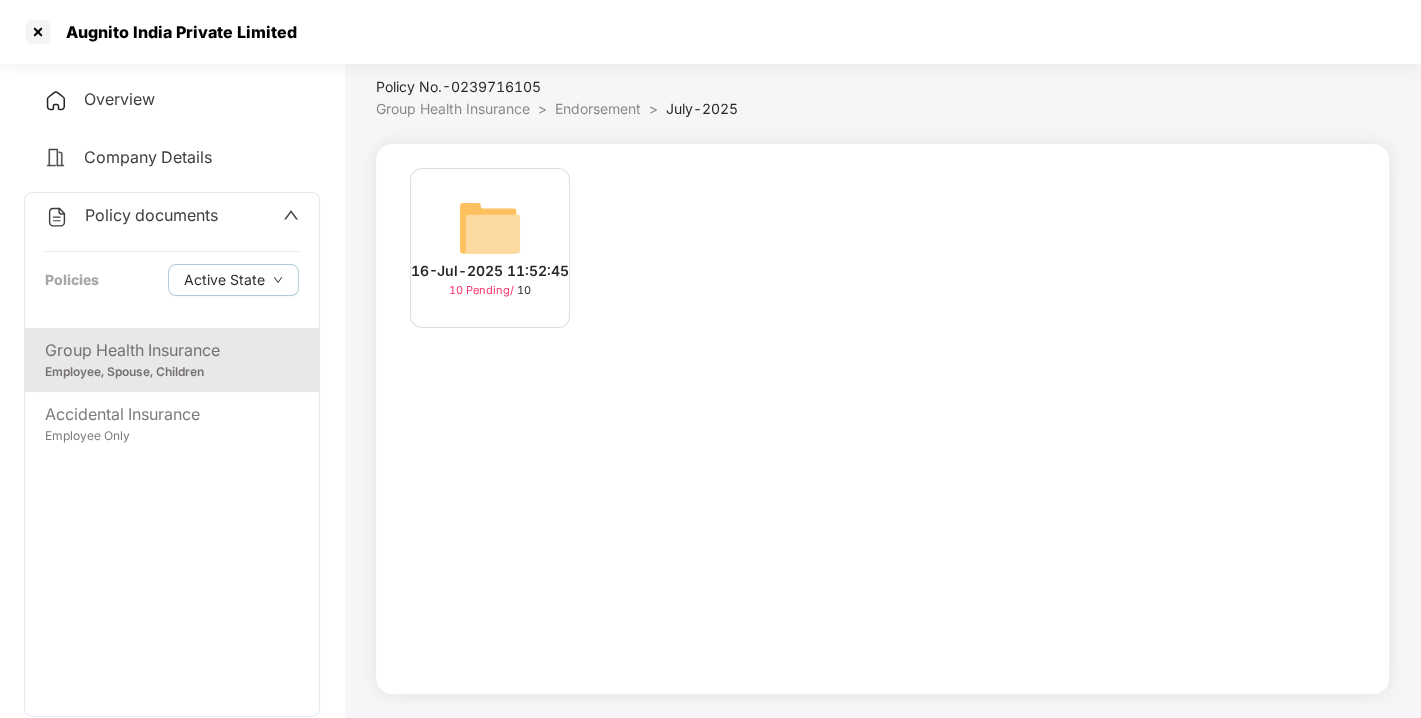 click at bounding box center (490, 228) 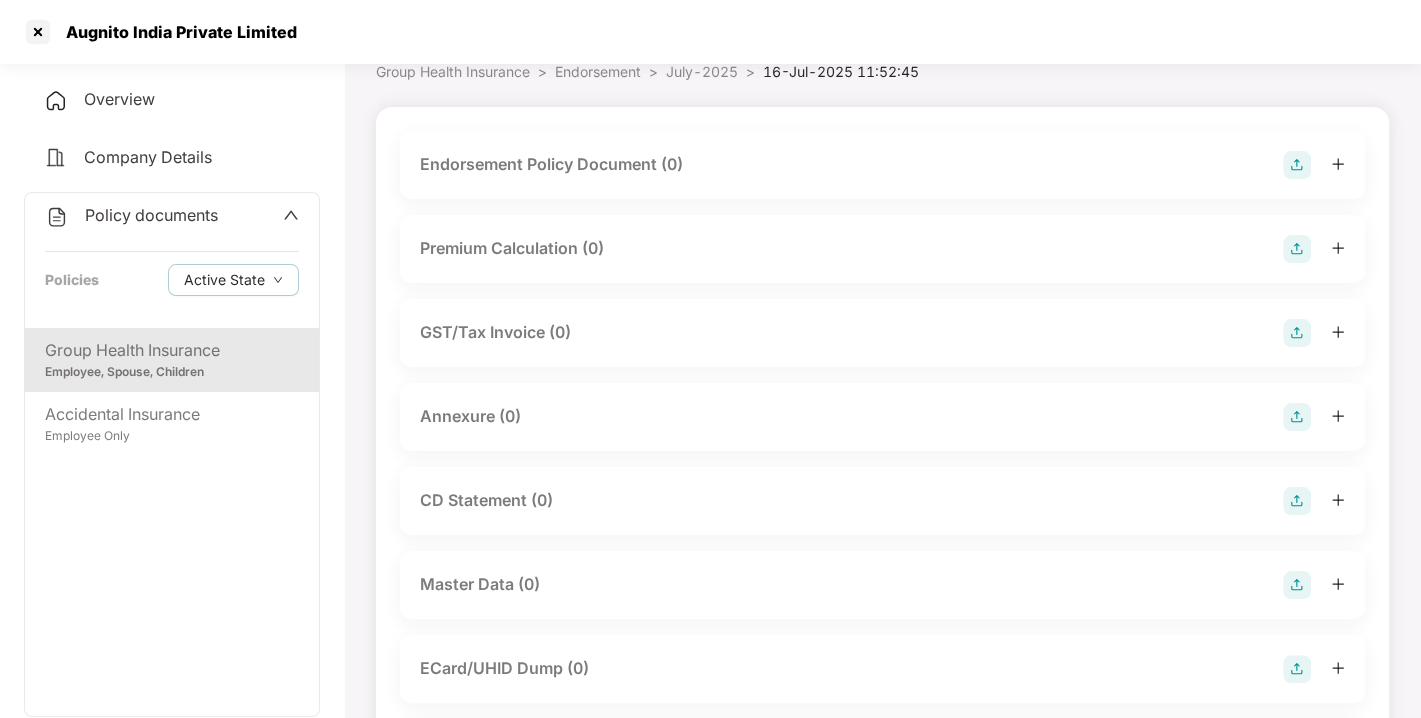 click at bounding box center [1297, 165] 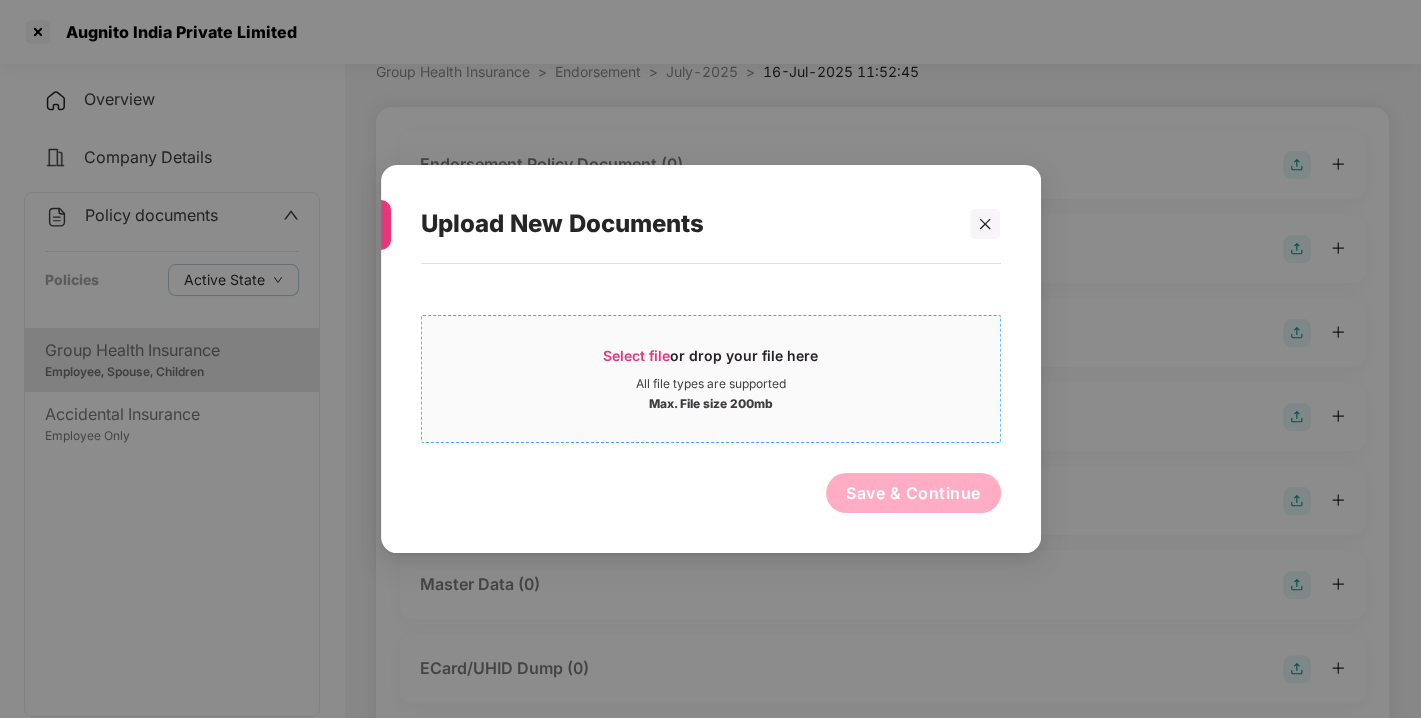 click on "Select file" at bounding box center [636, 355] 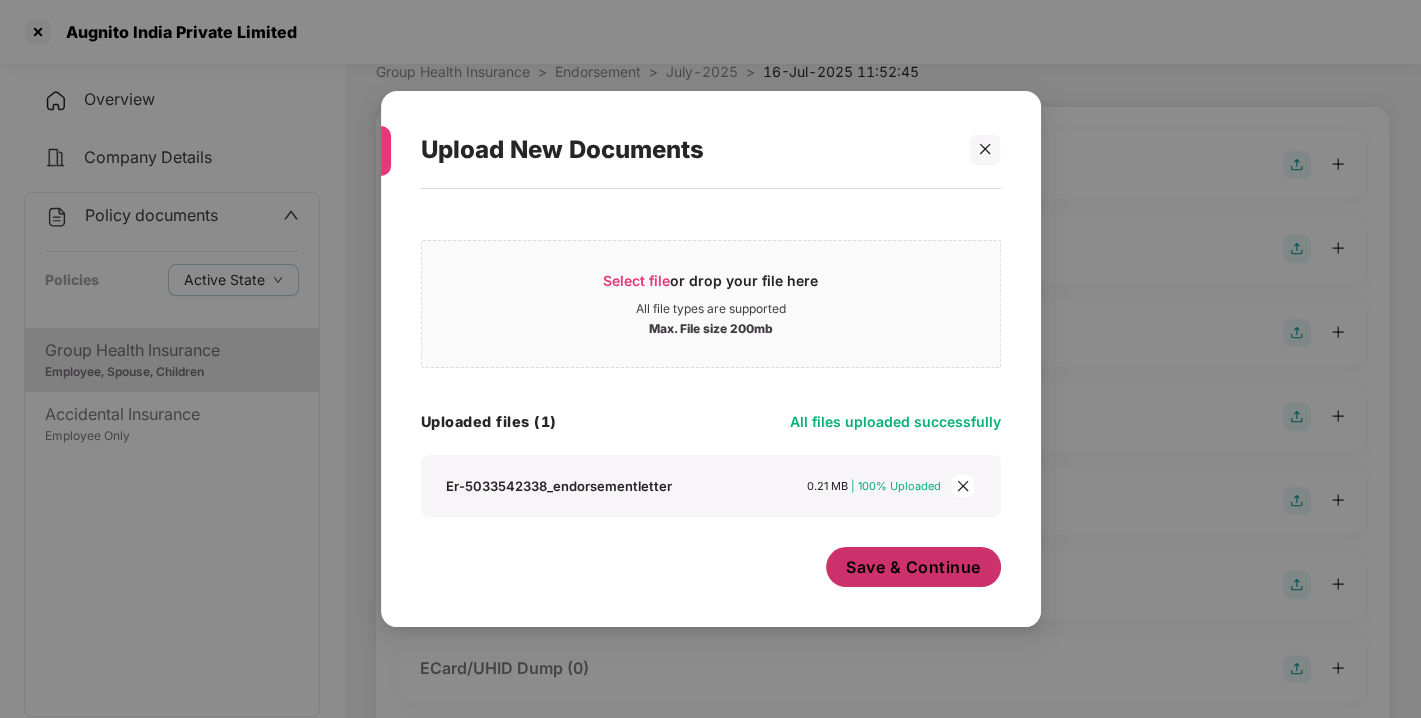 click on "Save & Continue" at bounding box center (913, 567) 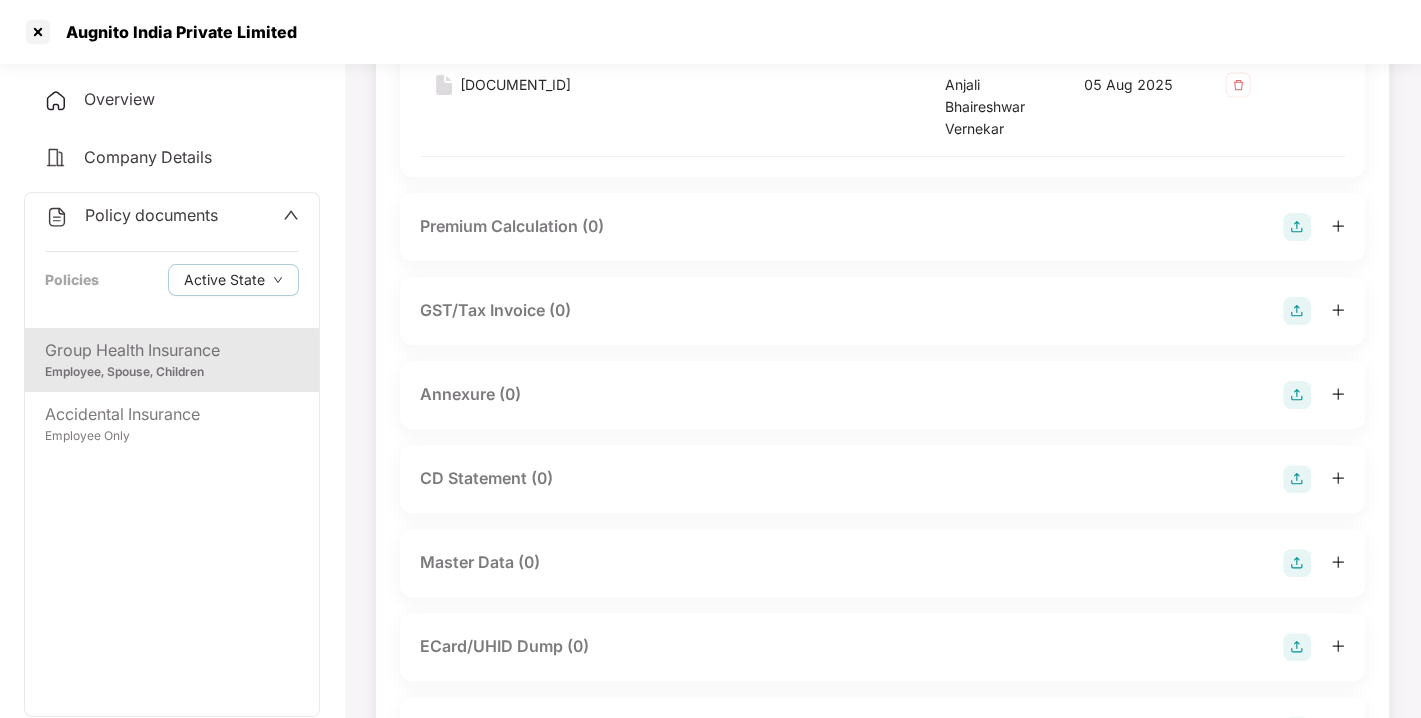 scroll, scrollTop: 302, scrollLeft: 0, axis: vertical 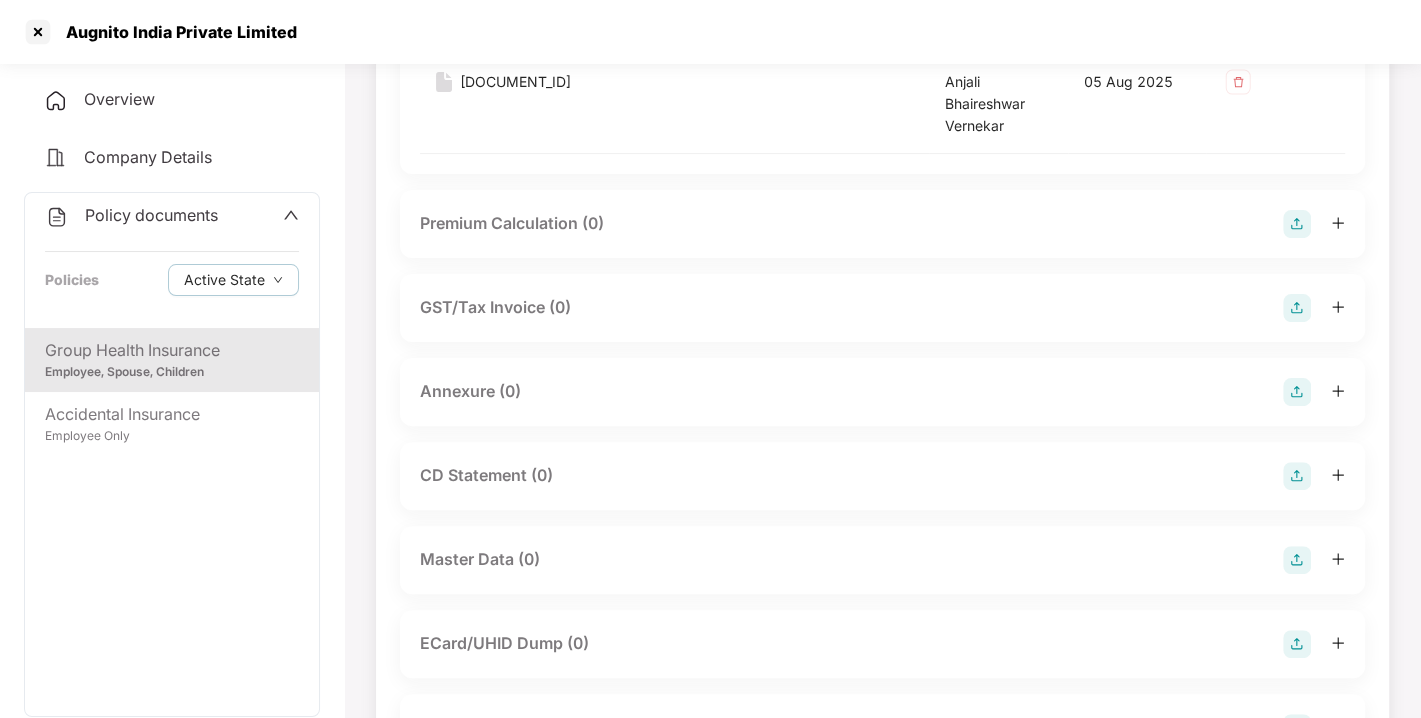 click at bounding box center [1297, 392] 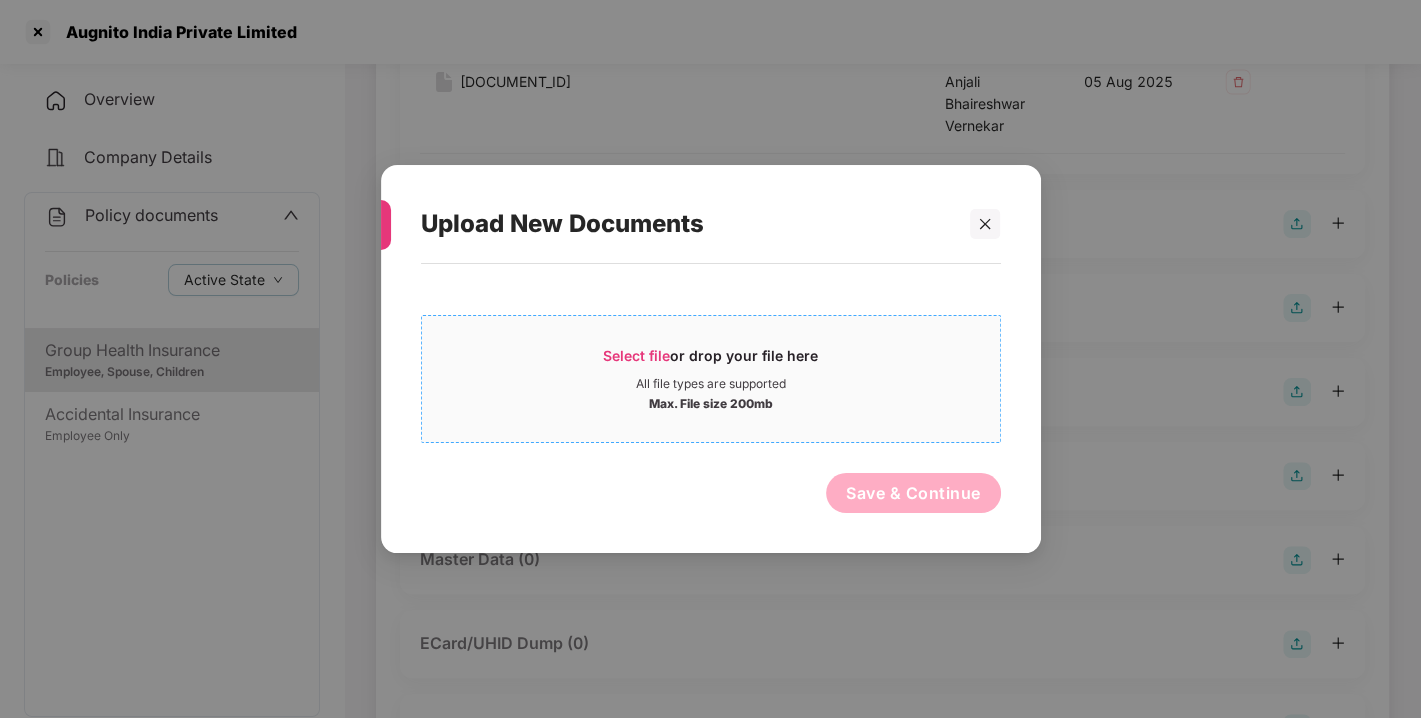 click on "Select file  or drop your file here" at bounding box center [711, 361] 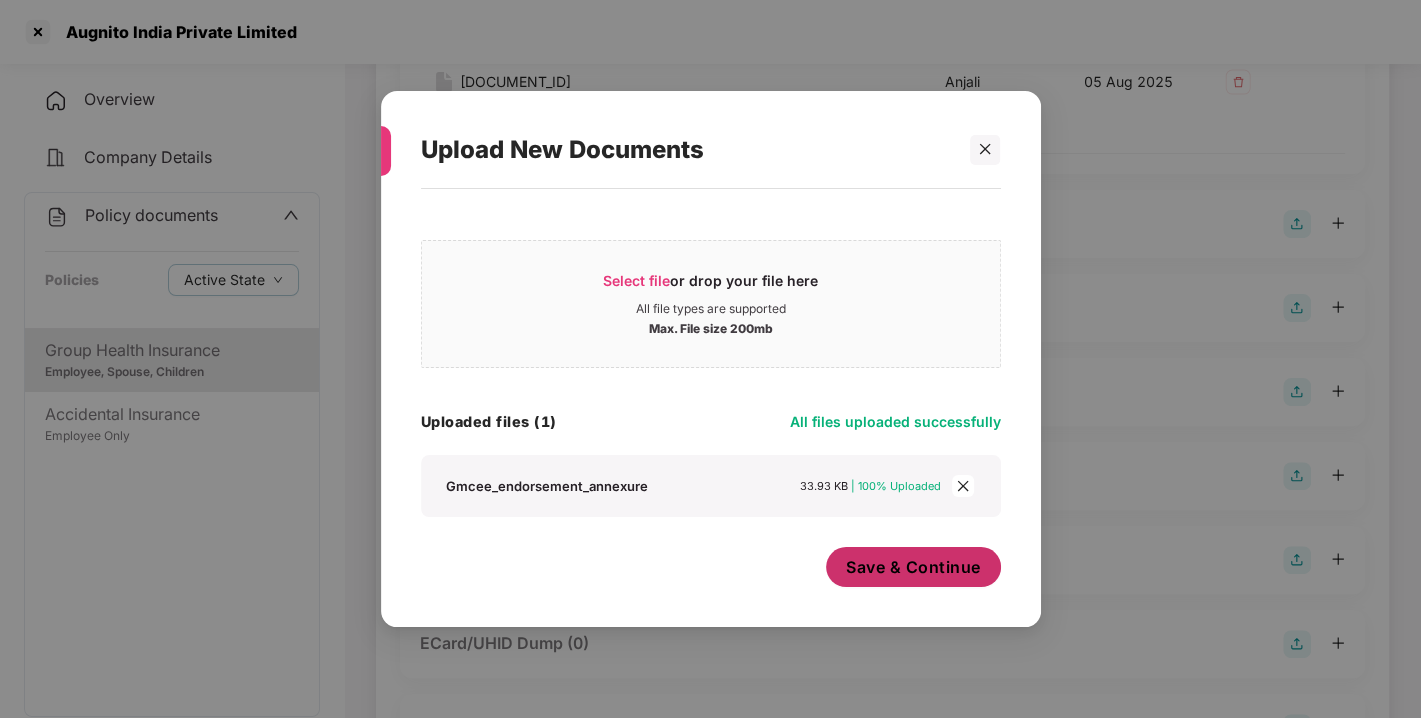 click on "Save & Continue" at bounding box center [913, 567] 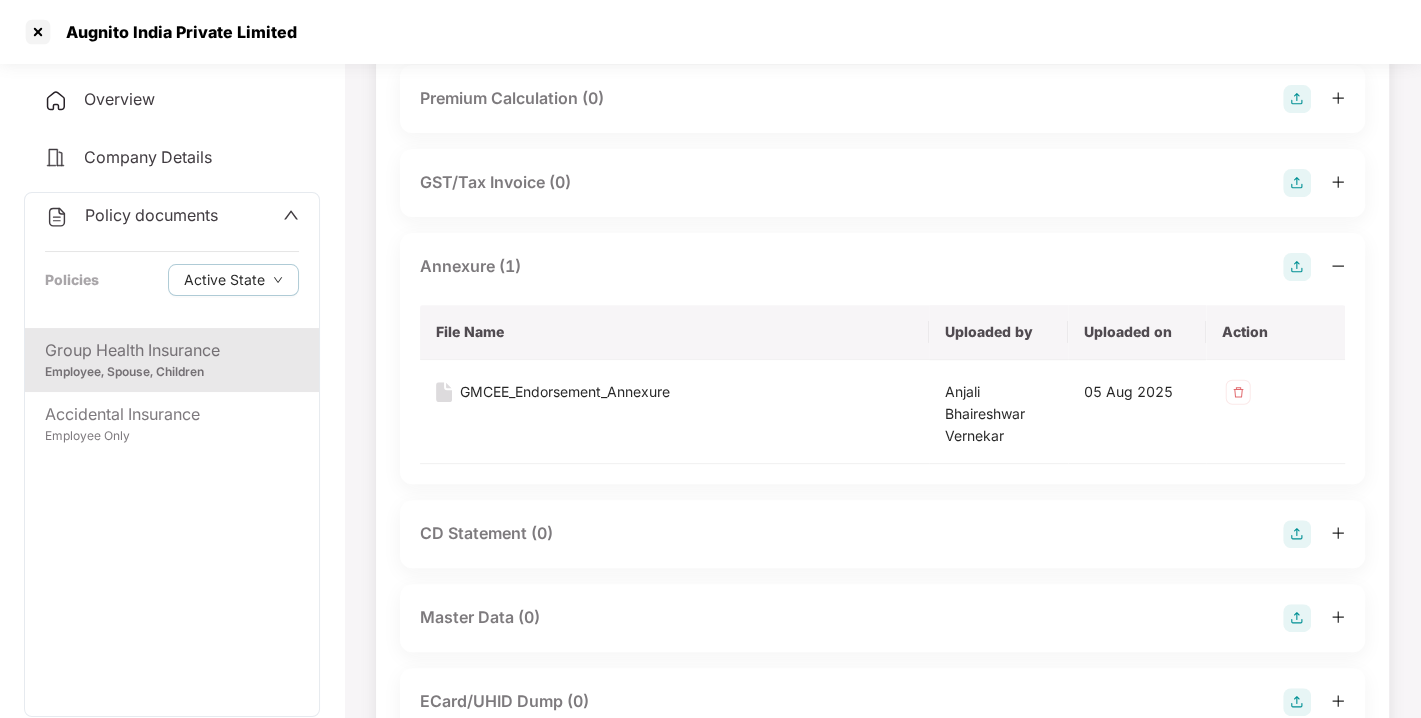 scroll, scrollTop: 642, scrollLeft: 0, axis: vertical 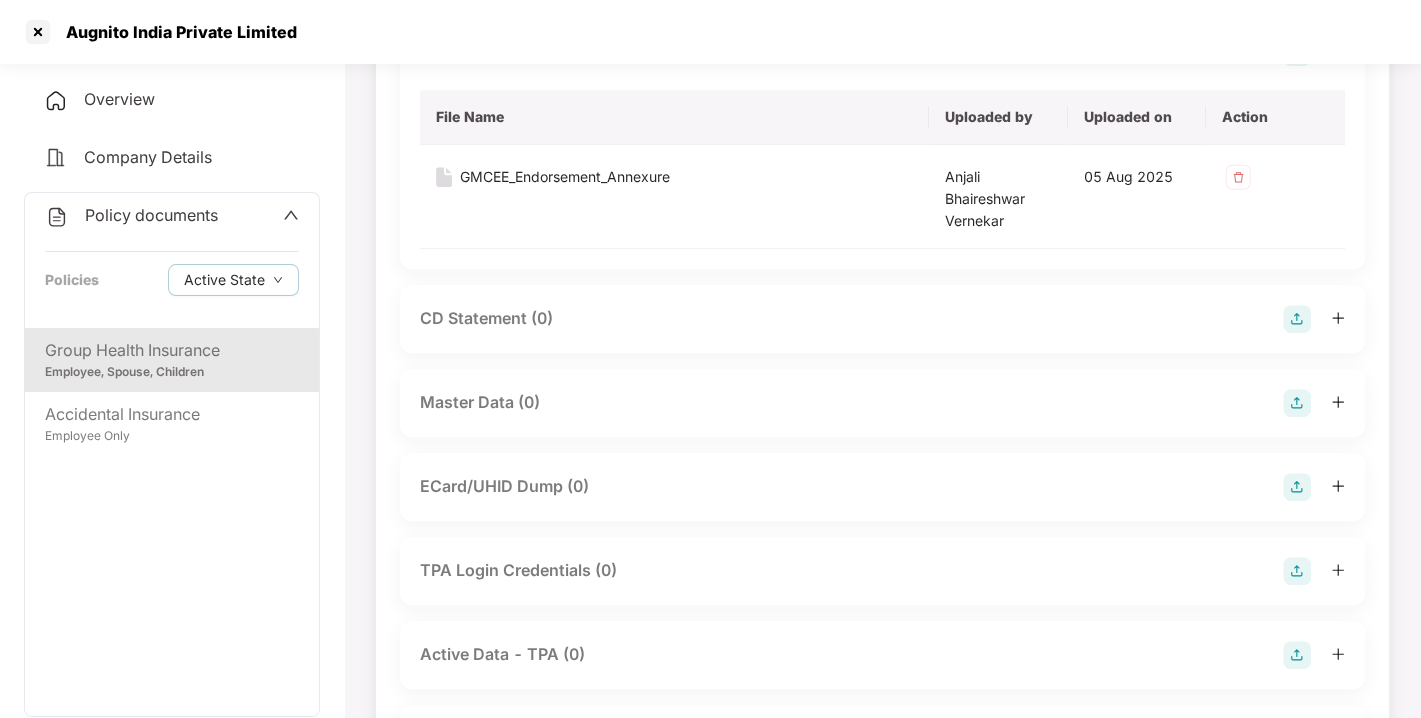click at bounding box center (1297, 403) 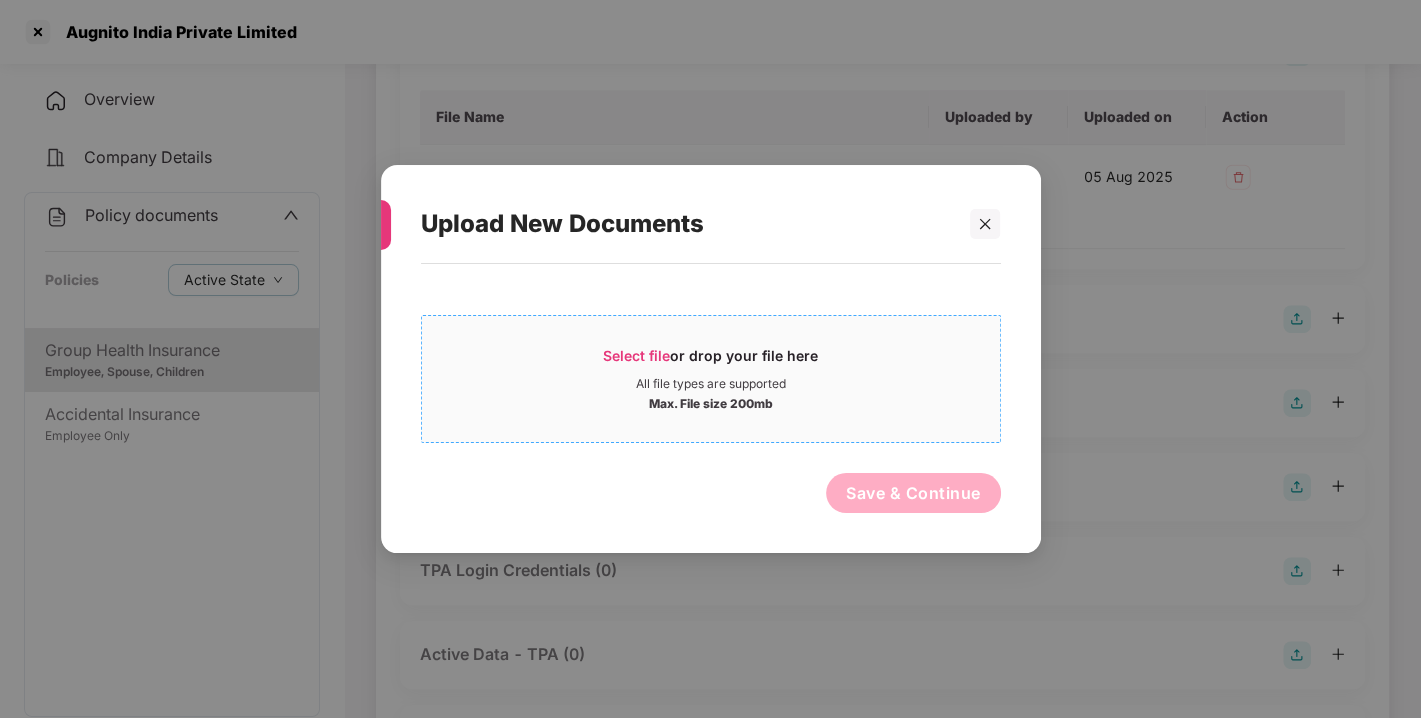 click on "Select file" at bounding box center (636, 355) 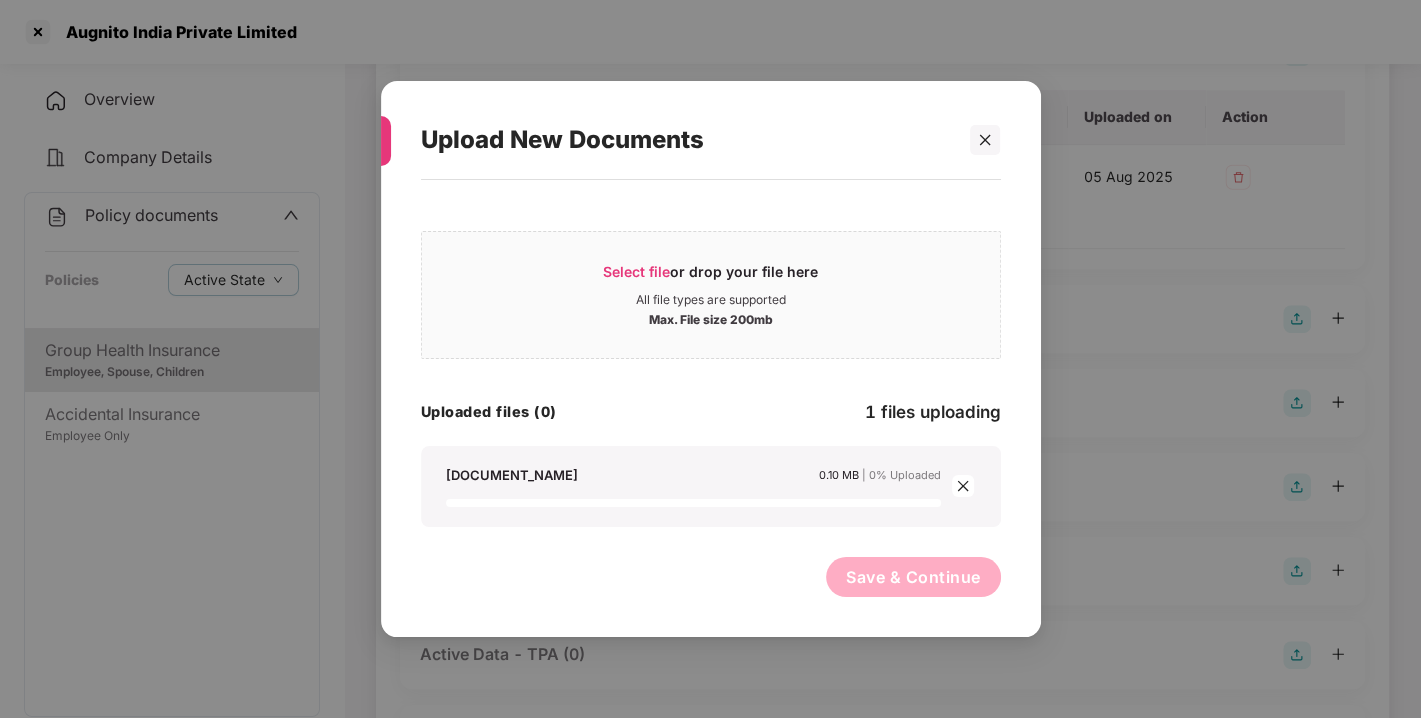 click on "Augnito_master_data_20102024 0.10 MB    | 0% Uploaded" 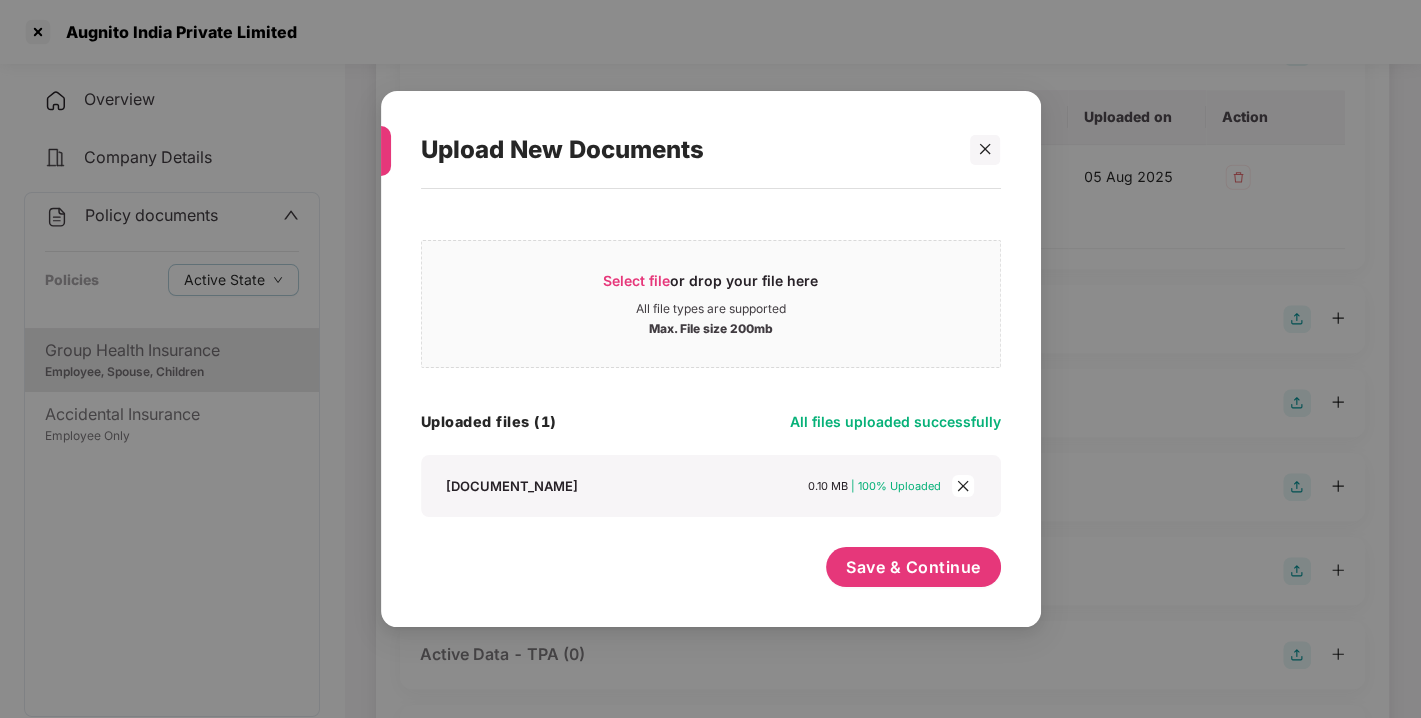 click on "Select file  or drop your file here All file types are supported Max. File size 200mb Augnito_Master_Data_20102024.xlsx Uploaded files (1) All files uploaded successfully Augnito_master_data_20102024 0.10 MB    | 100% Uploaded" at bounding box center [711, 373] 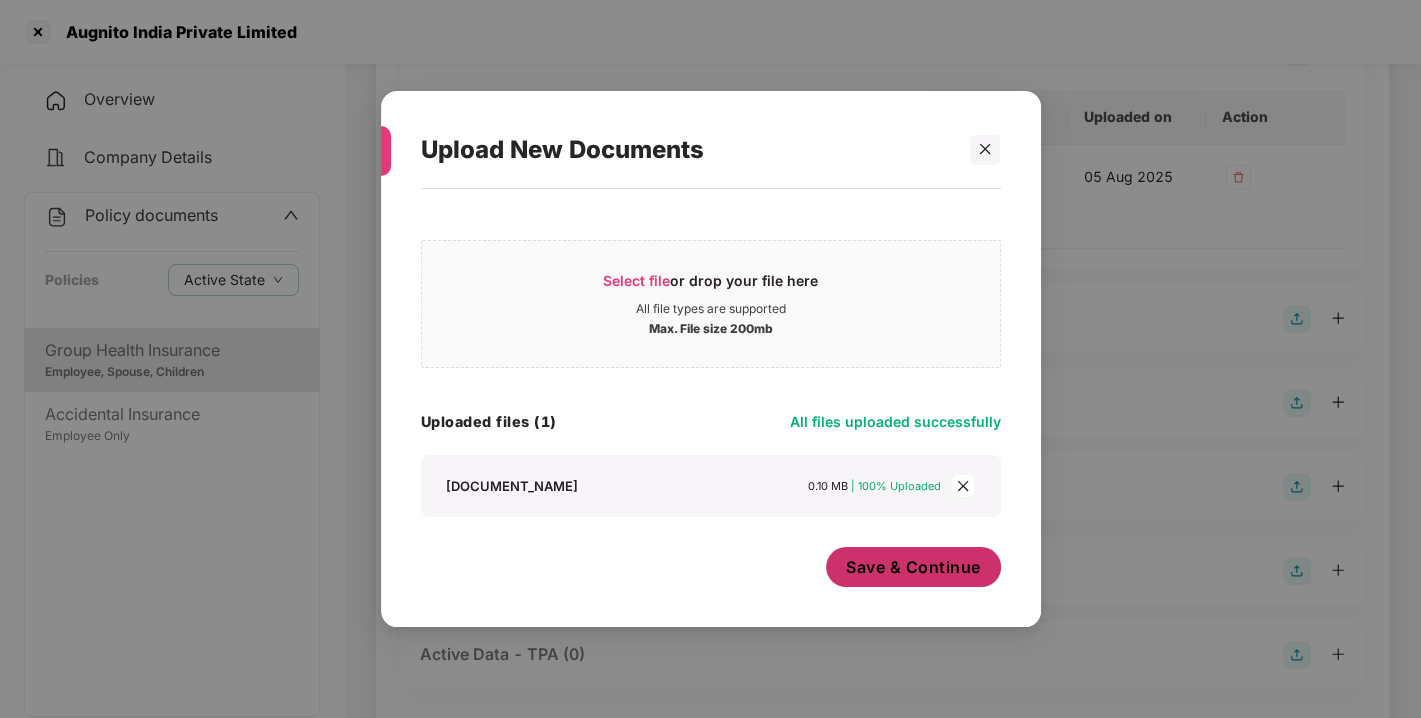 click on "Save & Continue" at bounding box center [913, 567] 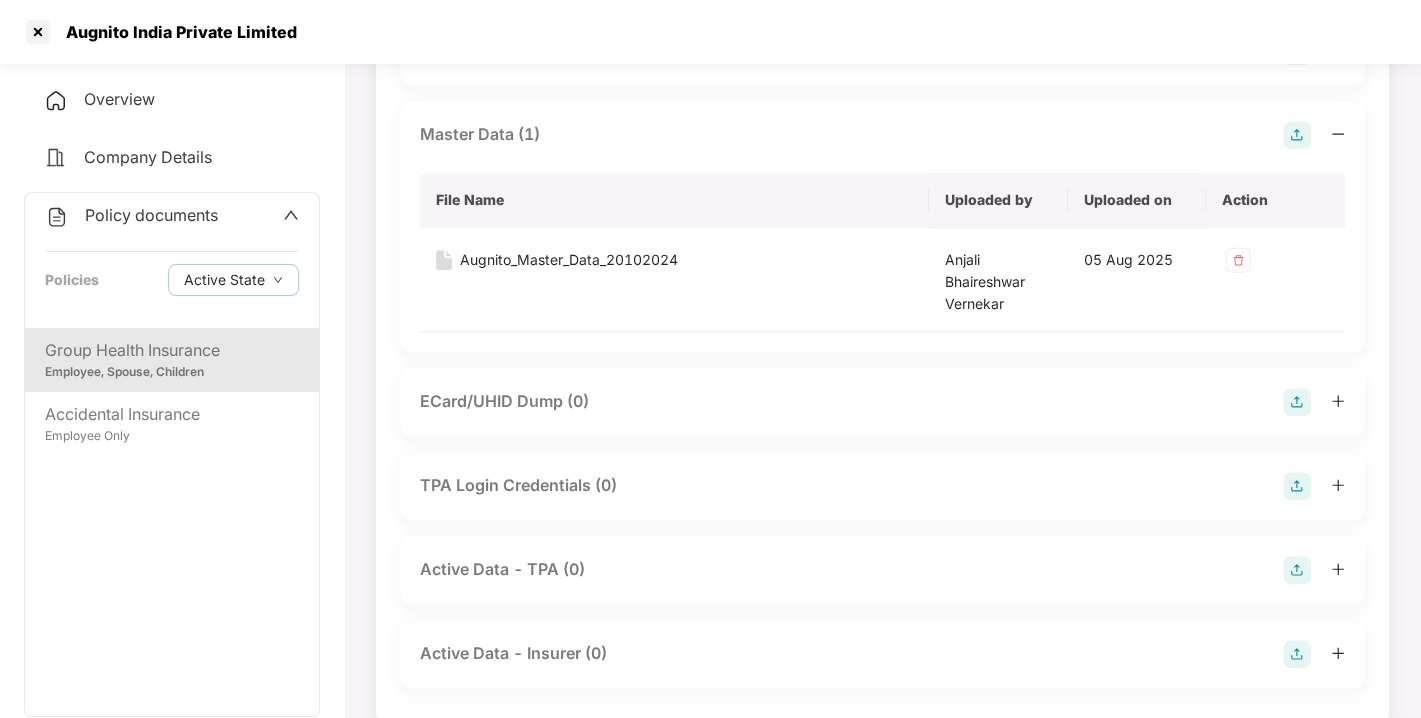 scroll, scrollTop: 0, scrollLeft: 0, axis: both 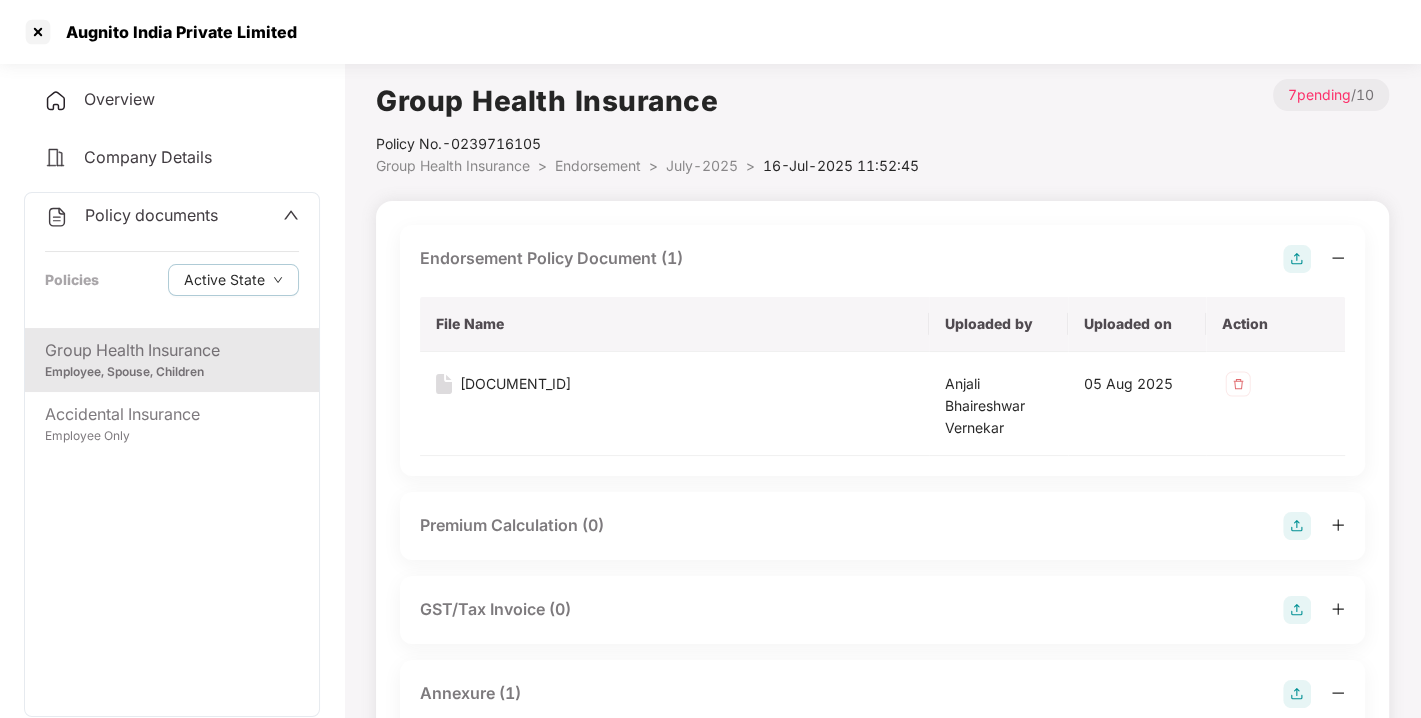 click on "Endorsement" at bounding box center [598, 165] 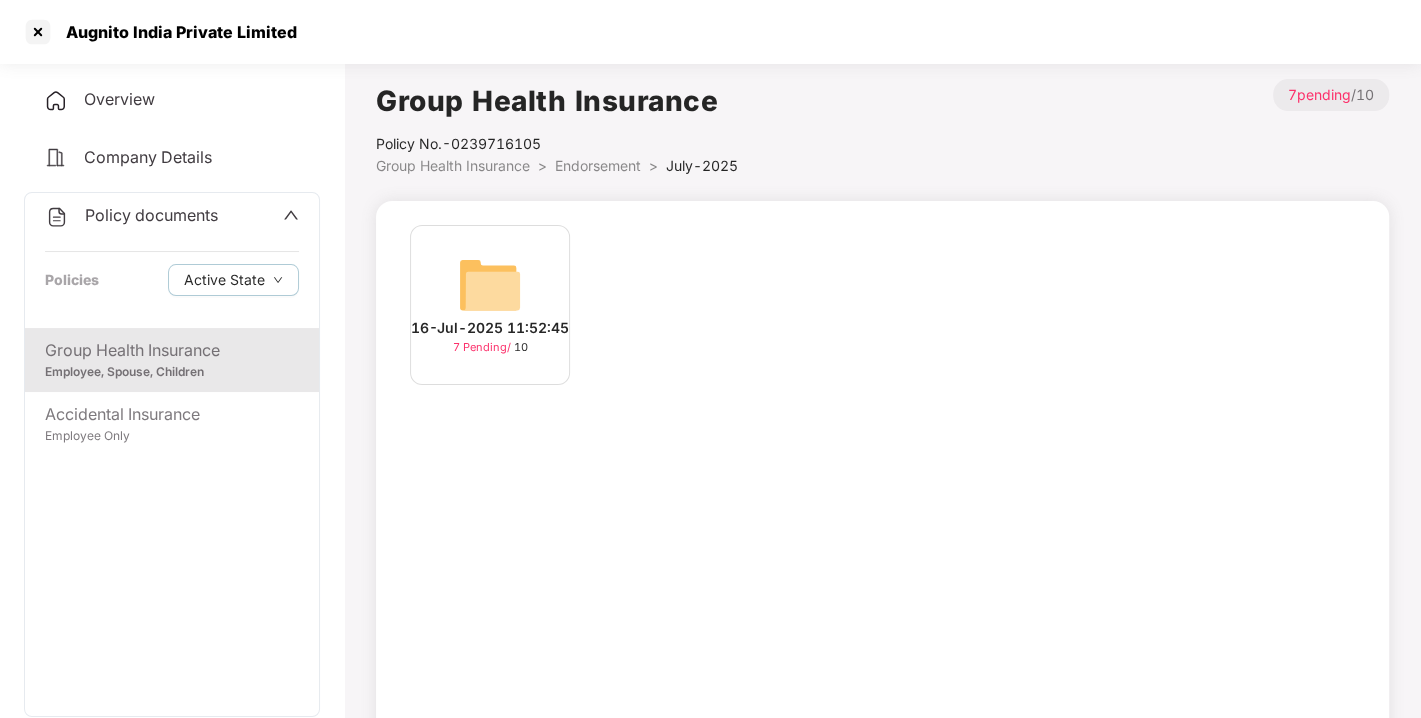 scroll, scrollTop: 57, scrollLeft: 0, axis: vertical 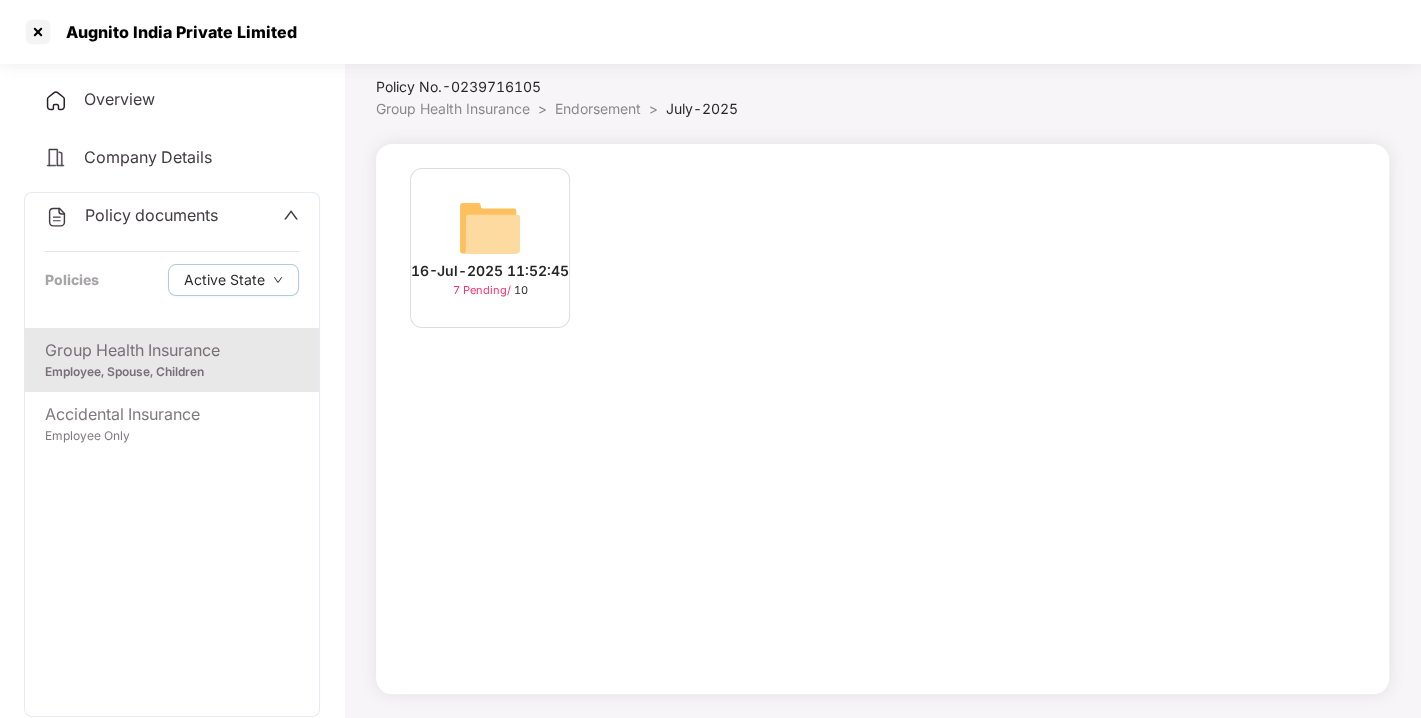 click on "Endorsement" at bounding box center (598, 108) 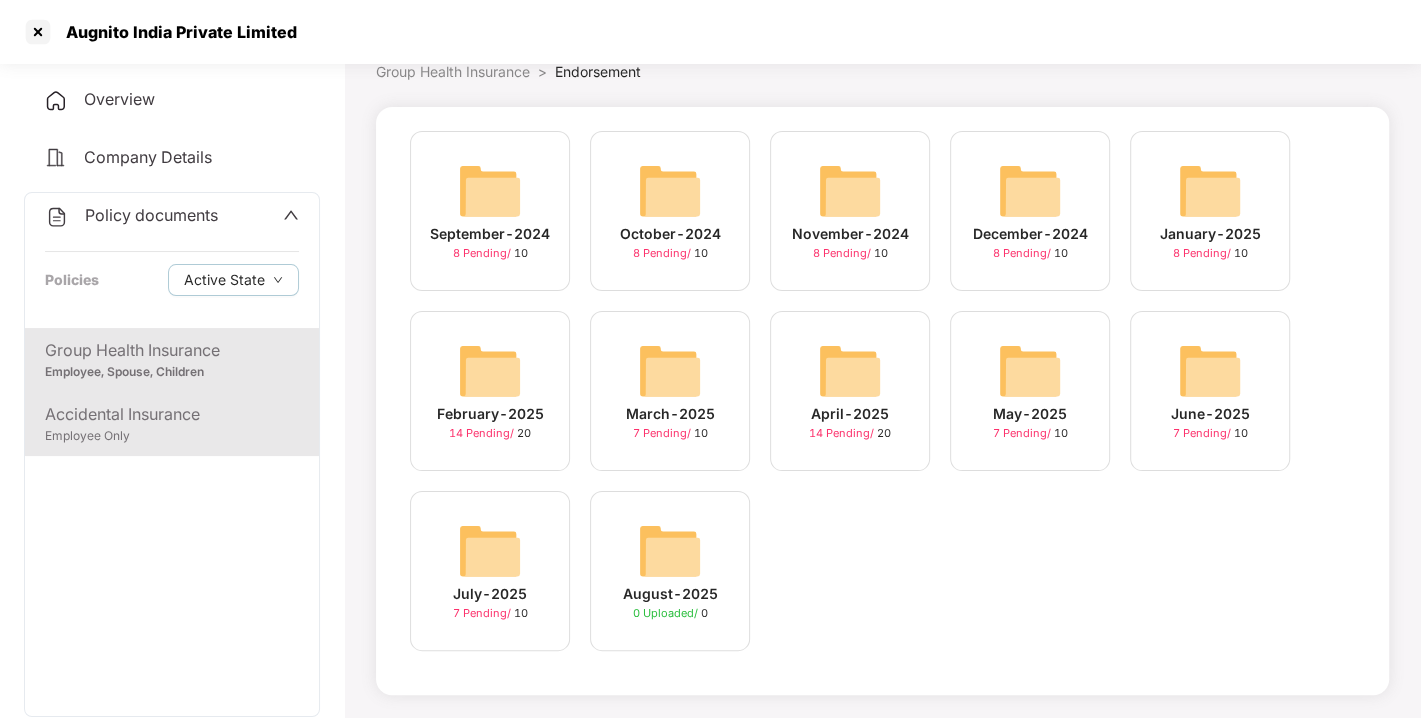 click on "Employee Only" at bounding box center [172, 436] 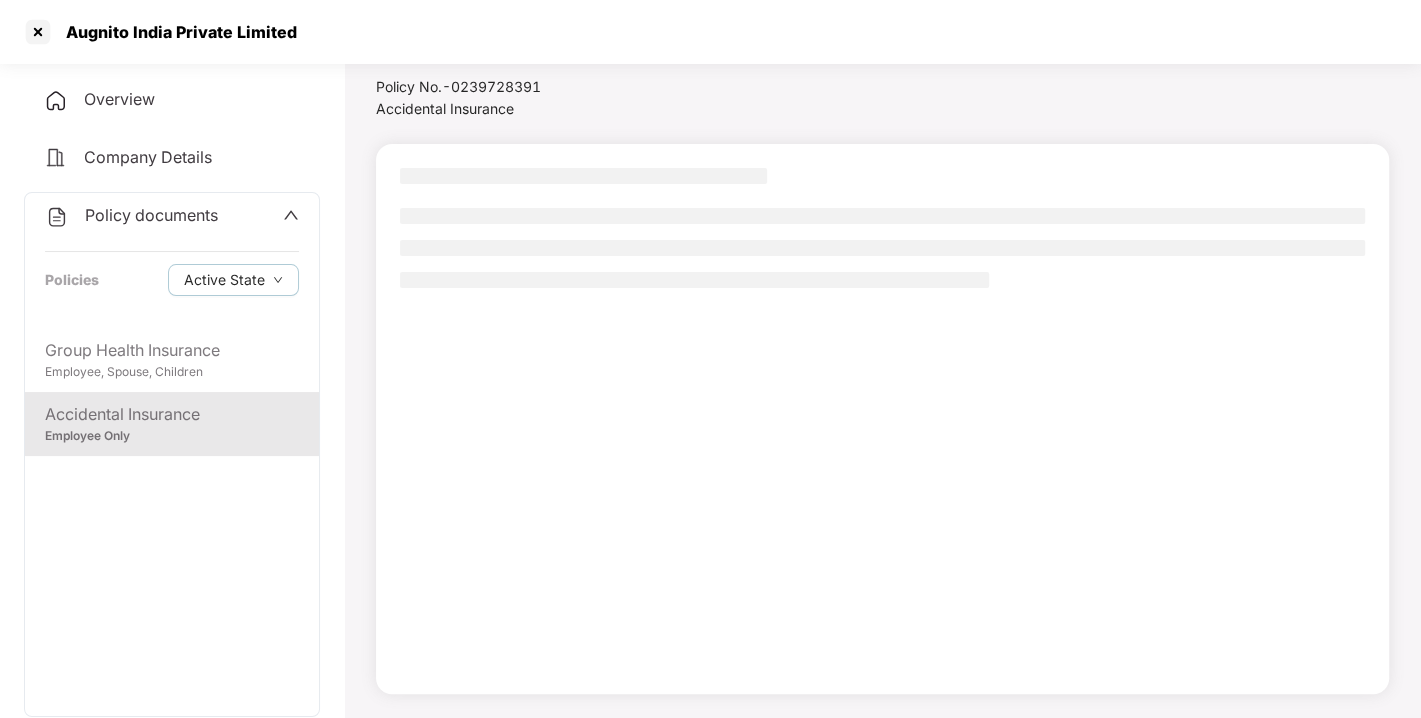 scroll, scrollTop: 57, scrollLeft: 0, axis: vertical 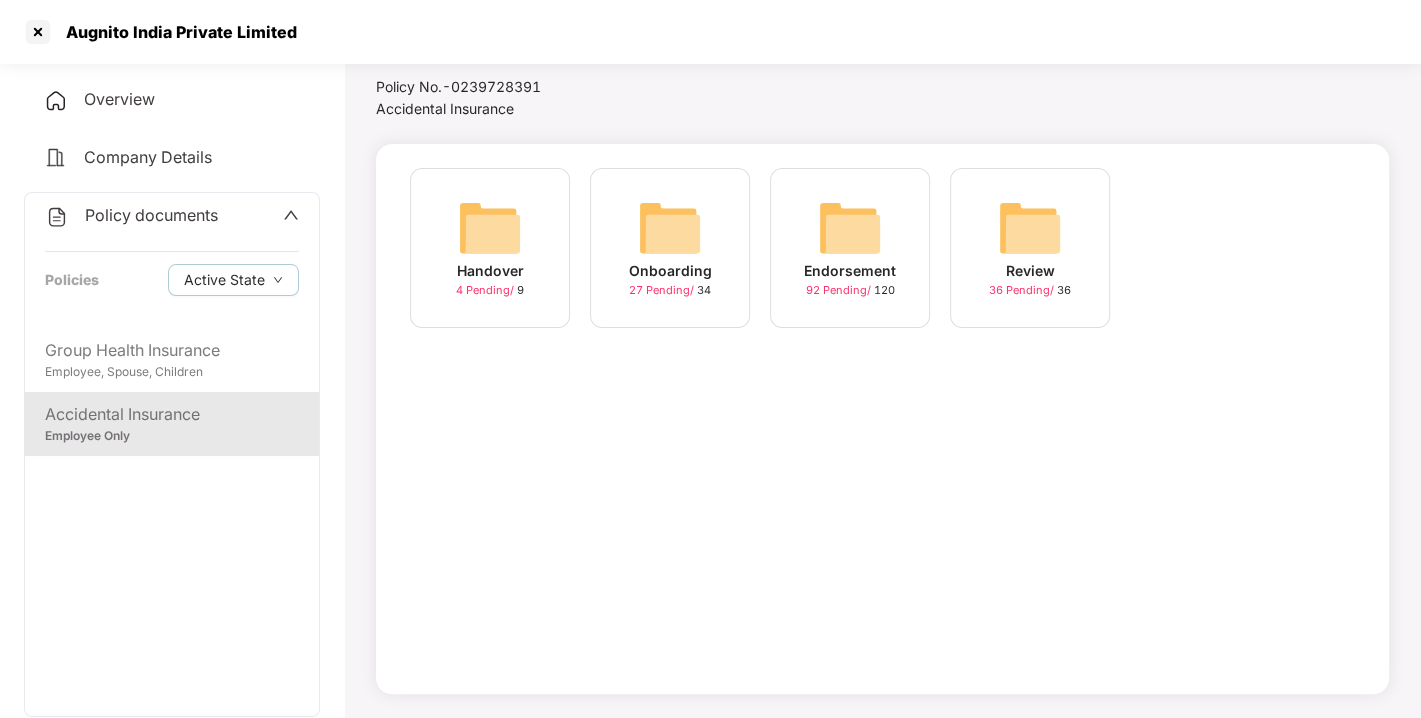 click at bounding box center (850, 228) 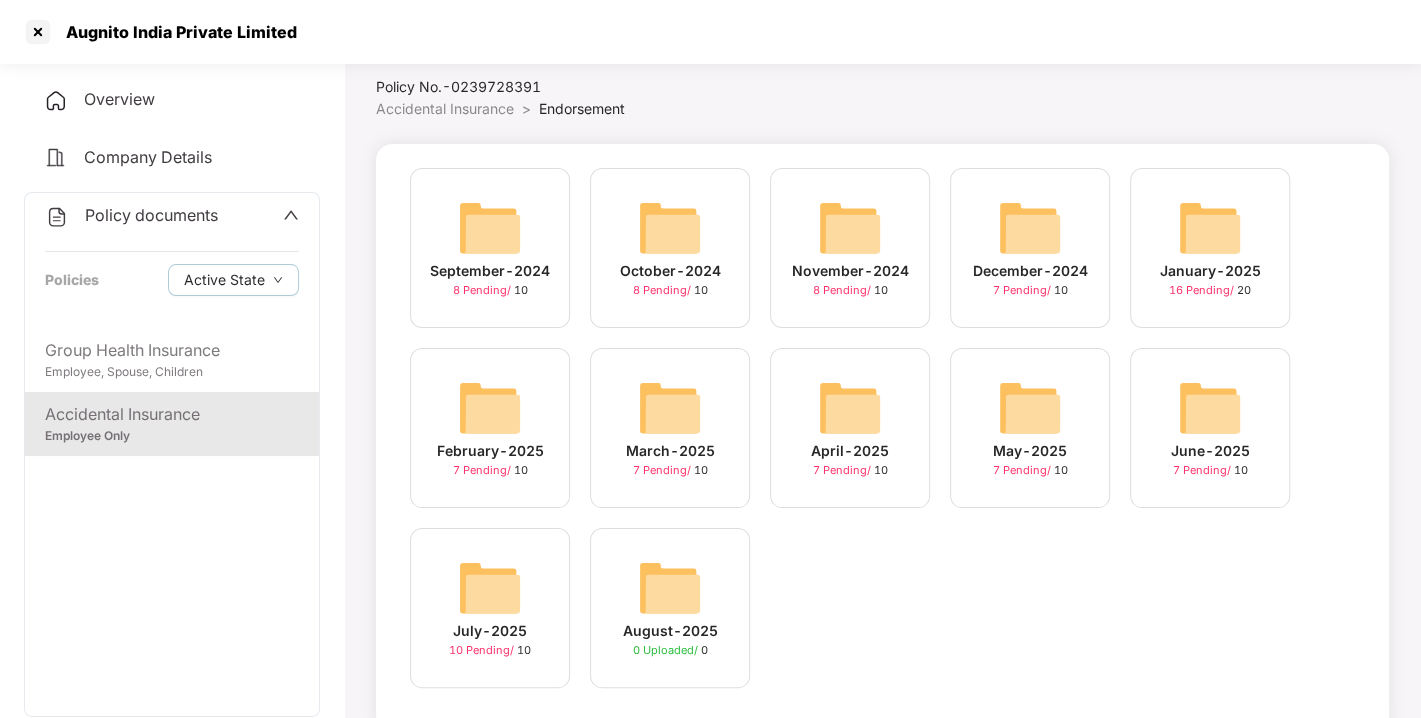 scroll, scrollTop: 94, scrollLeft: 0, axis: vertical 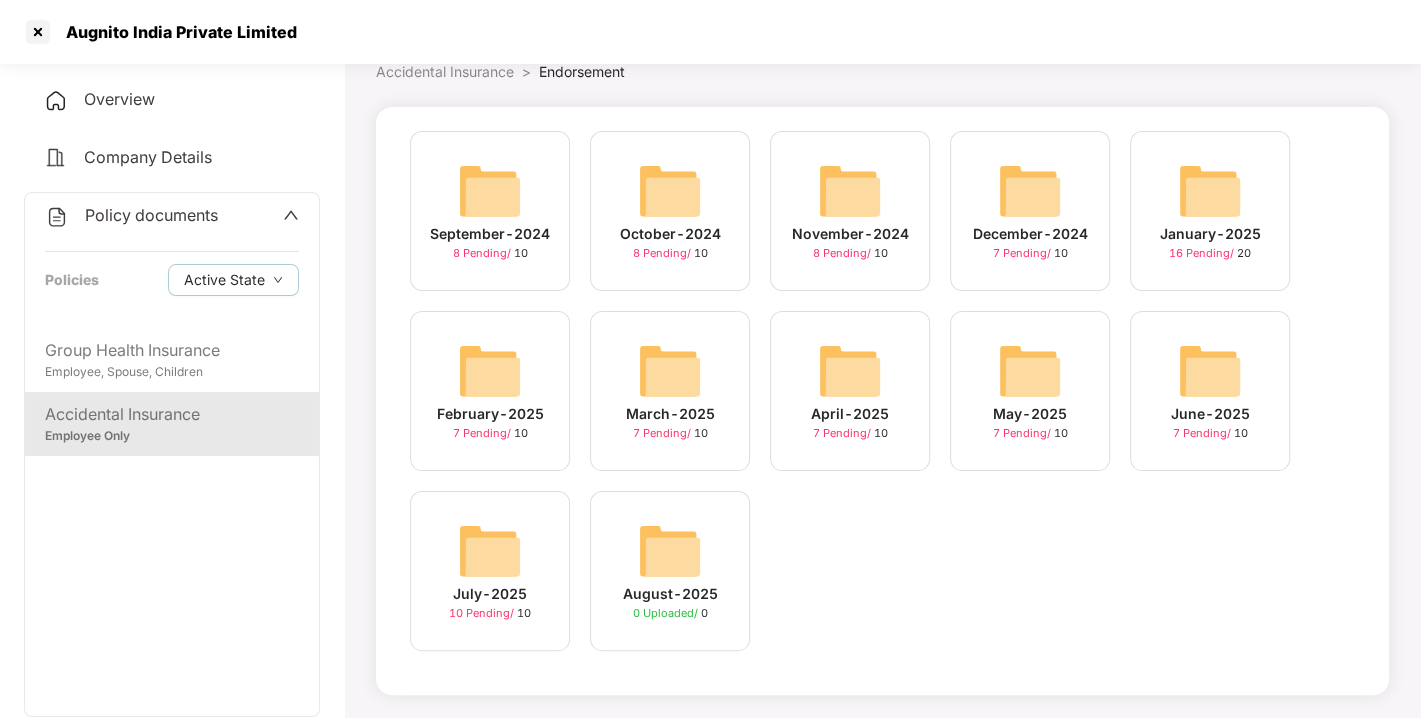 click at bounding box center [490, 551] 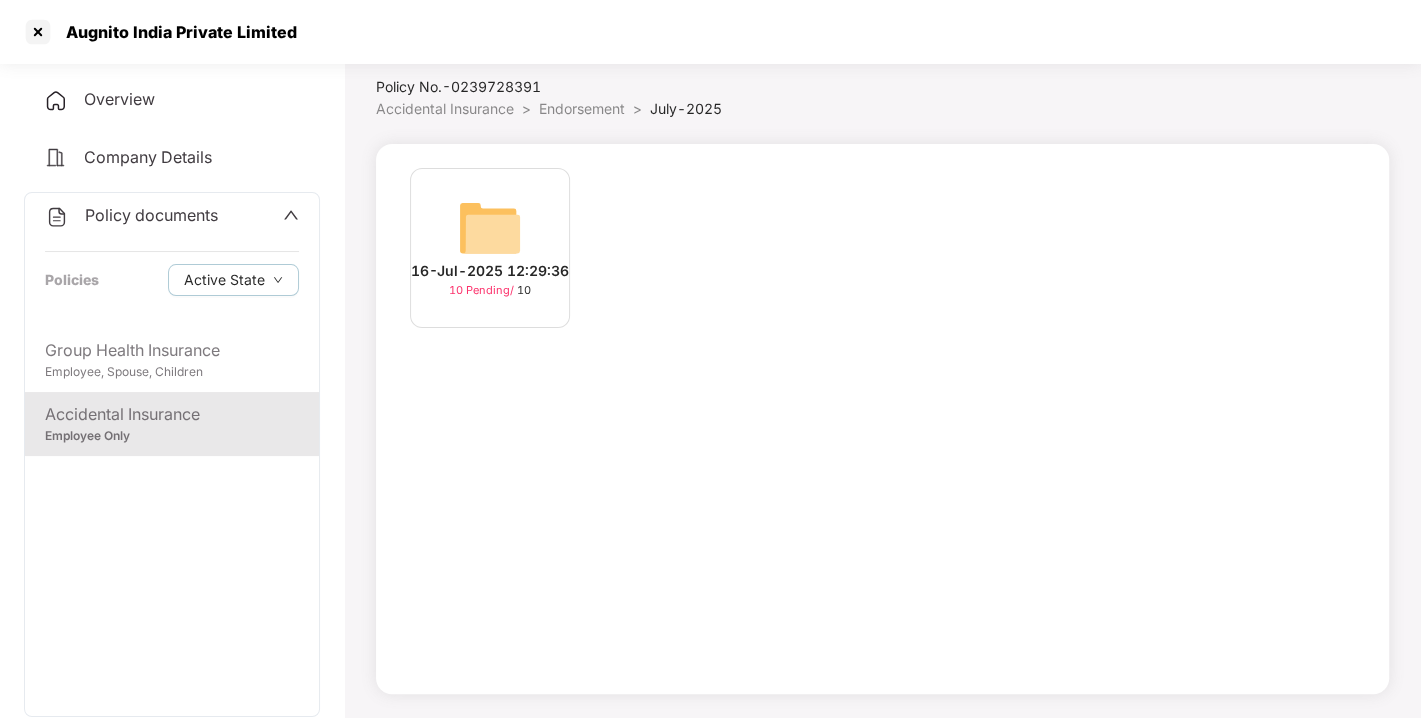 click at bounding box center [490, 228] 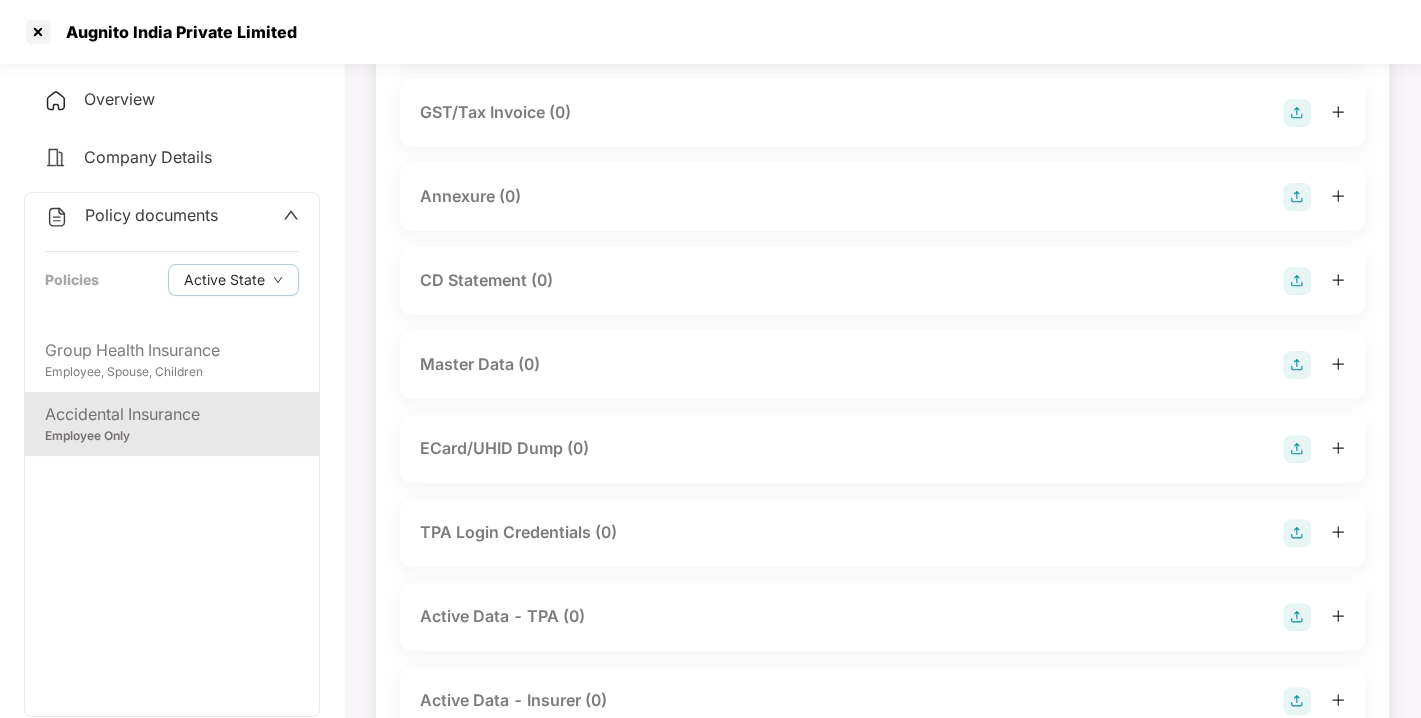 scroll, scrollTop: 365, scrollLeft: 0, axis: vertical 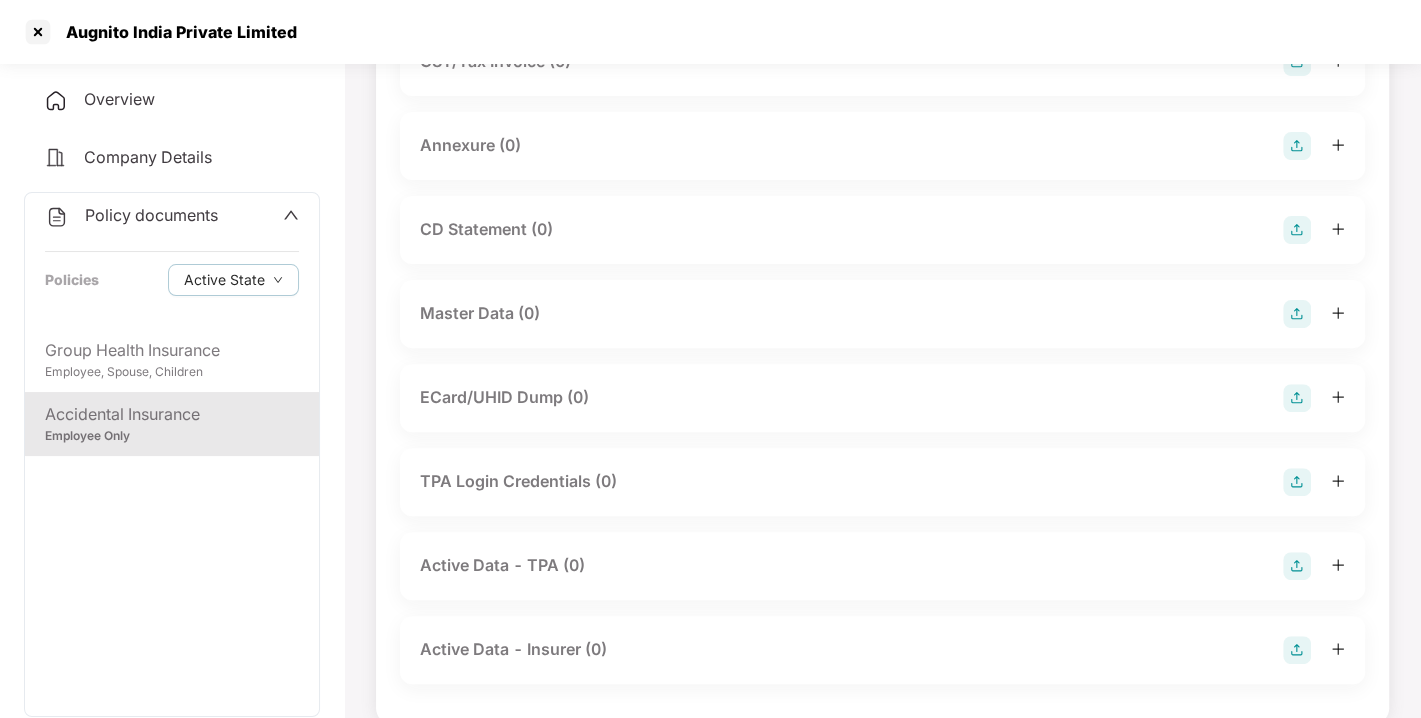click at bounding box center (1297, 314) 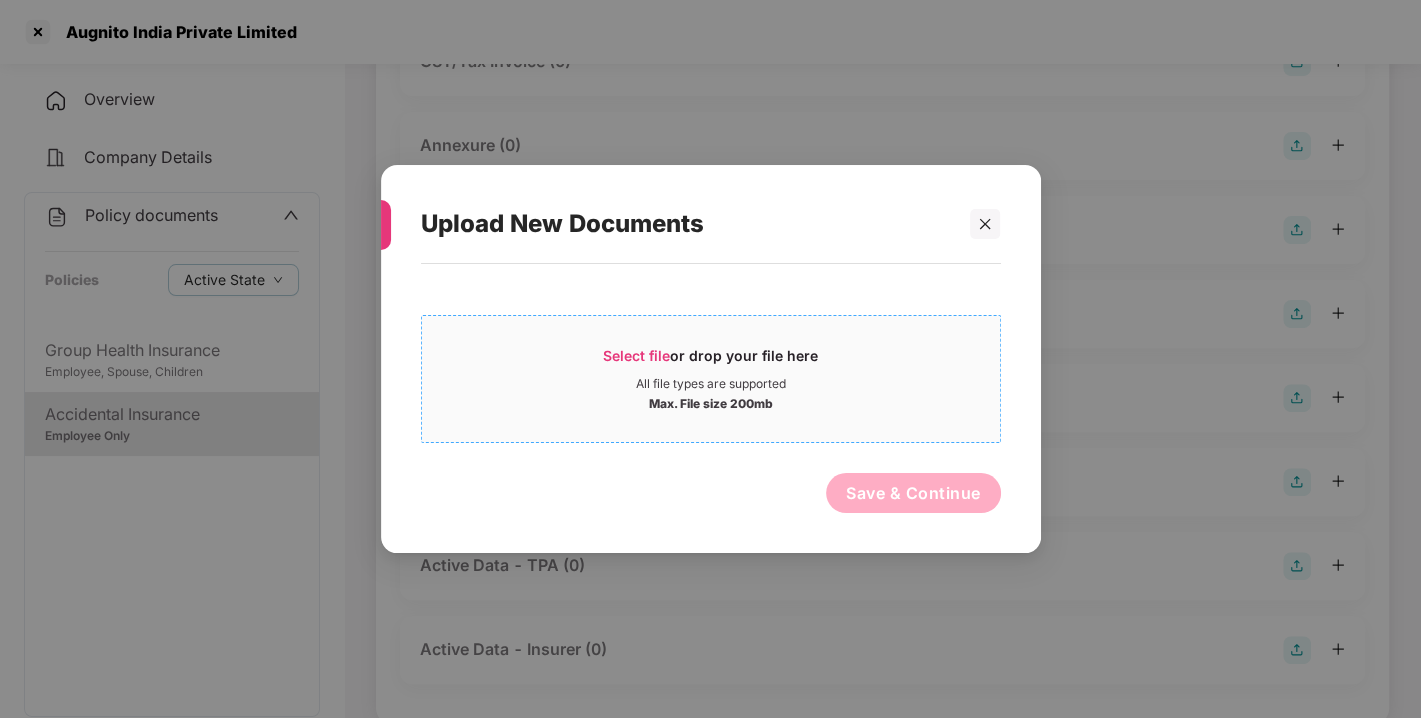 click on "Select file" at bounding box center [636, 355] 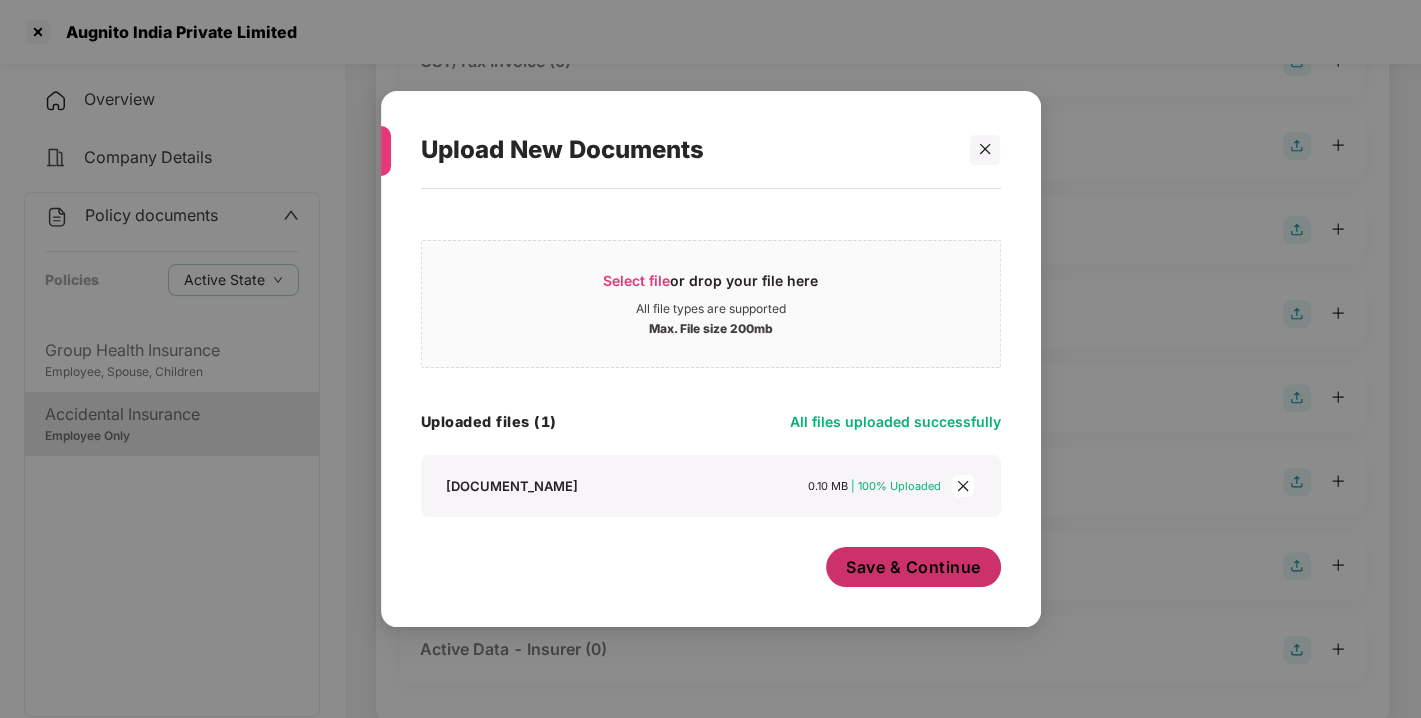 click on "Save & Continue" at bounding box center (913, 567) 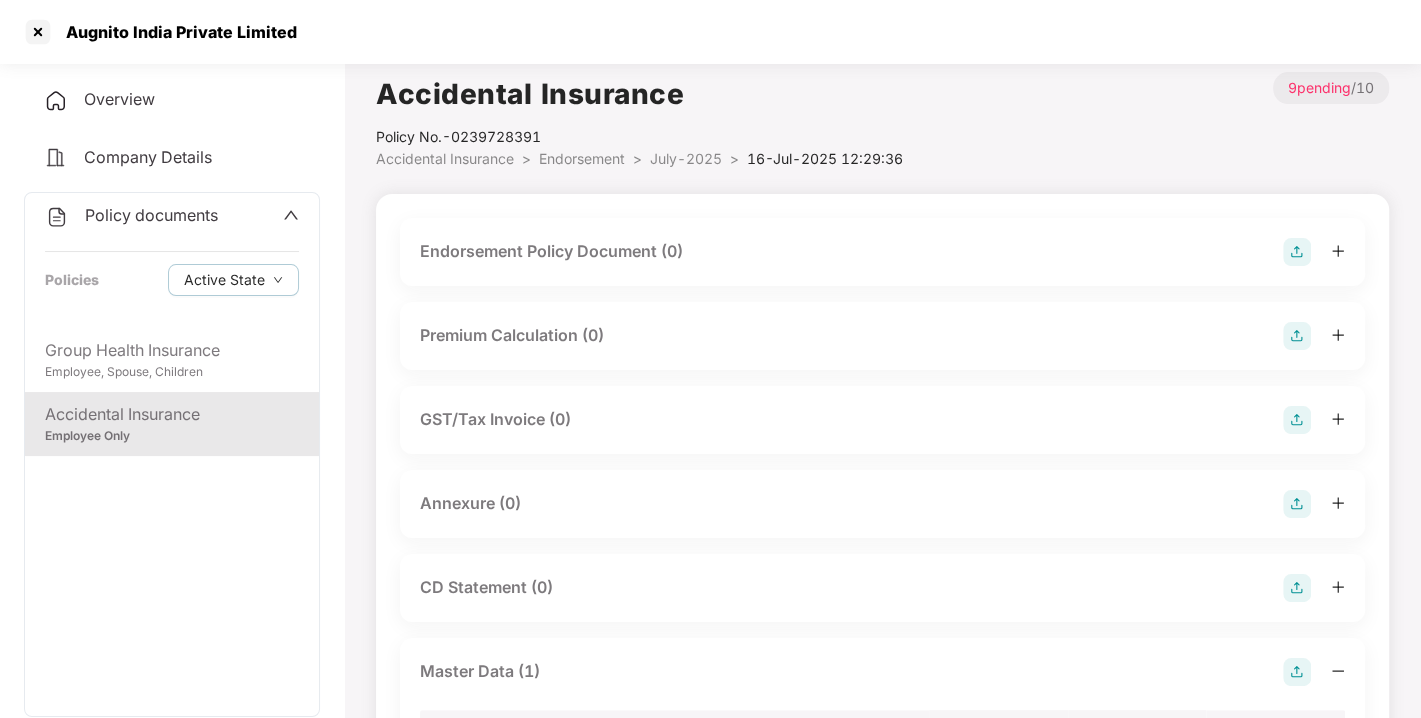 scroll, scrollTop: 2, scrollLeft: 0, axis: vertical 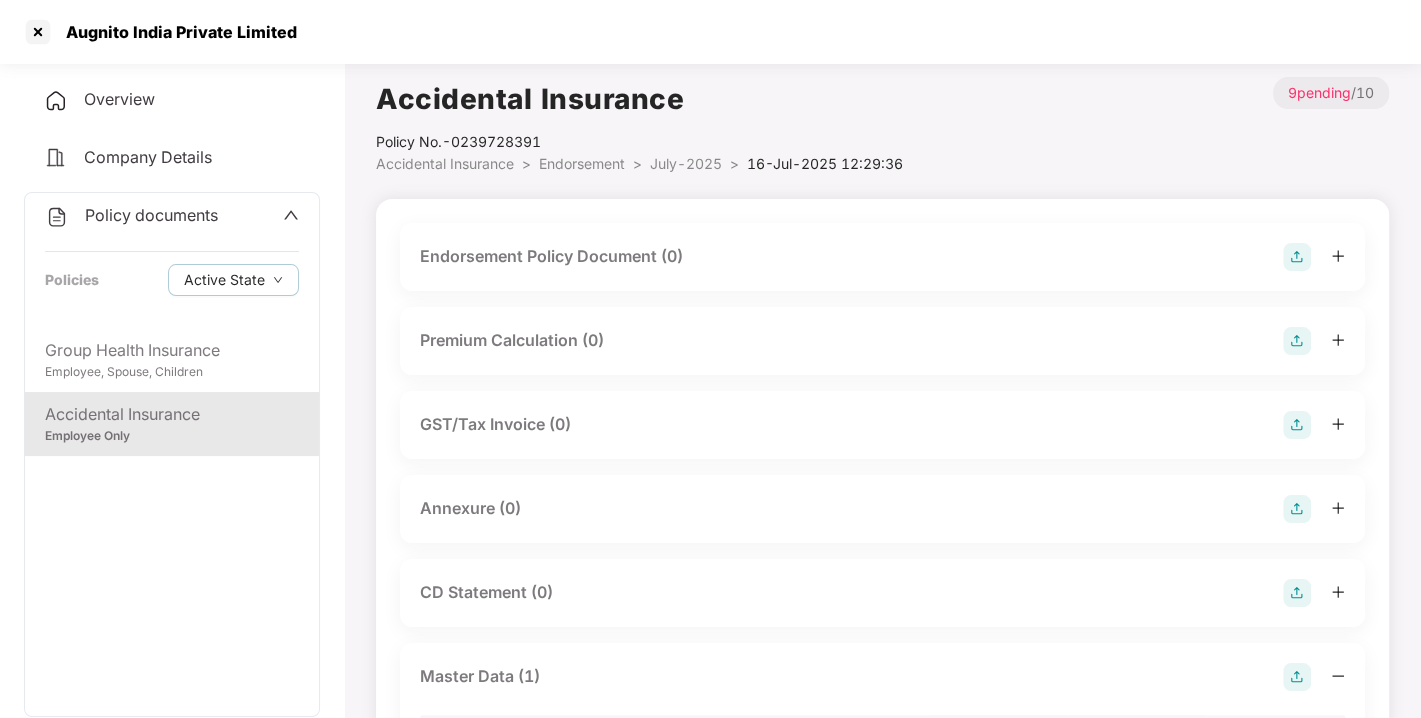 click at bounding box center (1297, 509) 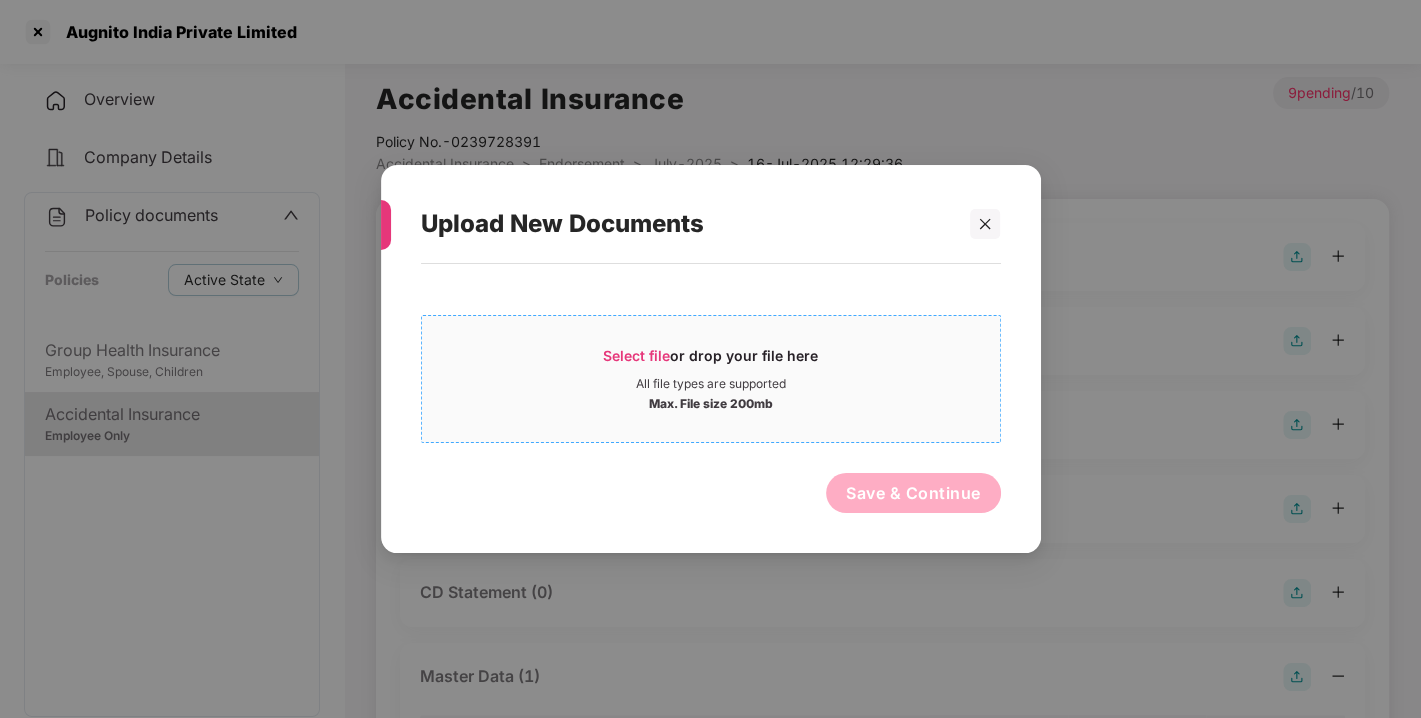 click on "Select file" at bounding box center (636, 355) 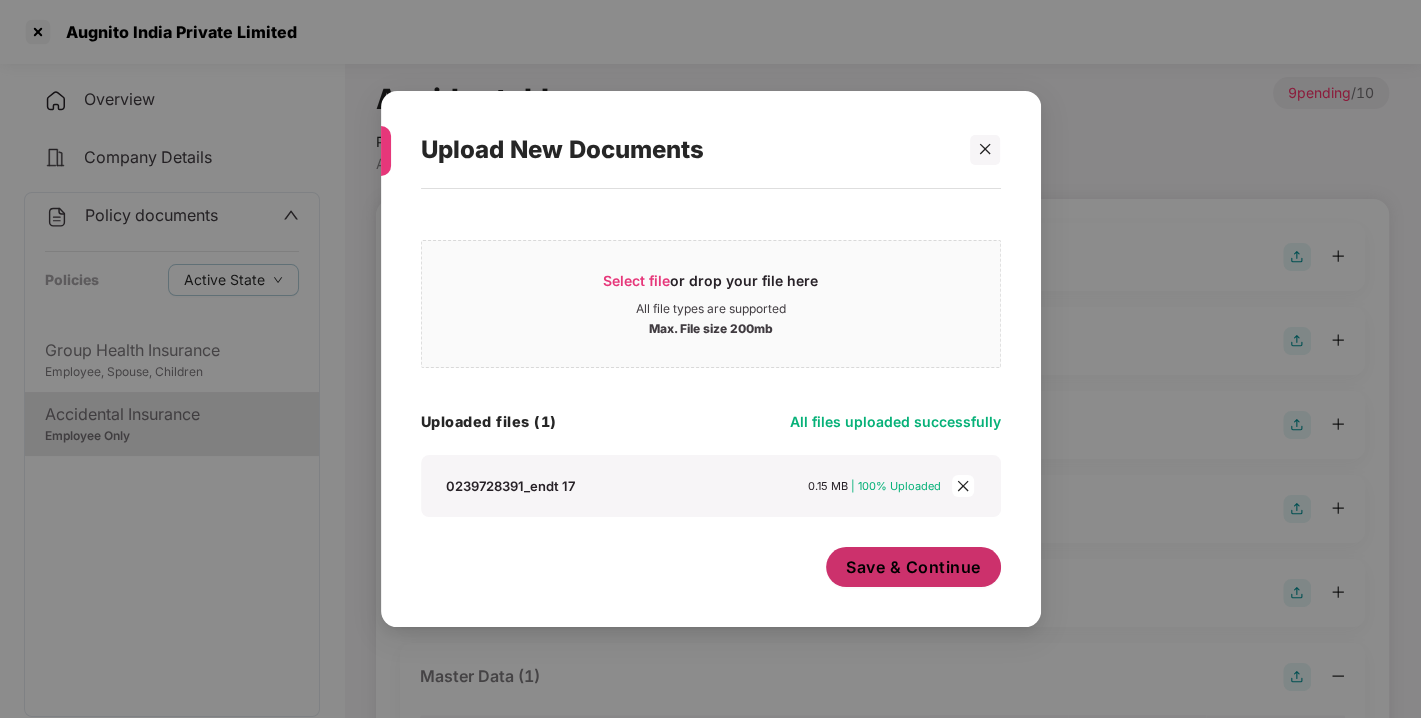 click on "Save & Continue" at bounding box center [913, 567] 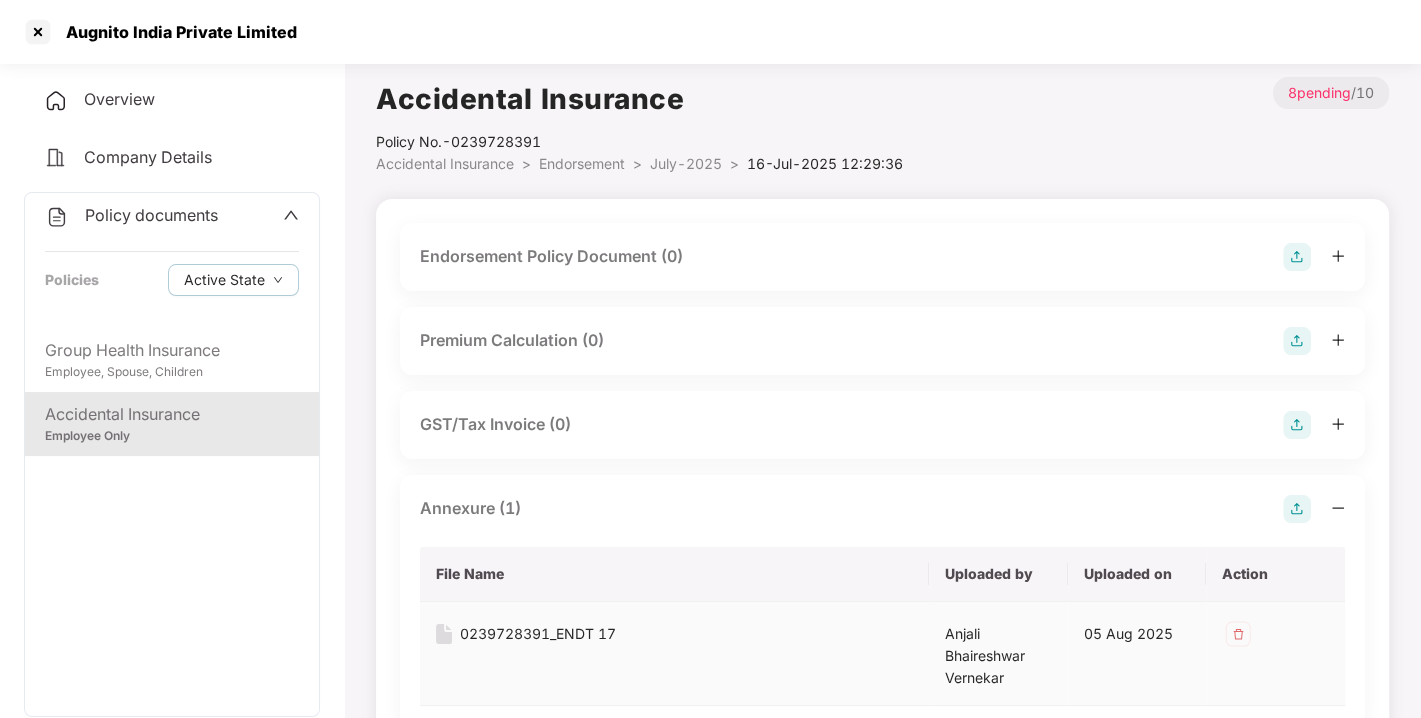 click at bounding box center [1238, 634] 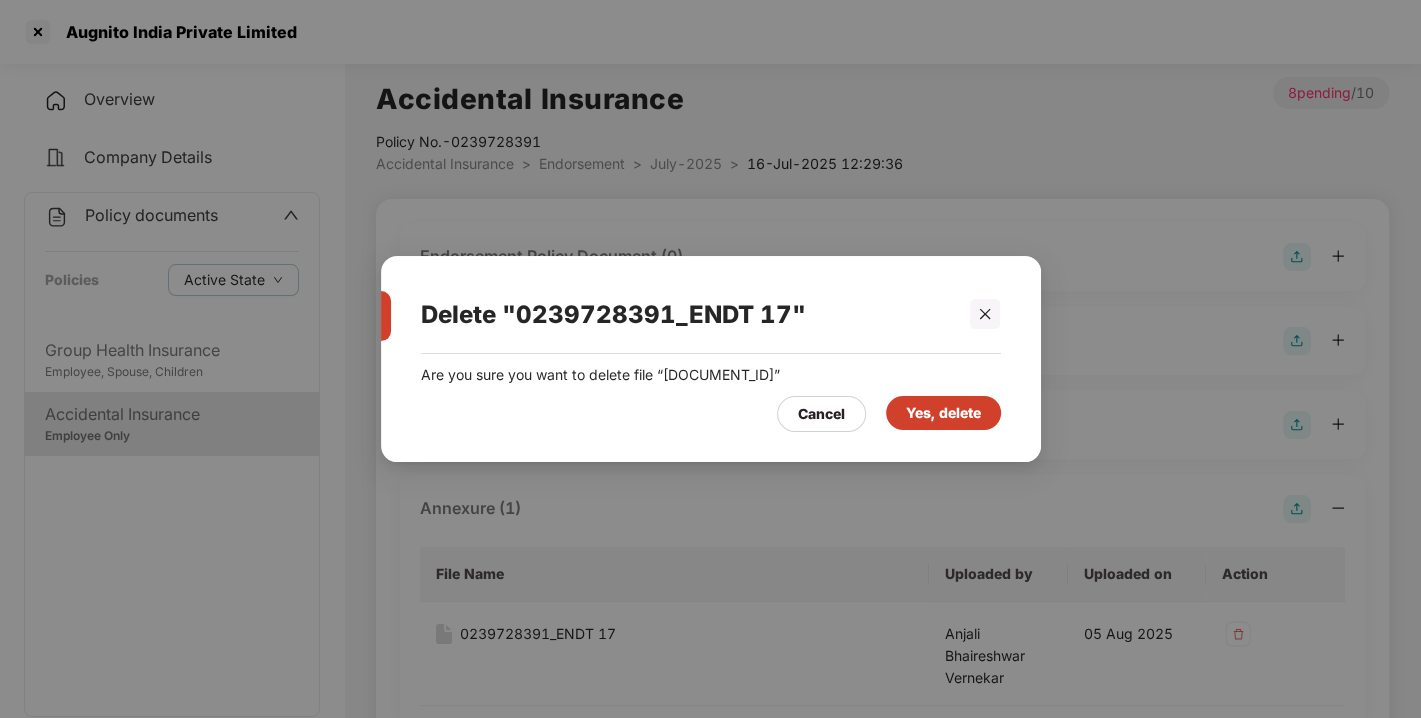 click on "Yes, delete" at bounding box center [943, 413] 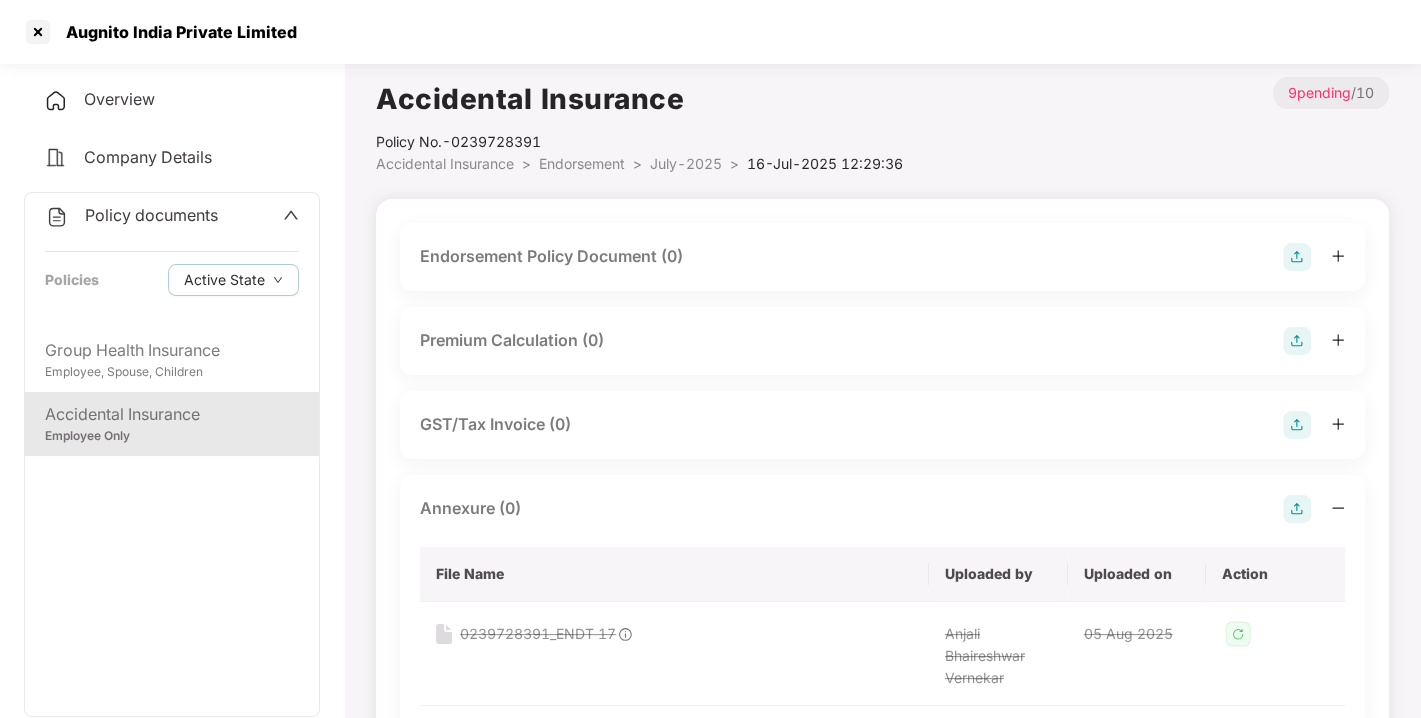 click at bounding box center [1297, 509] 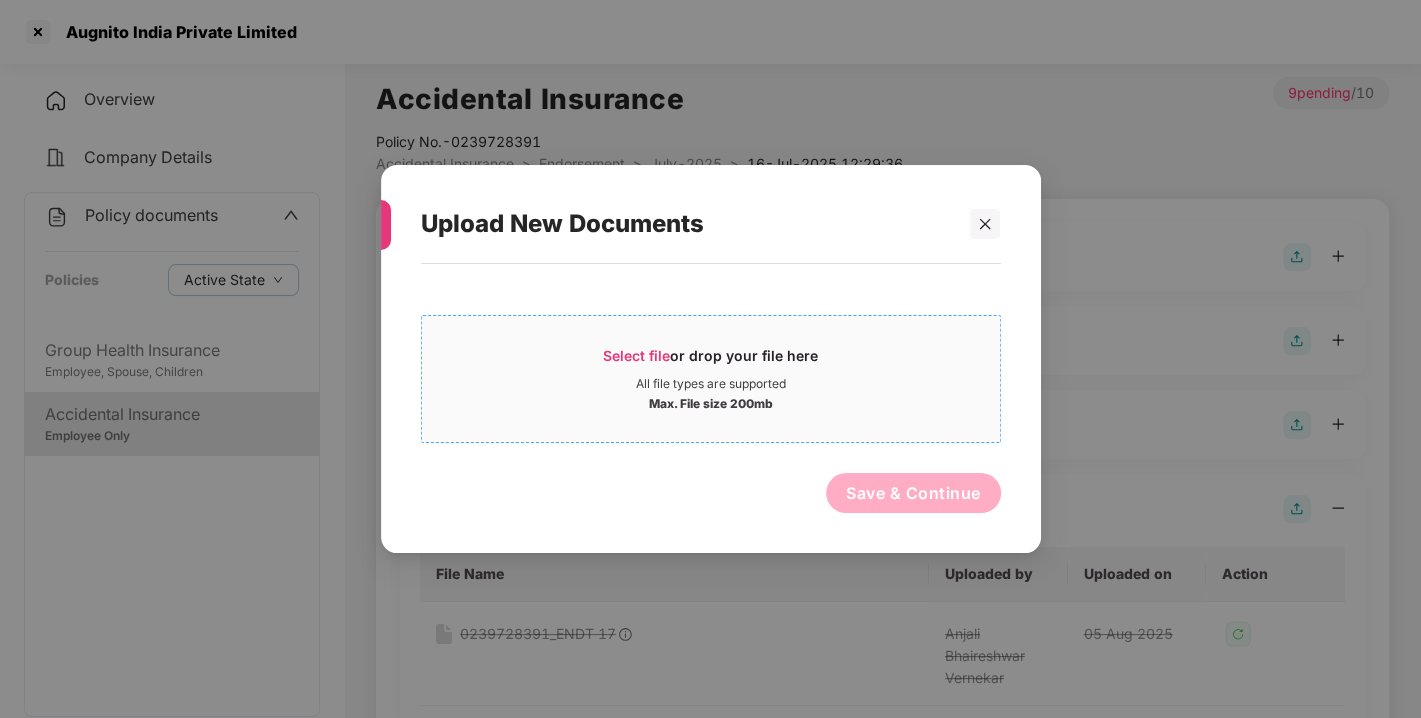 click on "Select file" at bounding box center (636, 355) 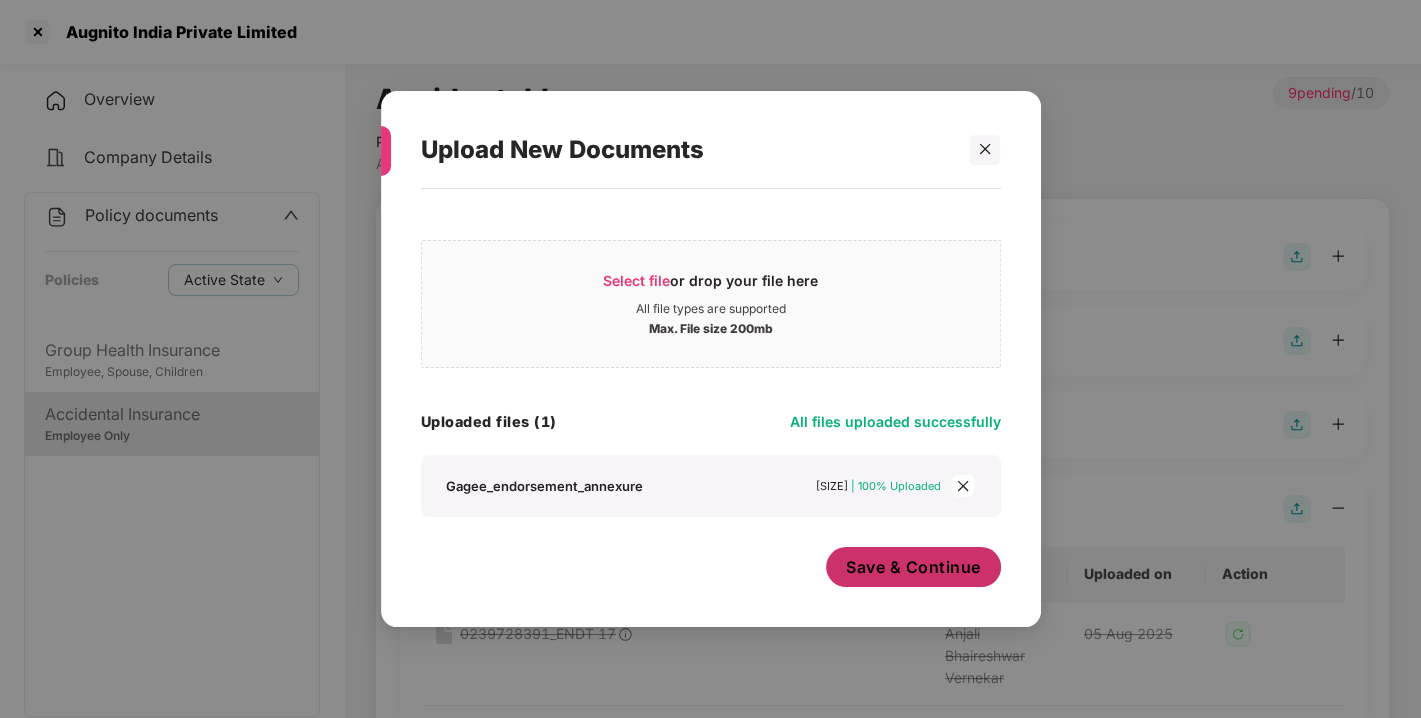 click on "Save & Continue" at bounding box center [913, 567] 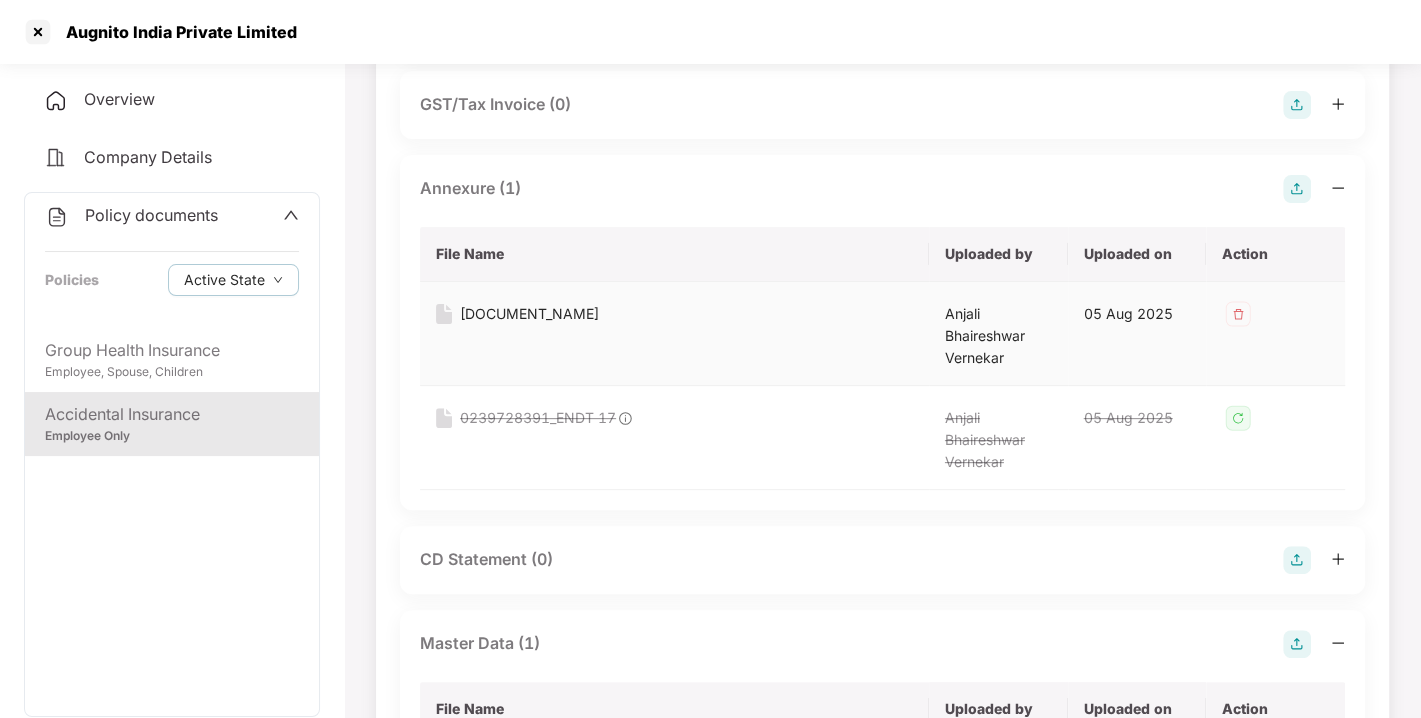 scroll, scrollTop: 0, scrollLeft: 0, axis: both 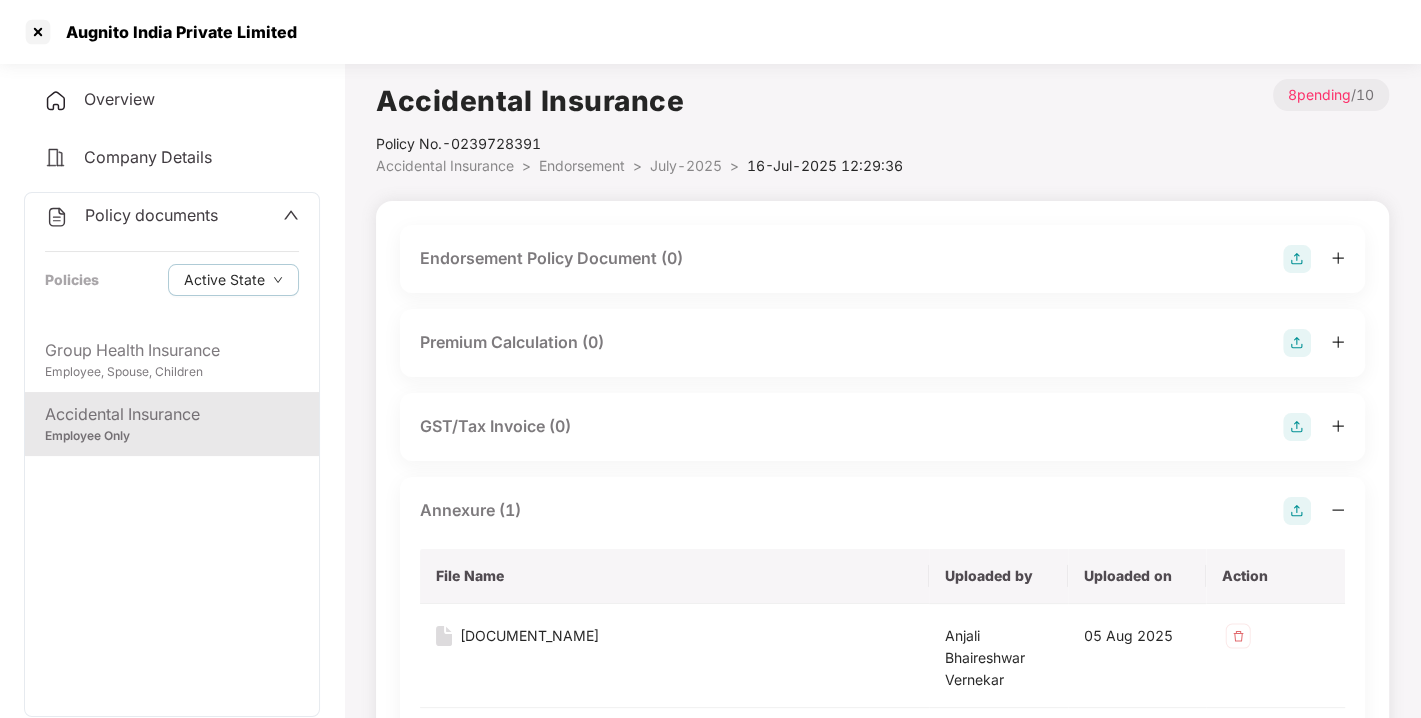 click at bounding box center [1297, 259] 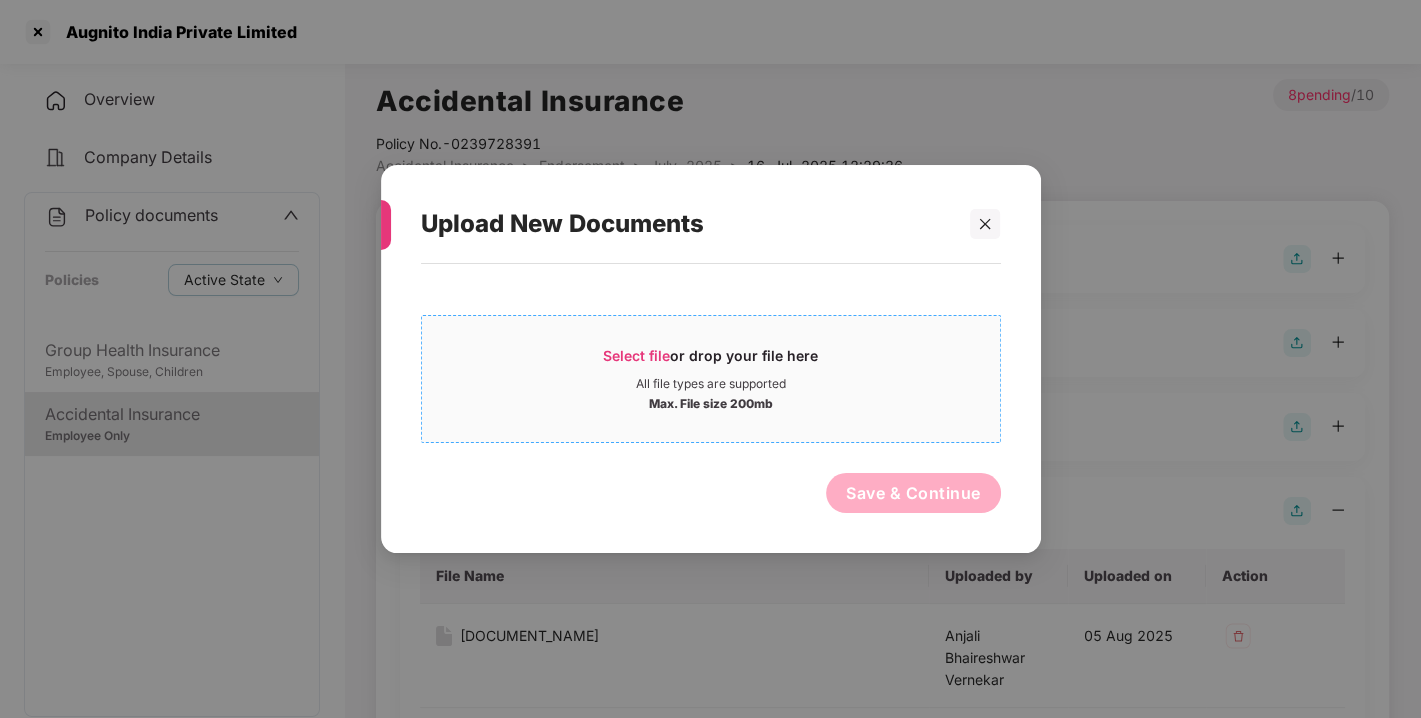click on "Select file" at bounding box center [636, 355] 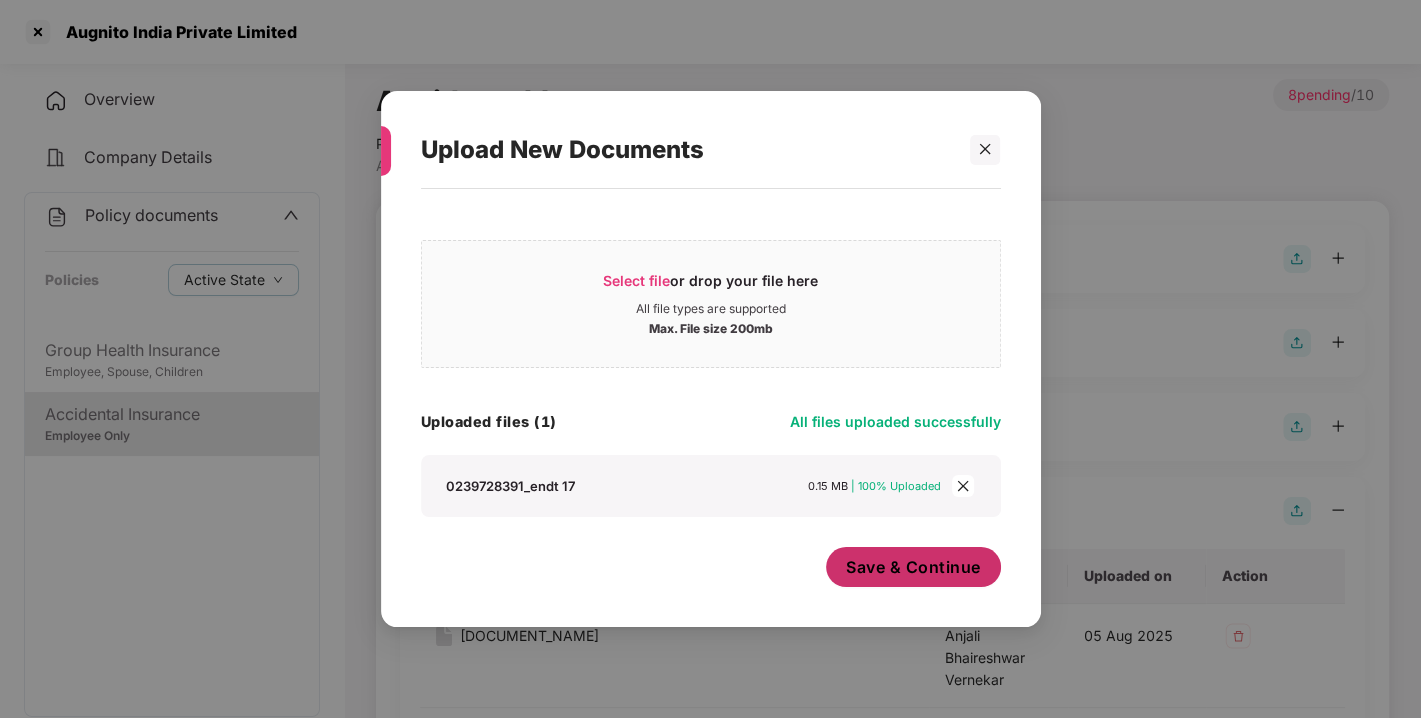 click on "Save & Continue" at bounding box center (913, 567) 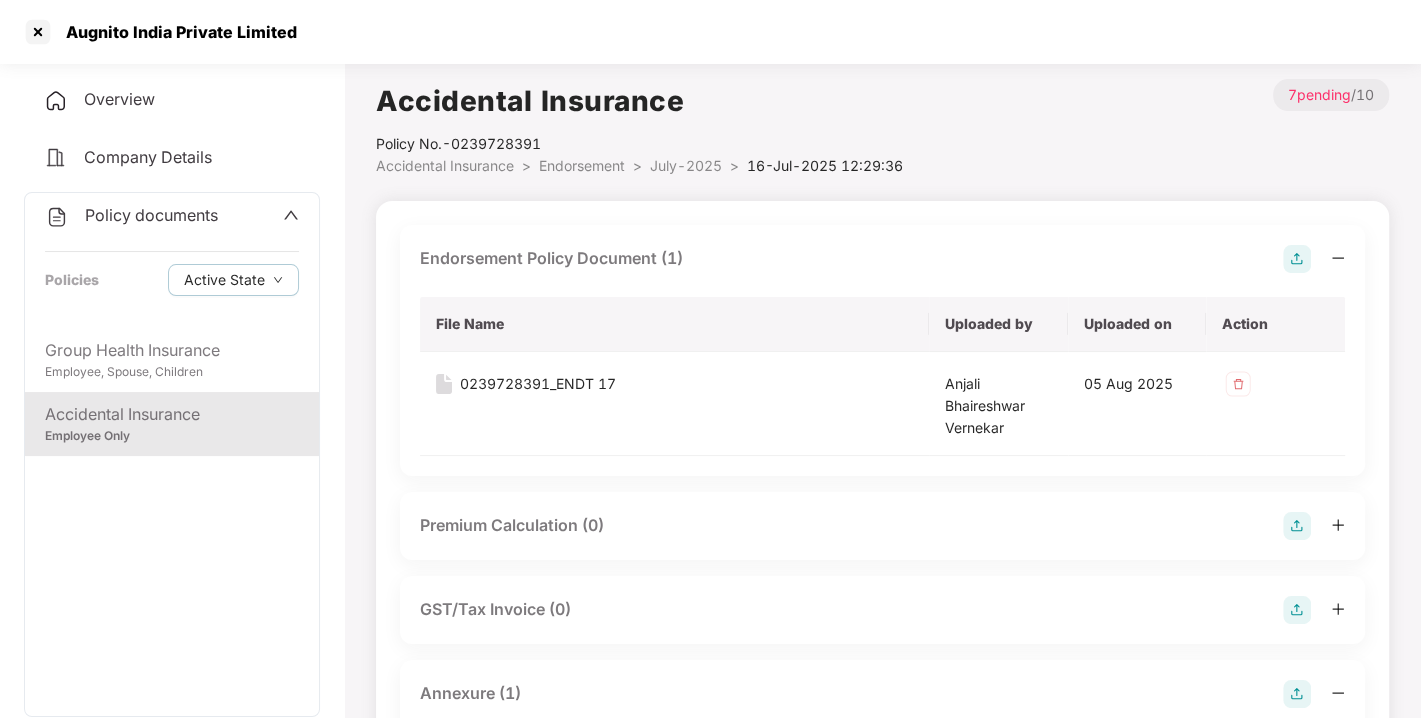 click at bounding box center [1297, 259] 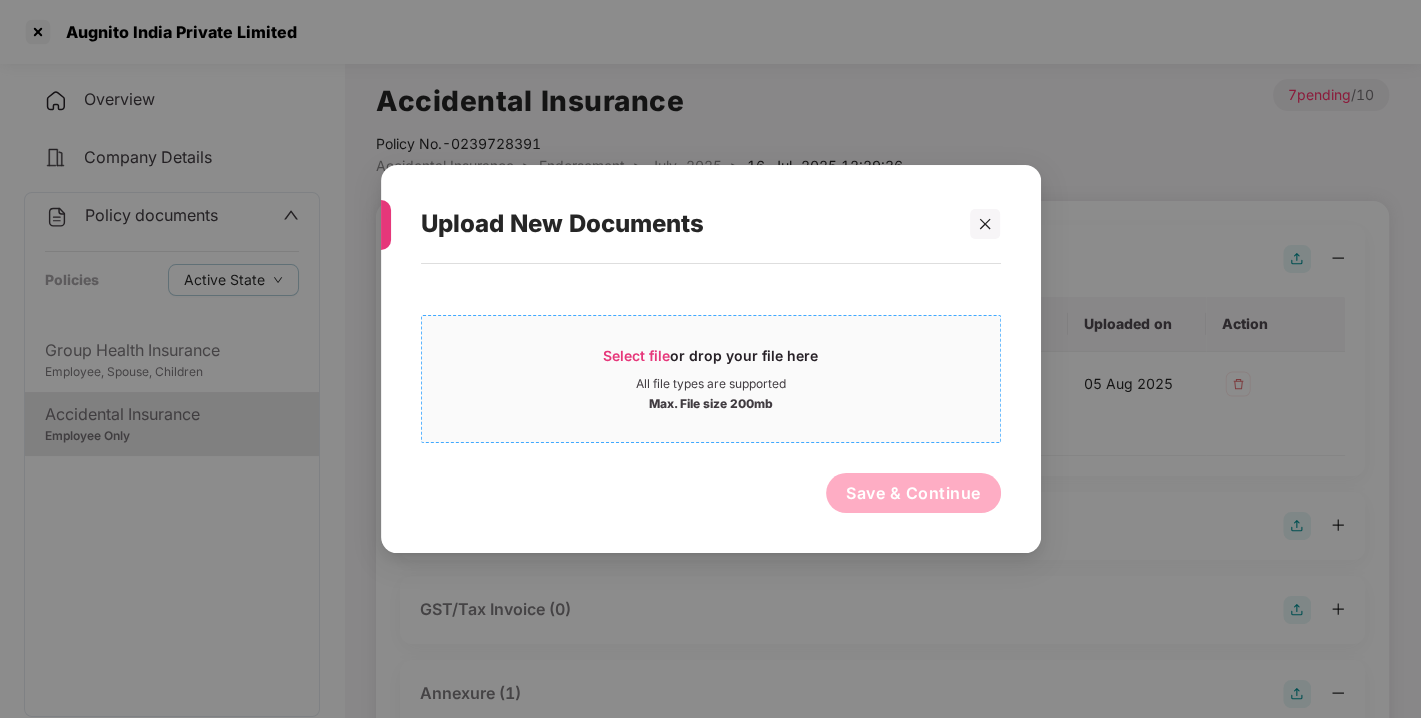 click on "Select file" at bounding box center (636, 355) 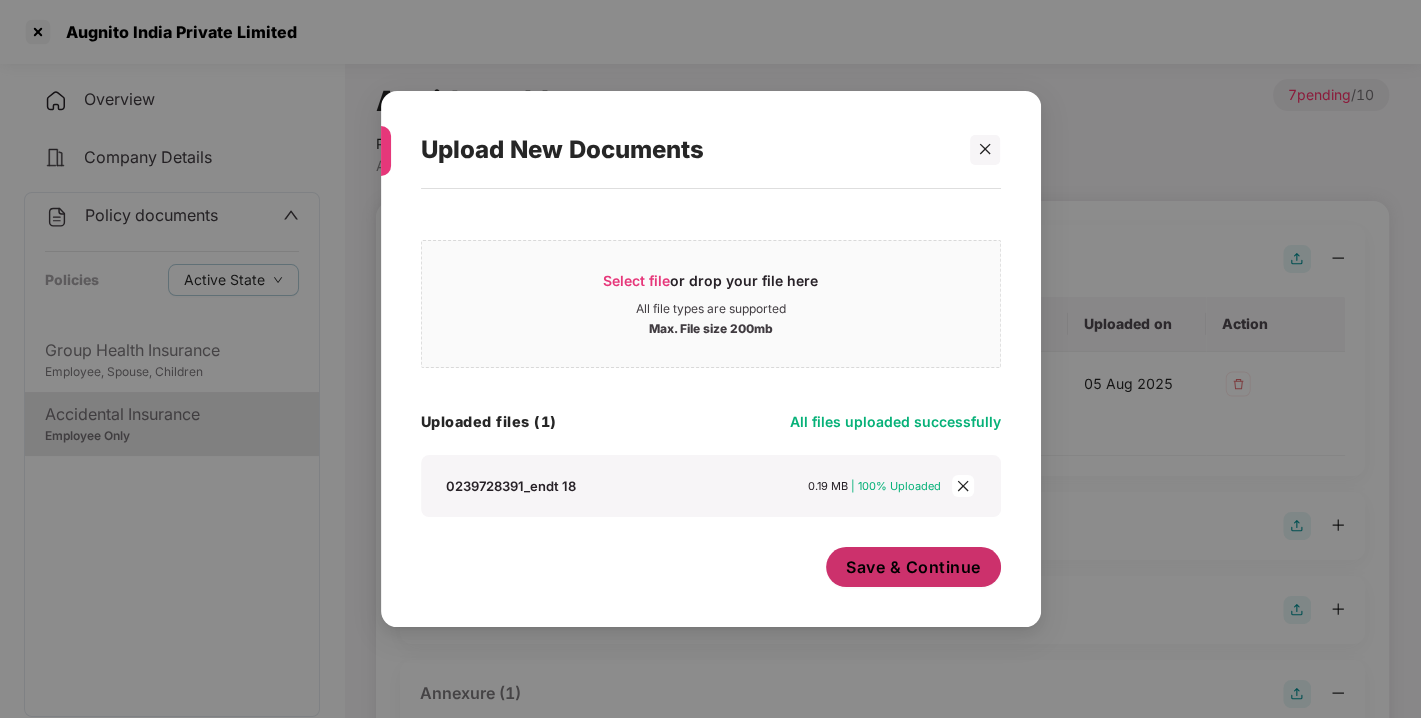 click on "Save & Continue" at bounding box center [913, 567] 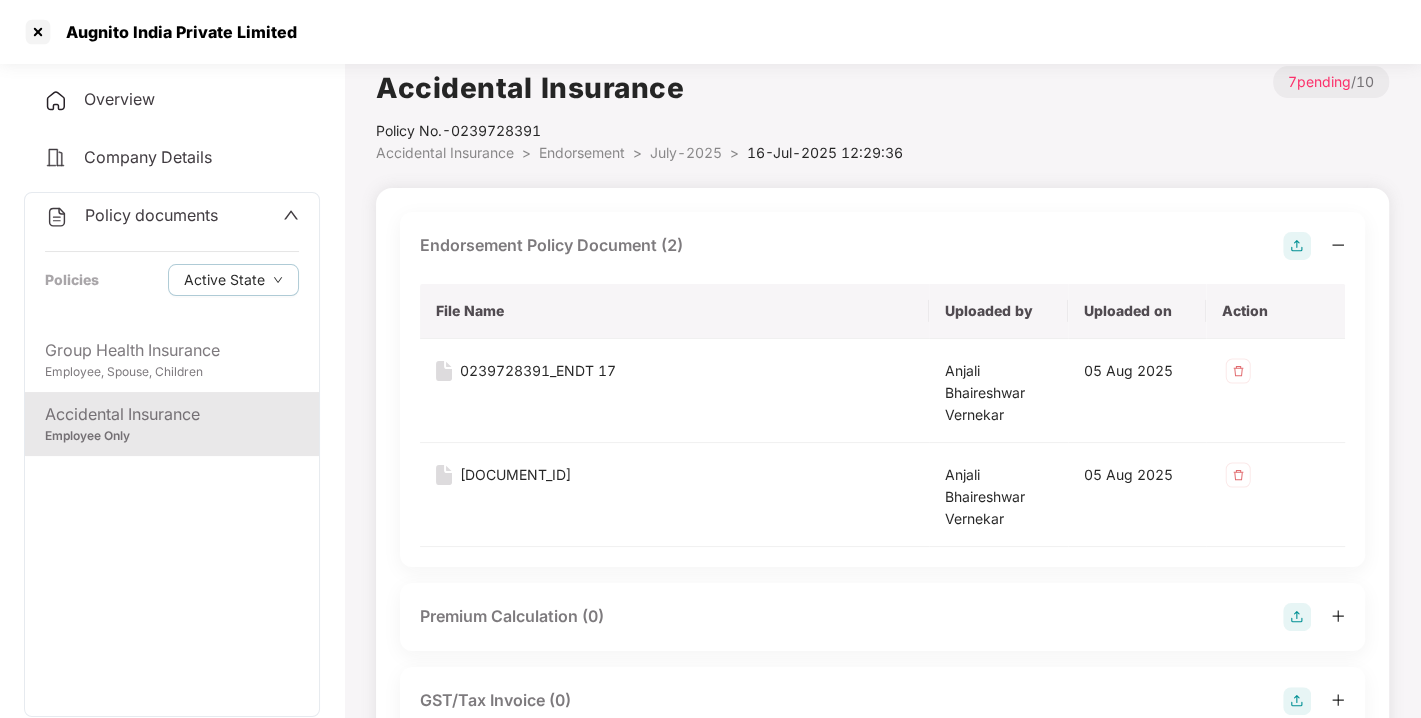 scroll, scrollTop: 0, scrollLeft: 0, axis: both 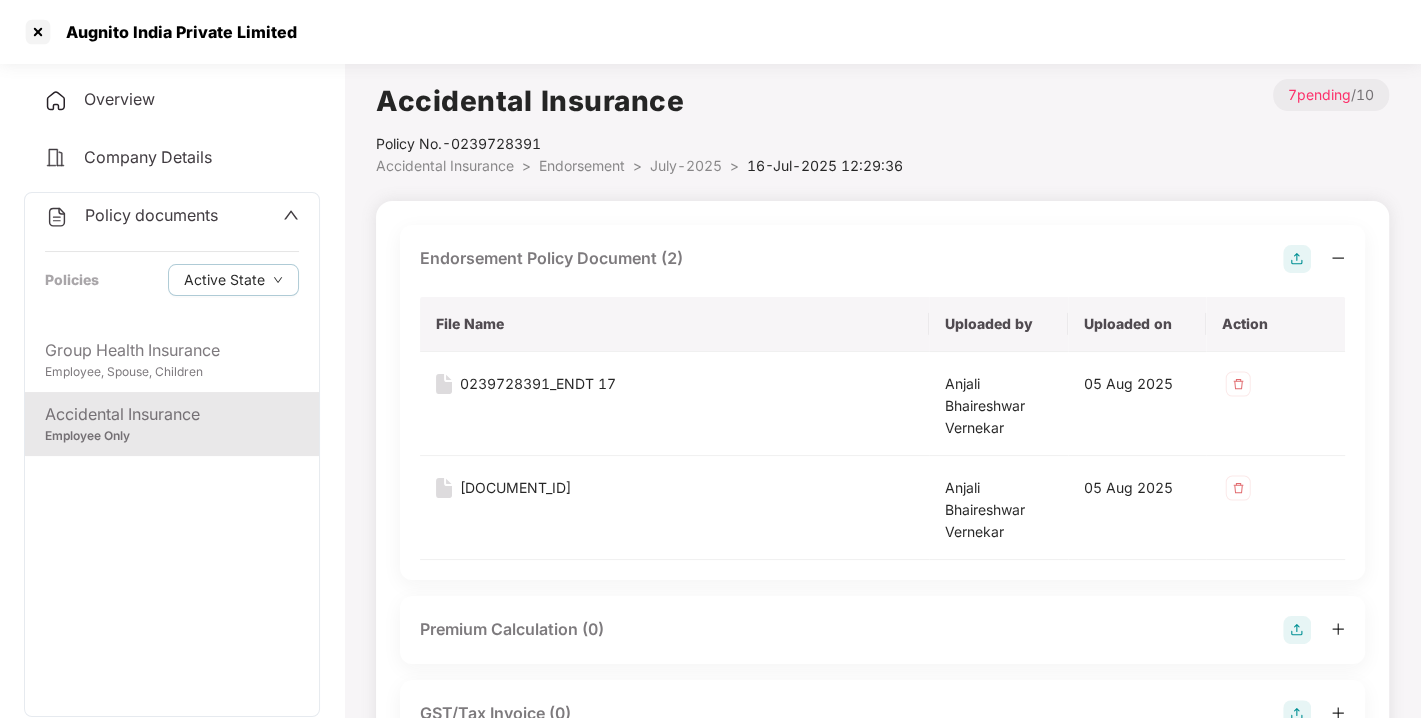 click on "Endorsement" at bounding box center (582, 165) 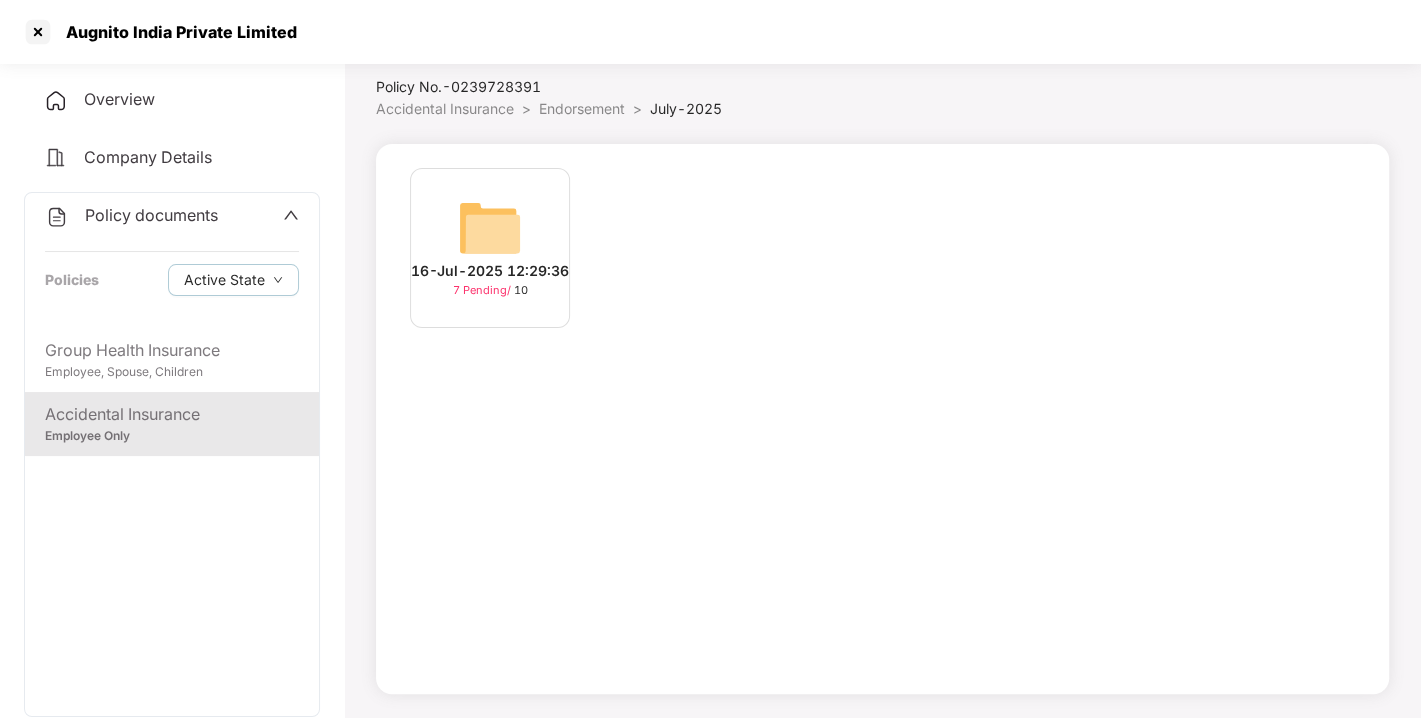 click on "Endorsement" at bounding box center (582, 108) 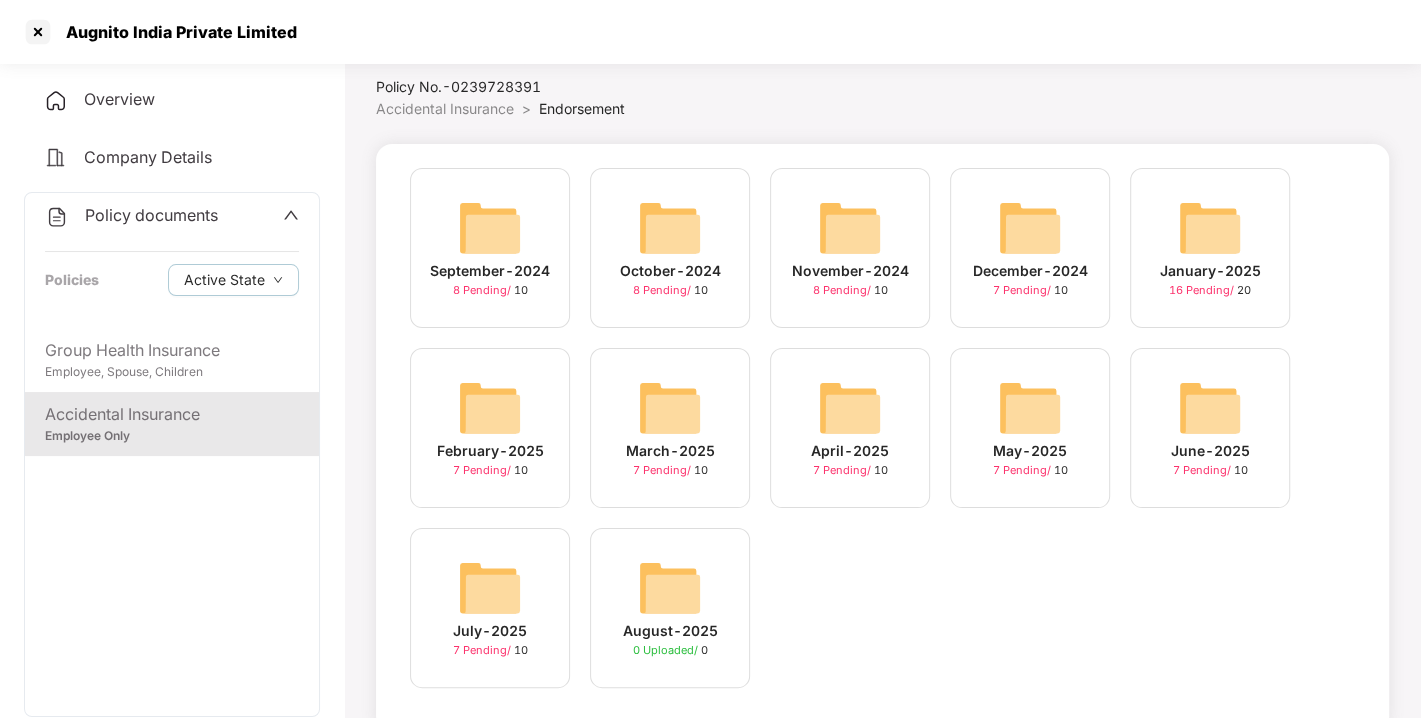 click on "Policy documents" at bounding box center (131, 216) 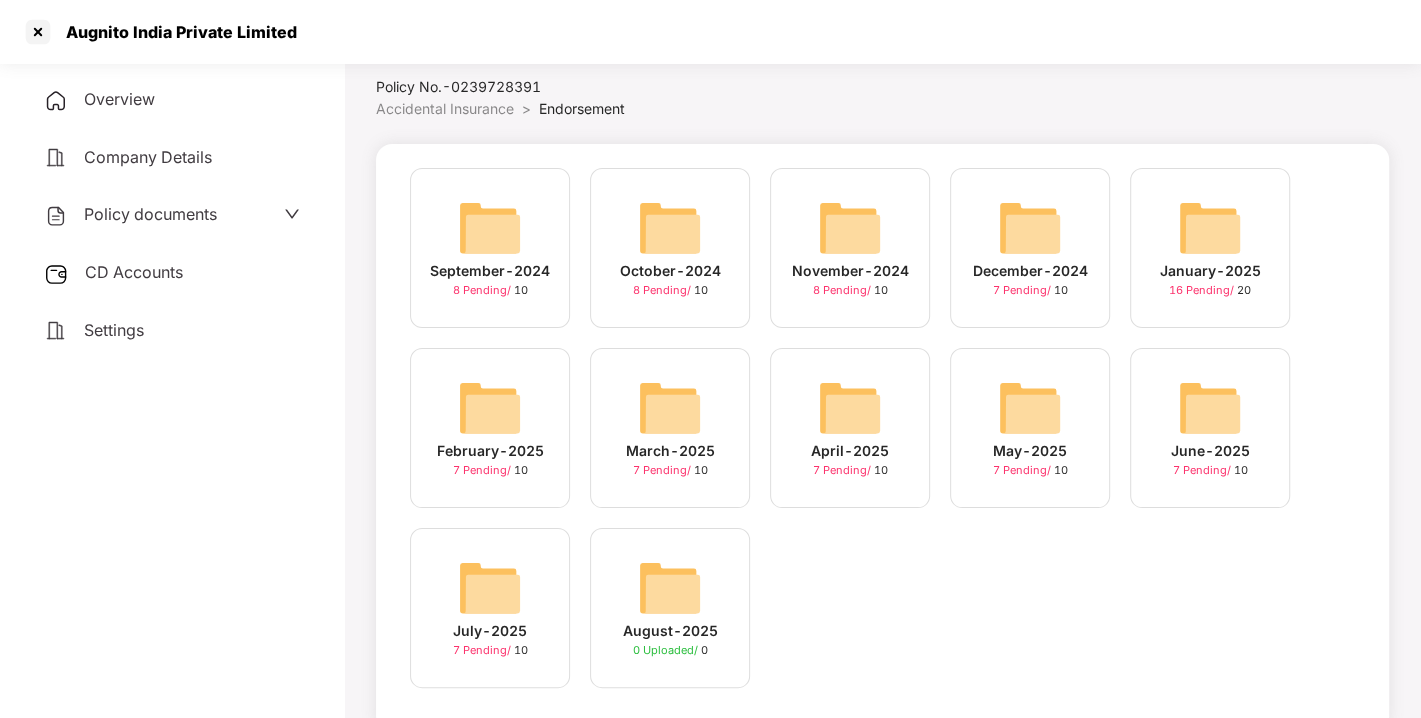 click on "CD Accounts" at bounding box center [134, 272] 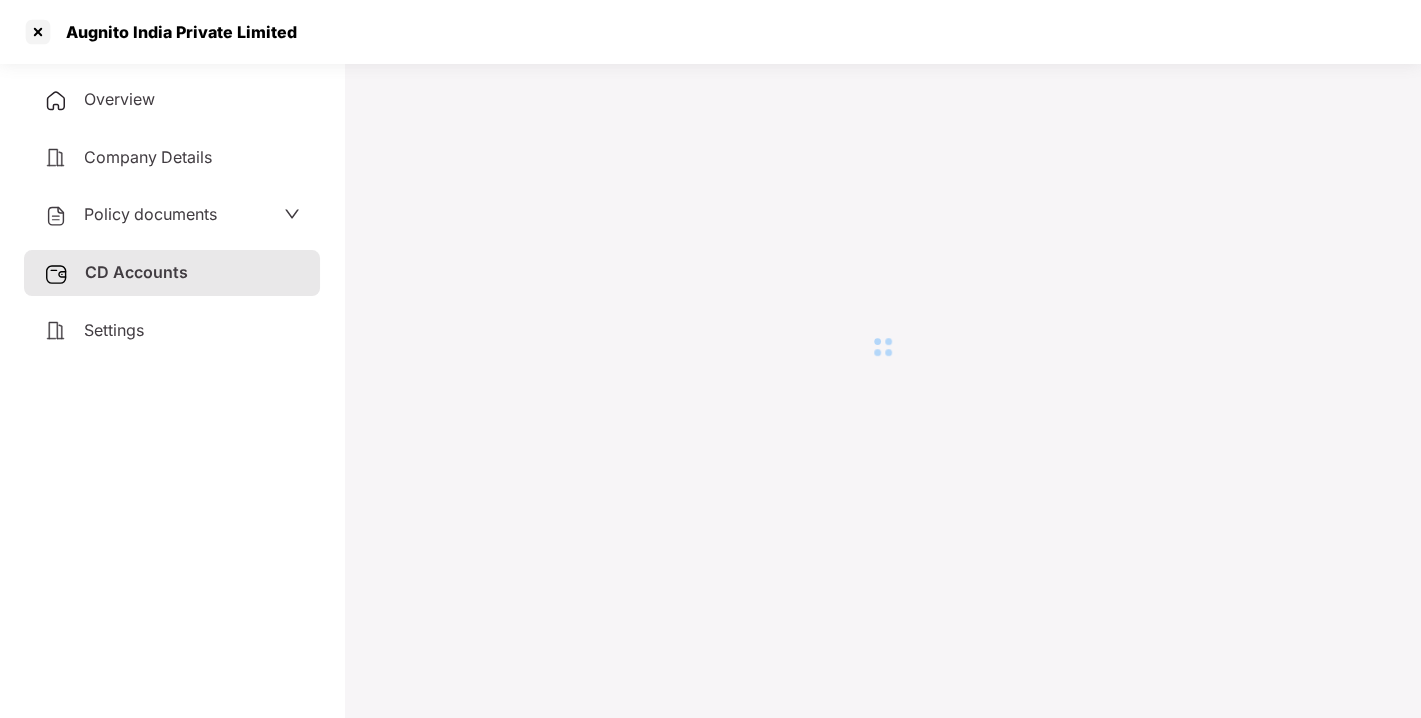 scroll, scrollTop: 54, scrollLeft: 0, axis: vertical 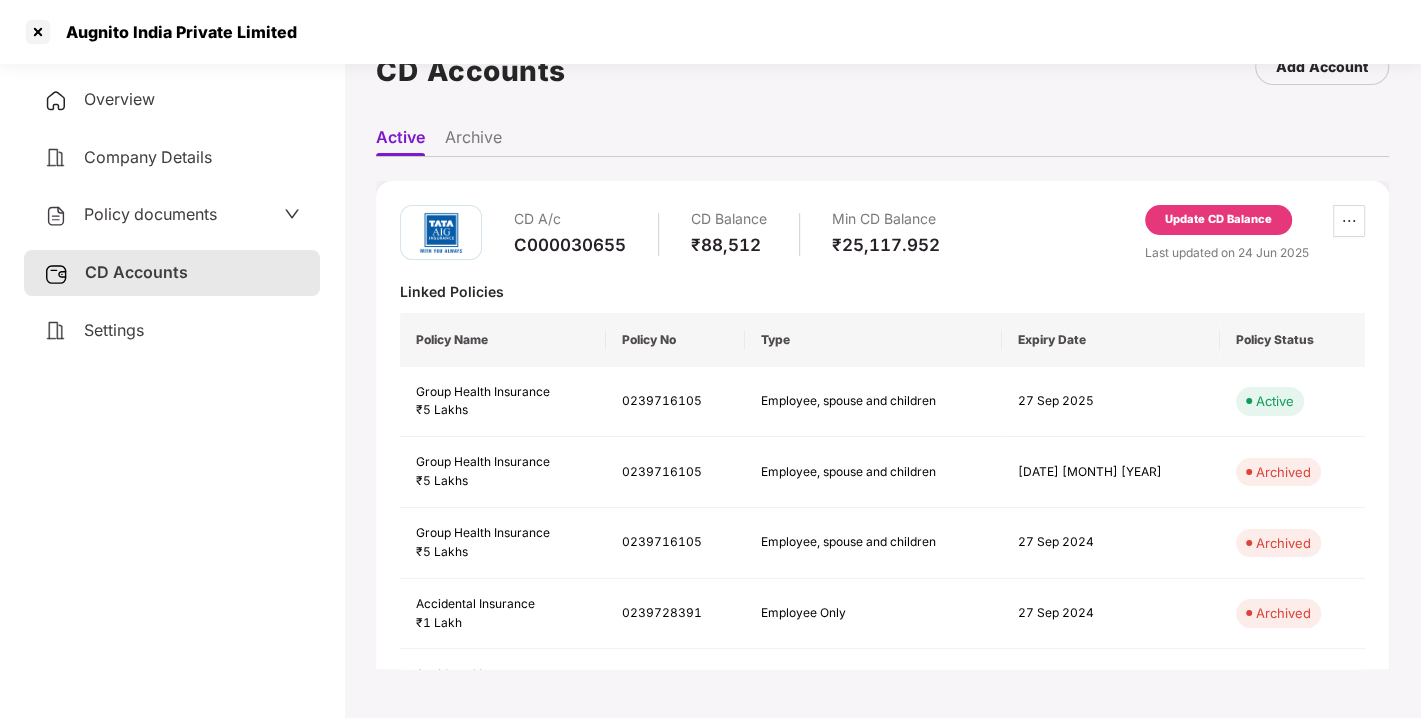 click on "Update CD Balance" at bounding box center (1218, 220) 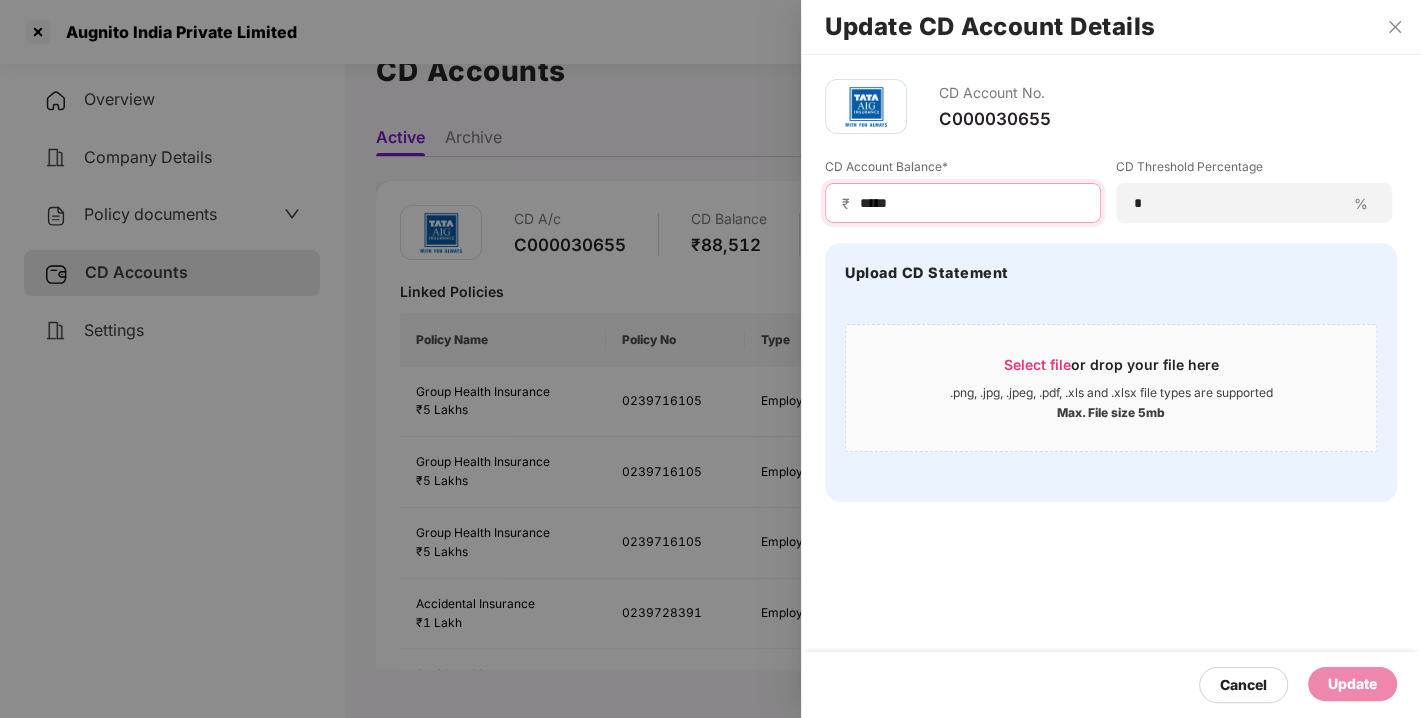 drag, startPoint x: 932, startPoint y: 198, endPoint x: 745, endPoint y: 202, distance: 187.04277 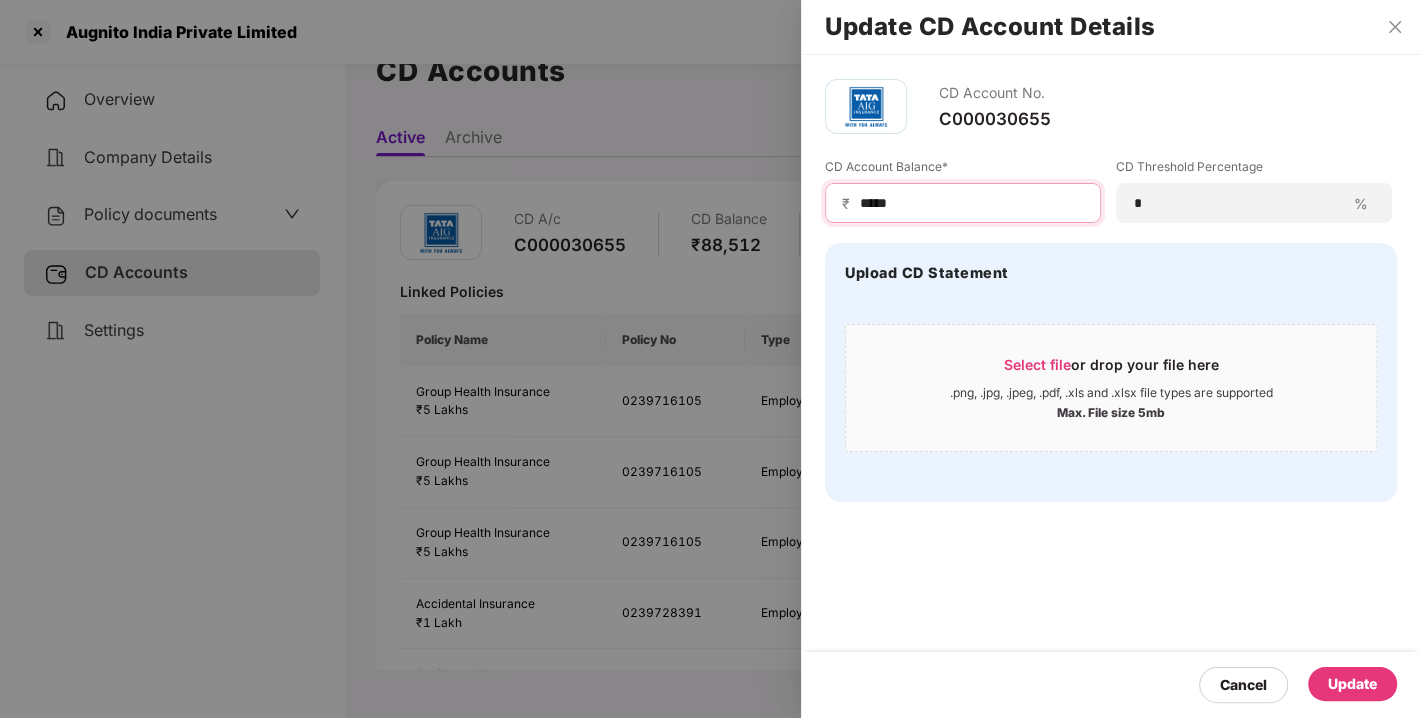 type on "*****" 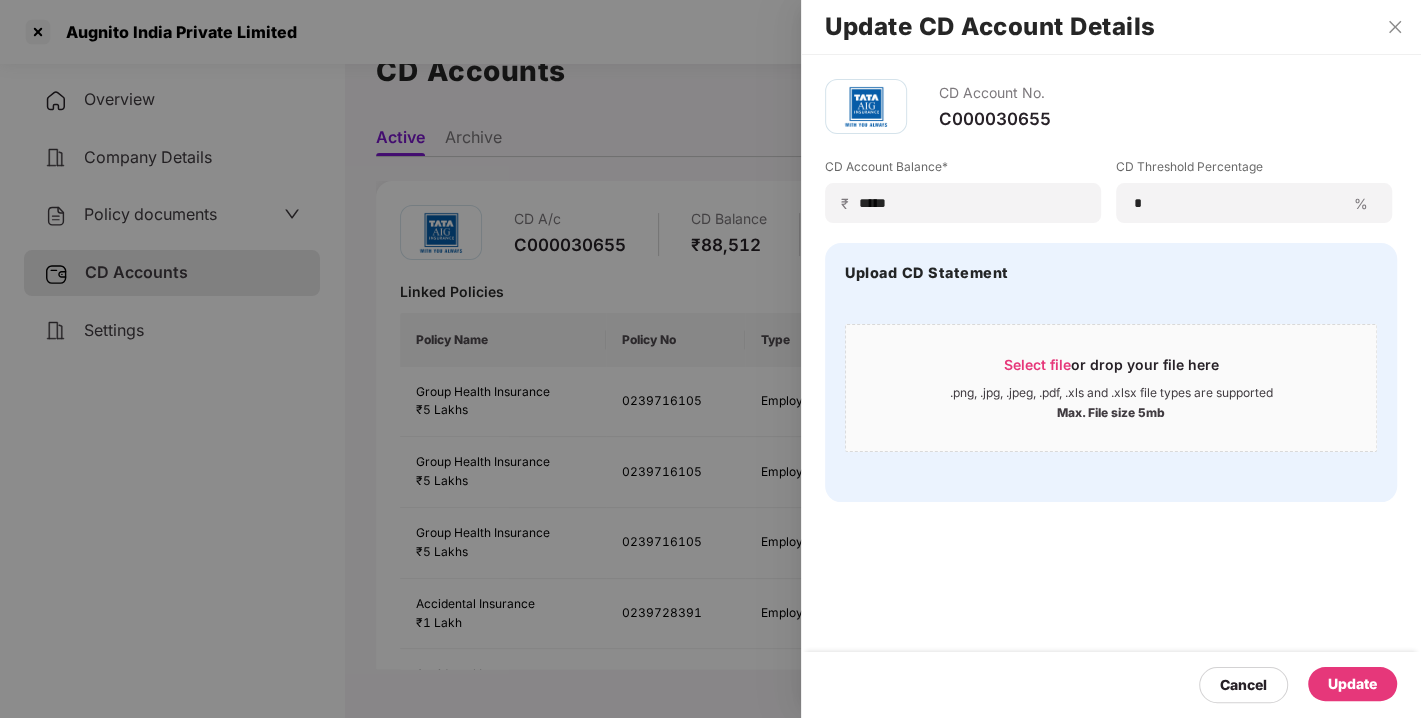 click on "Update" at bounding box center [1352, 684] 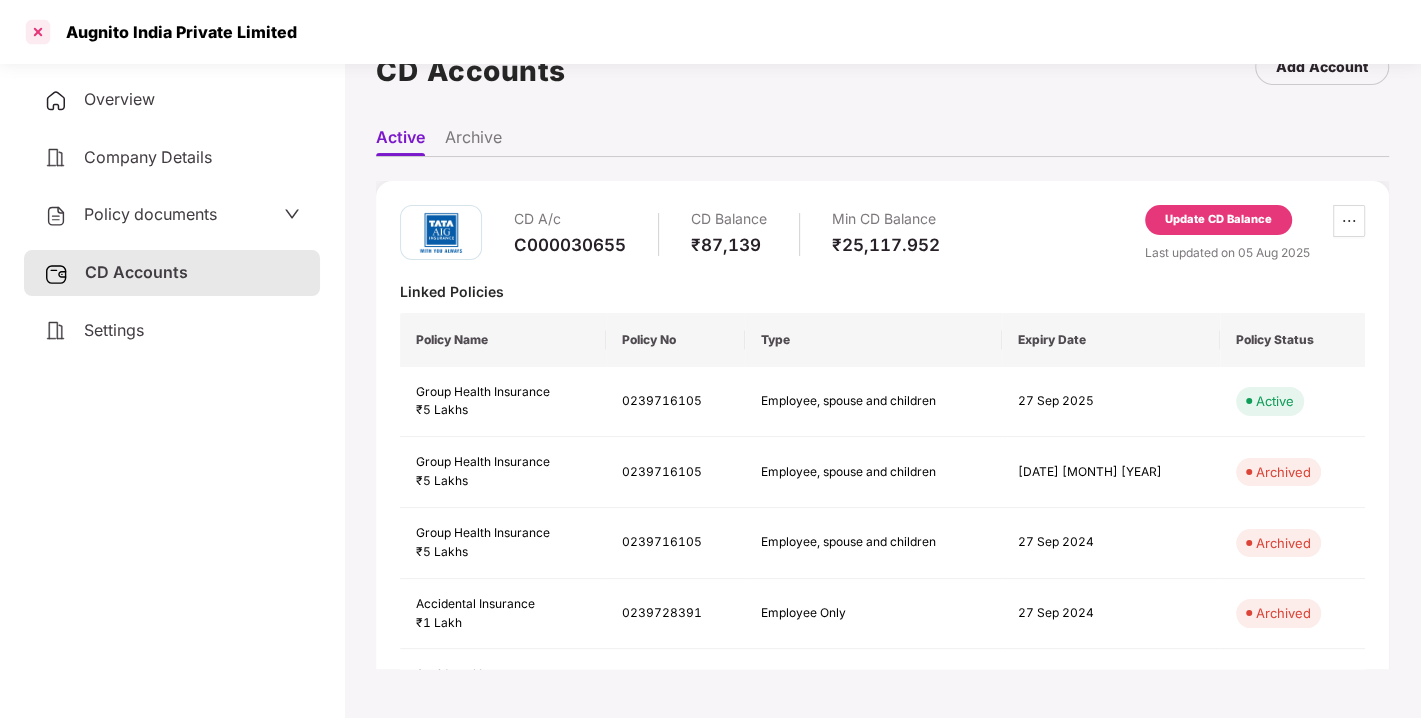click at bounding box center [38, 32] 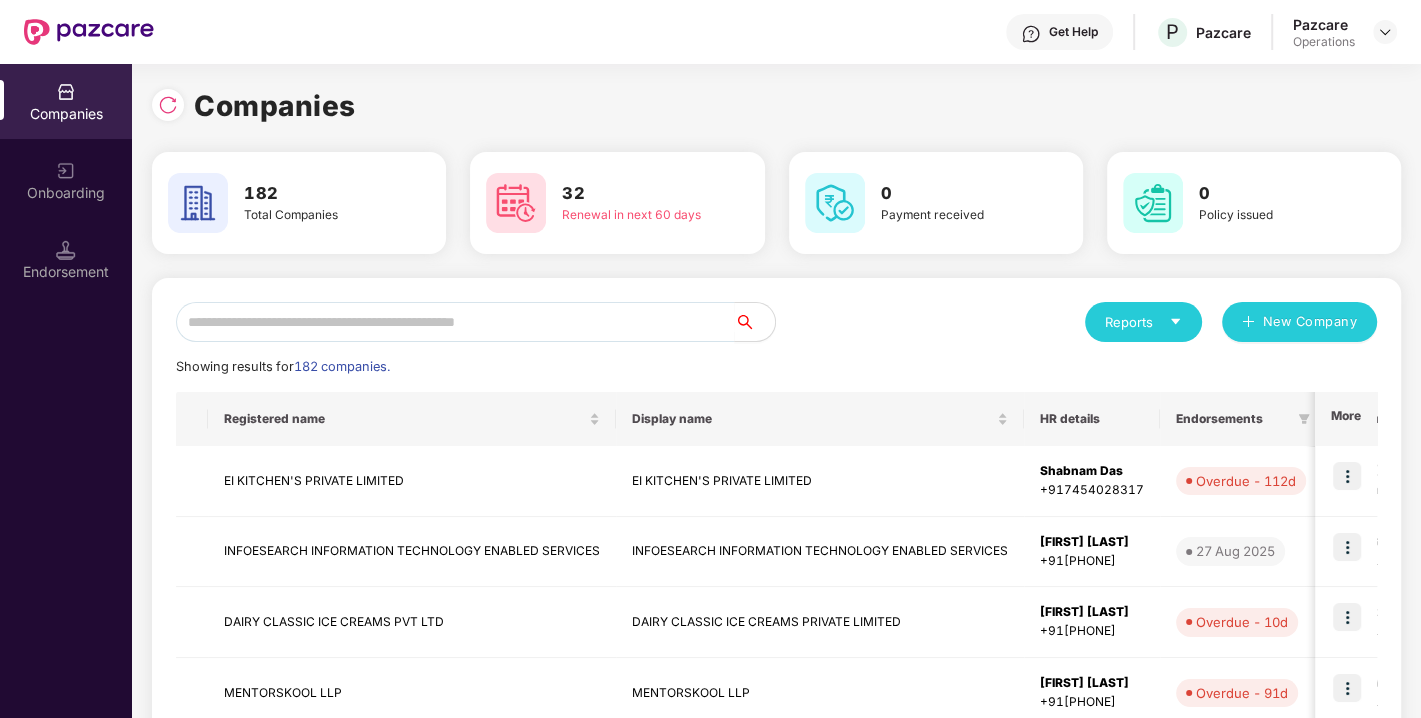 scroll, scrollTop: 0, scrollLeft: 0, axis: both 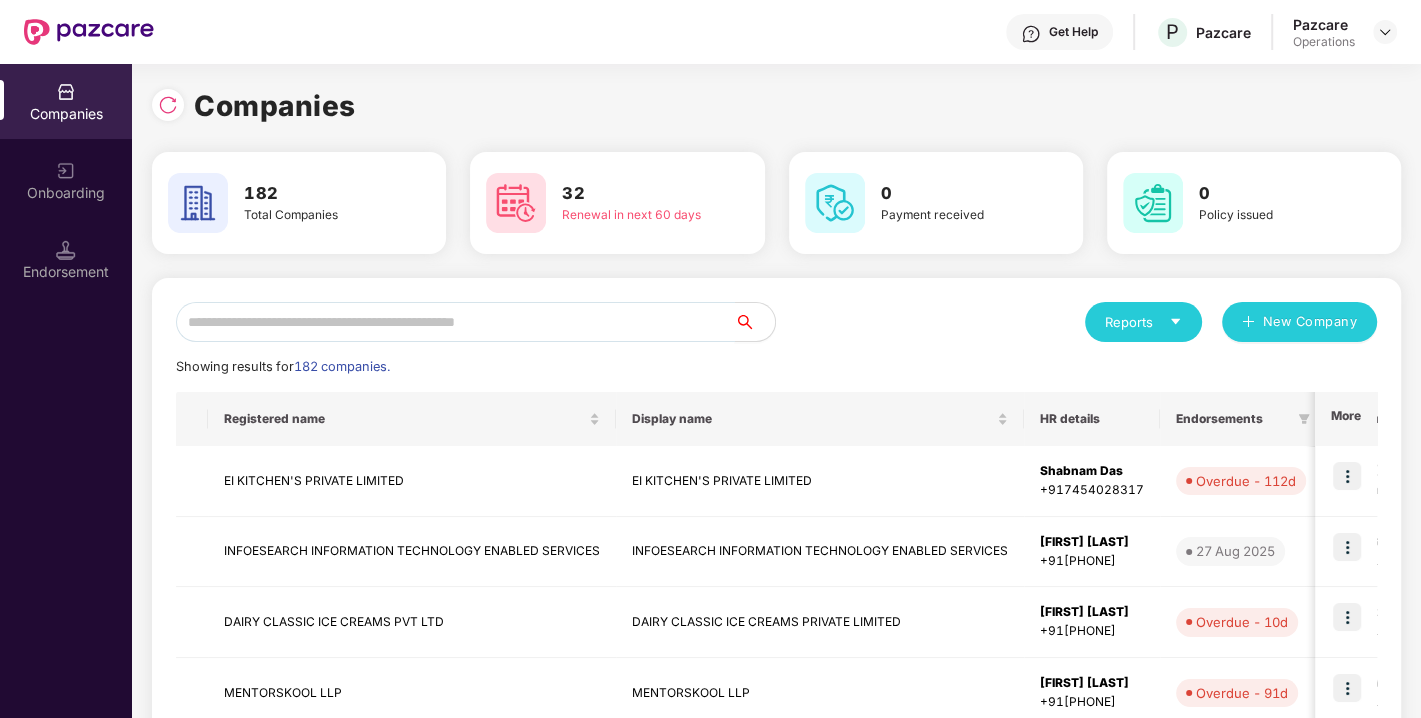 click at bounding box center (455, 322) 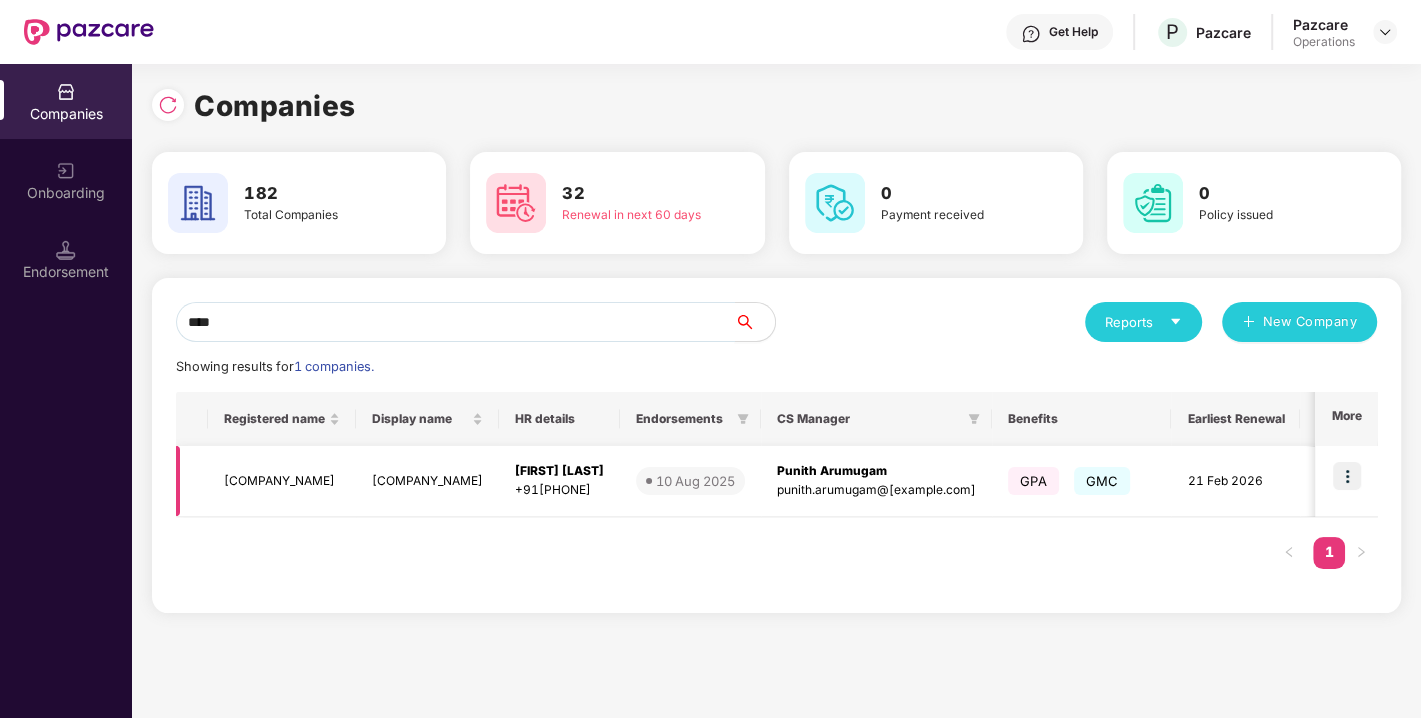 type on "****" 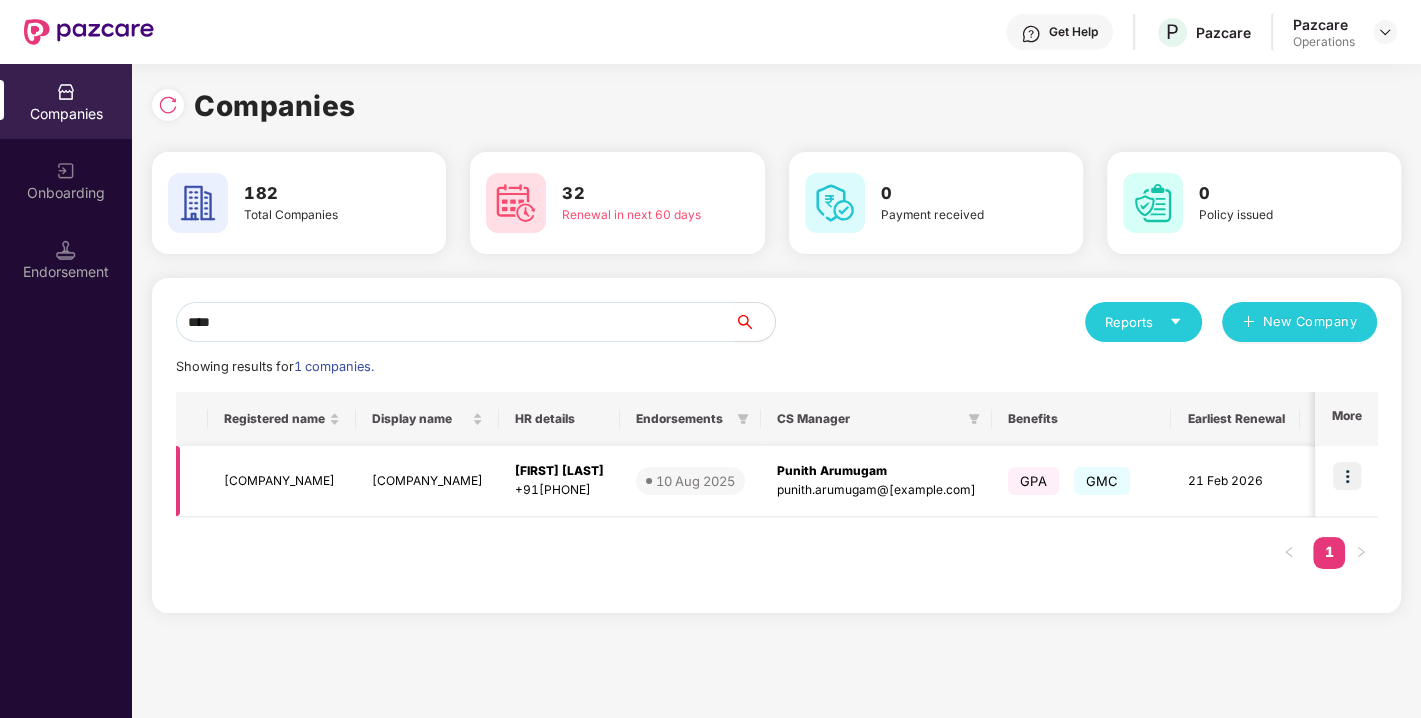 click on "[COMPANY_NAME]" at bounding box center (282, 481) 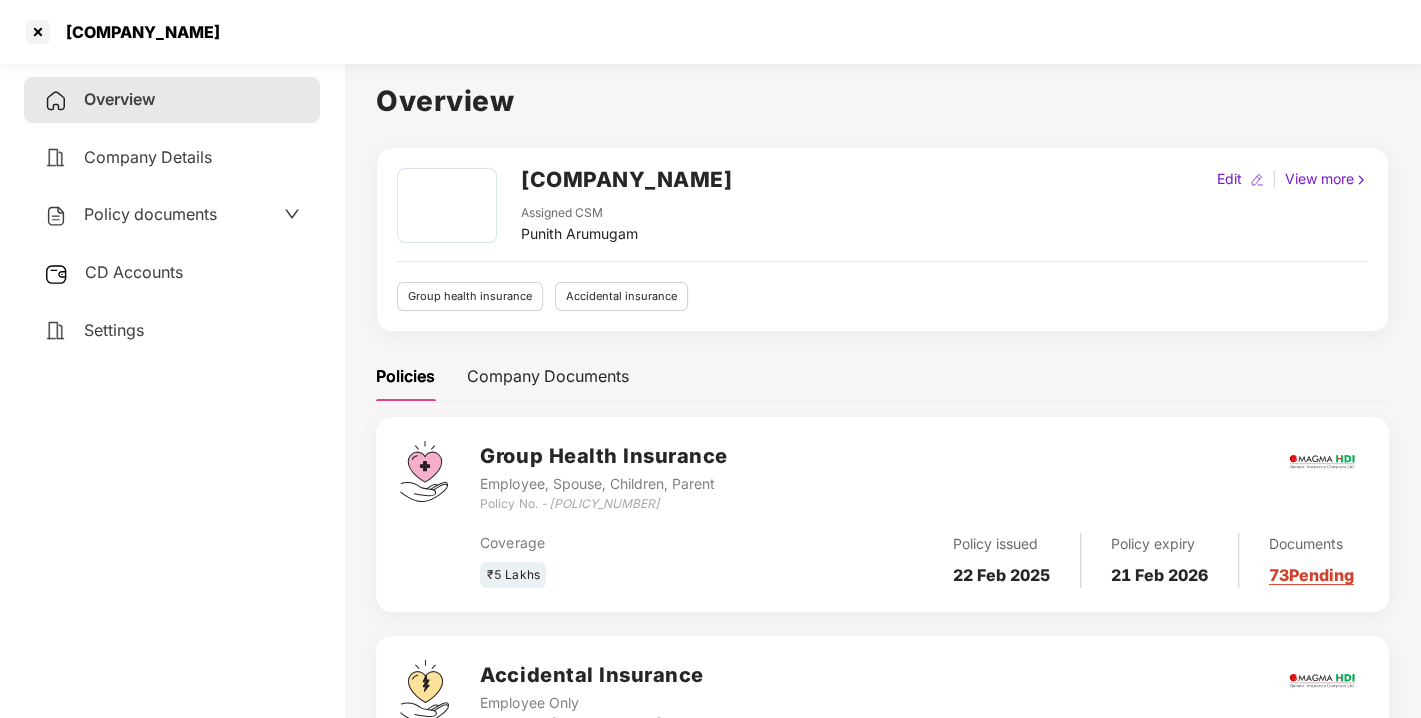 click on "[COMPANY_NAME]" at bounding box center [626, 179] 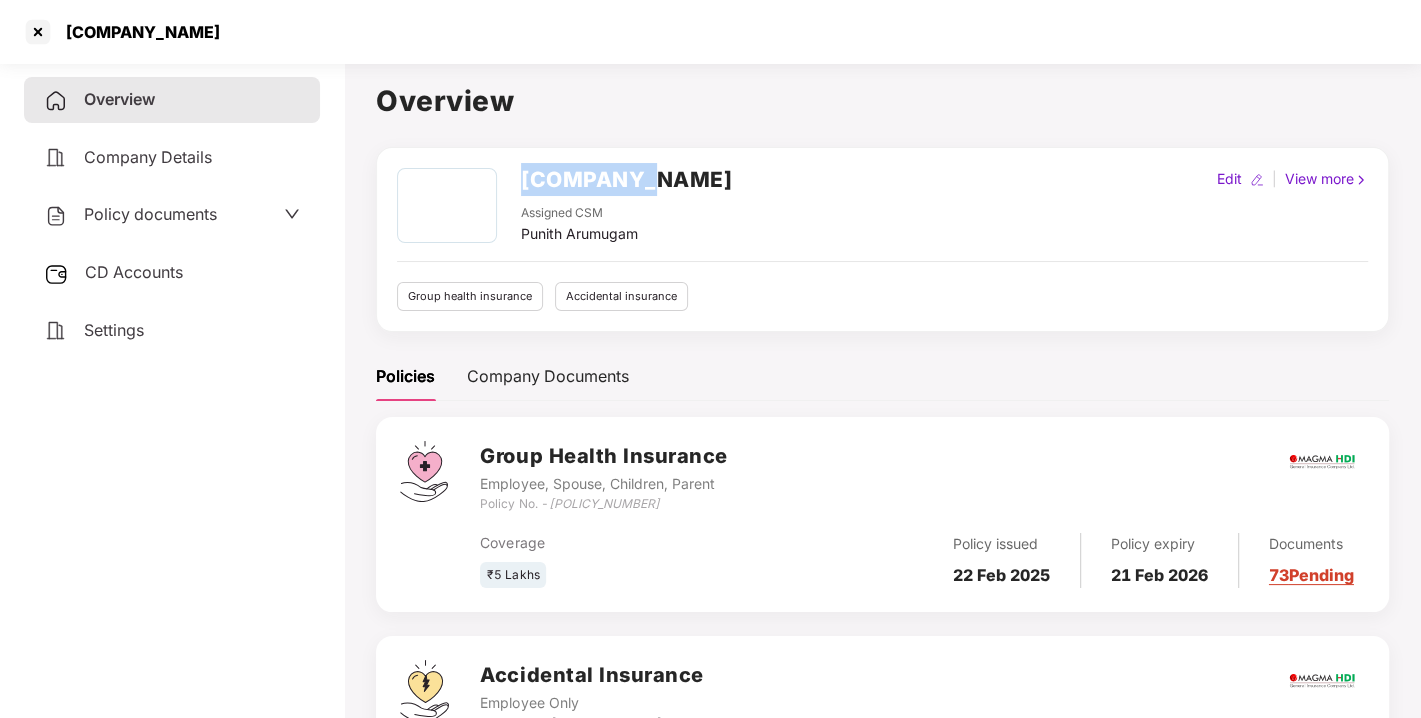 click on "[COMPANY_NAME]" at bounding box center [626, 179] 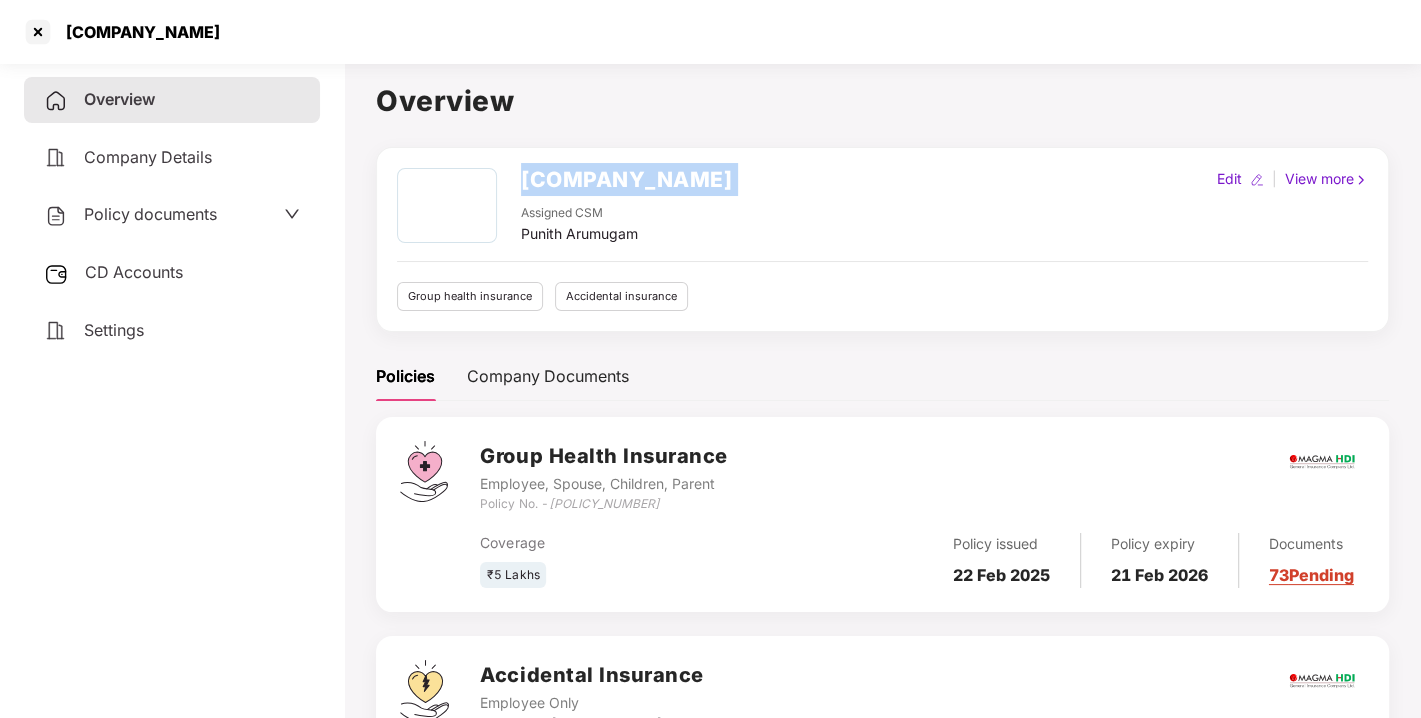click on "[COMPANY_NAME]" at bounding box center [626, 179] 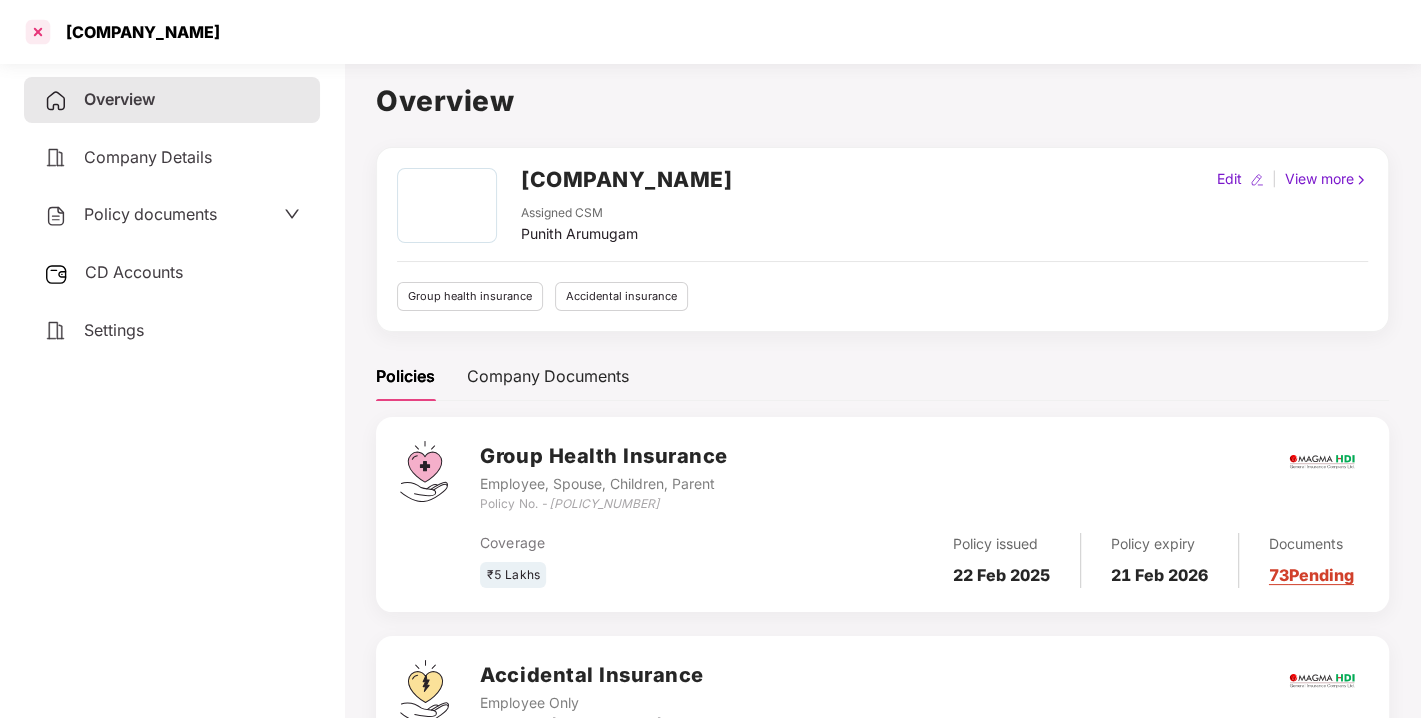 click at bounding box center [38, 32] 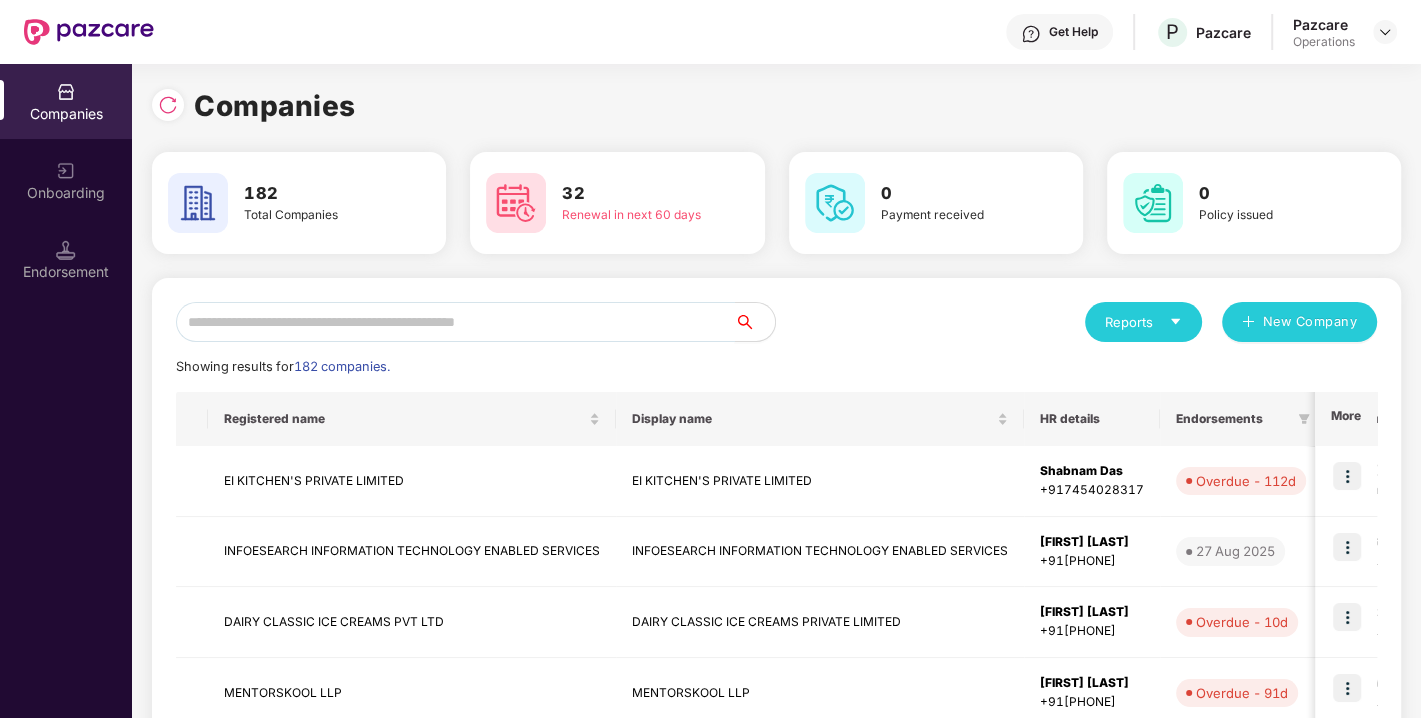 click at bounding box center [455, 322] 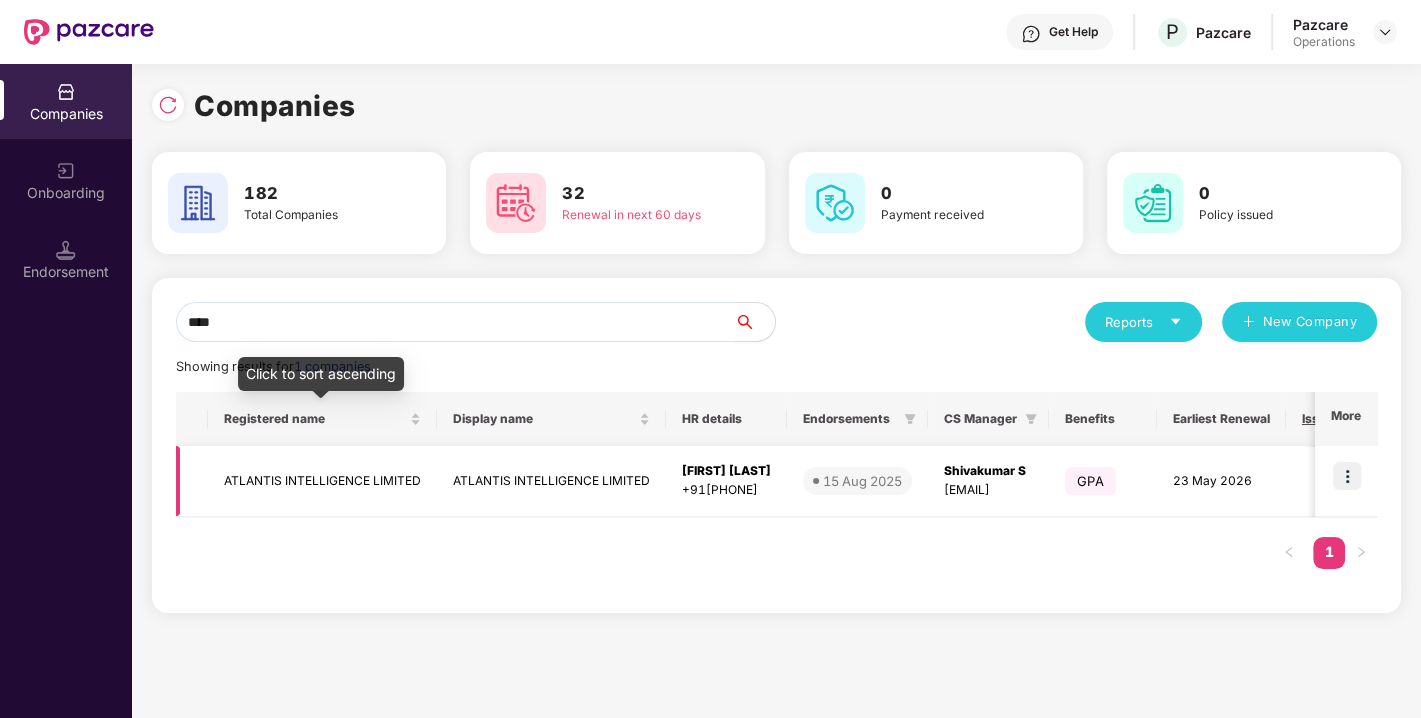 type on "****" 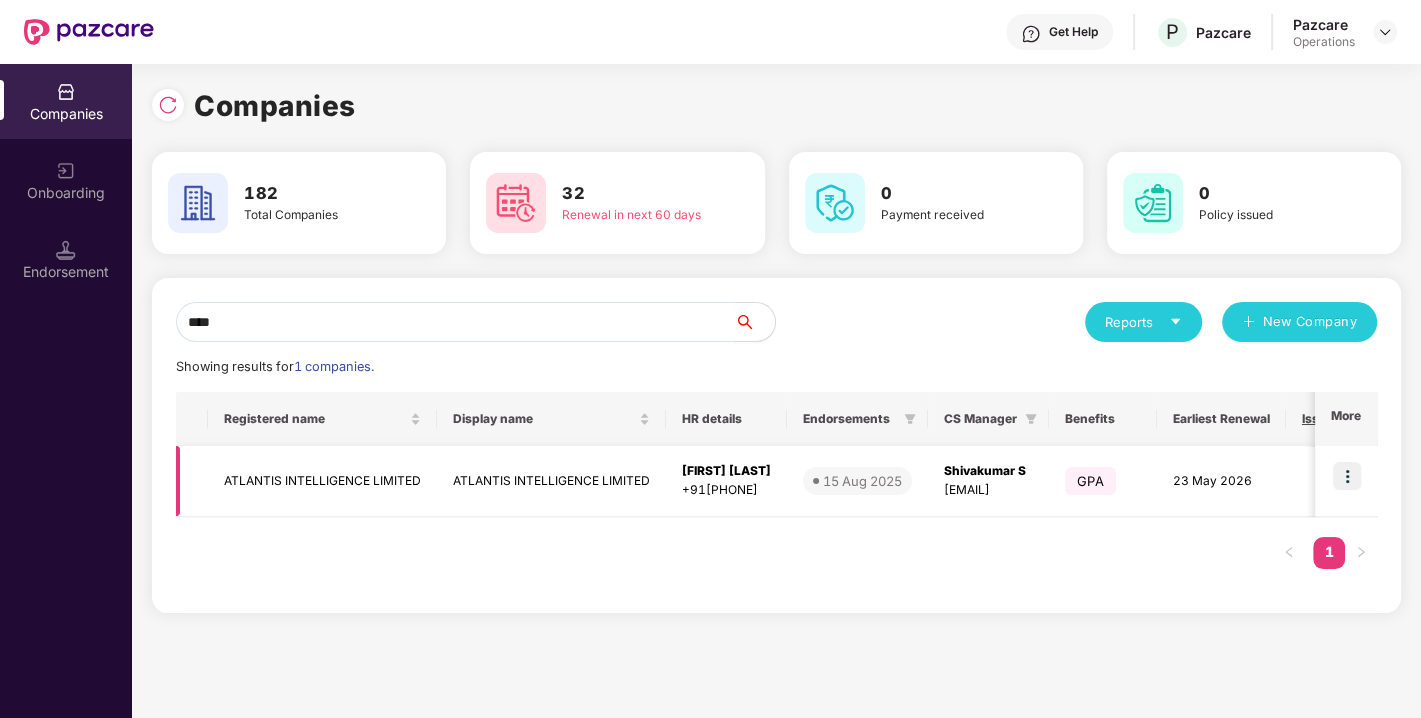 click on "ATLANTIS INTELLIGENCE LIMITED" at bounding box center (322, 481) 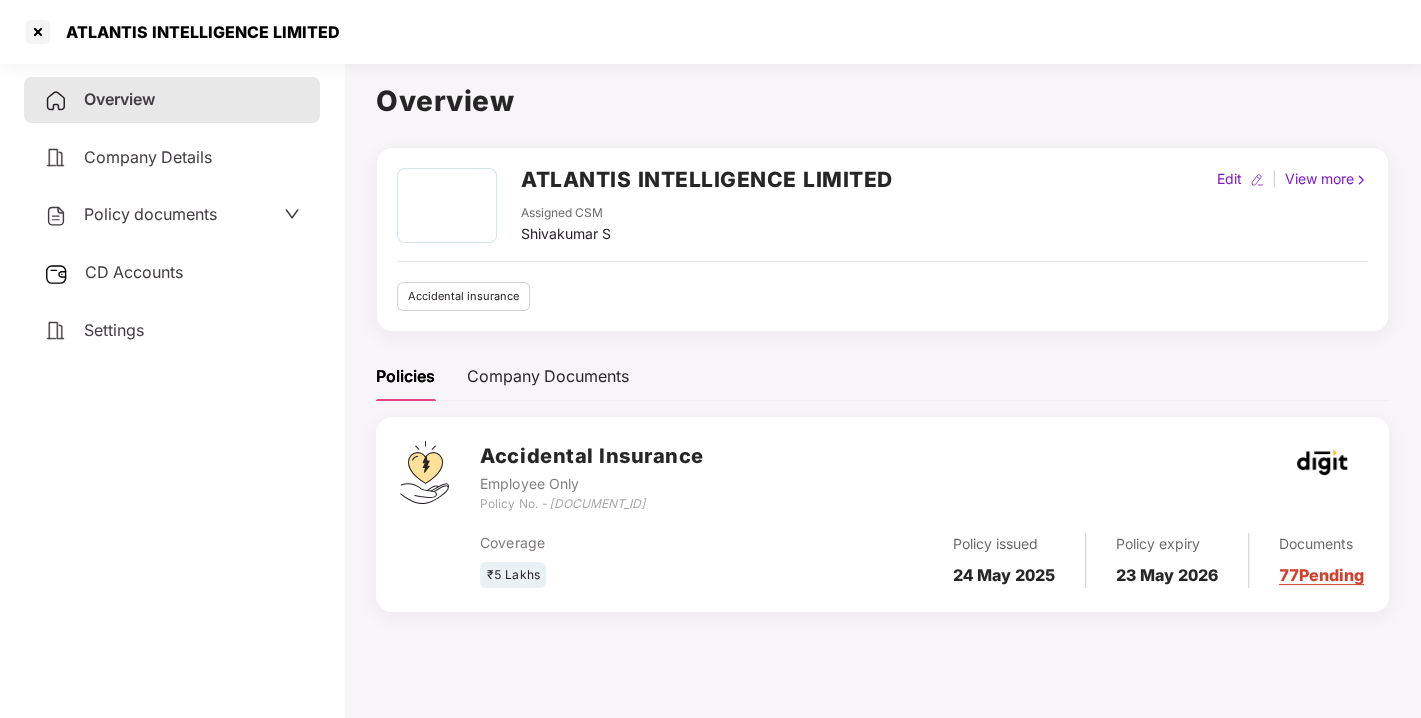 click on "Policy documents" at bounding box center (130, 215) 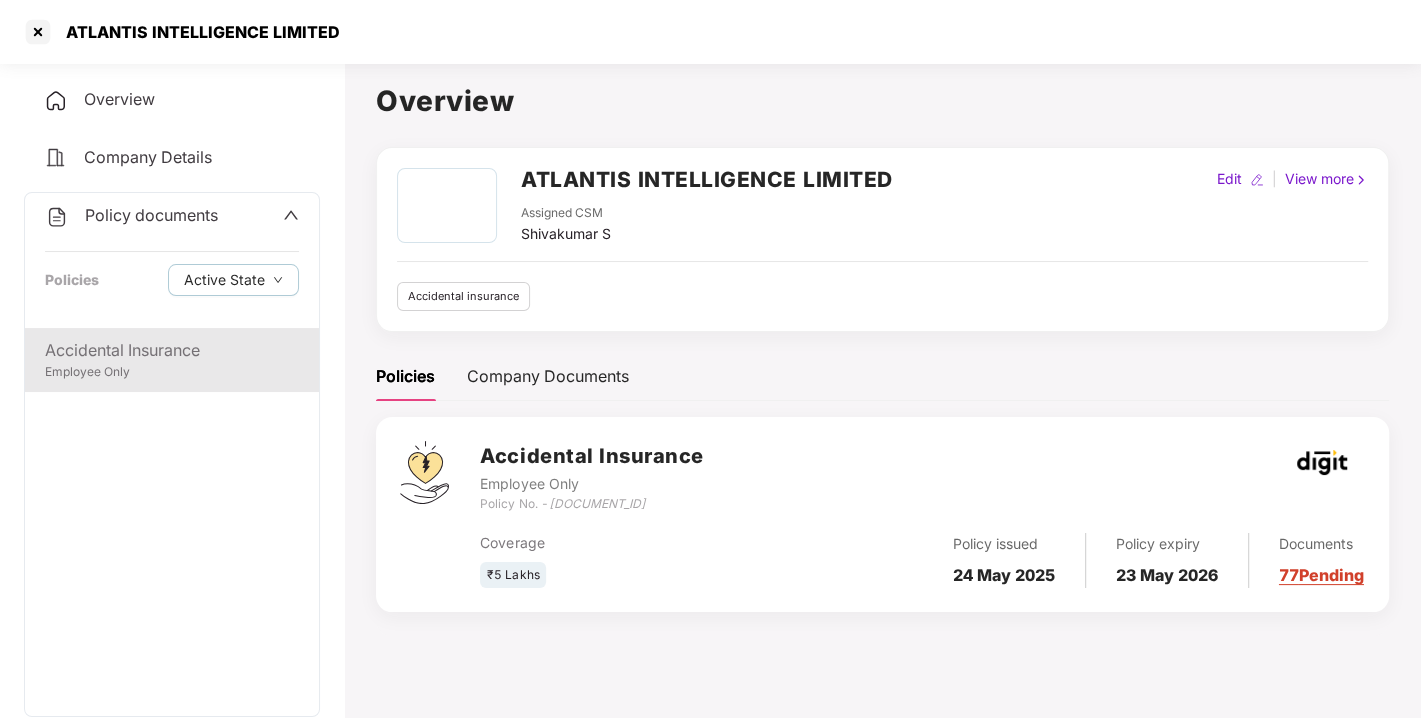 click on "Accidental Insurance Employee Only" at bounding box center [172, 360] 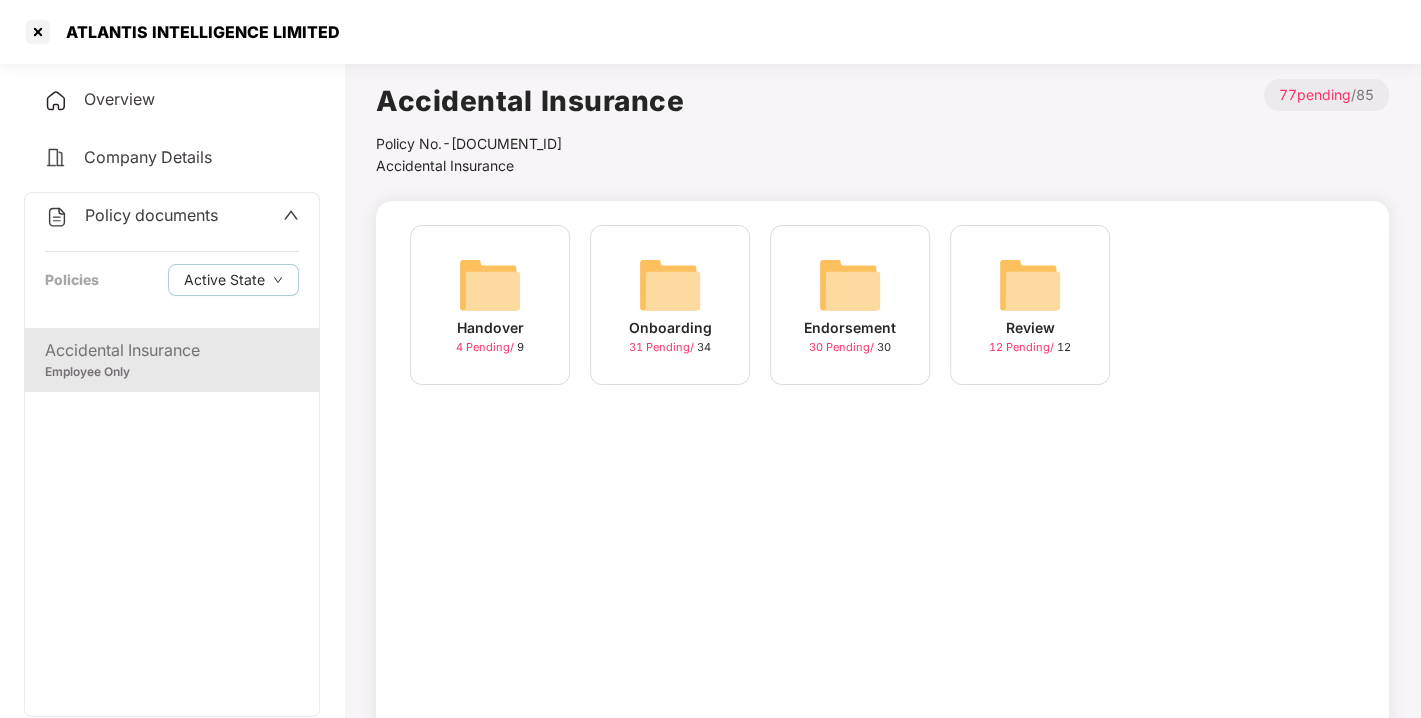 click on "Endorsement [NUMBER] Pending  /     [NUMBER]" at bounding box center (850, 305) 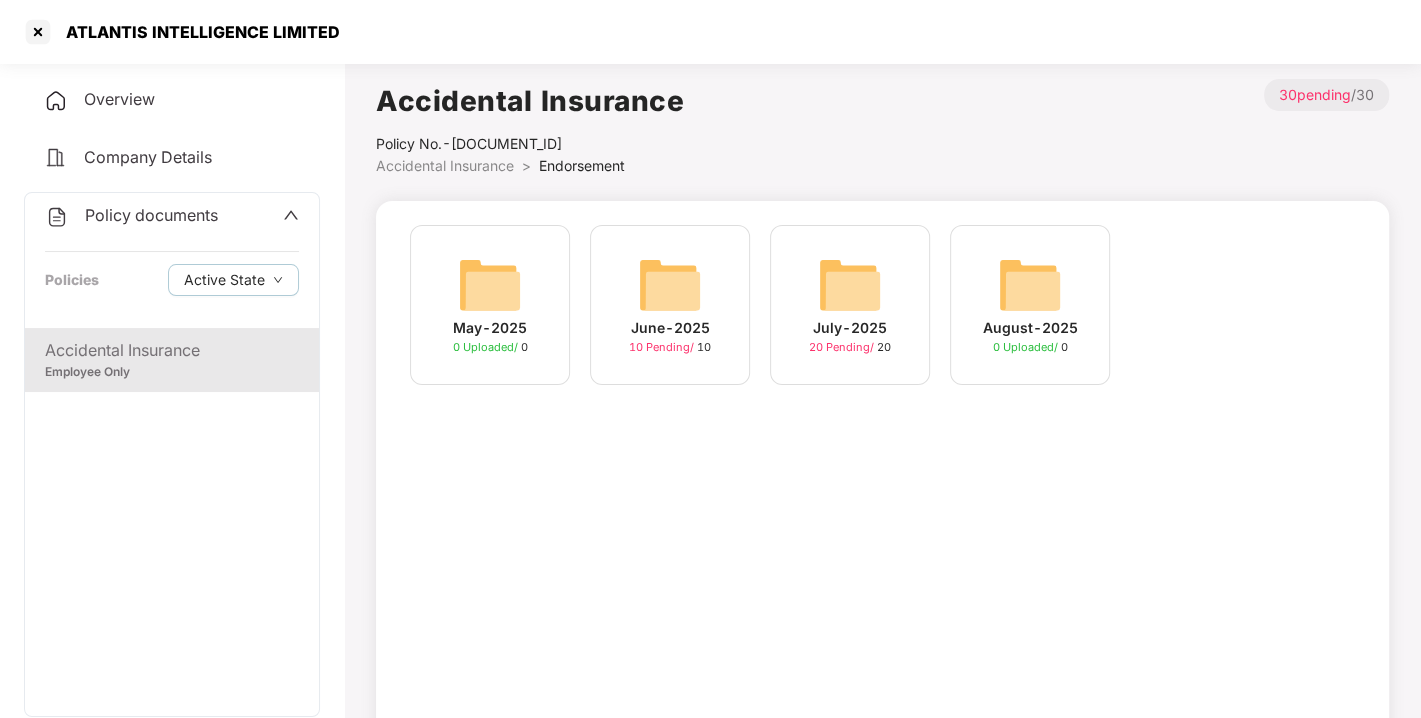 click at bounding box center (850, 285) 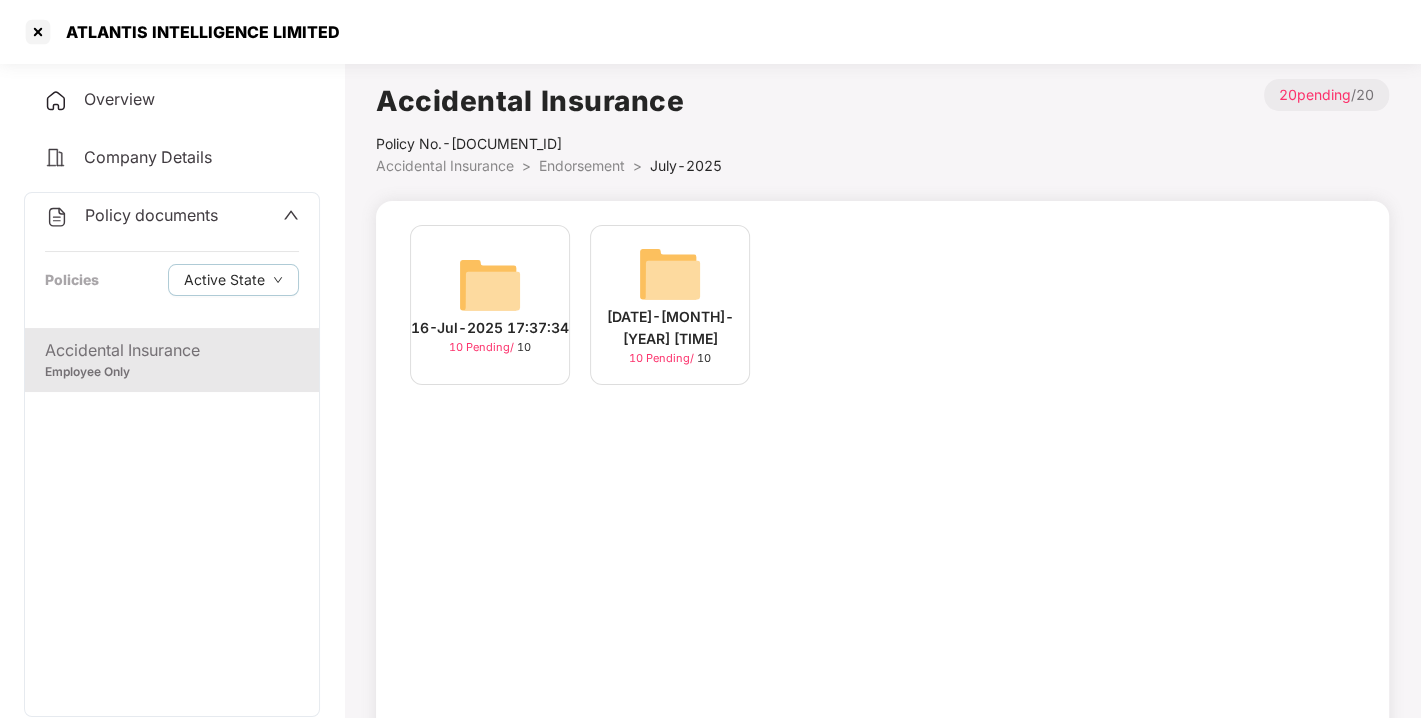click at bounding box center (670, 274) 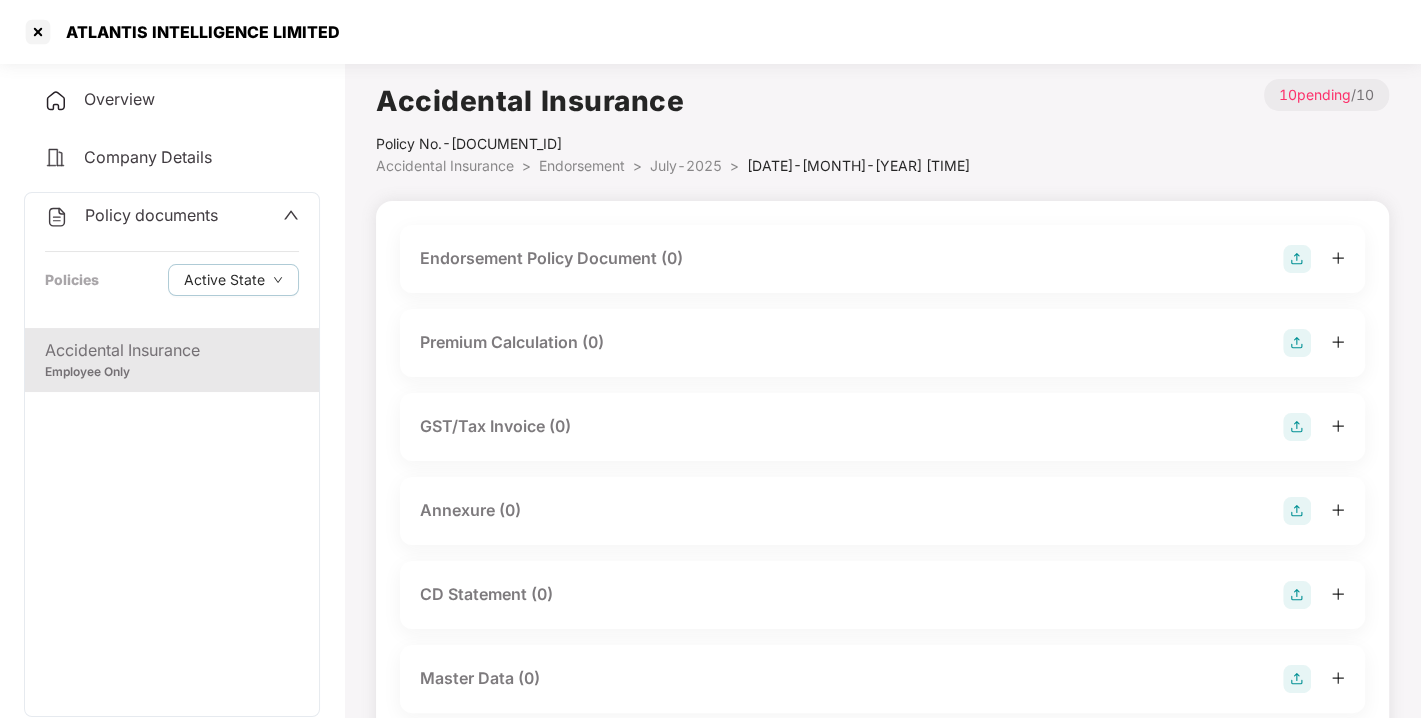 click at bounding box center (1297, 259) 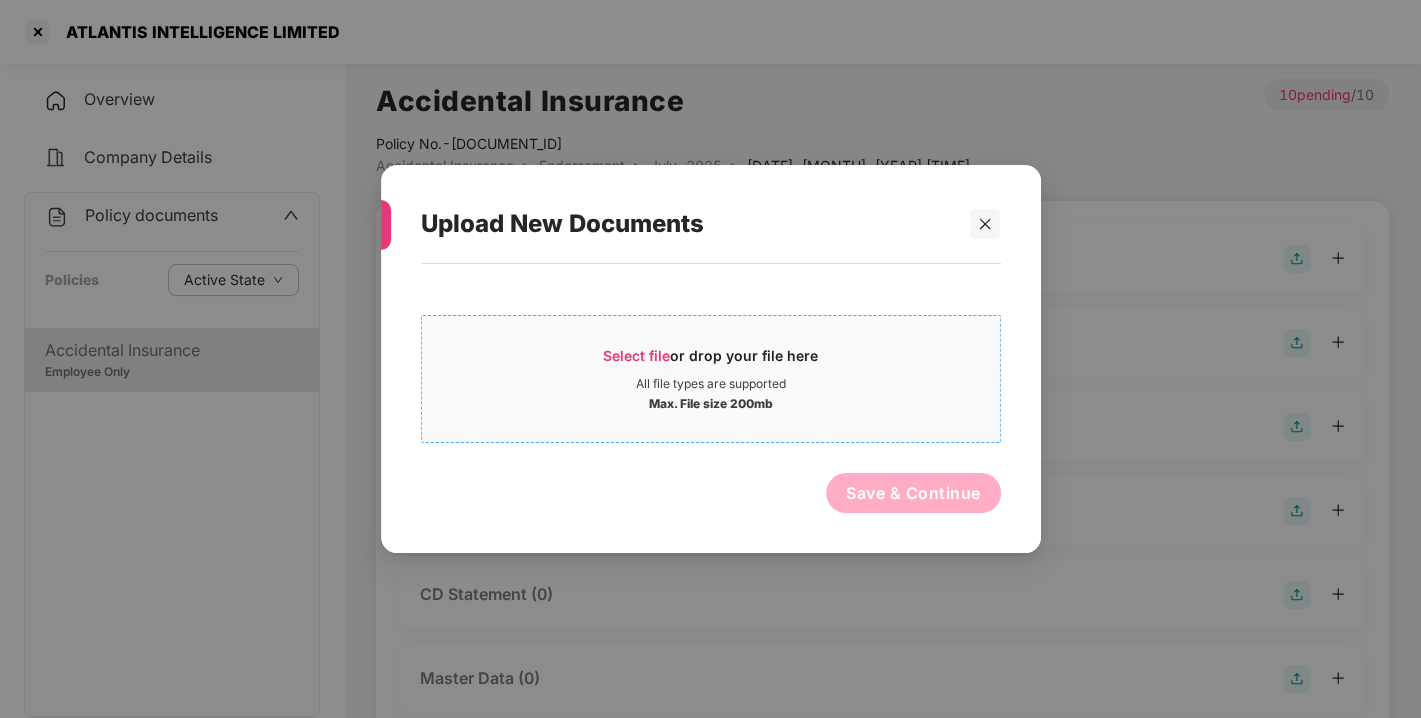 click on "Select file" at bounding box center (636, 355) 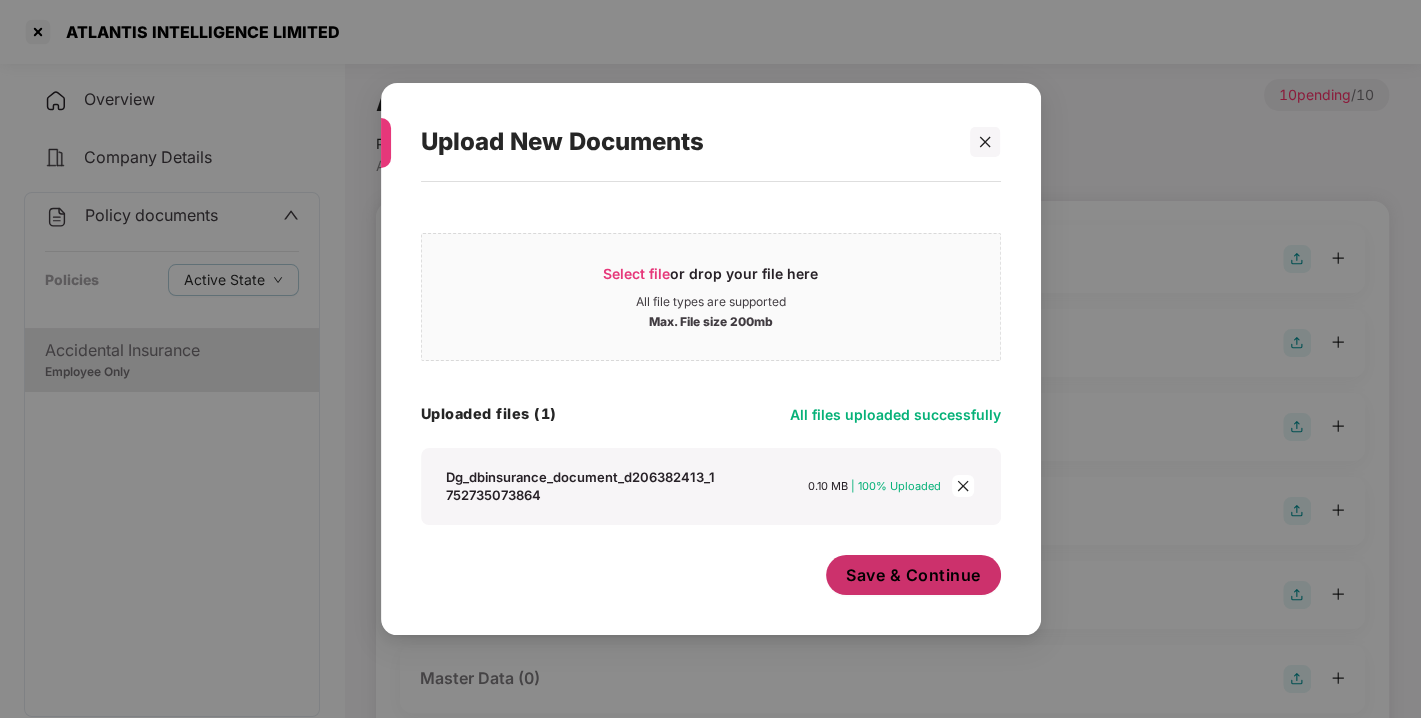 click on "Save & Continue" at bounding box center [913, 575] 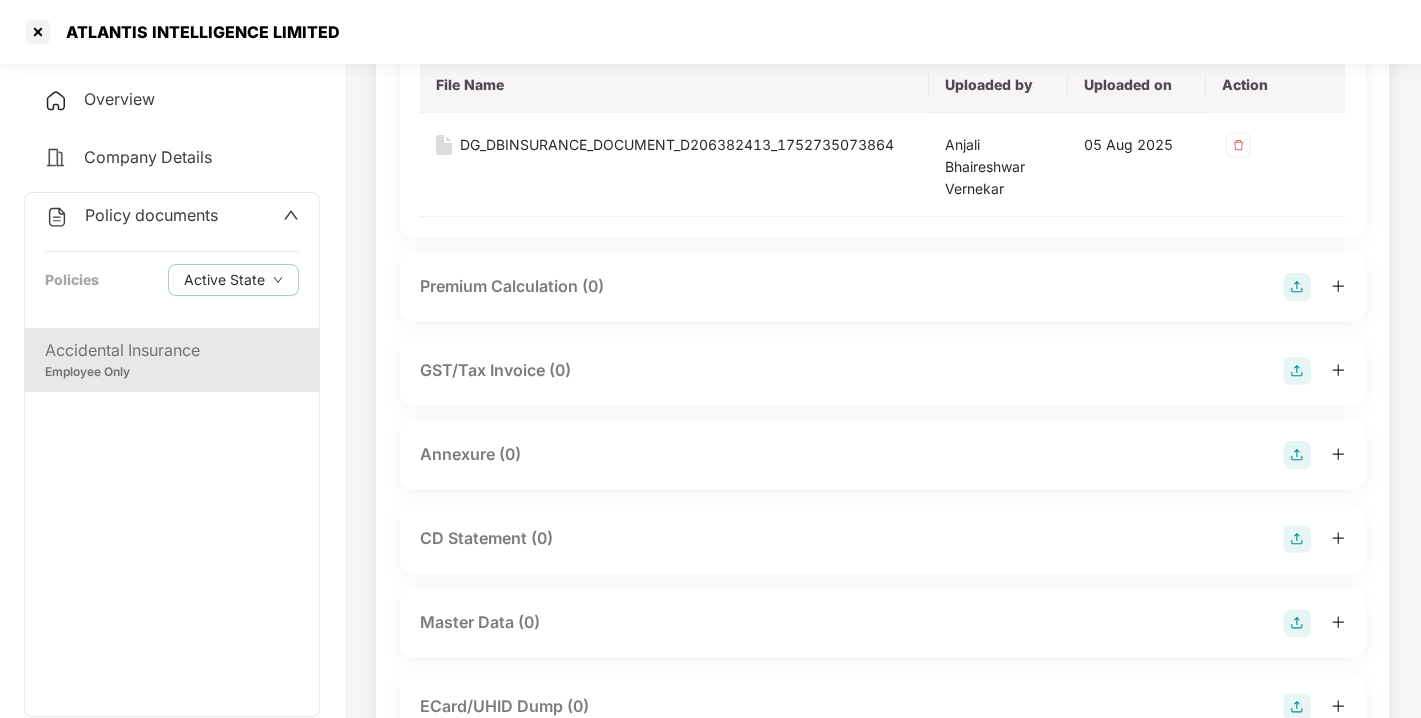 scroll, scrollTop: 240, scrollLeft: 0, axis: vertical 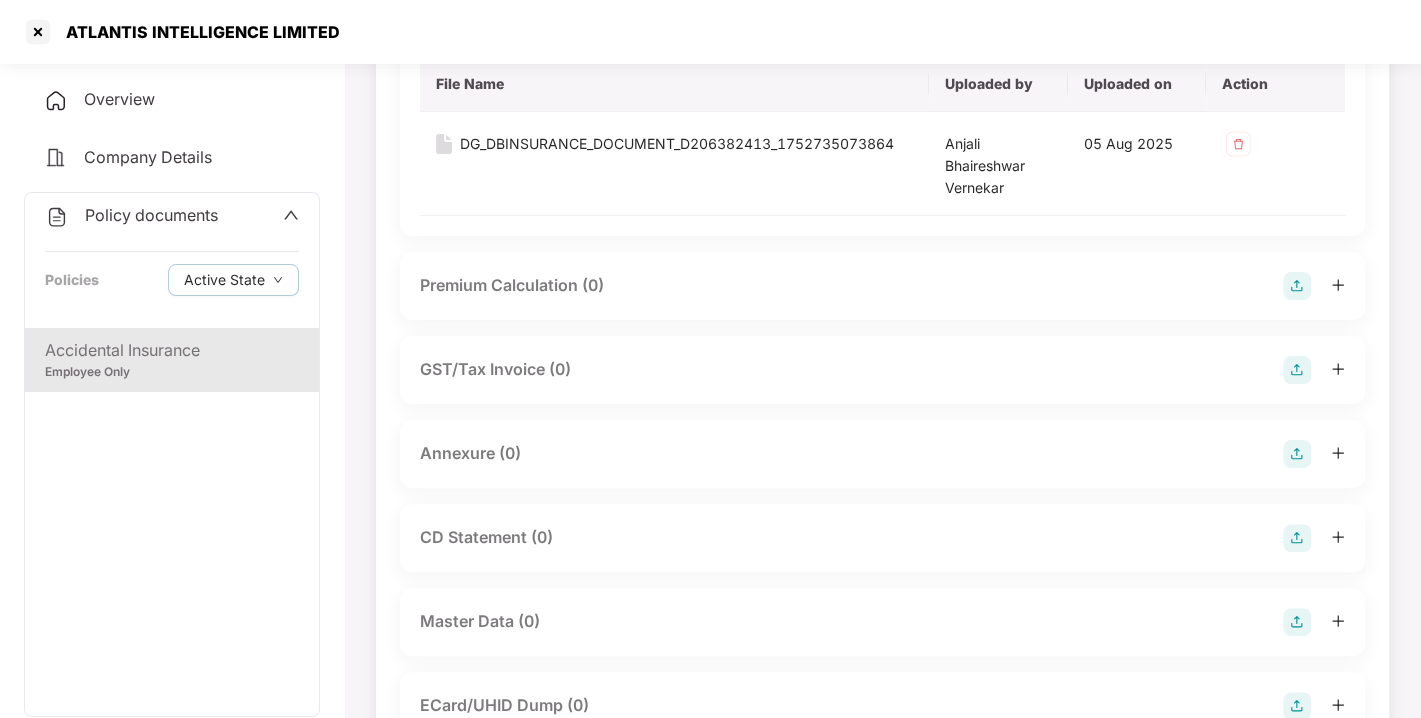 click at bounding box center (1297, 454) 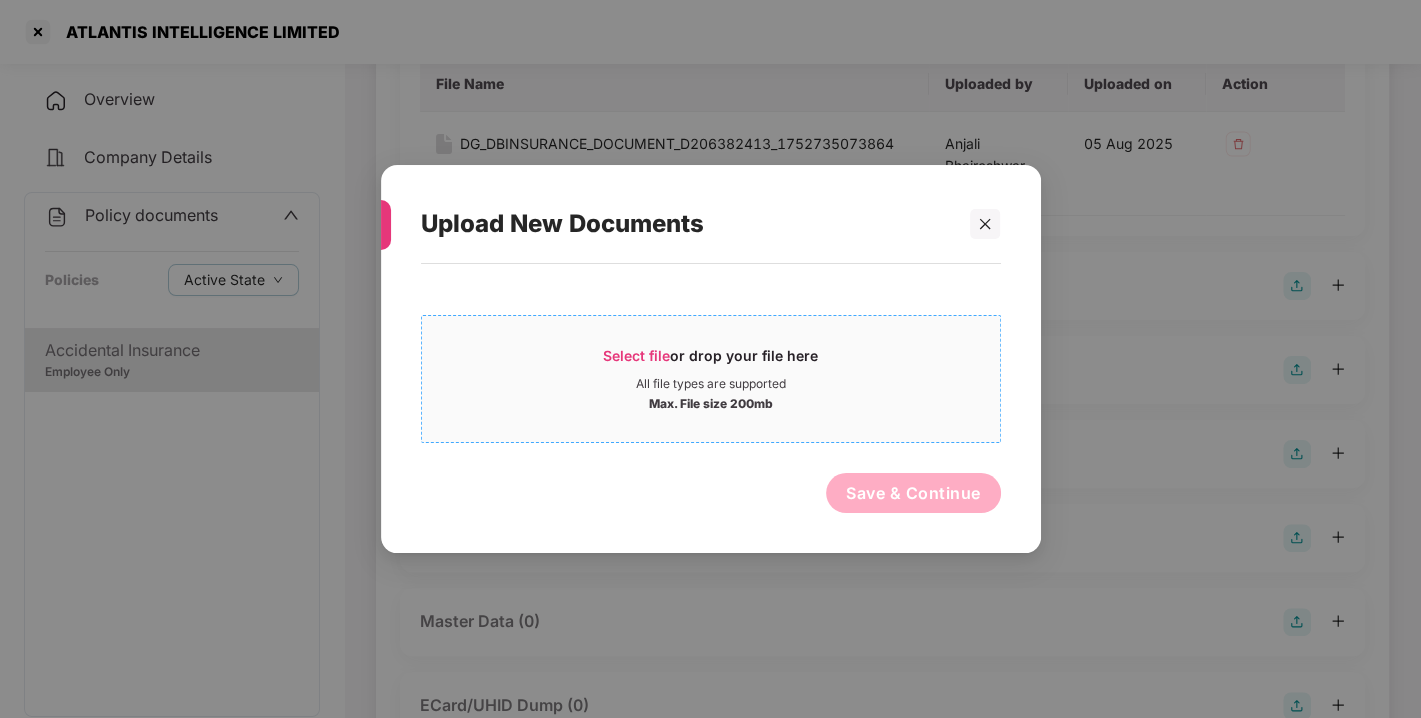 click on "Select file  or drop your file here All file types are supported Max. File size 200mb" at bounding box center [711, 379] 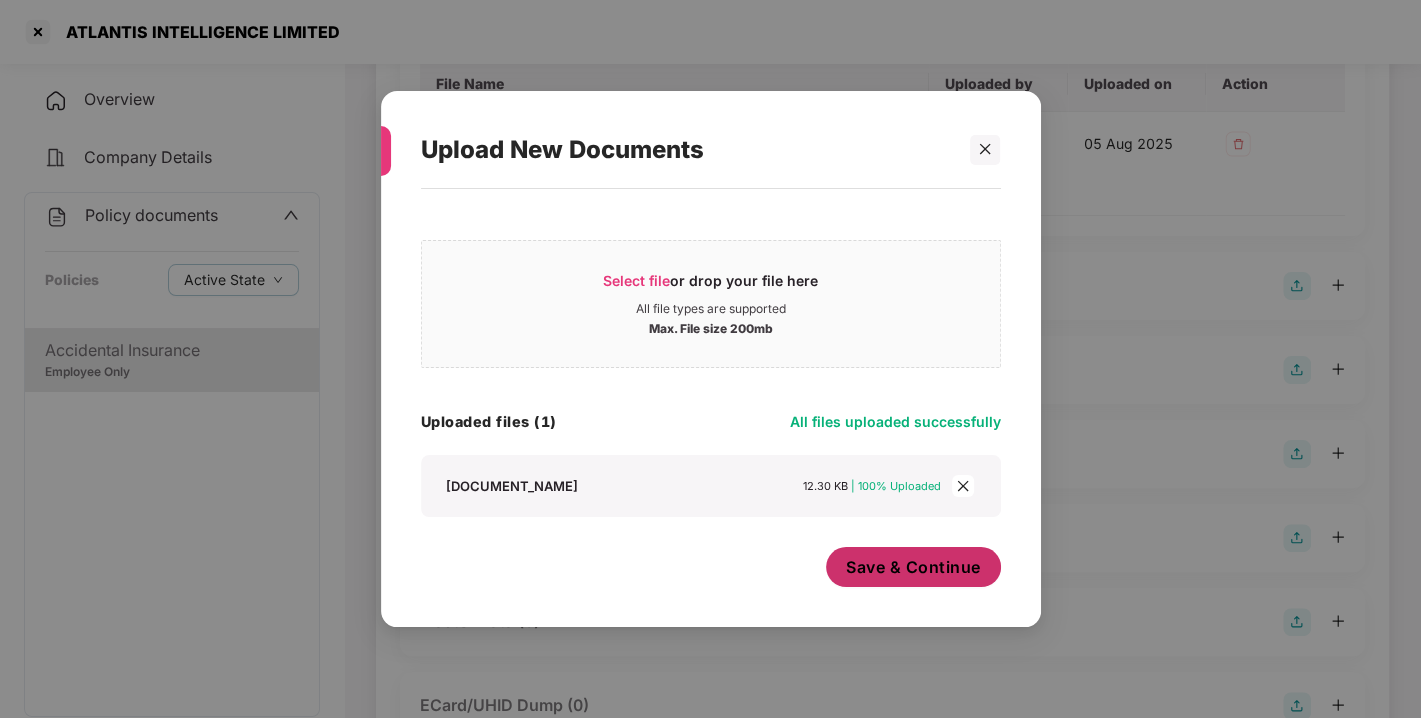 click on "Save & Continue" at bounding box center (913, 567) 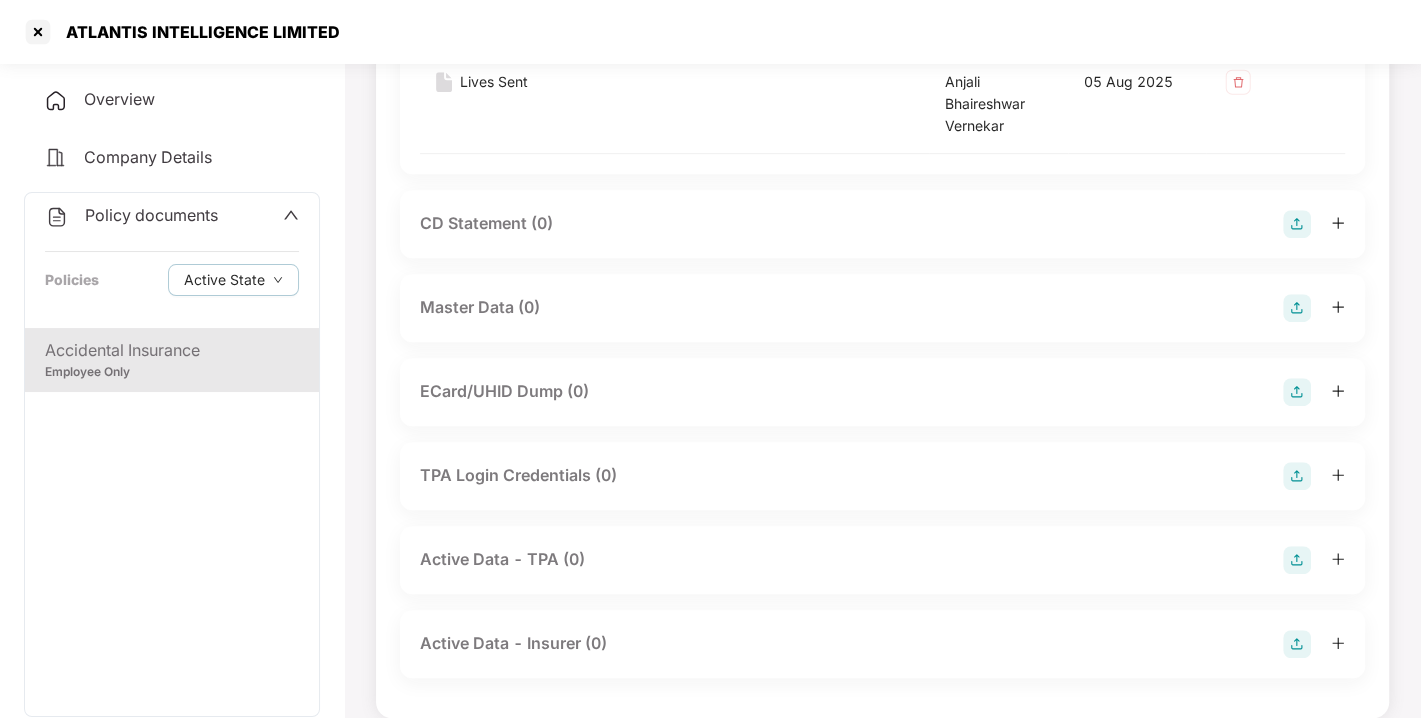 scroll, scrollTop: 748, scrollLeft: 0, axis: vertical 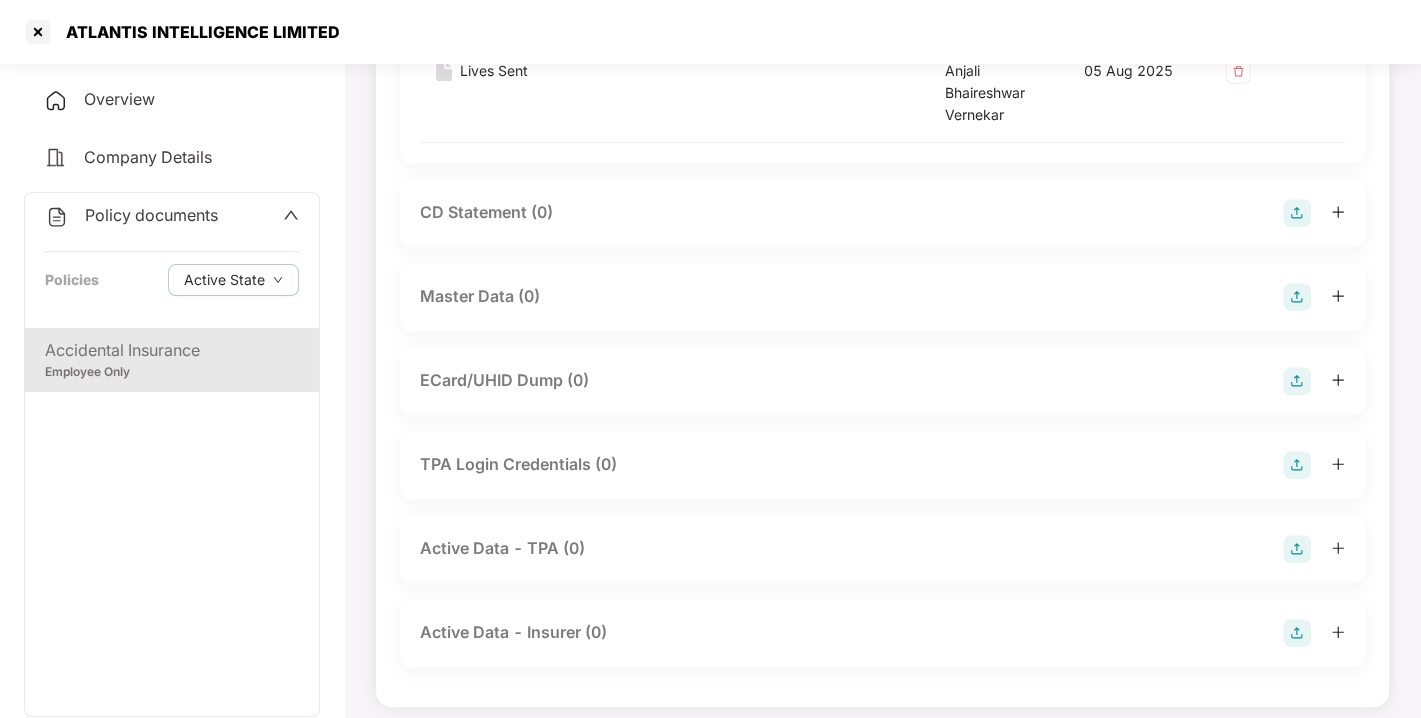 click at bounding box center [1297, 297] 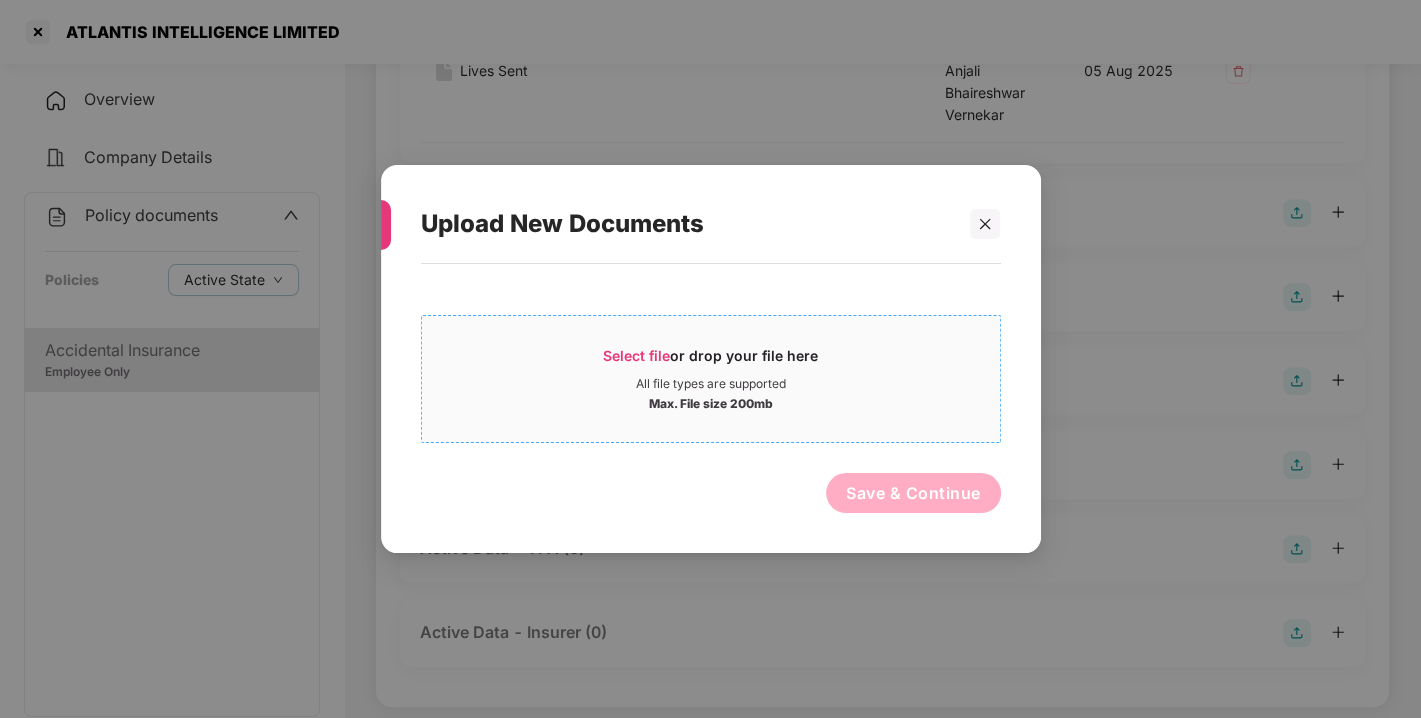 click on "Select file" at bounding box center [636, 355] 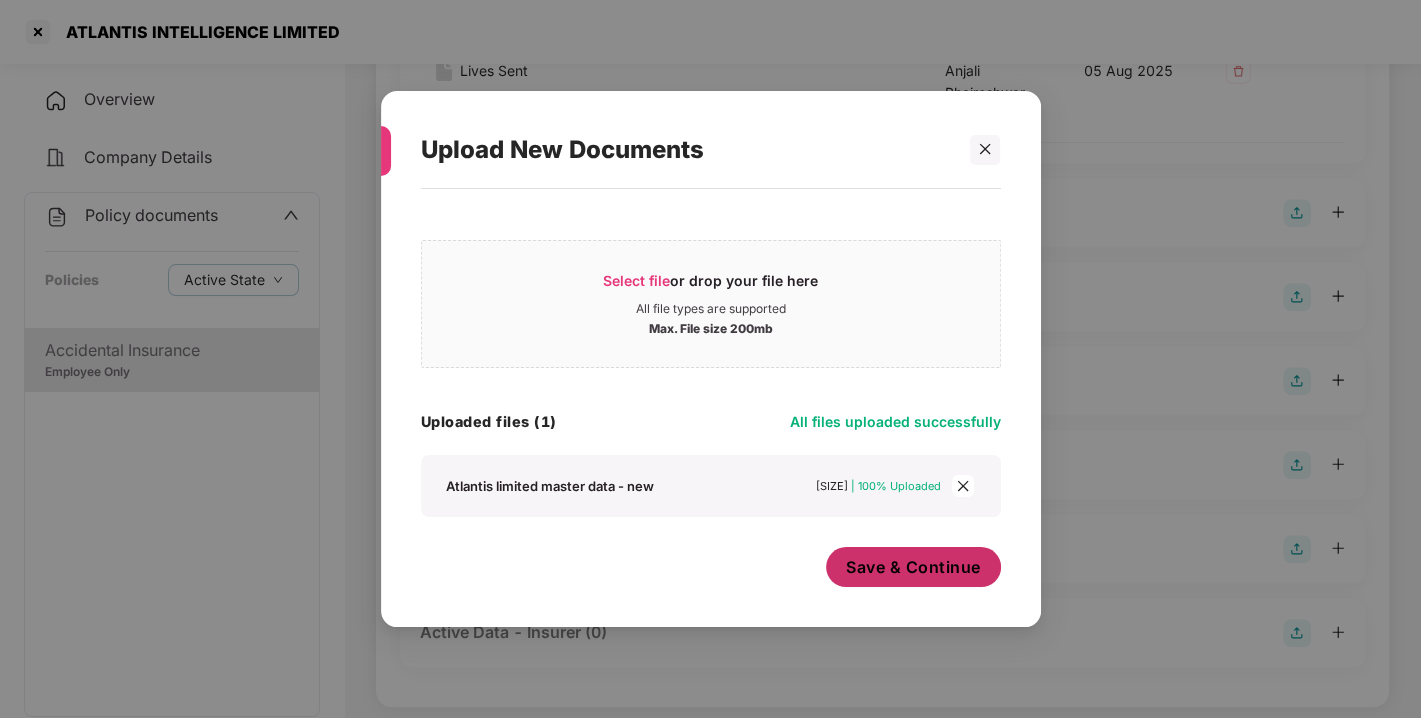 click on "Save & Continue" at bounding box center (913, 567) 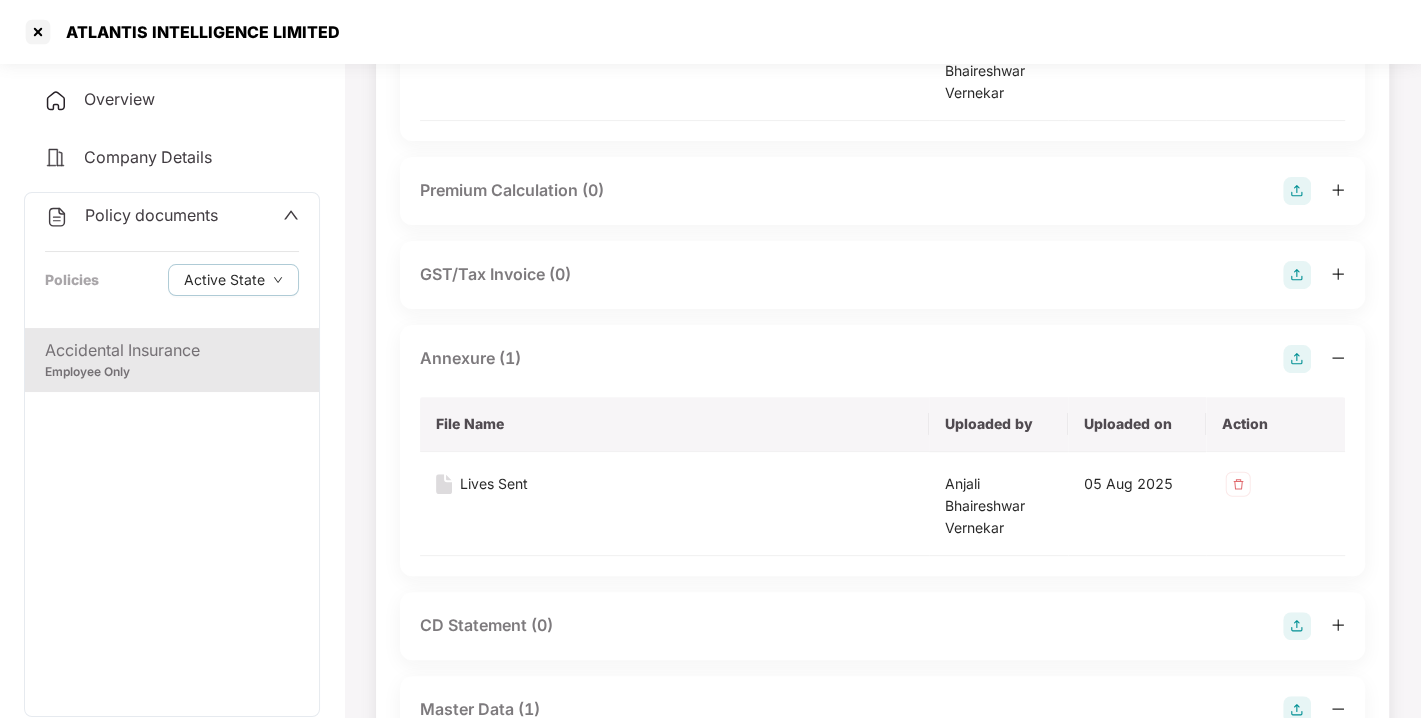 scroll, scrollTop: 0, scrollLeft: 0, axis: both 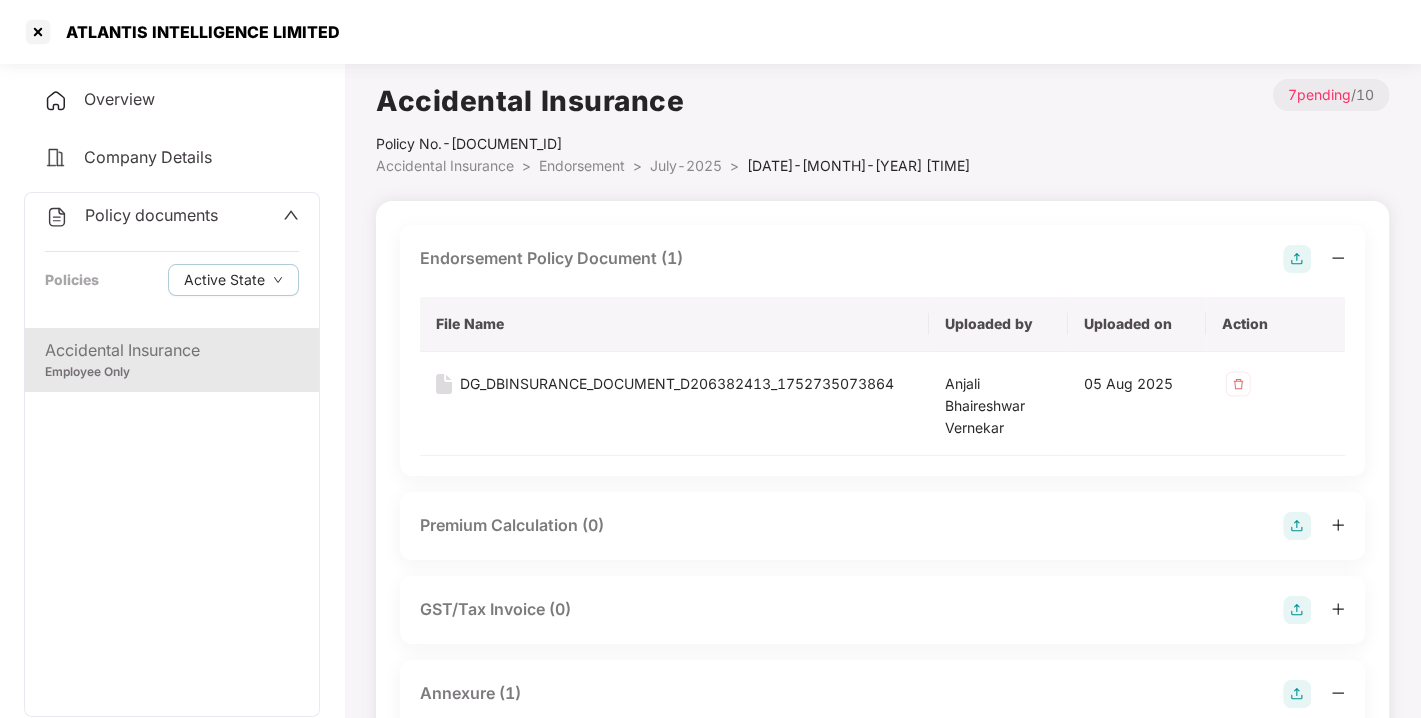 click on "Policy documents" at bounding box center (151, 215) 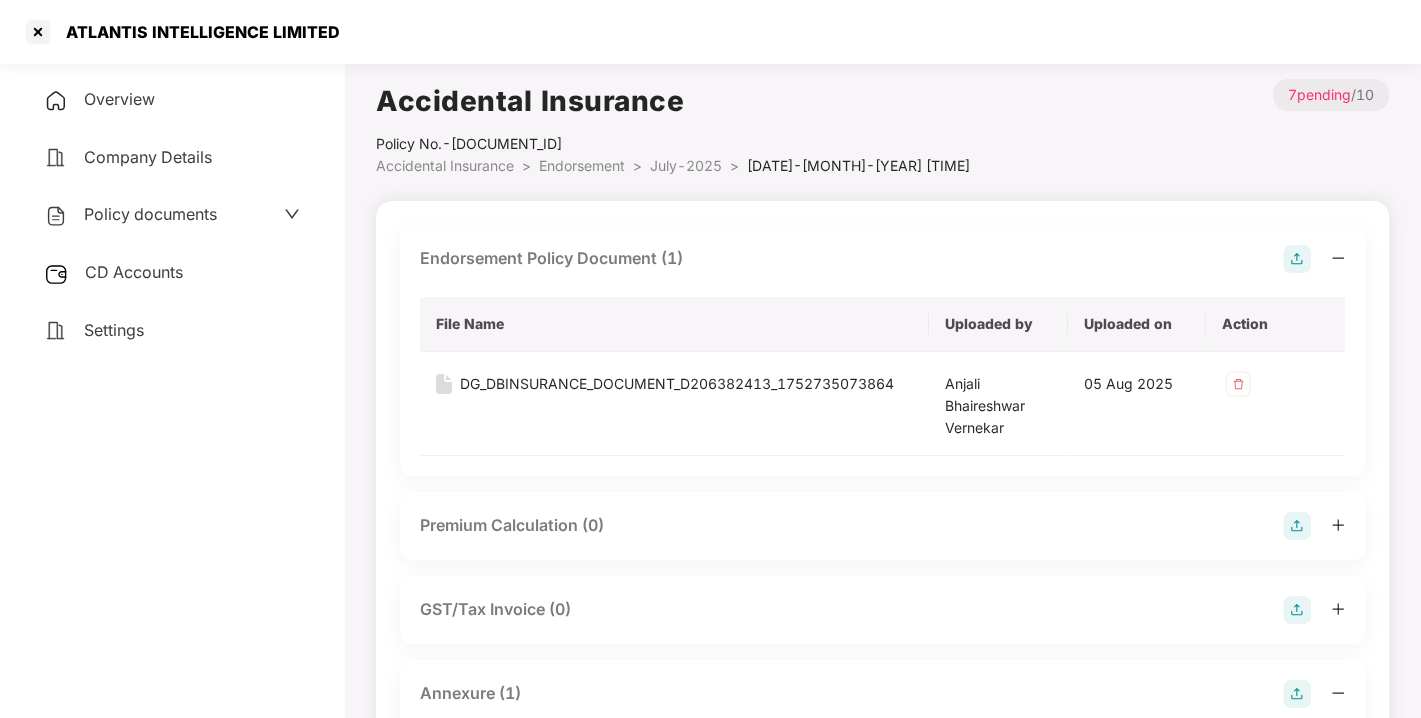 click on "CD Accounts" at bounding box center [134, 272] 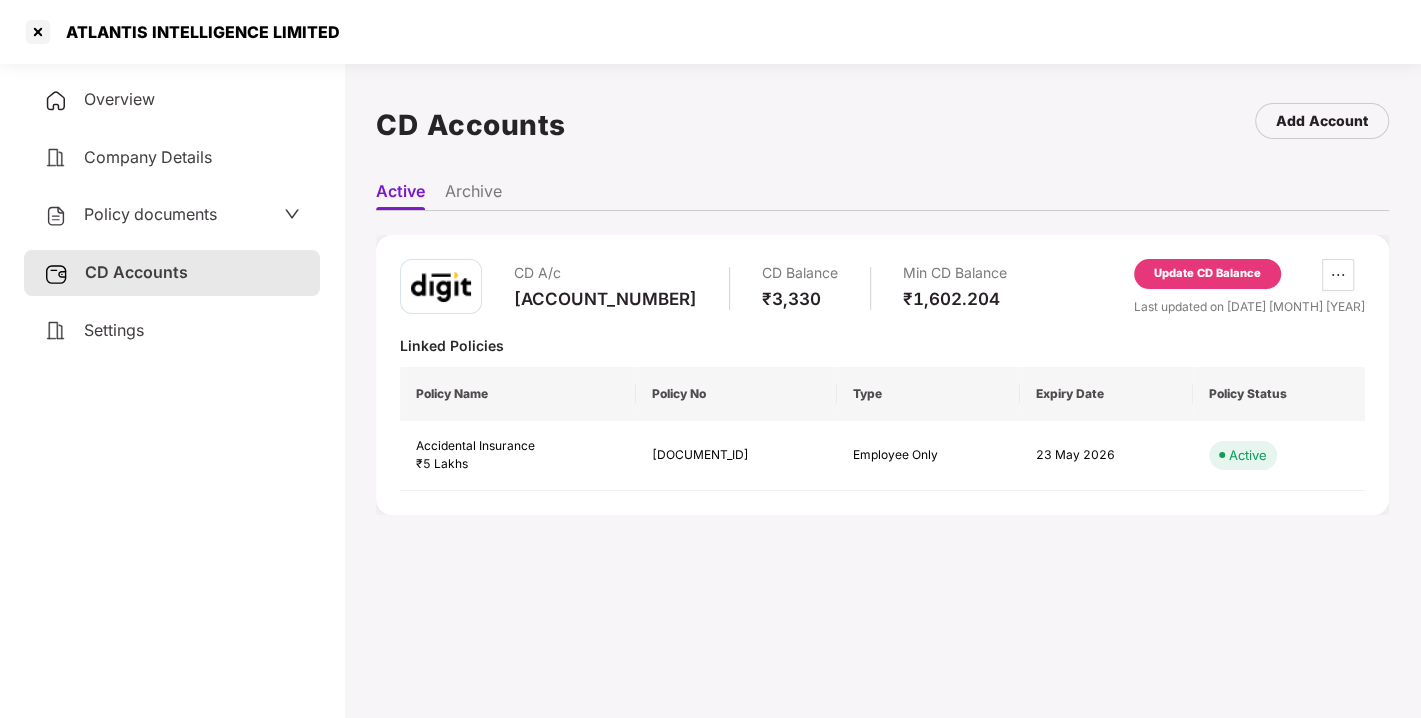 click on "Update CD Balance" at bounding box center (1207, 274) 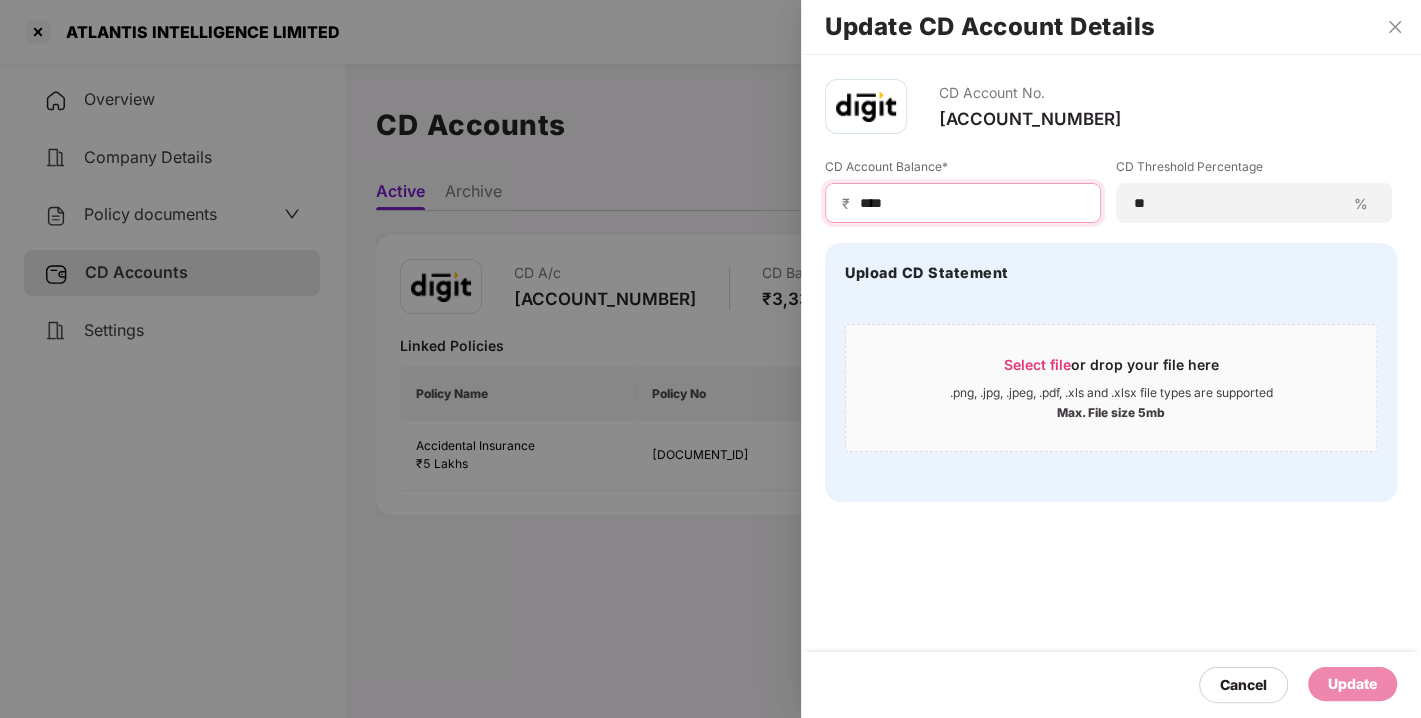 drag, startPoint x: 916, startPoint y: 204, endPoint x: 782, endPoint y: 210, distance: 134.13426 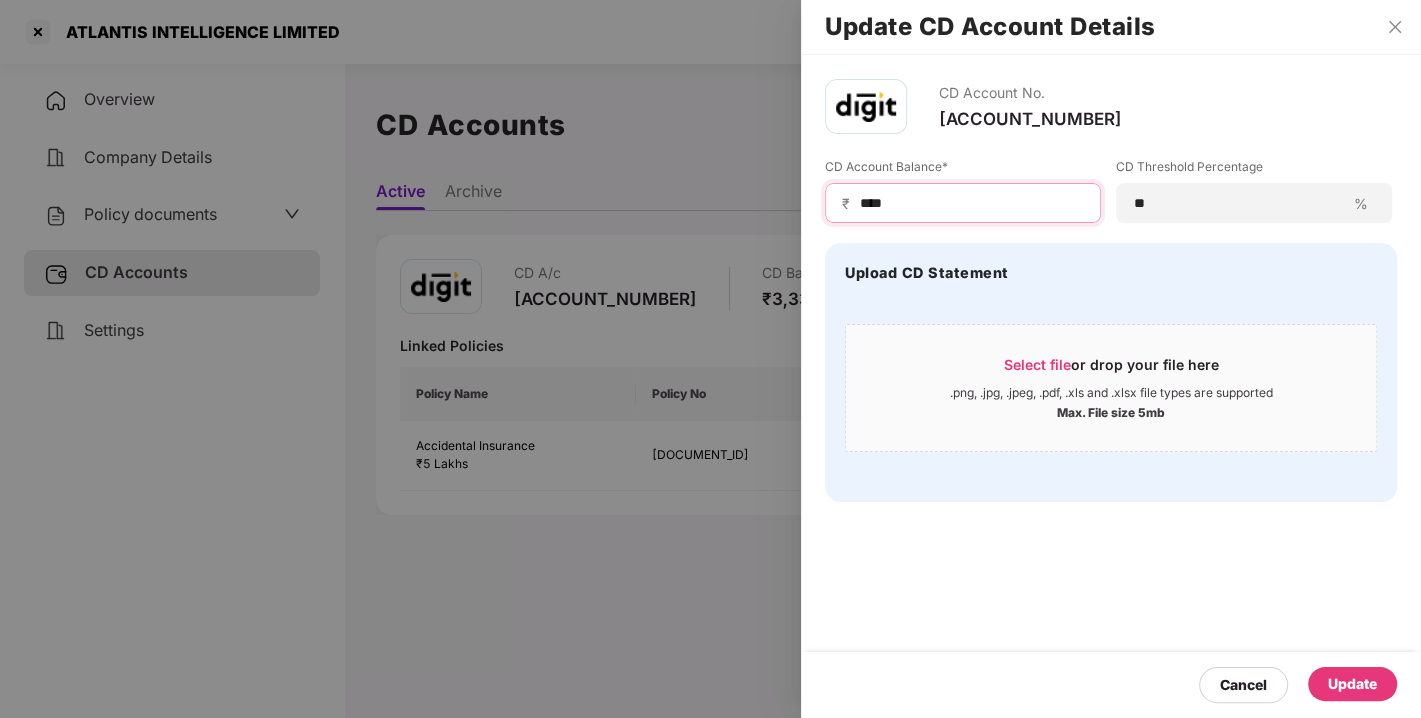 type on "****" 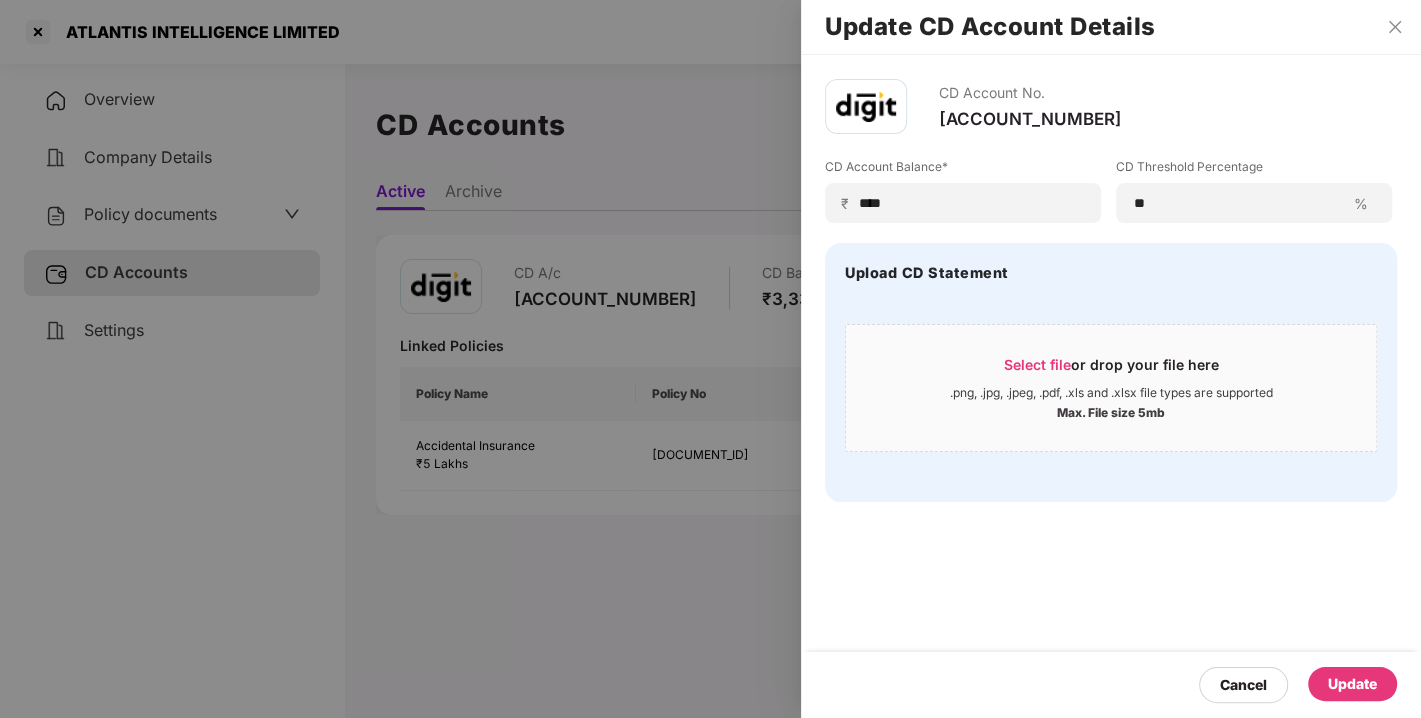 click on "Update" at bounding box center (1352, 684) 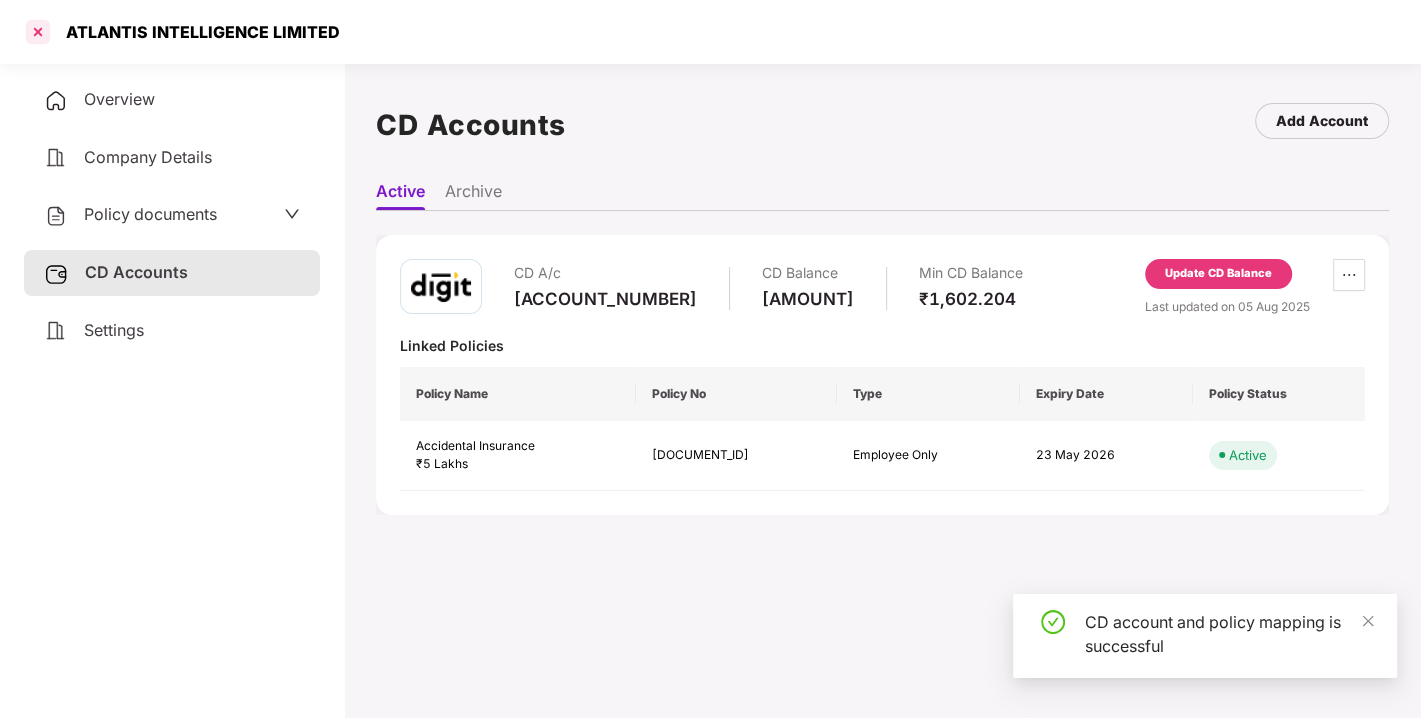 click at bounding box center (38, 32) 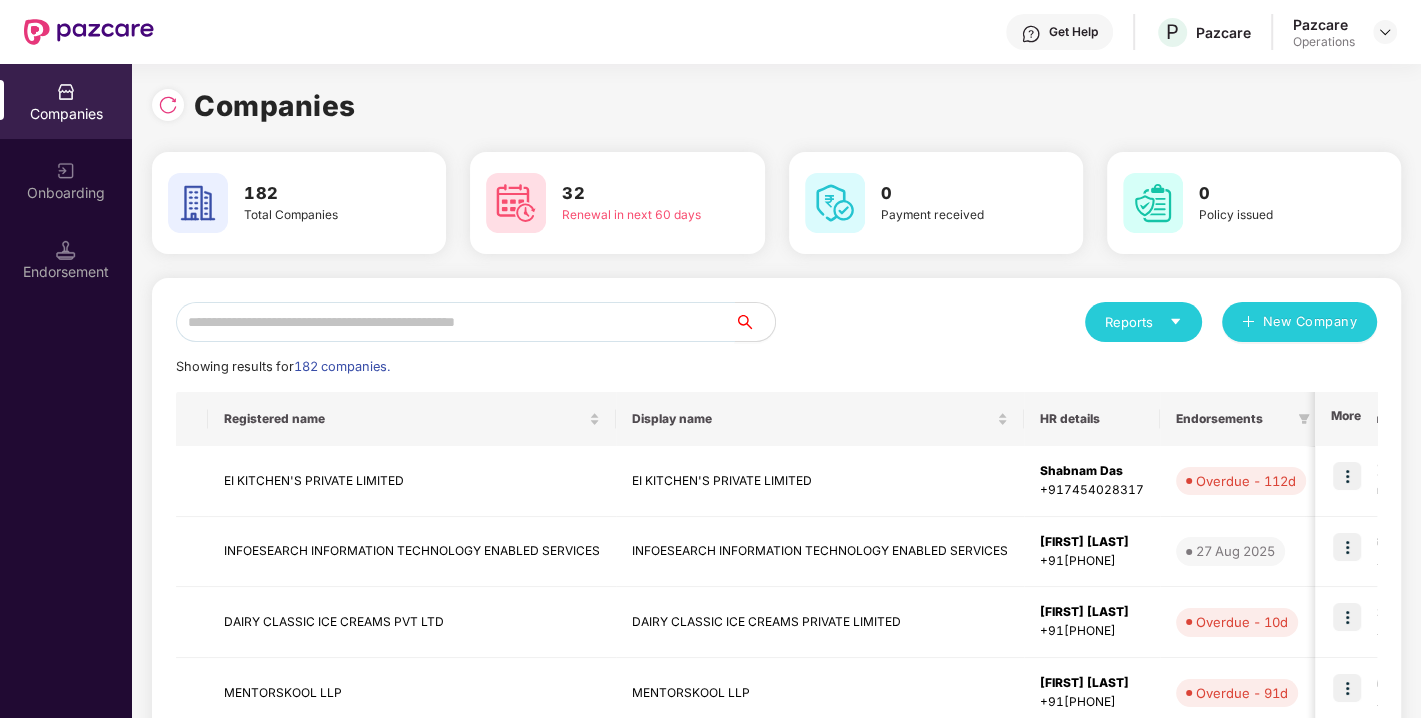 click at bounding box center [455, 322] 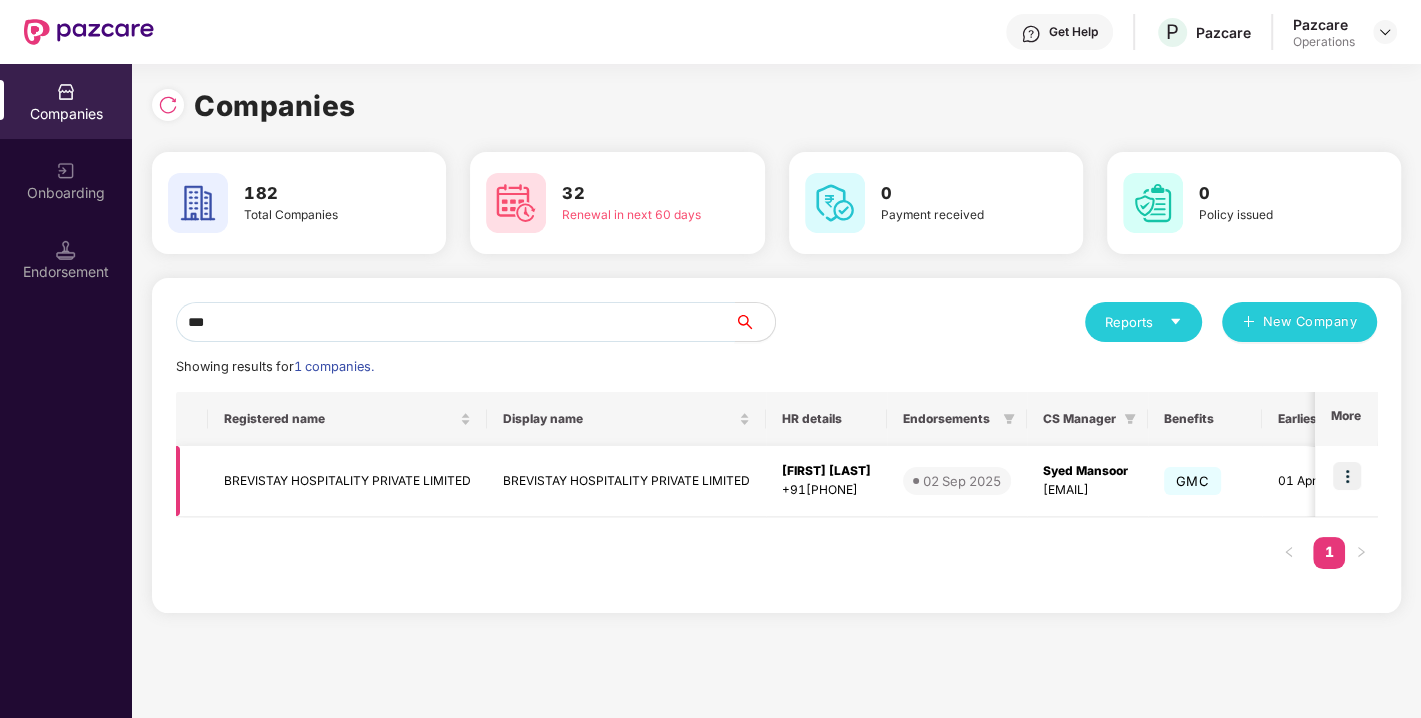type on "***" 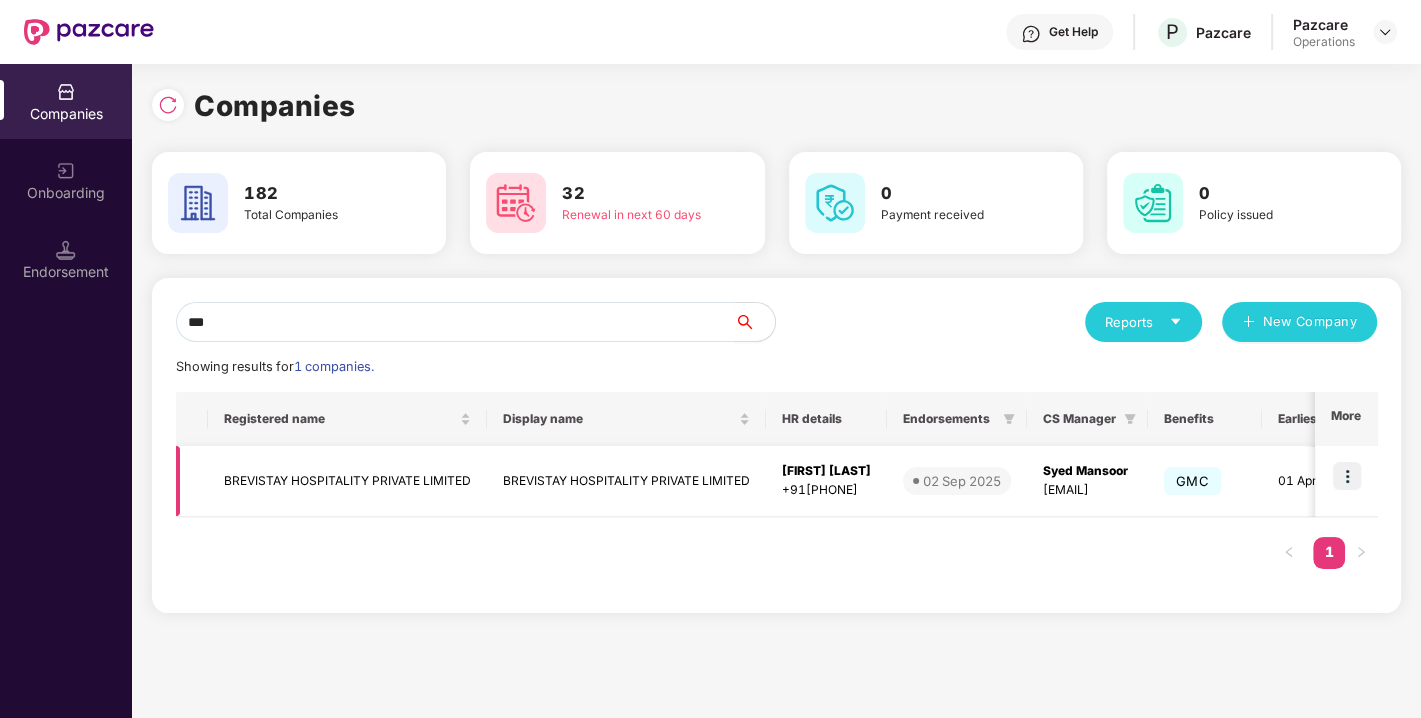 click on "BREVISTAY HOSPITALITY PRIVATE LIMITED" at bounding box center (347, 481) 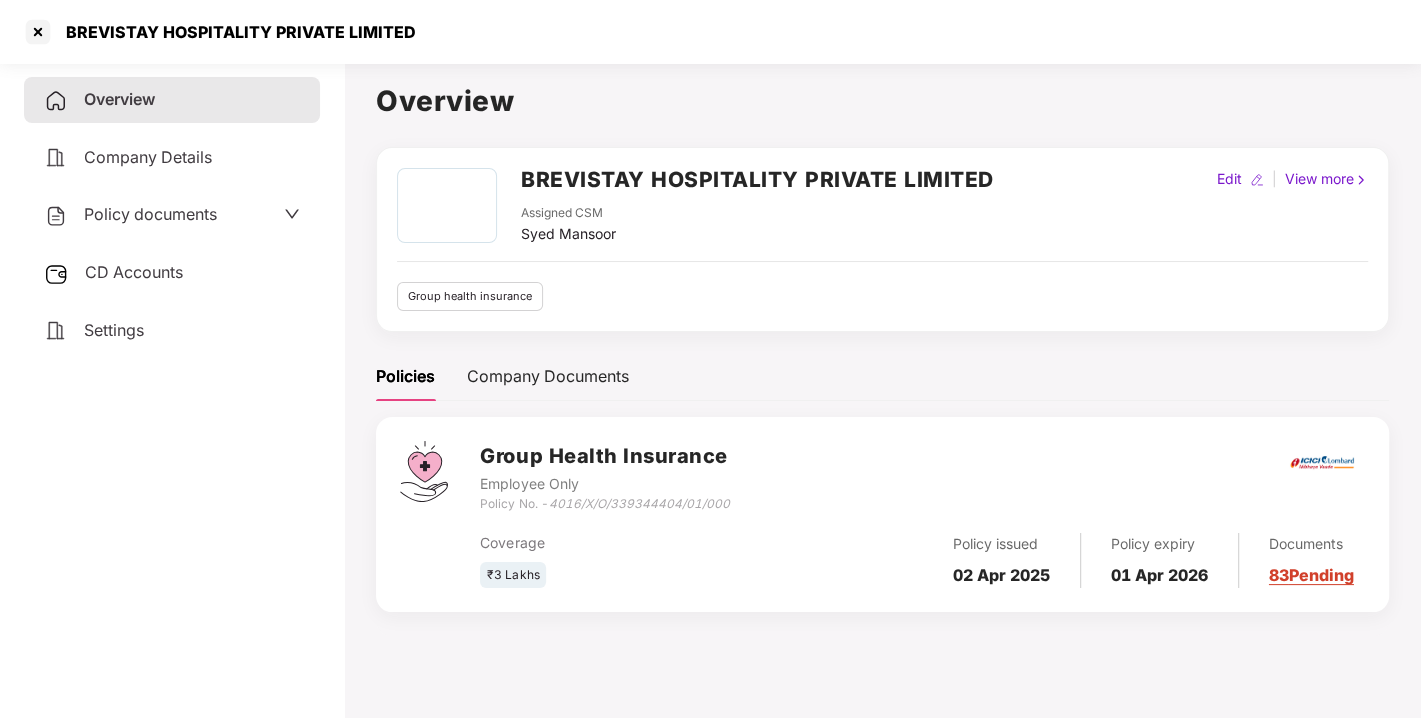 click on "CD Accounts" at bounding box center (134, 272) 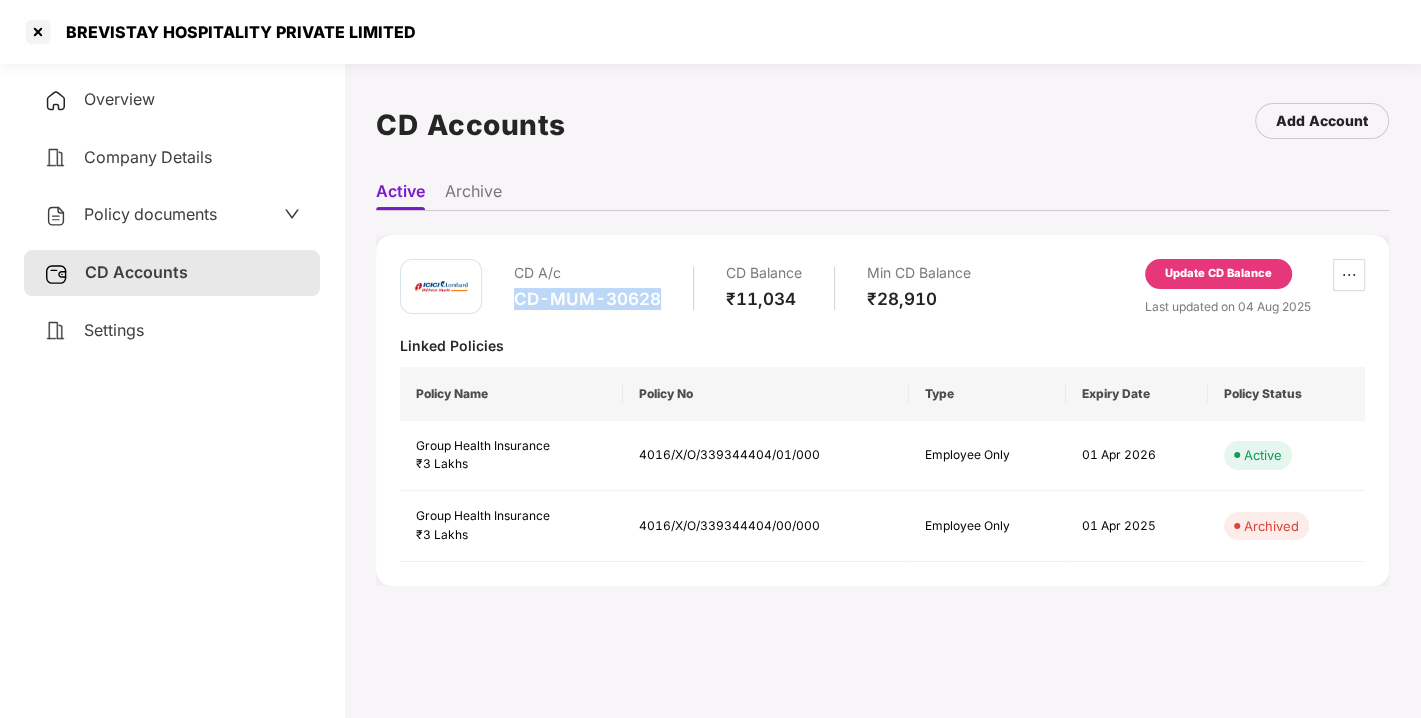 drag, startPoint x: 516, startPoint y: 296, endPoint x: 661, endPoint y: 291, distance: 145.08618 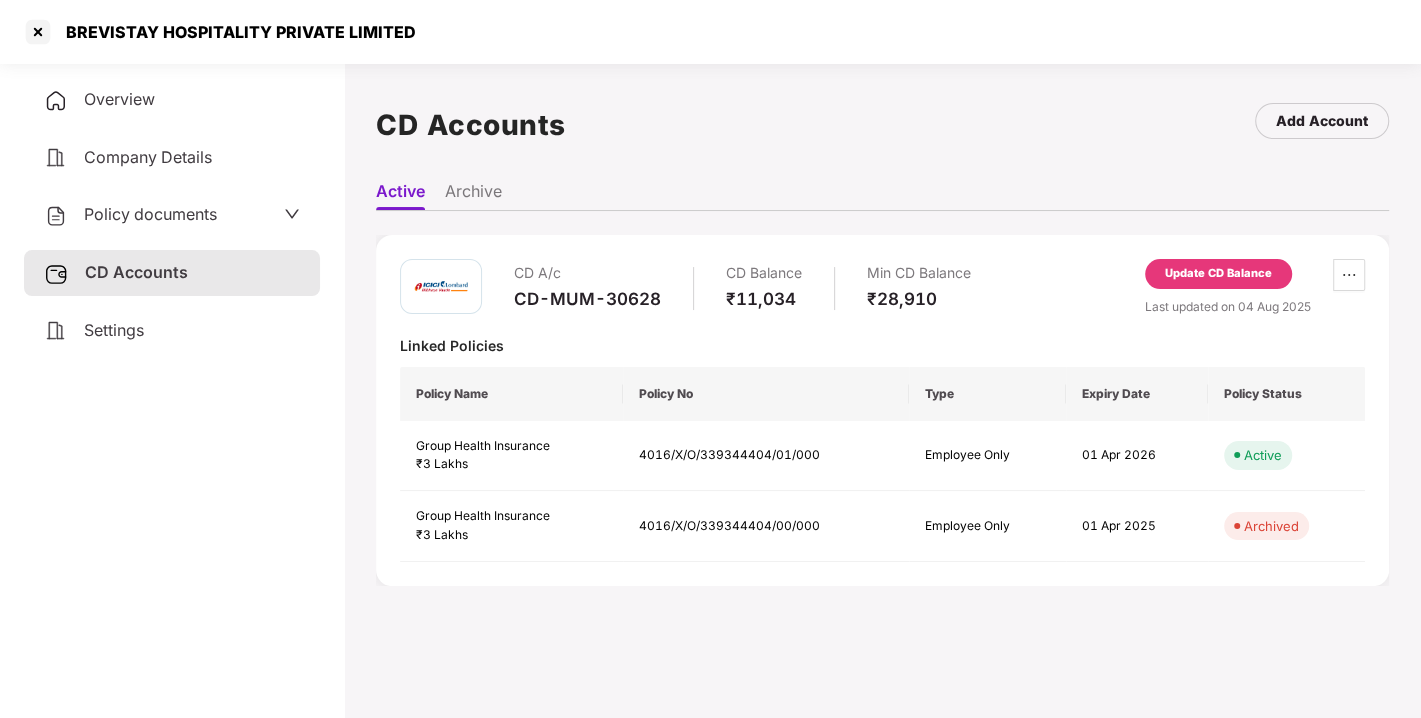 click on "Policy Name" at bounding box center [511, 394] 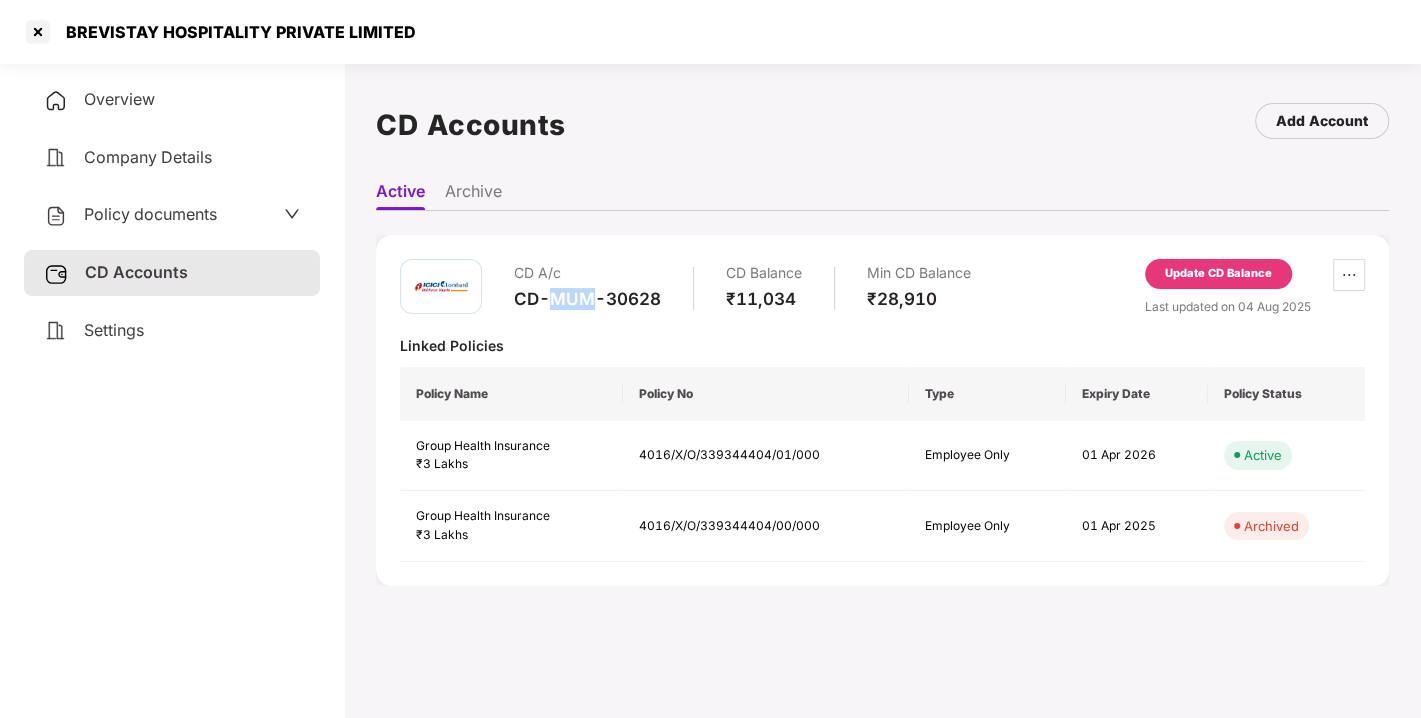 click on "CD-MUM-30628" at bounding box center (587, 299) 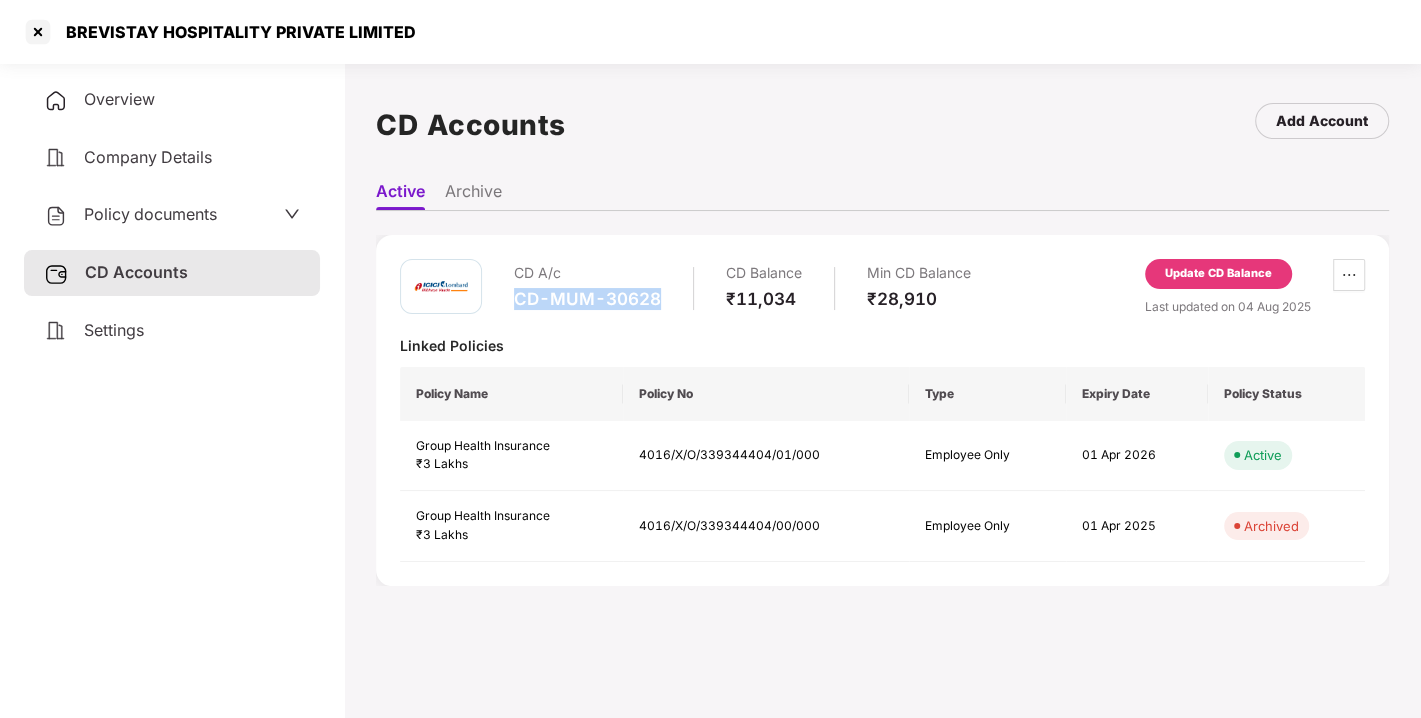 click on "CD-MUM-30628" at bounding box center [587, 299] 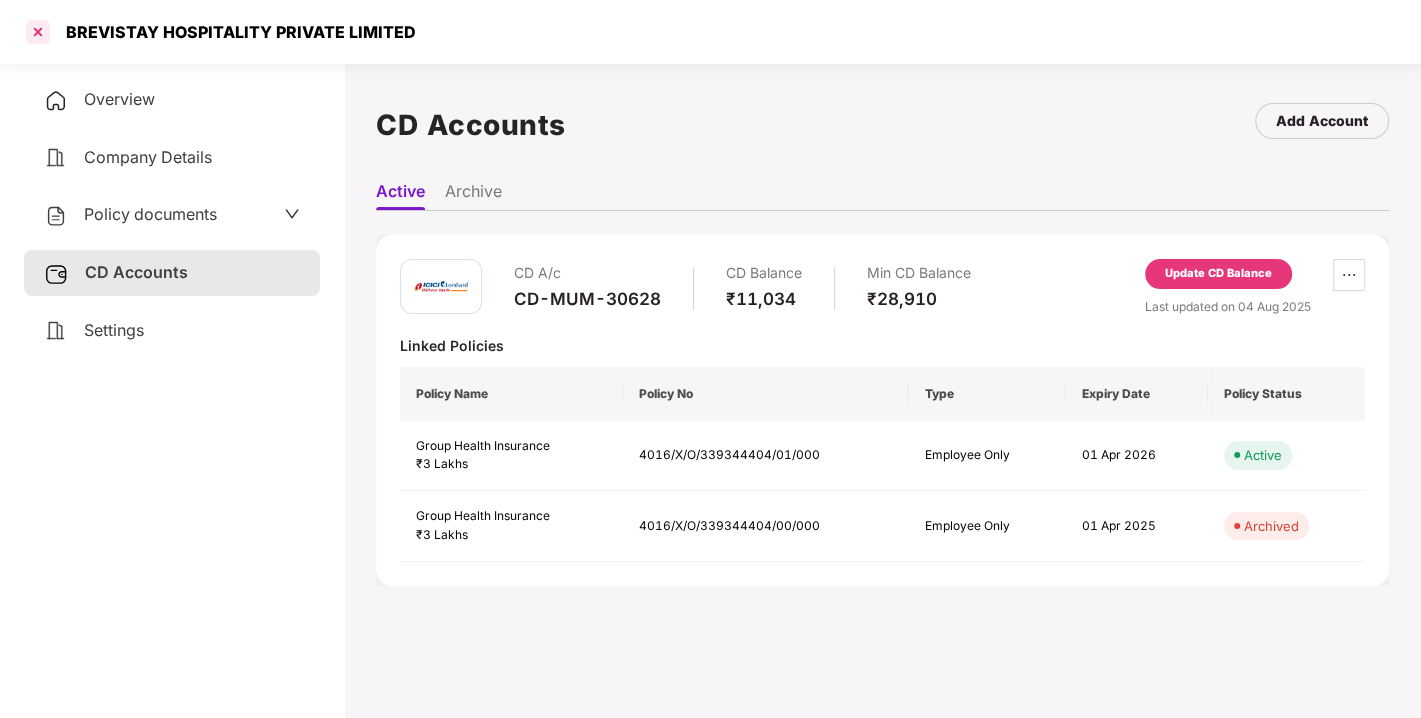 click at bounding box center [38, 32] 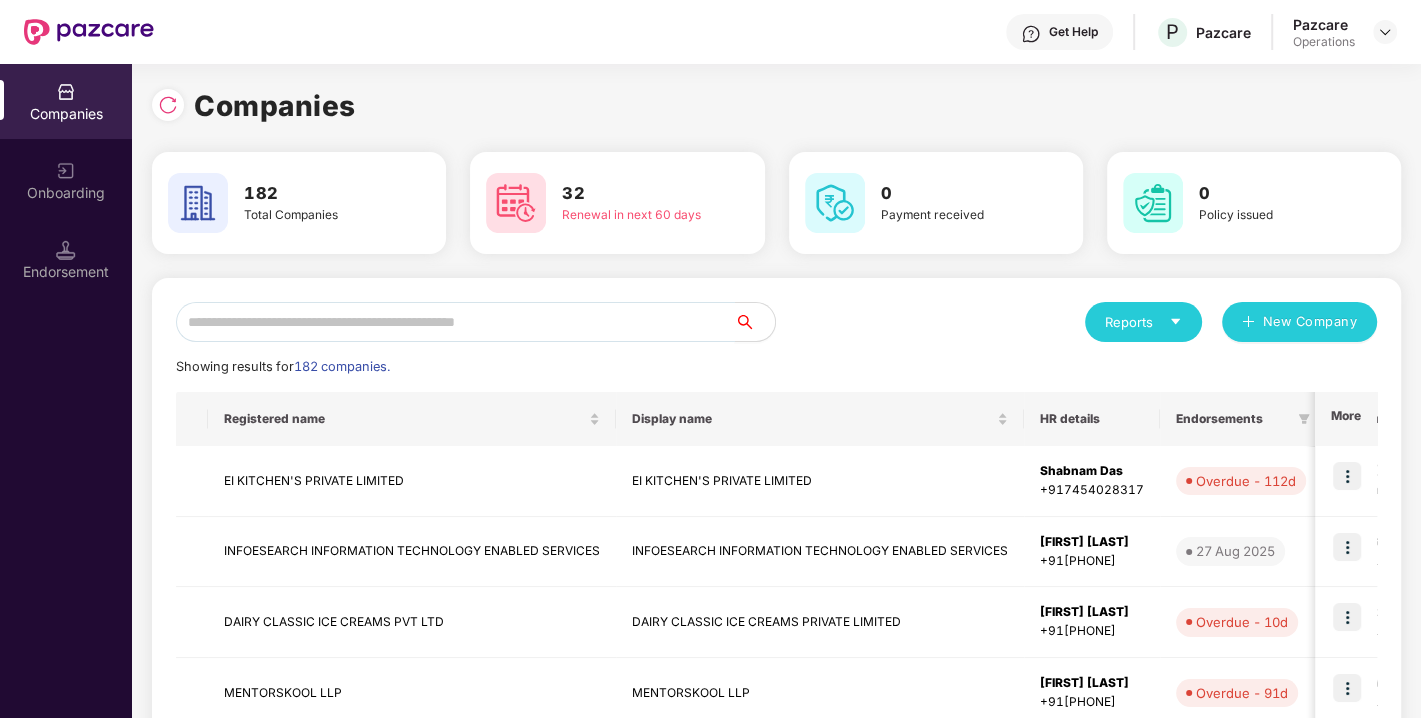 click at bounding box center (455, 322) 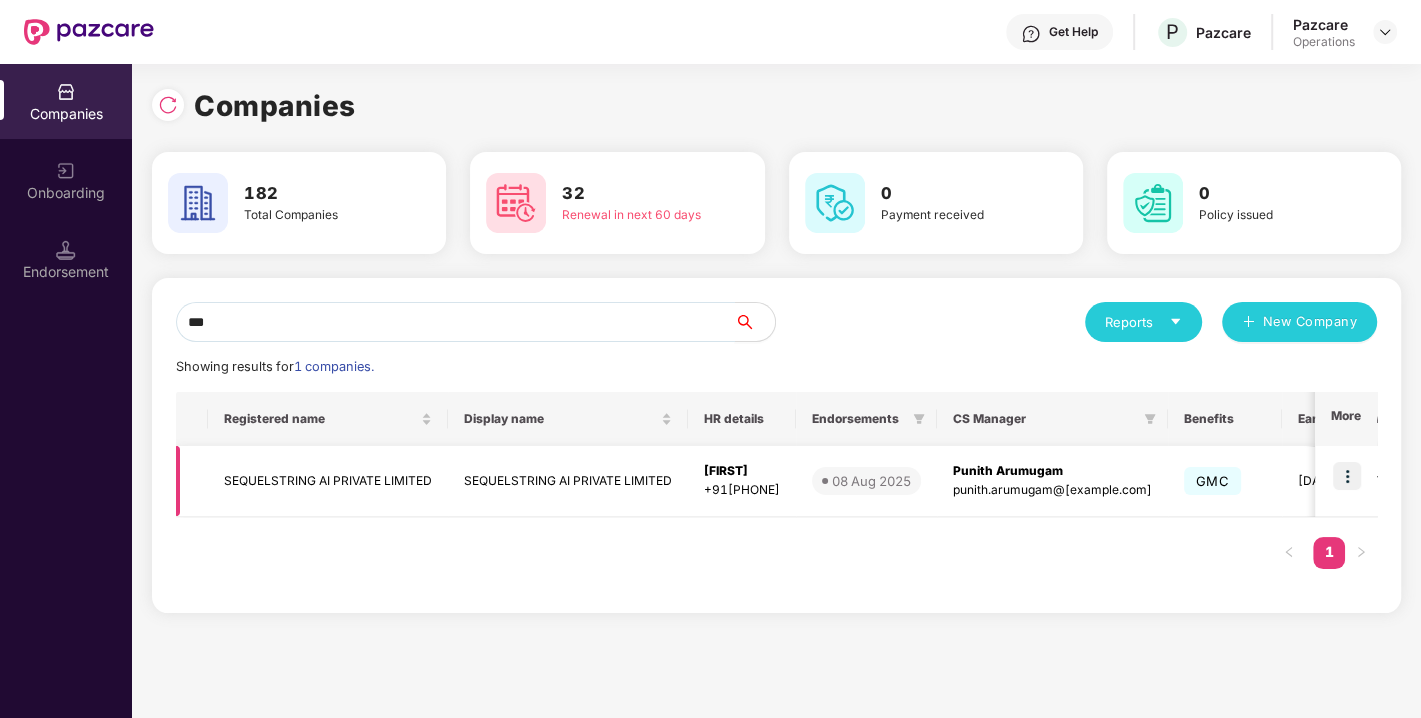 type on "***" 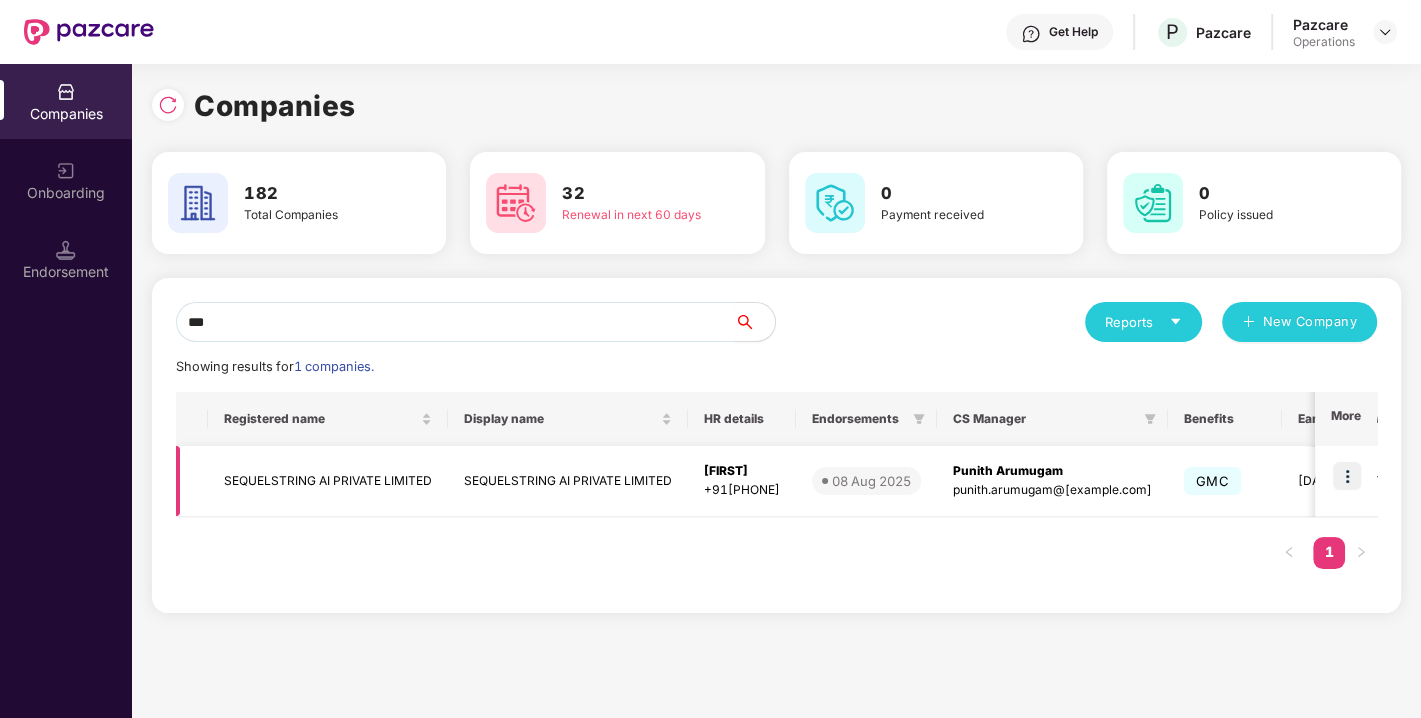 click on "SEQUELSTRING AI PRIVATE LIMITED" at bounding box center (328, 481) 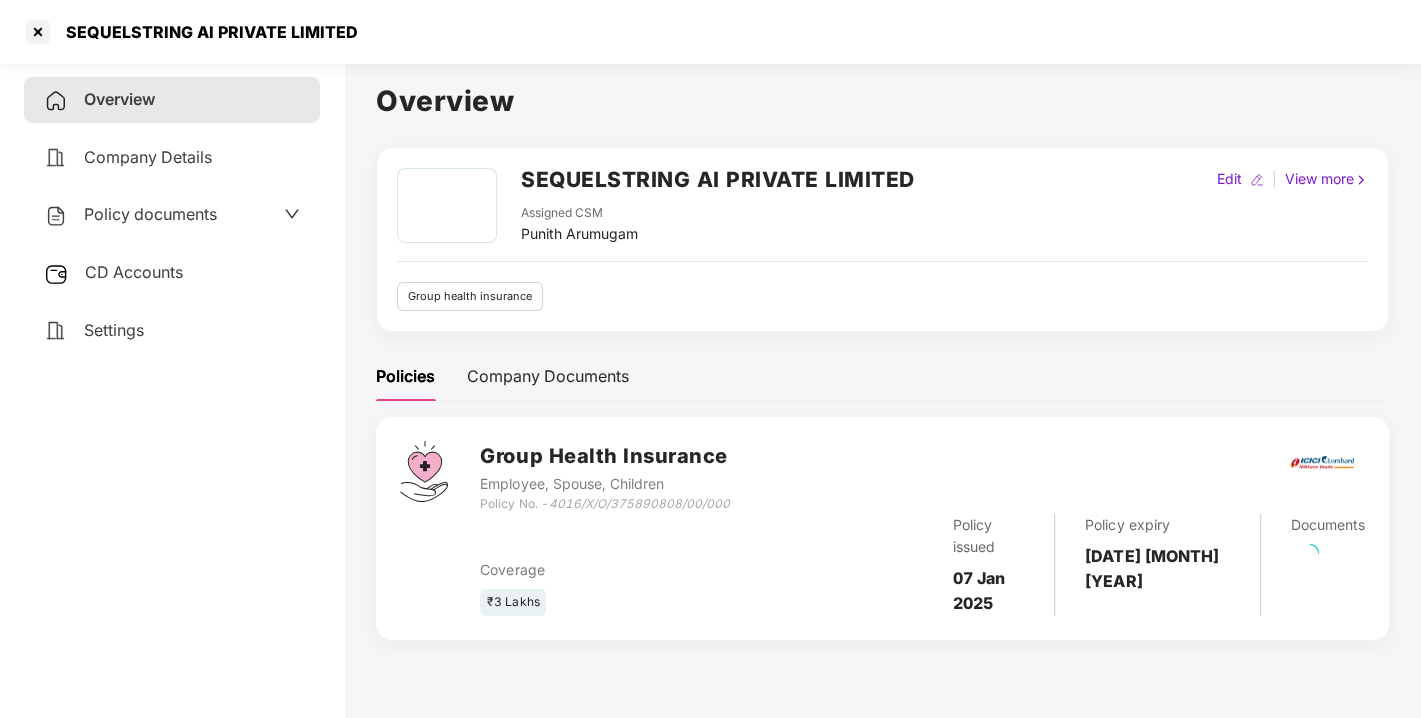 click on "Policy documents" at bounding box center [130, 215] 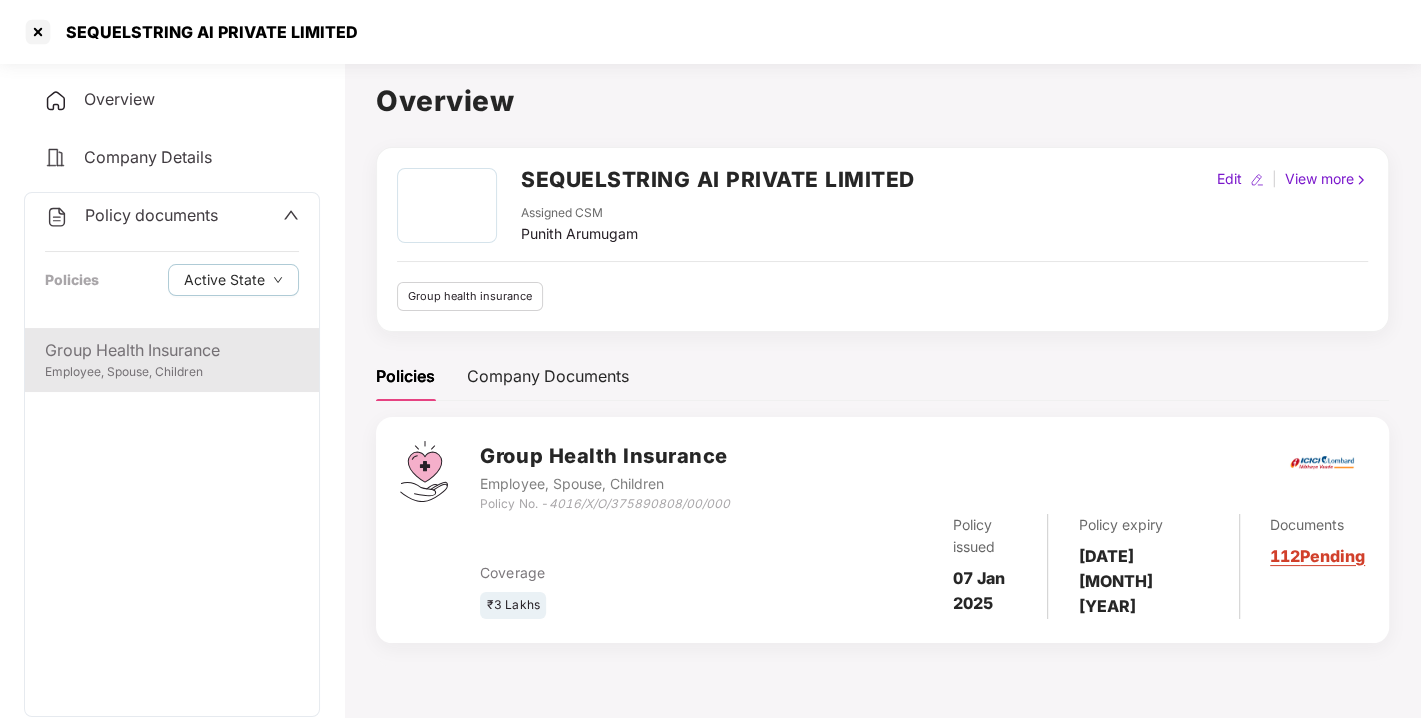 click on "Group Health Insurance" at bounding box center [172, 350] 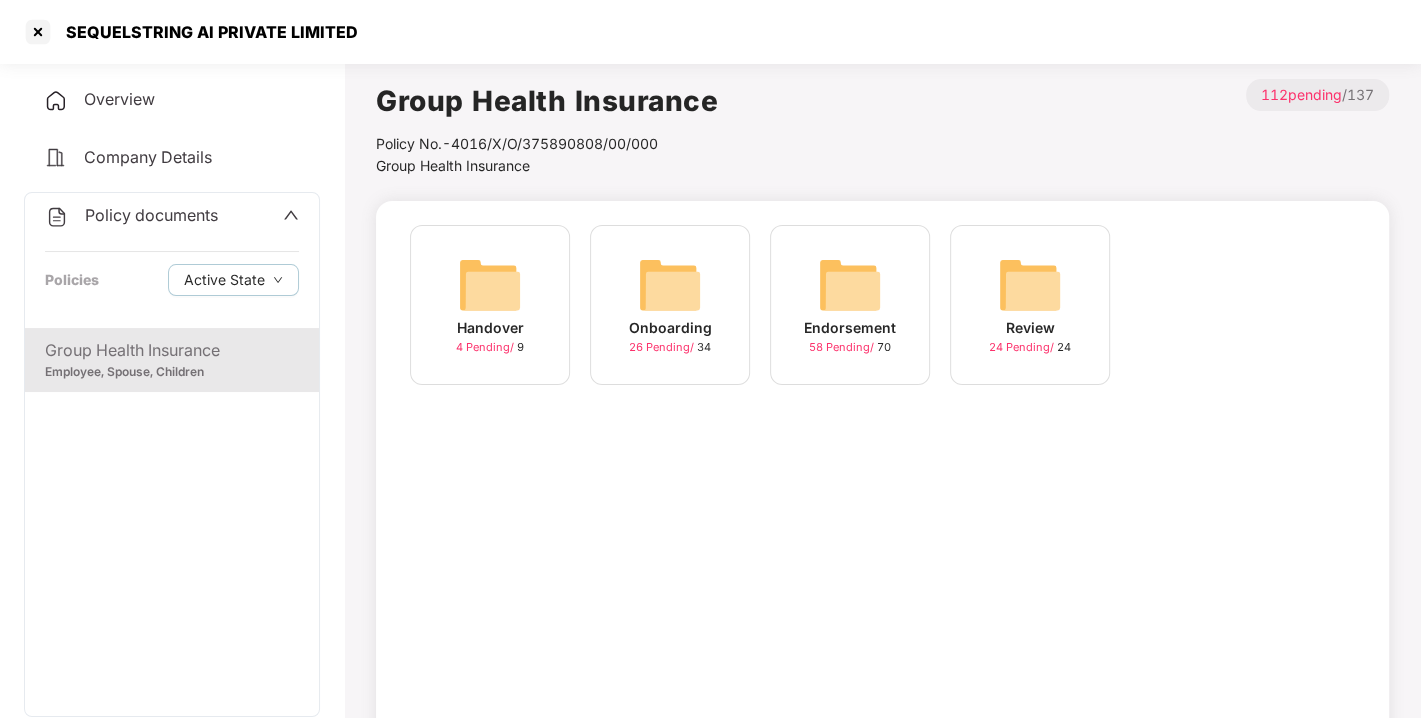 click at bounding box center [850, 285] 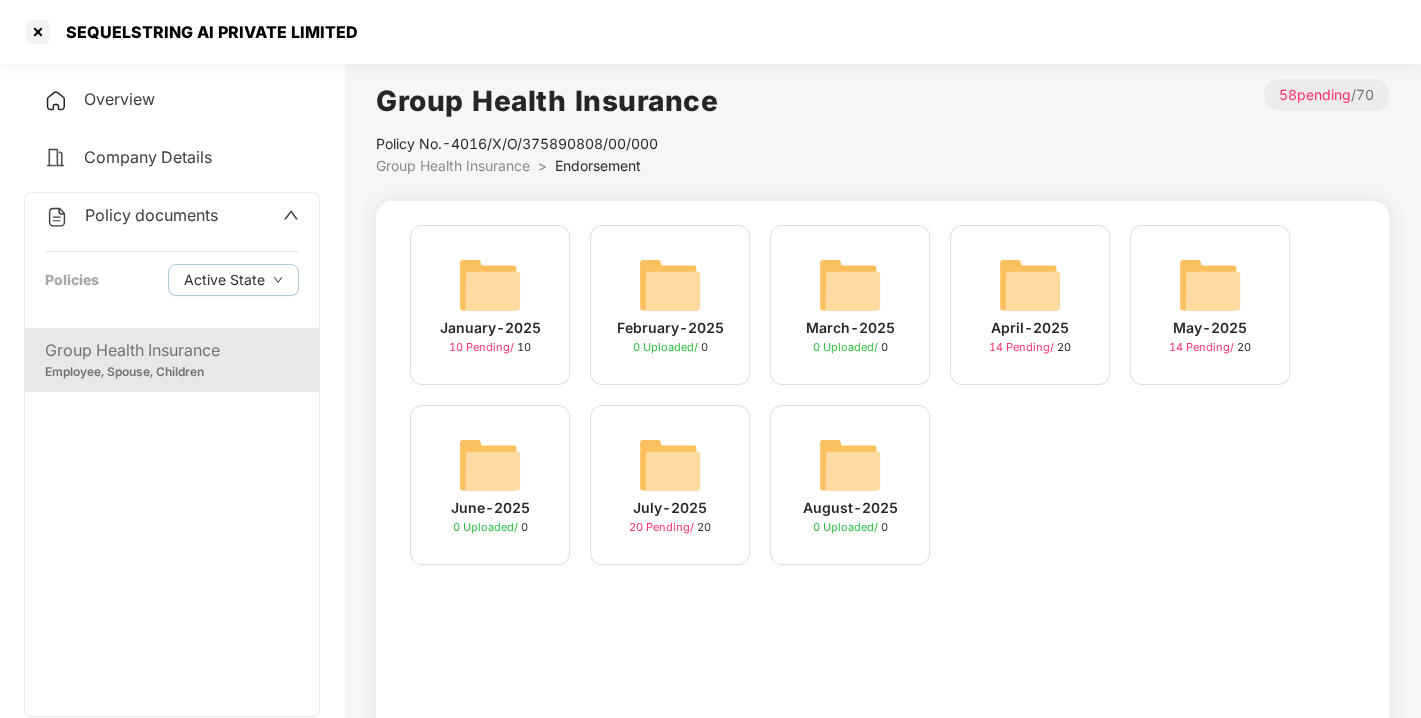 click at bounding box center [670, 465] 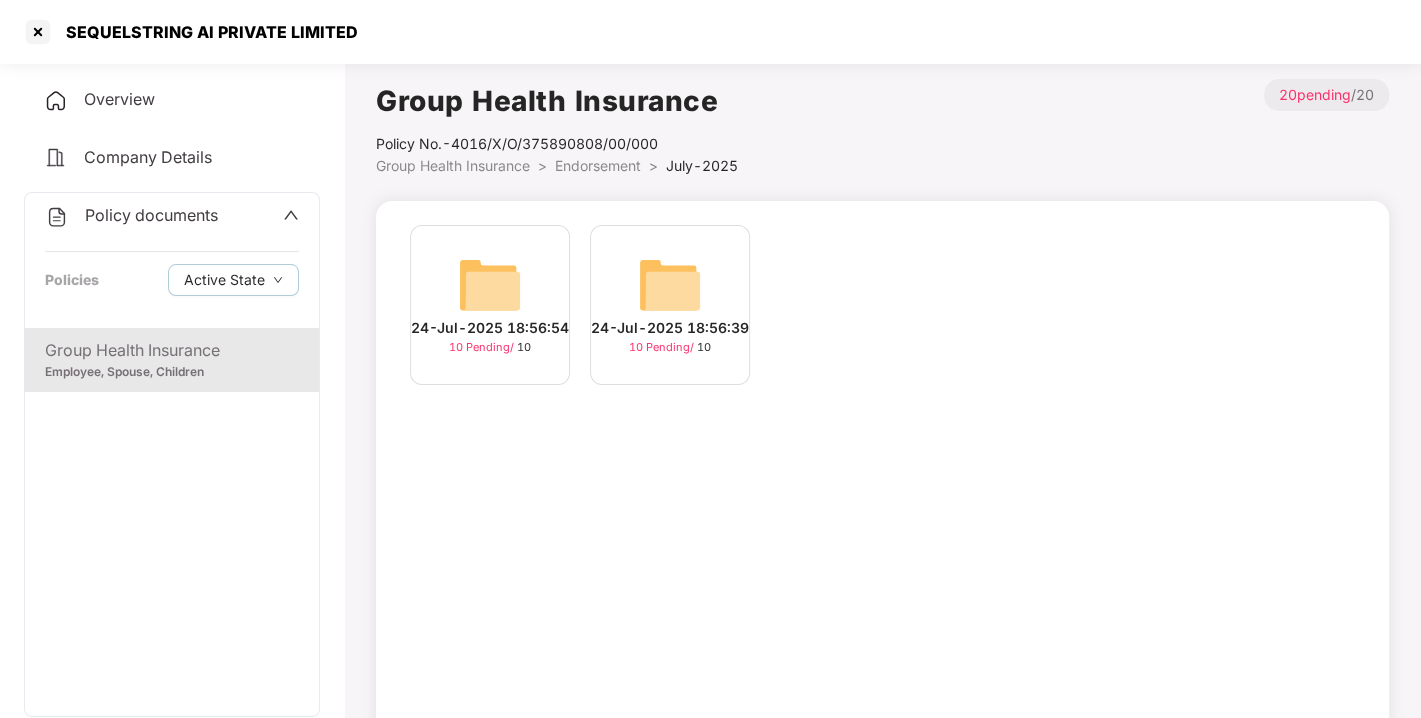 click at bounding box center (670, 285) 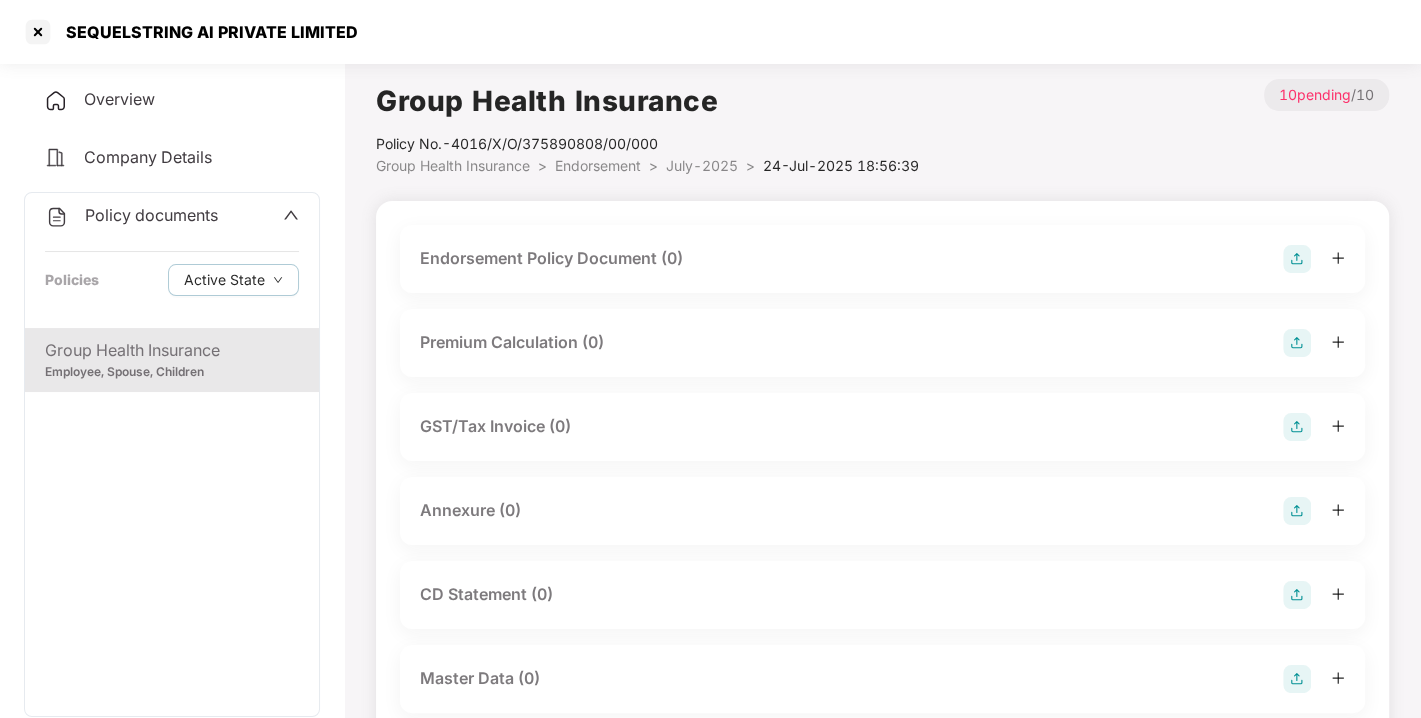 click at bounding box center (1297, 259) 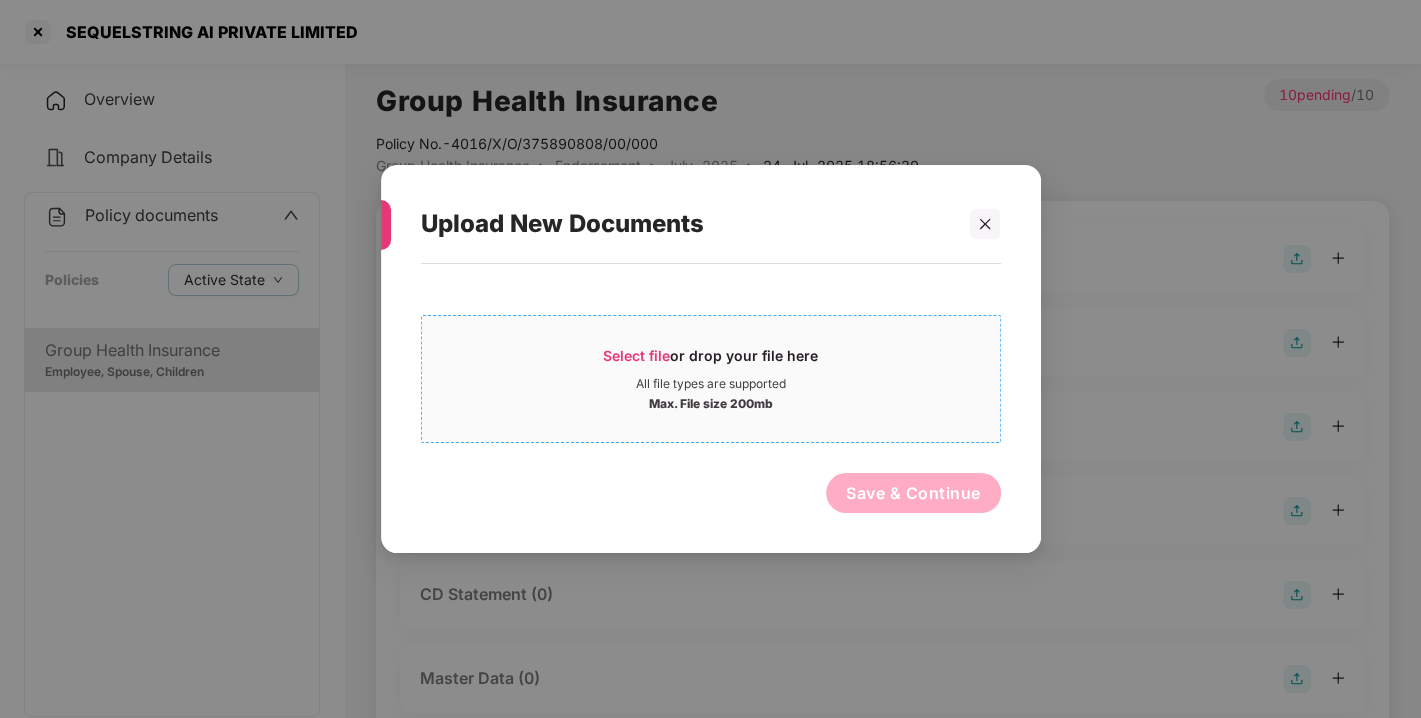 click on "Select file  or drop your file here" at bounding box center [710, 361] 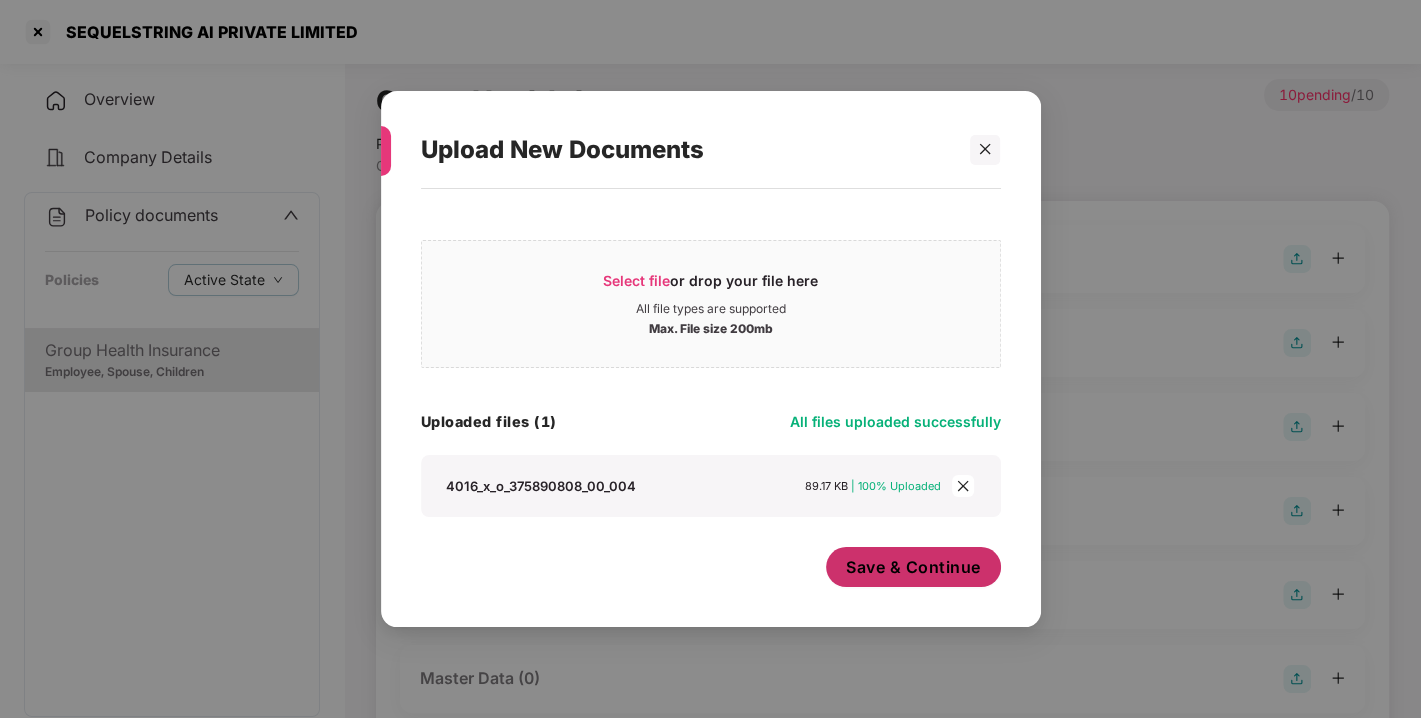 click on "Select file  or drop your file here All file types are supported Max. File size 200mb 4016_X_O_375890808_00_004.pdf Uploaded files (1) All files uploaded successfully 4016_x_o_375890808_00_004 89.17 KB    | 100% Uploaded  Save & Continue" at bounding box center [711, 398] 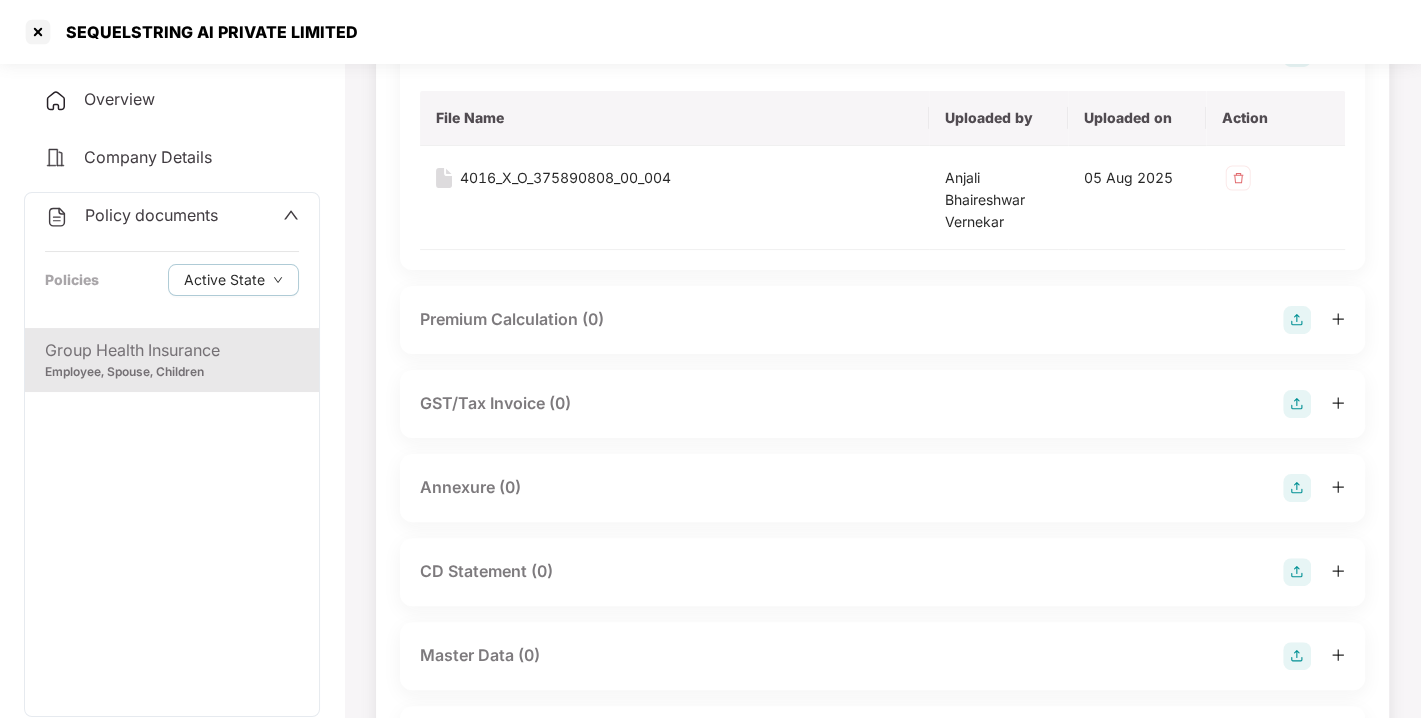 scroll, scrollTop: 208, scrollLeft: 0, axis: vertical 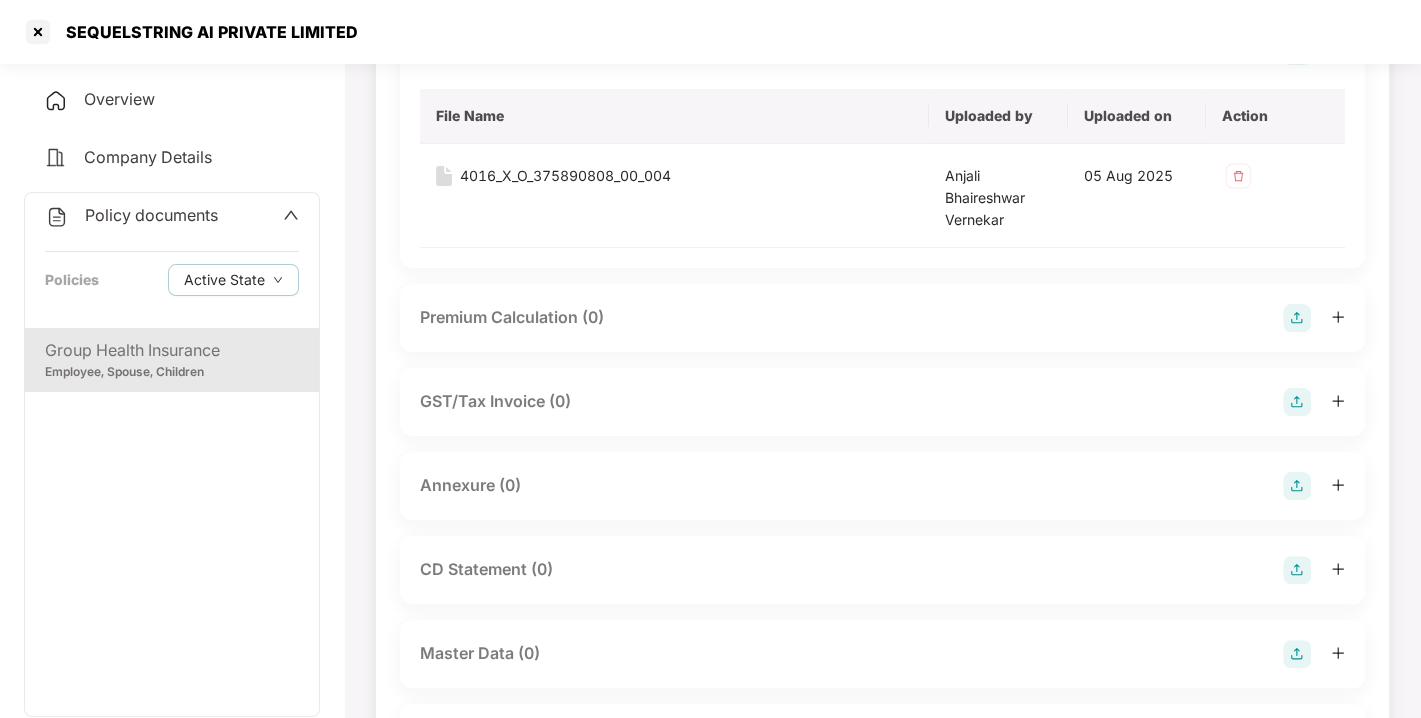 click at bounding box center [1297, 486] 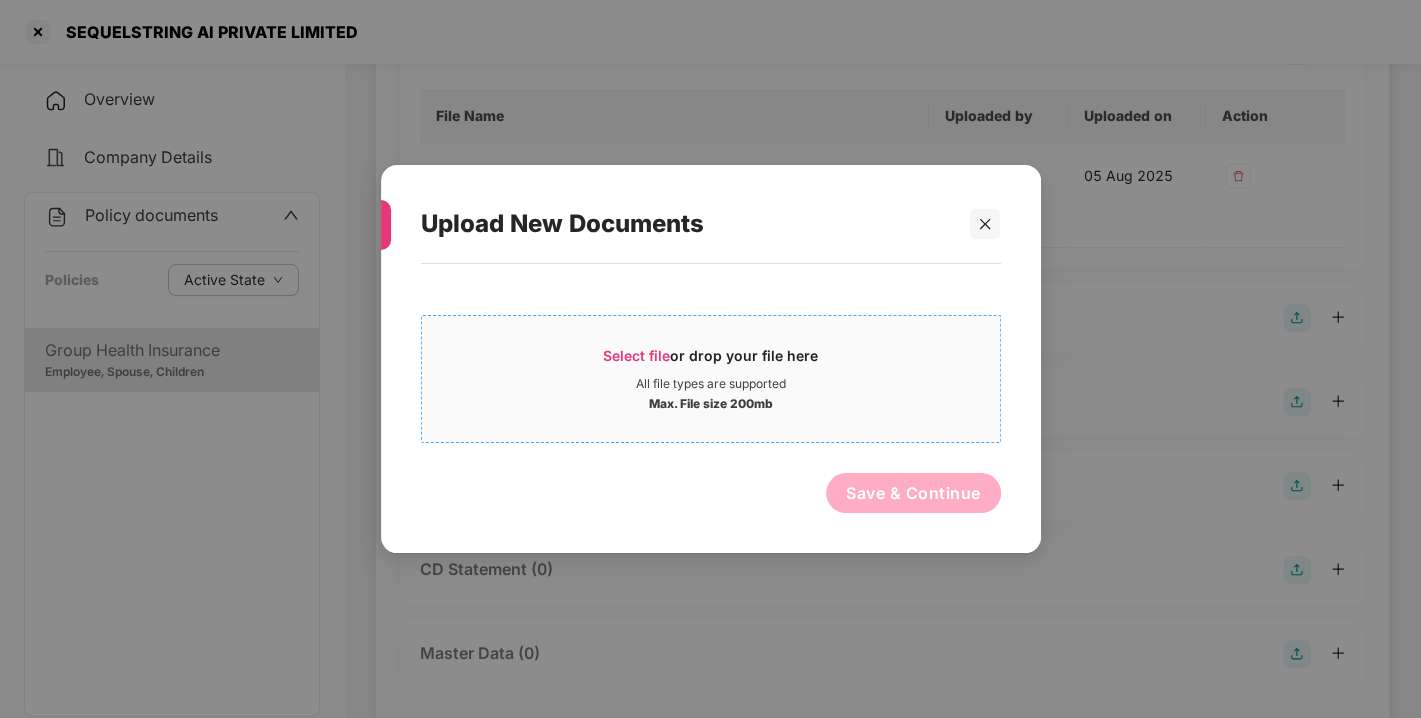 click on "Select file" at bounding box center [636, 355] 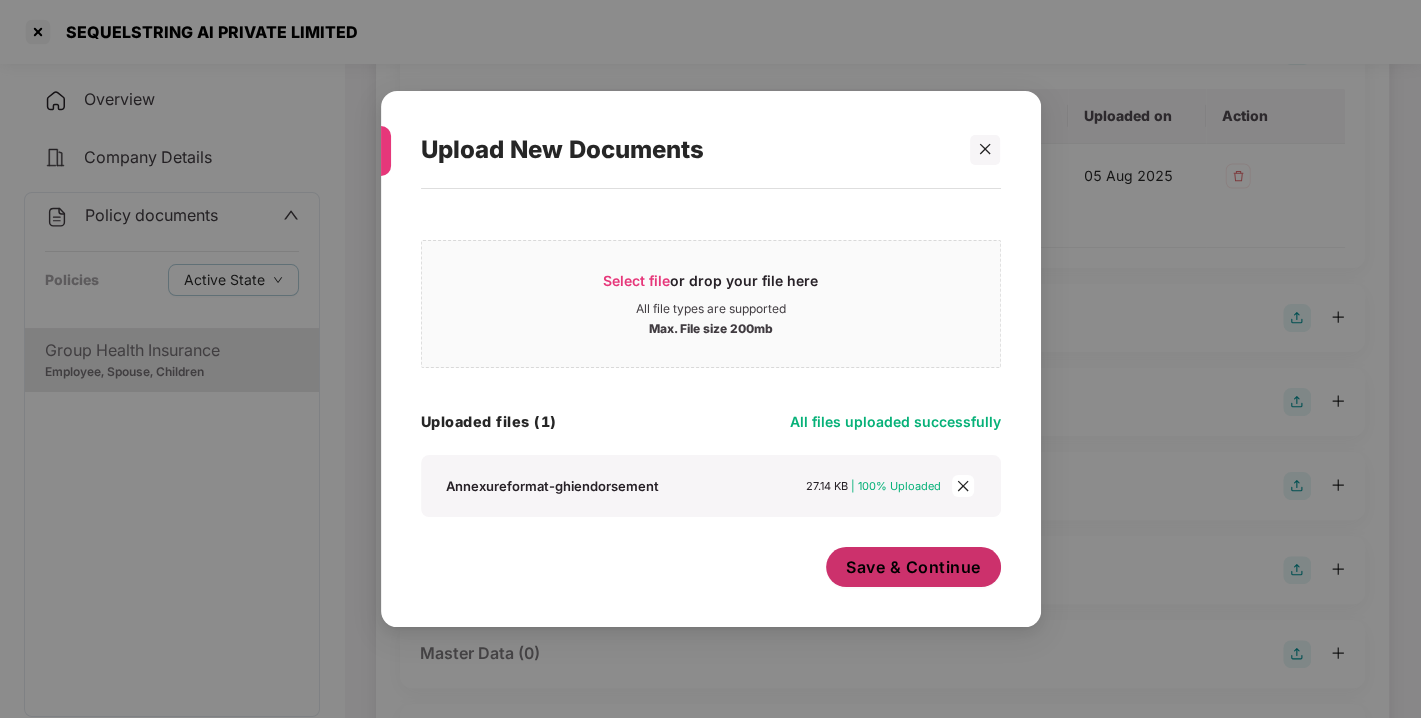 click on "Save & Continue" at bounding box center (913, 567) 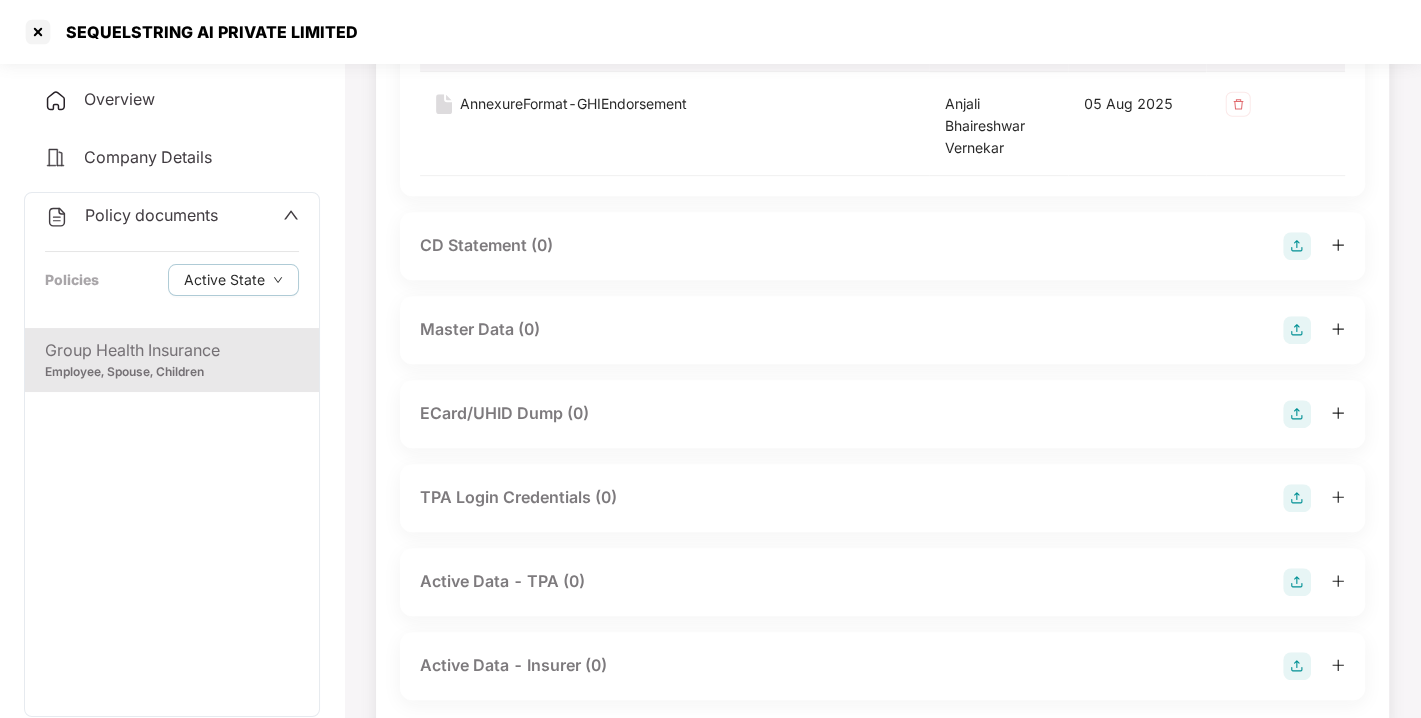 scroll, scrollTop: 734, scrollLeft: 0, axis: vertical 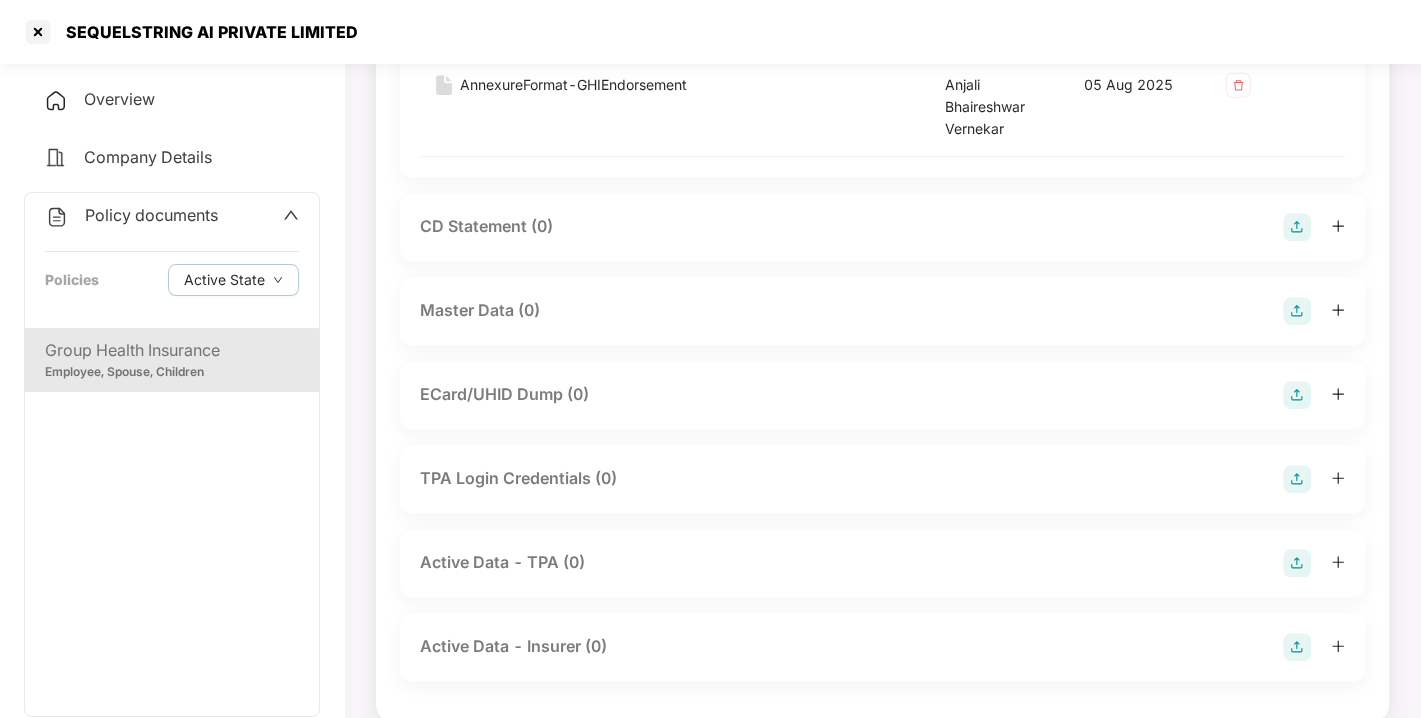 drag, startPoint x: 925, startPoint y: 548, endPoint x: 629, endPoint y: 402, distance: 330.0485 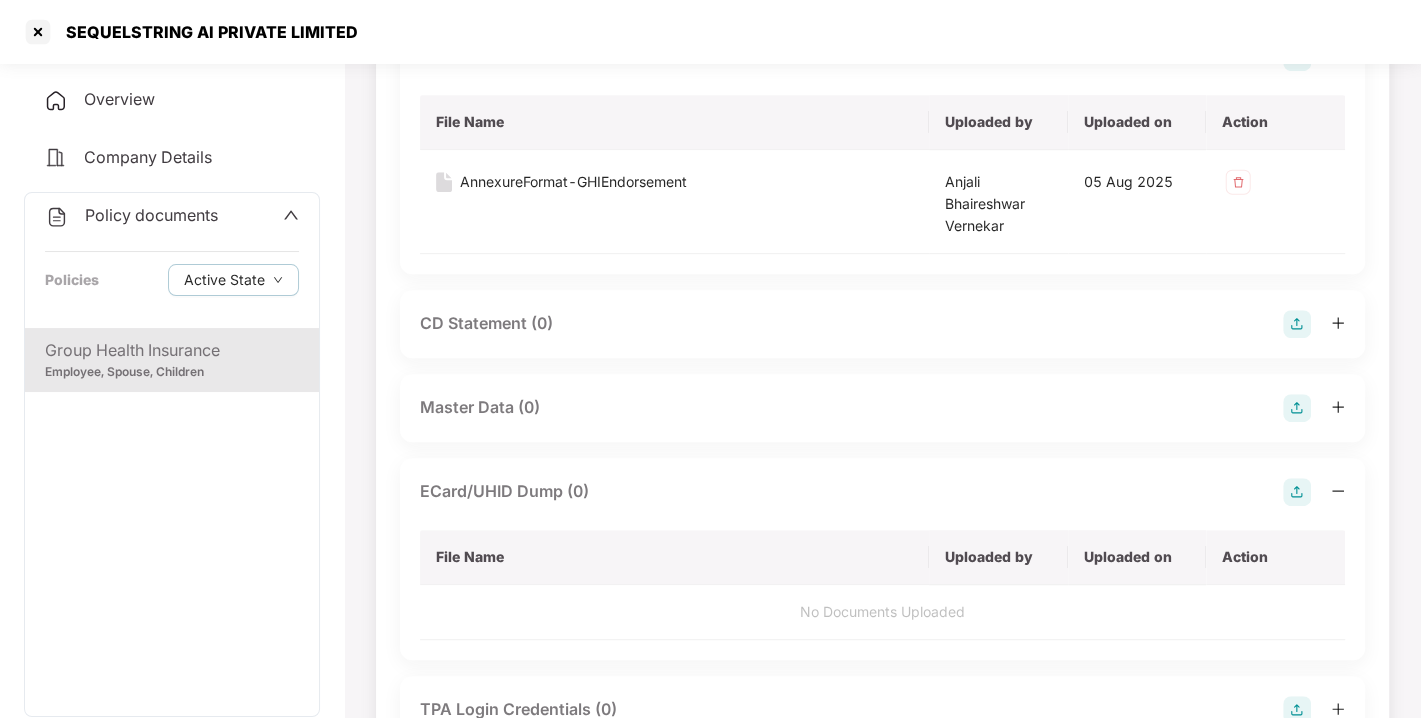 scroll, scrollTop: 639, scrollLeft: 0, axis: vertical 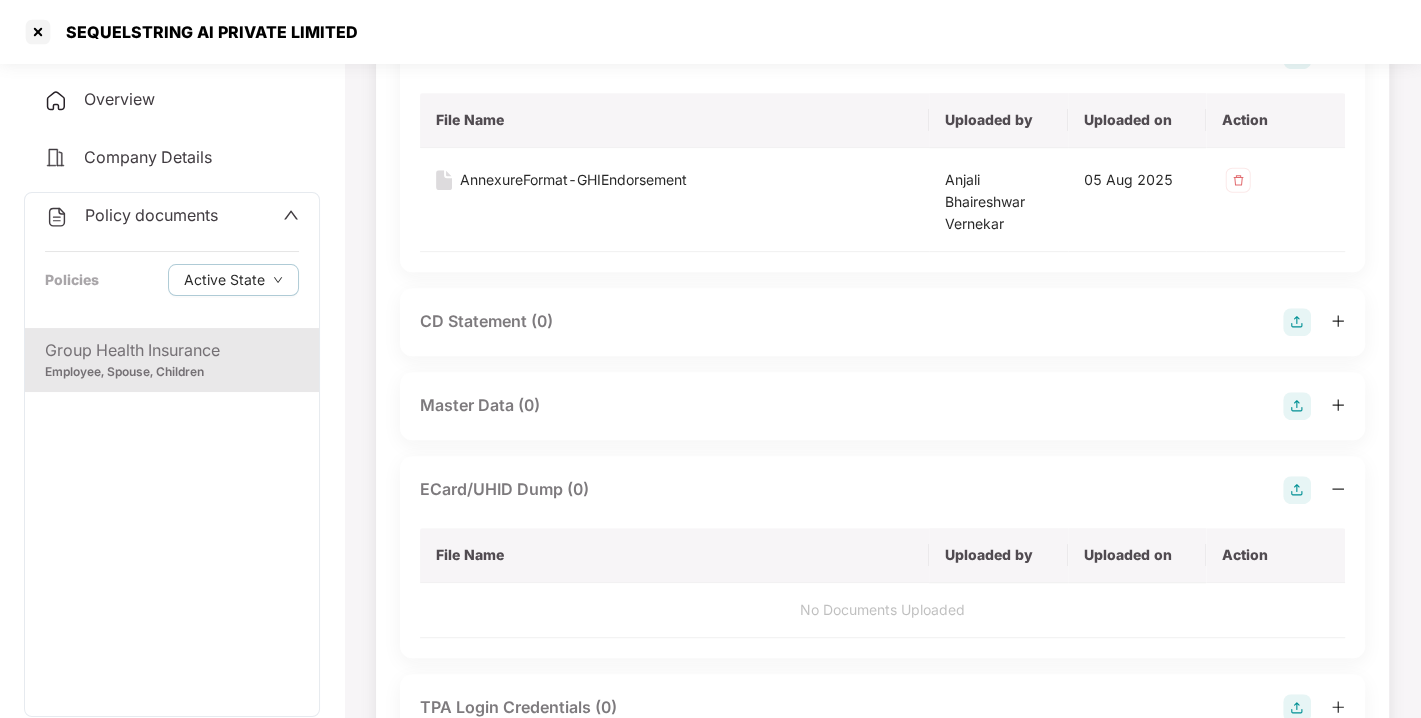 click on "Master Data (0)" at bounding box center (882, 406) 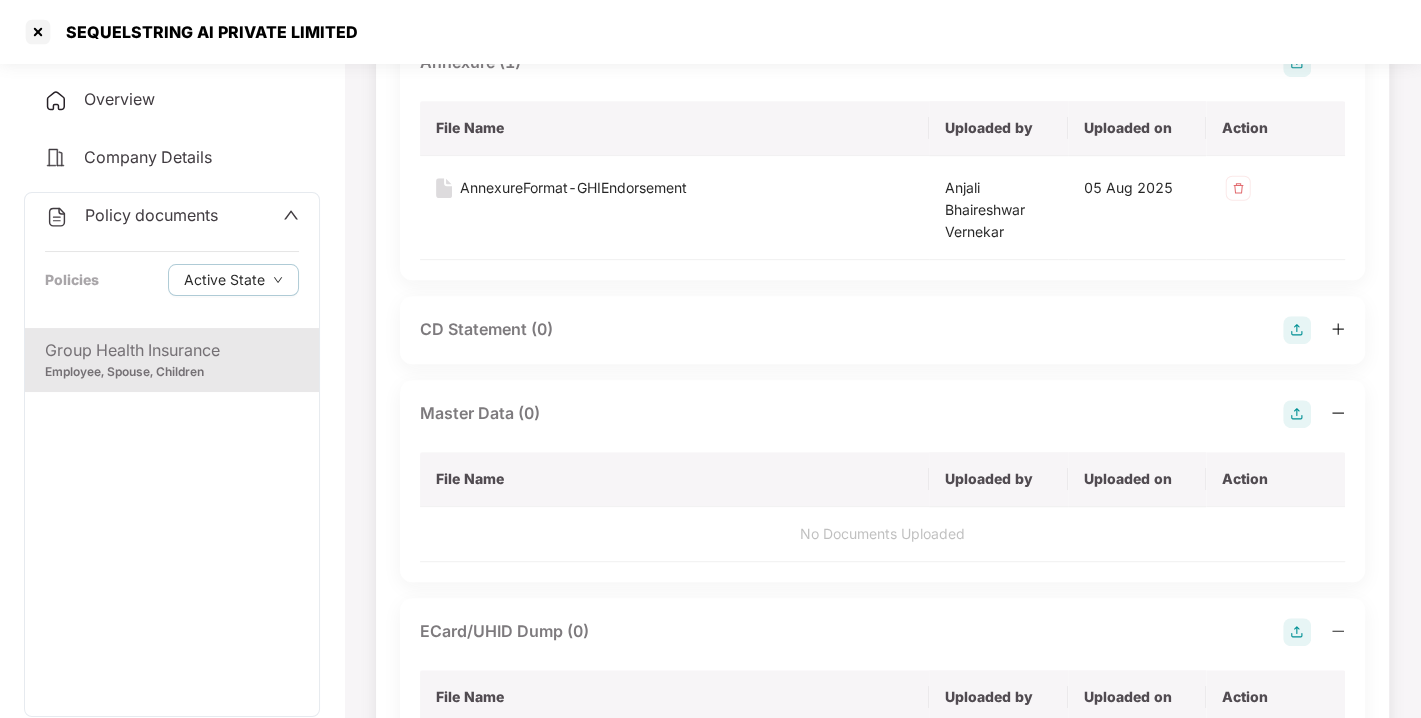scroll, scrollTop: 724, scrollLeft: 0, axis: vertical 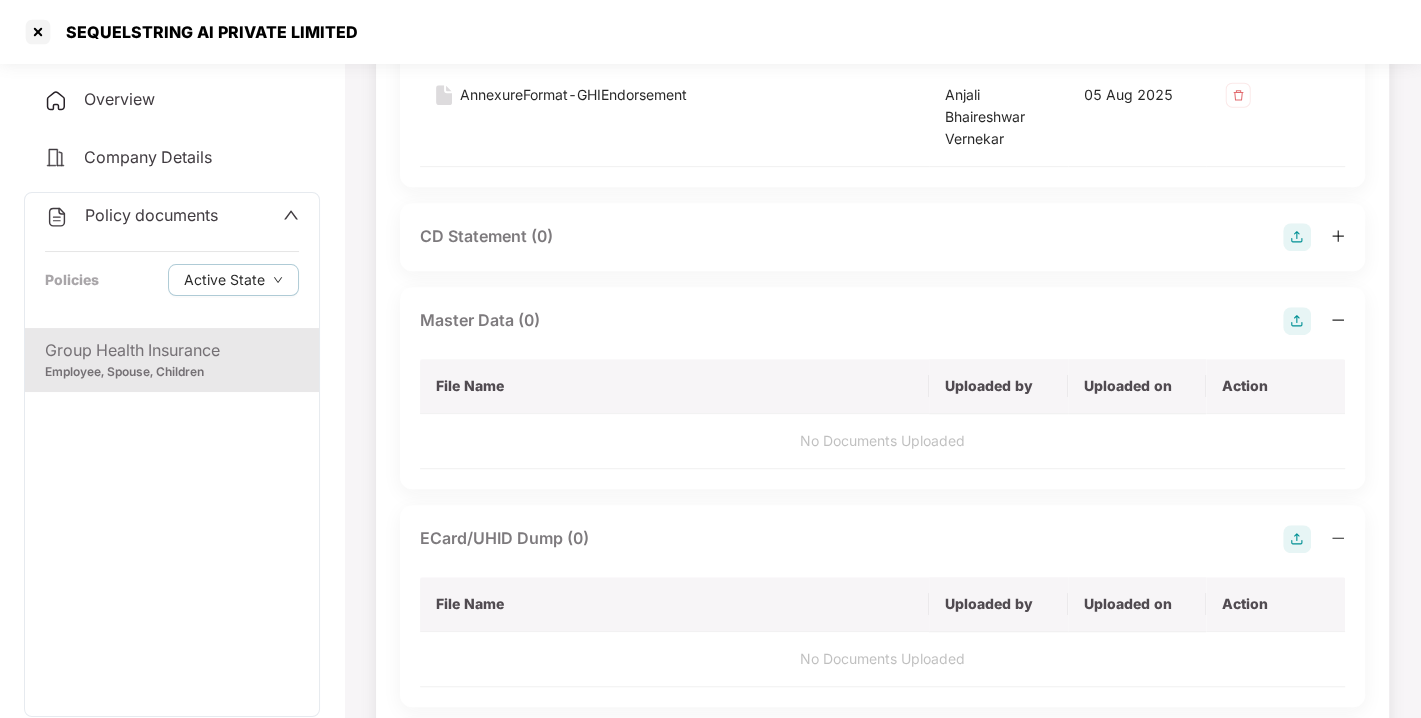 click at bounding box center [1297, 321] 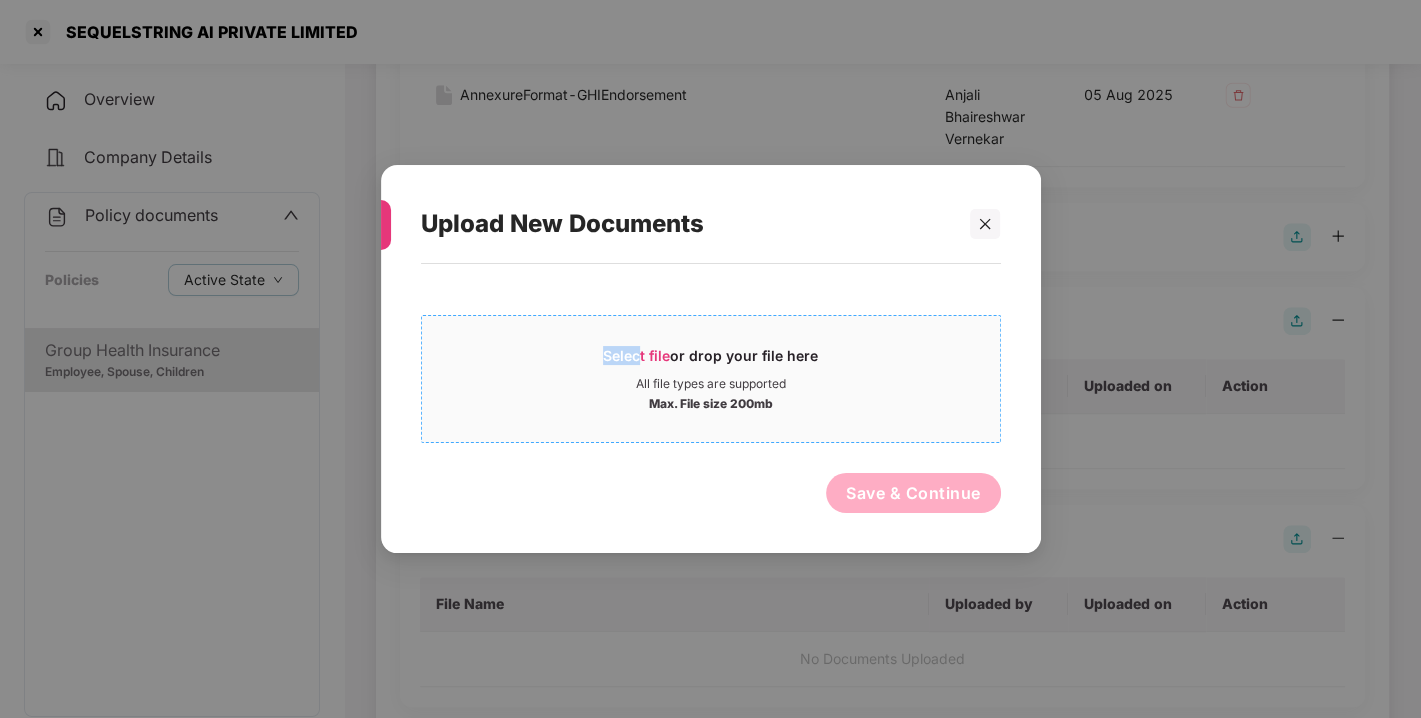 drag, startPoint x: 617, startPoint y: 330, endPoint x: 642, endPoint y: 344, distance: 28.653097 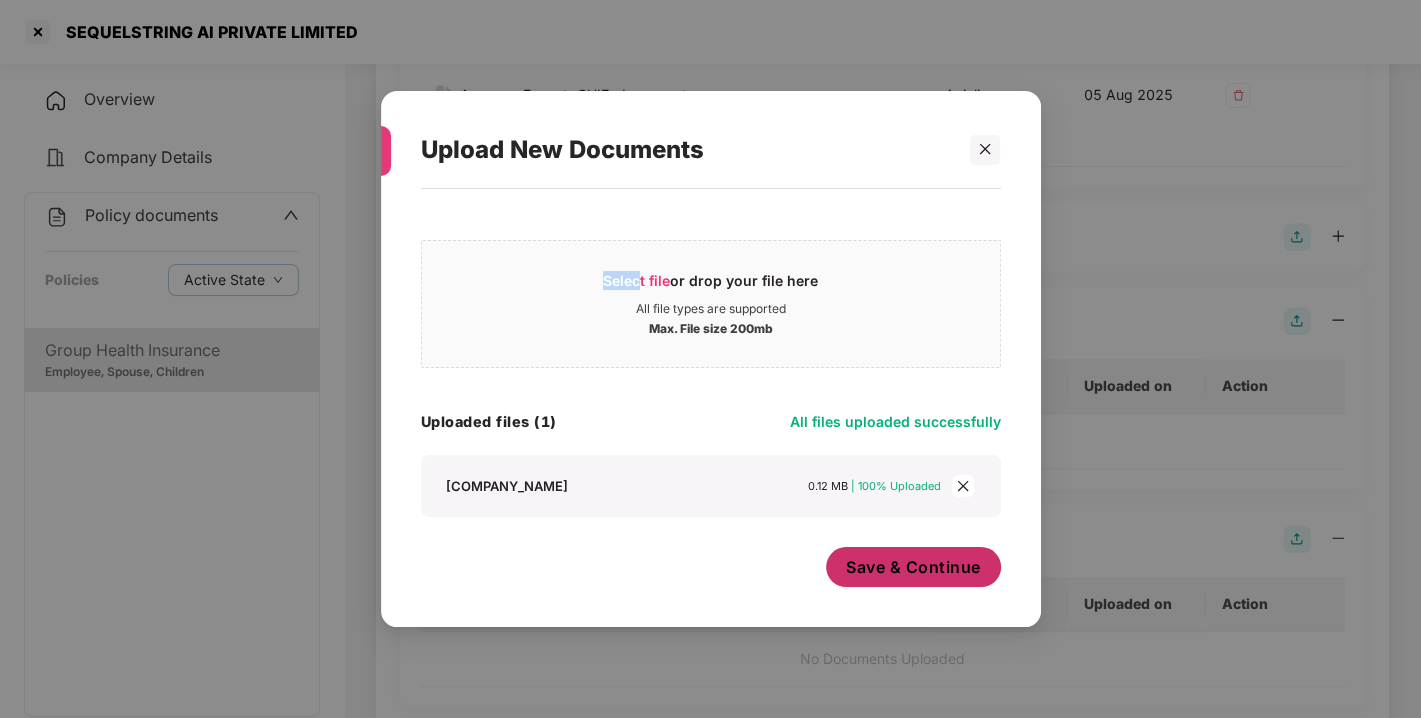 click on "Save & Continue" at bounding box center (913, 567) 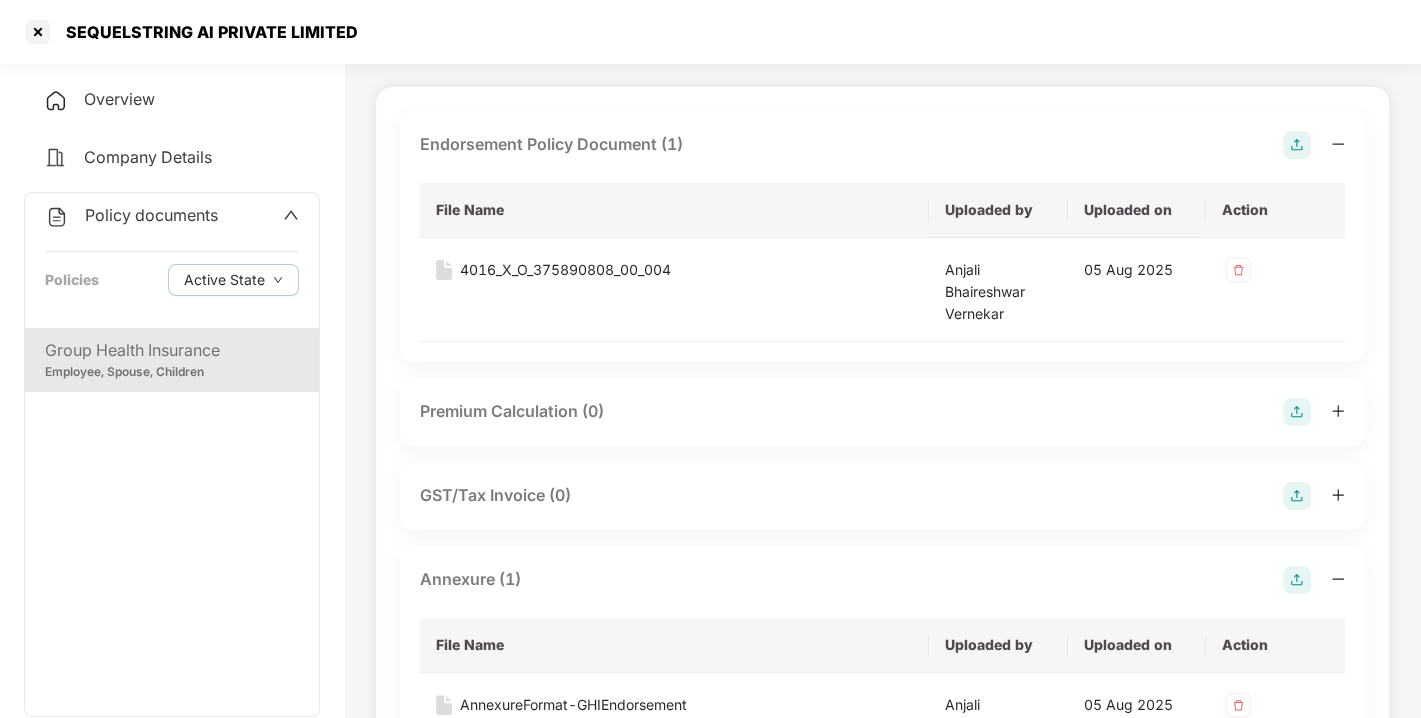 scroll, scrollTop: 0, scrollLeft: 0, axis: both 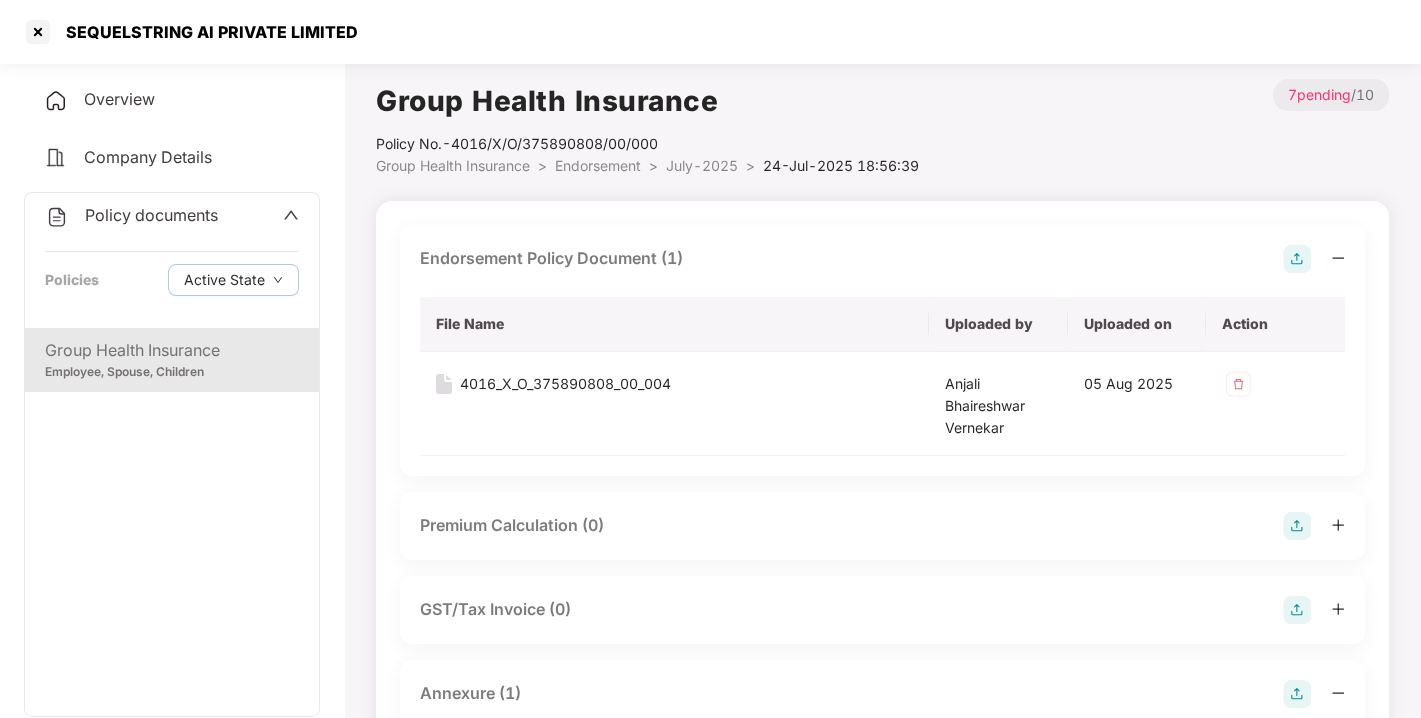 click on "Endorsement" at bounding box center (598, 165) 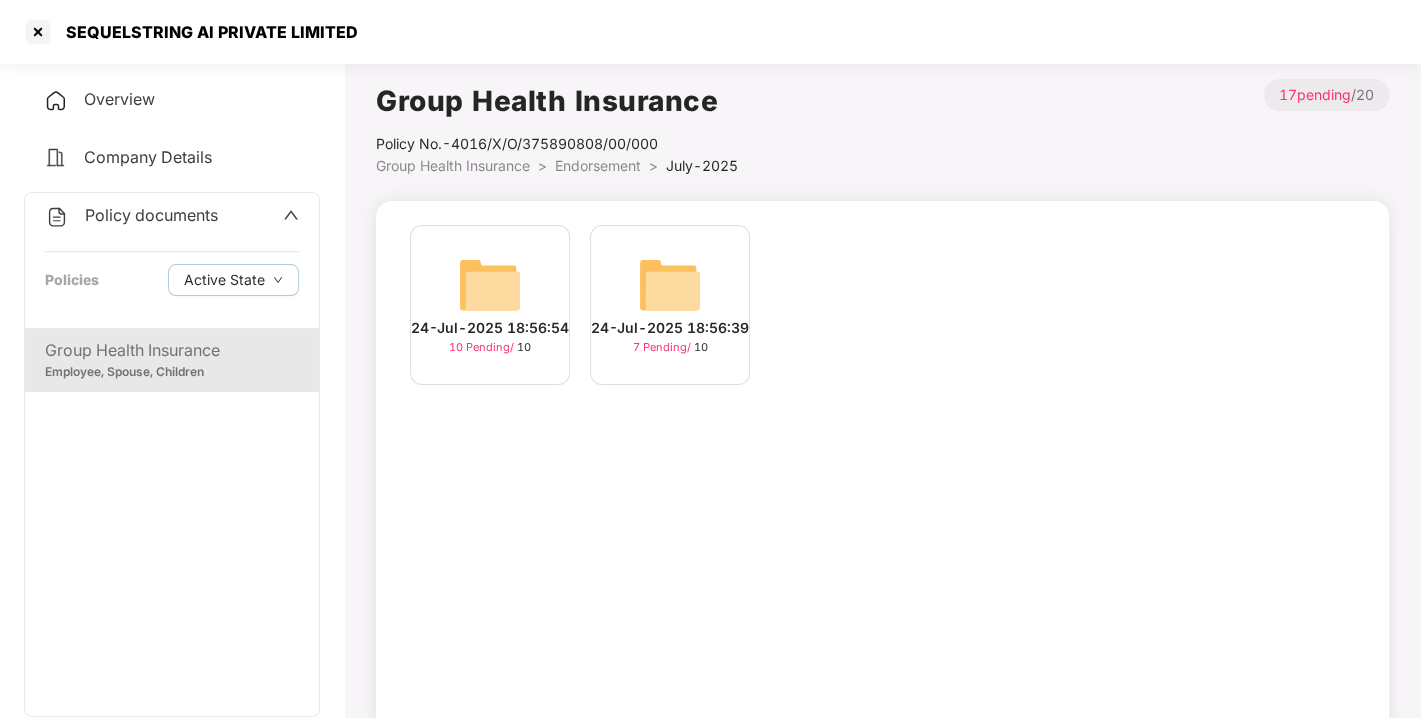 click at bounding box center [490, 285] 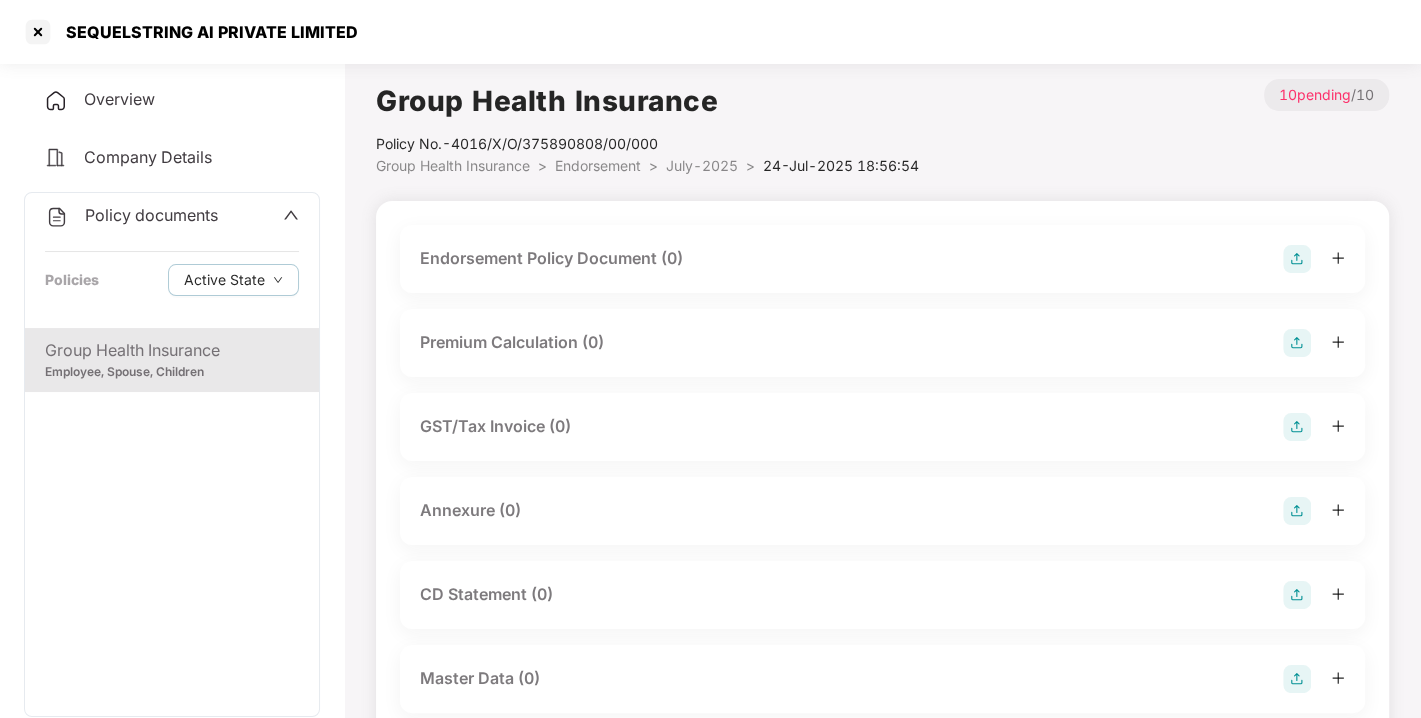 click at bounding box center [1297, 259] 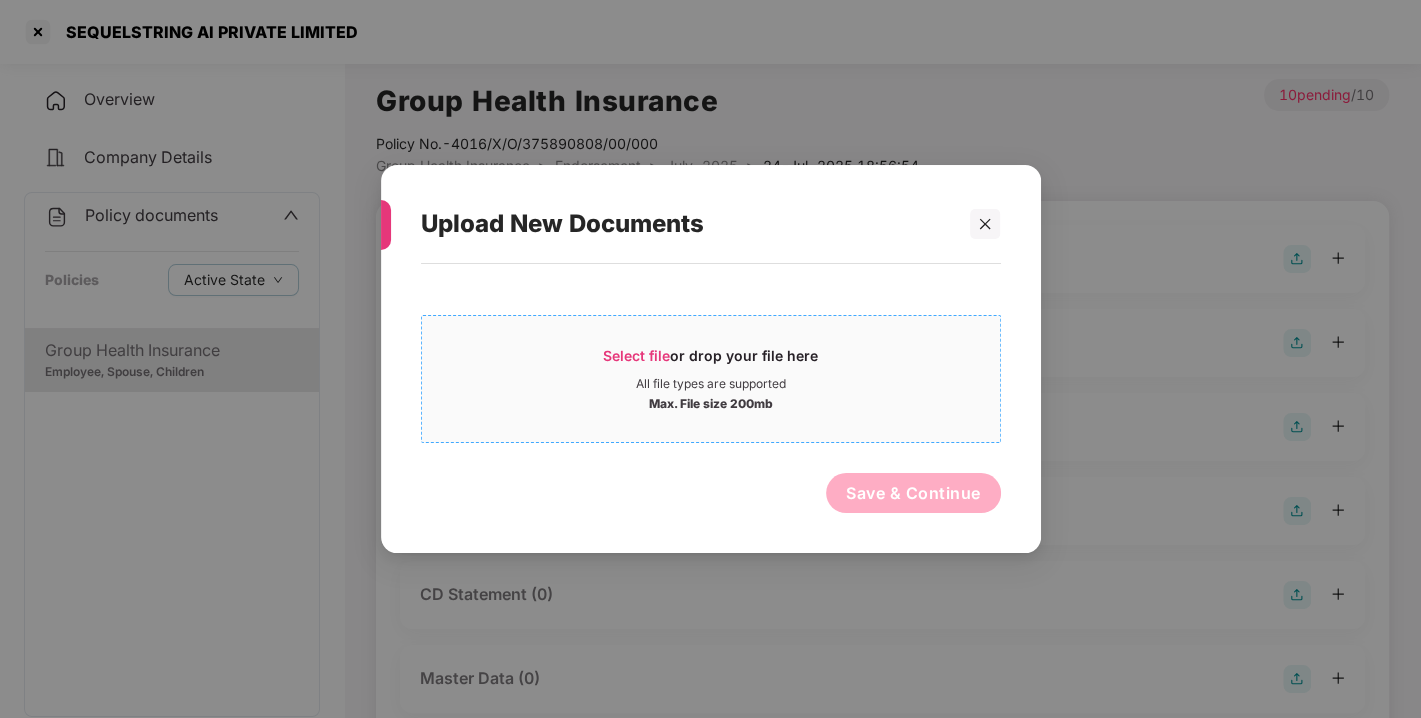click on "Select file" at bounding box center (636, 355) 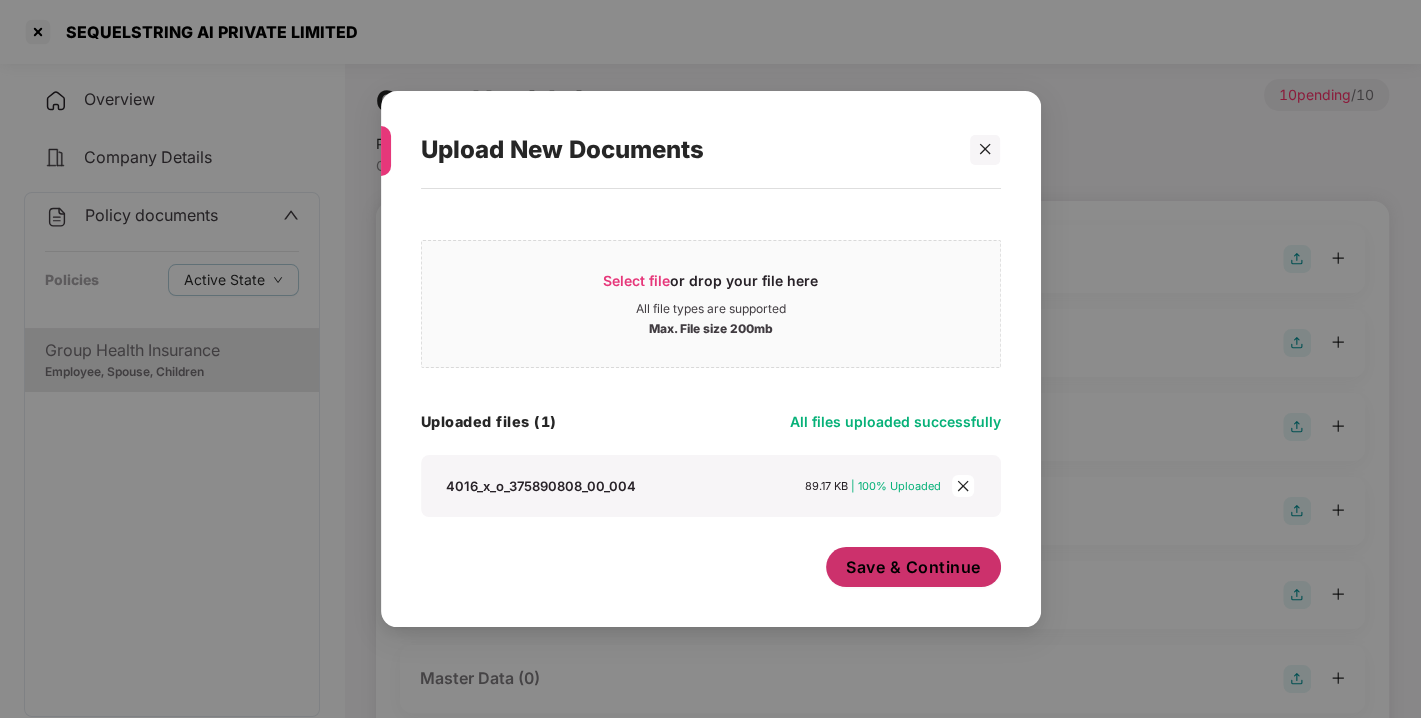click on "Save & Continue" at bounding box center (913, 572) 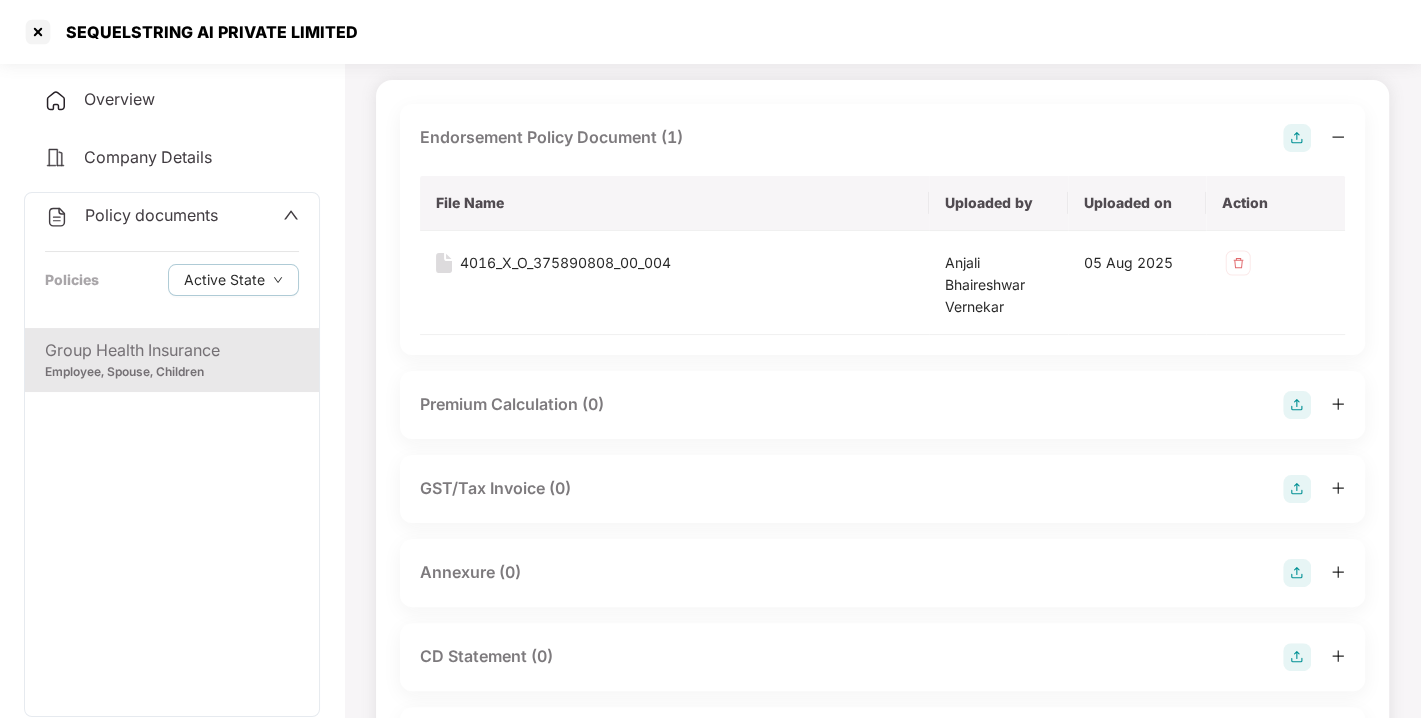 scroll, scrollTop: 126, scrollLeft: 0, axis: vertical 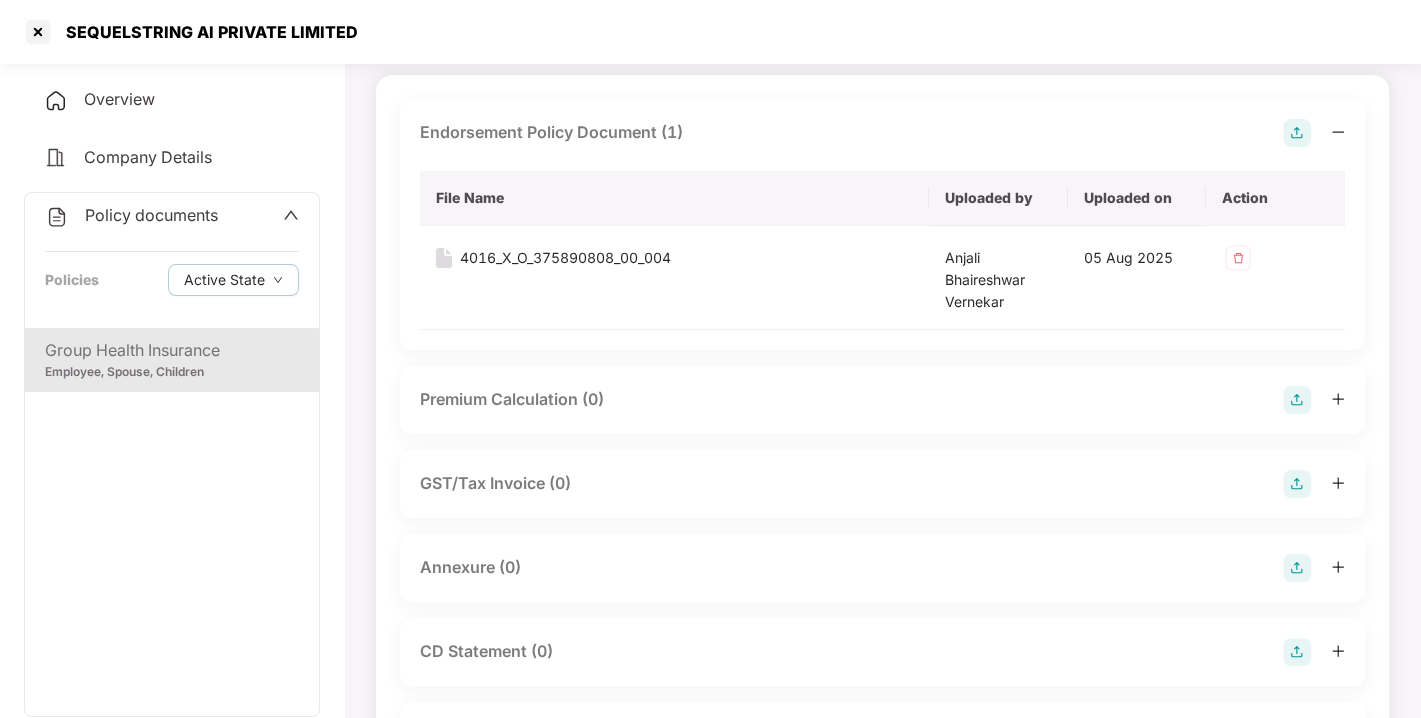 click on "Annexure (0)" at bounding box center (882, 568) 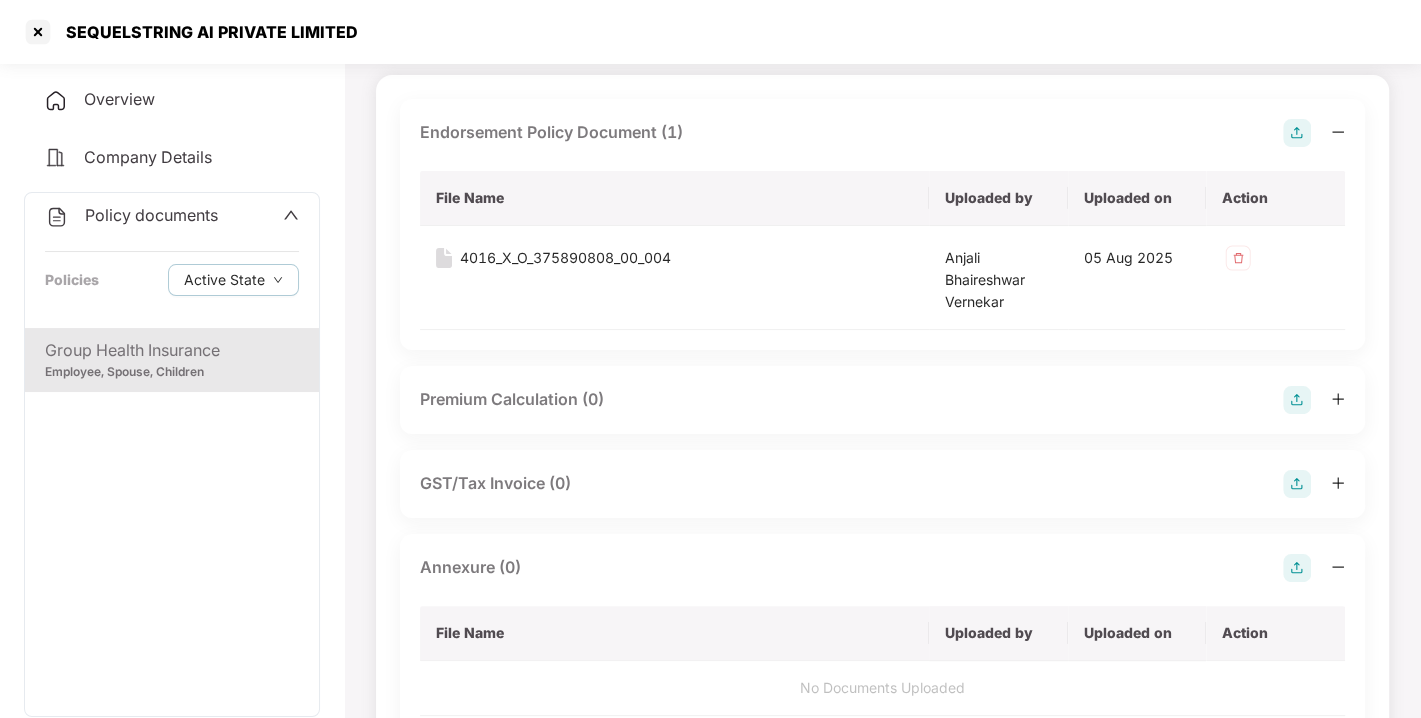 click at bounding box center [1297, 568] 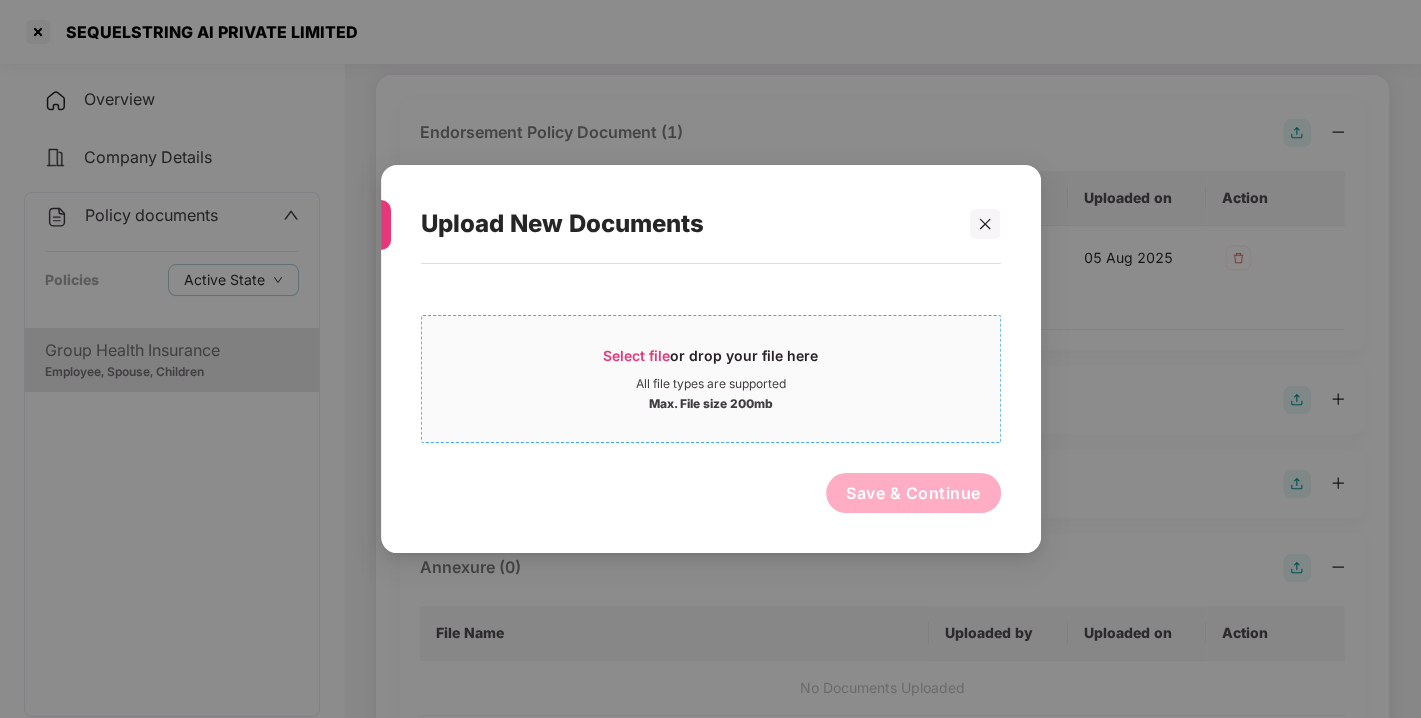 click on "Select file  or drop your file here All file types are supported Max. File size 200mb" at bounding box center (711, 379) 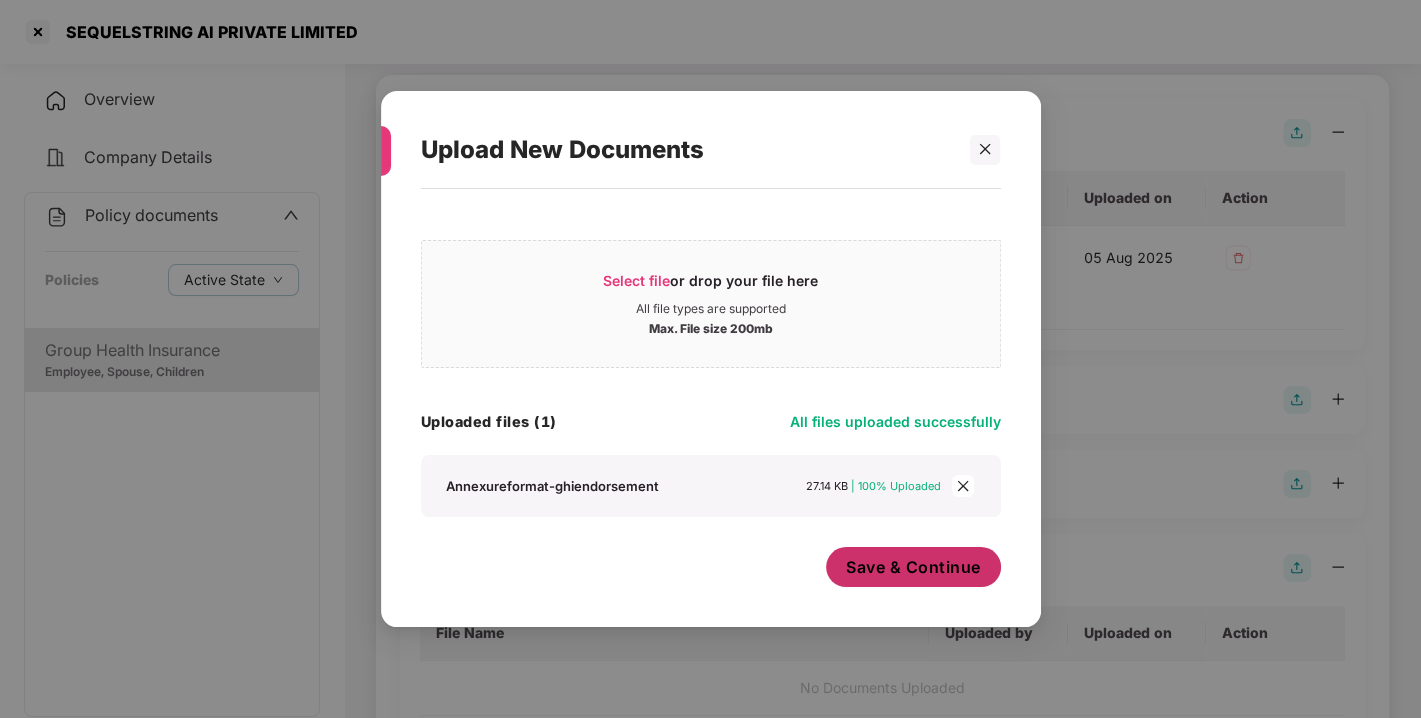 click on "Save & Continue" at bounding box center [913, 567] 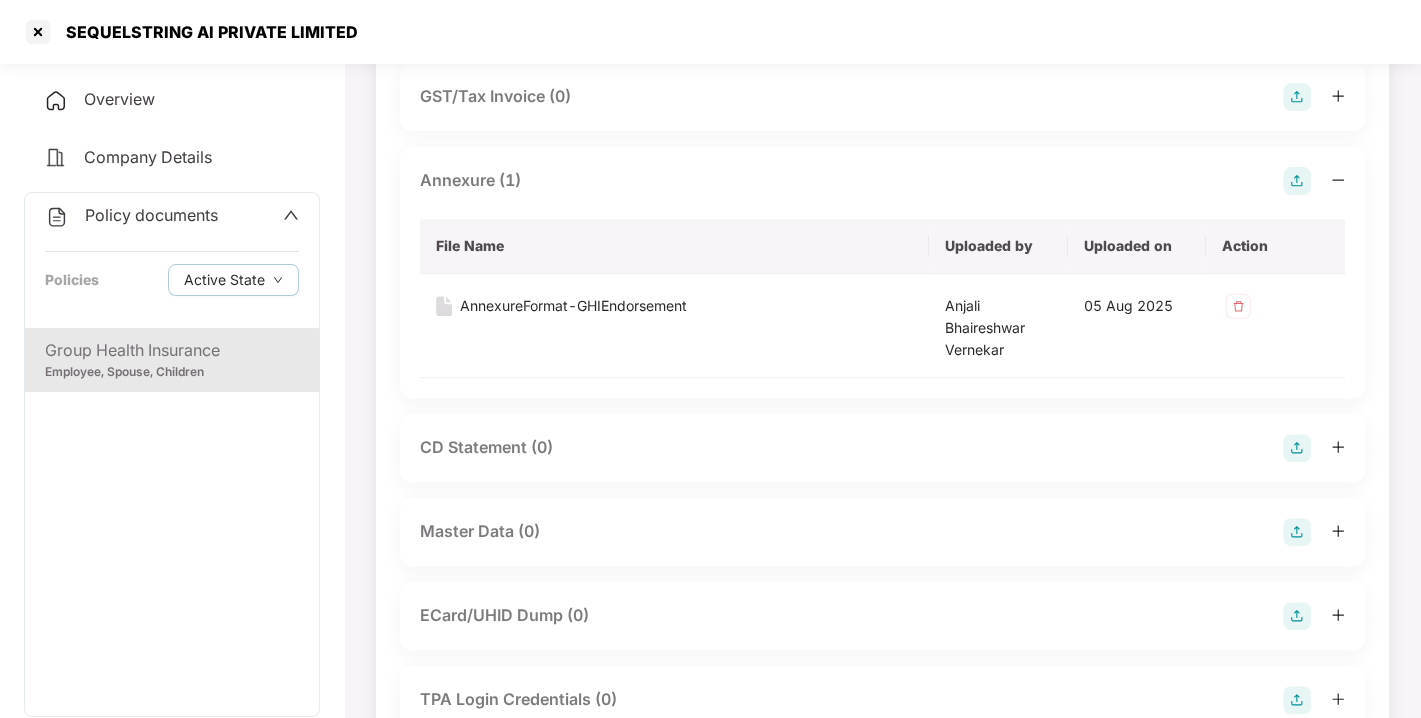 scroll, scrollTop: 0, scrollLeft: 0, axis: both 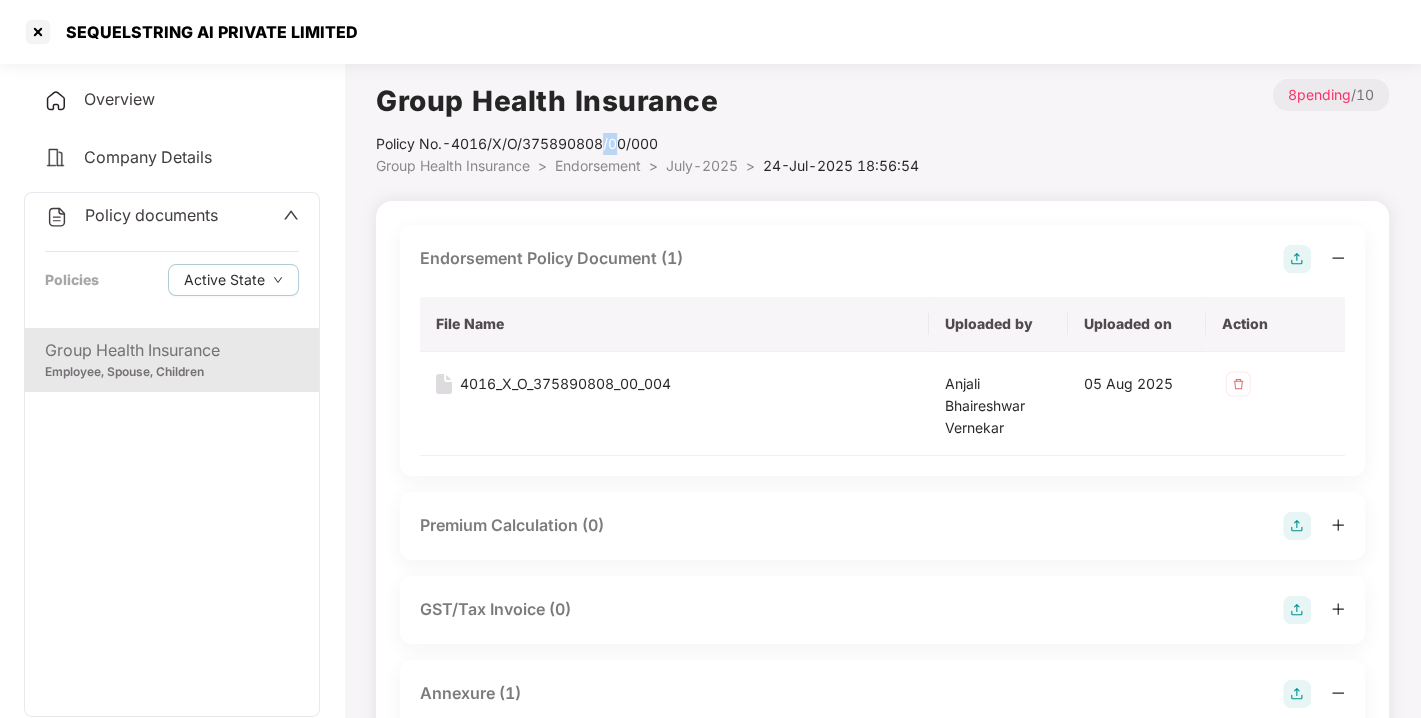 drag, startPoint x: 618, startPoint y: 148, endPoint x: 605, endPoint y: 154, distance: 14.3178215 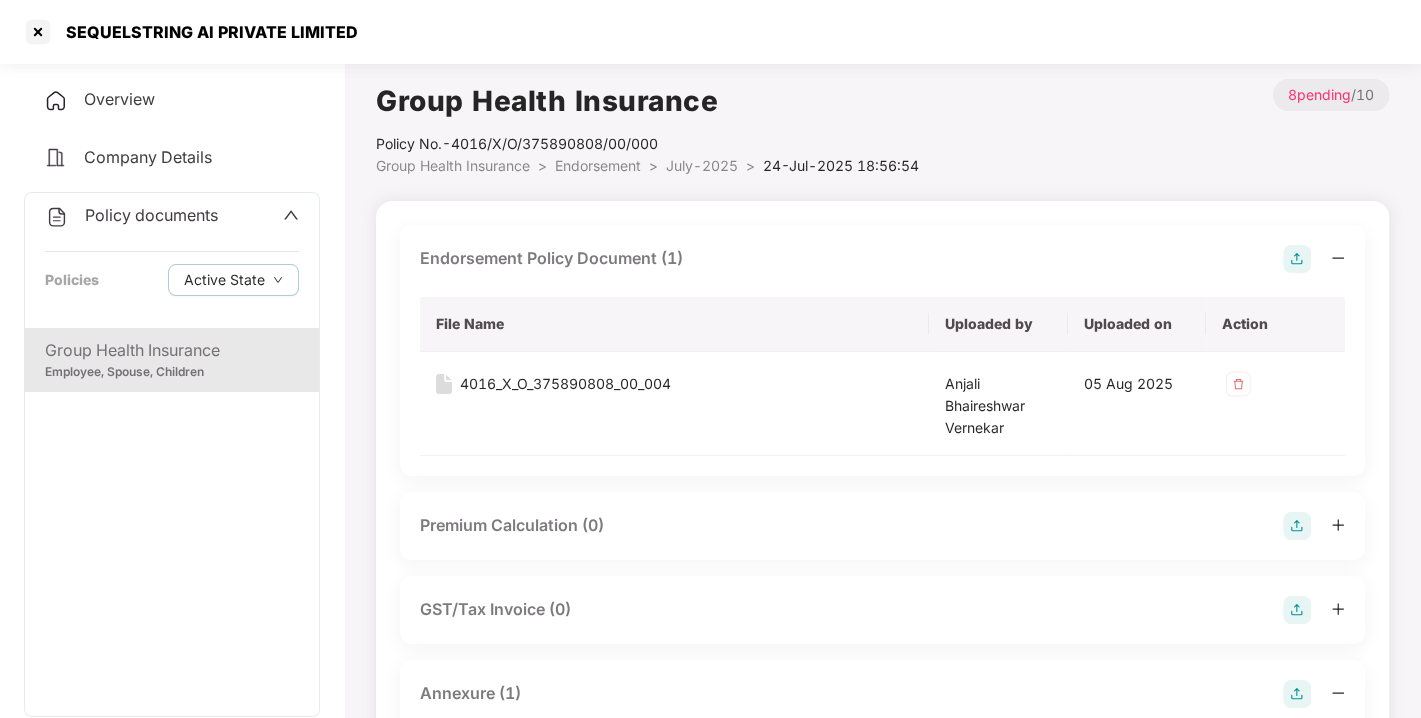 click on "Endorsement" at bounding box center [598, 165] 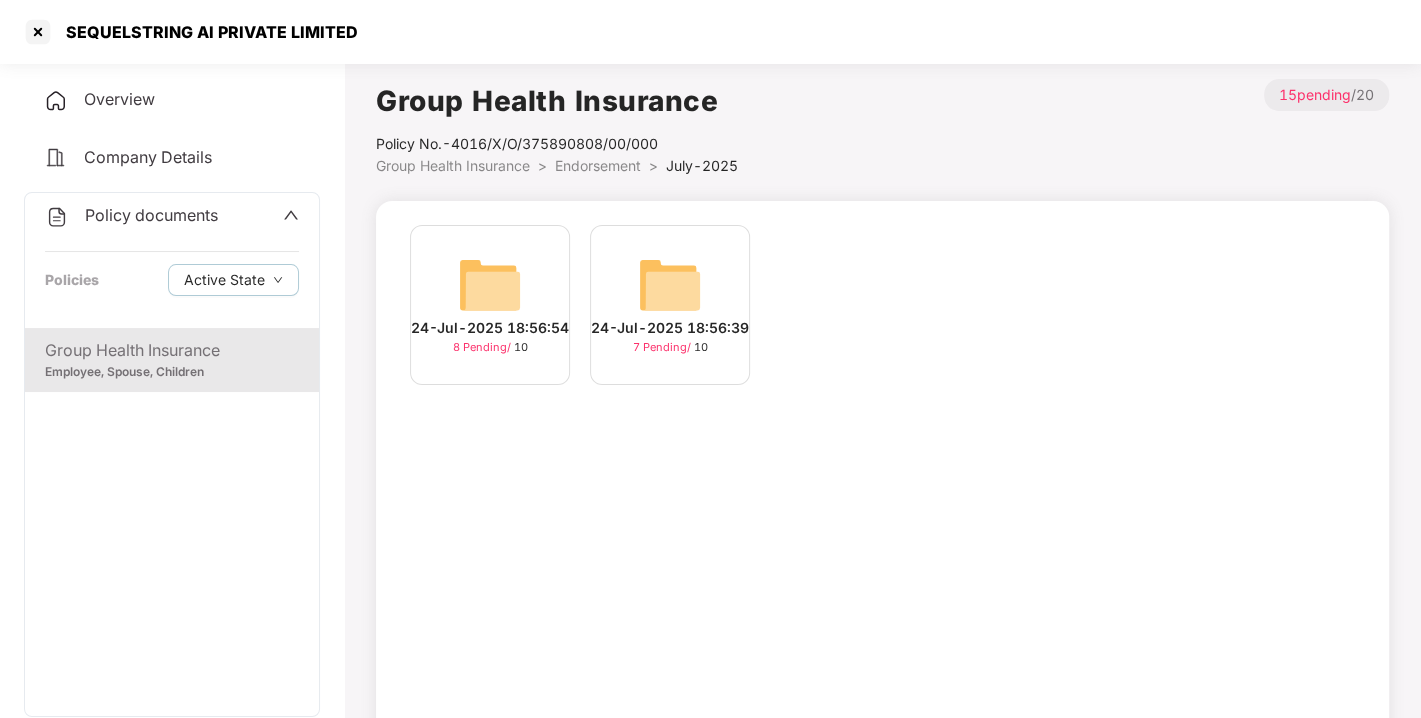 click on "Endorsement" at bounding box center (598, 165) 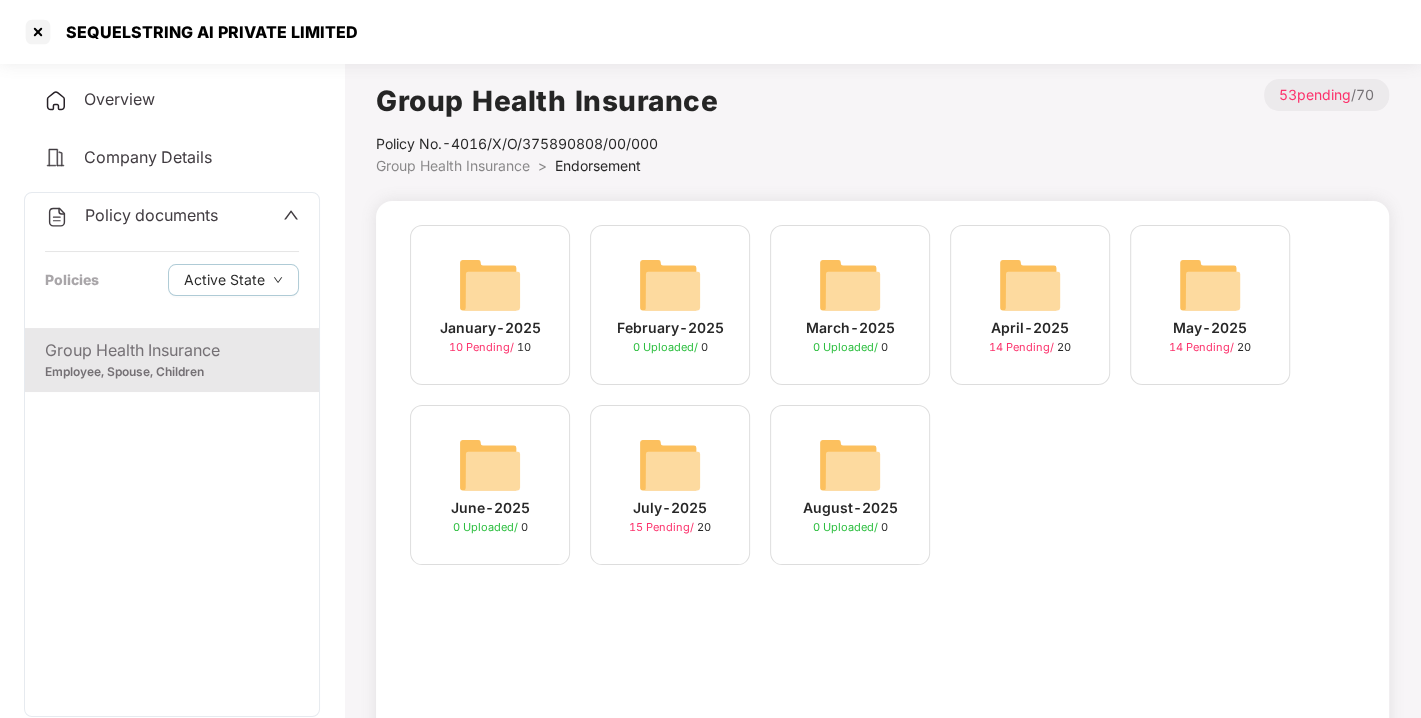 click on "Policy documents" at bounding box center (151, 215) 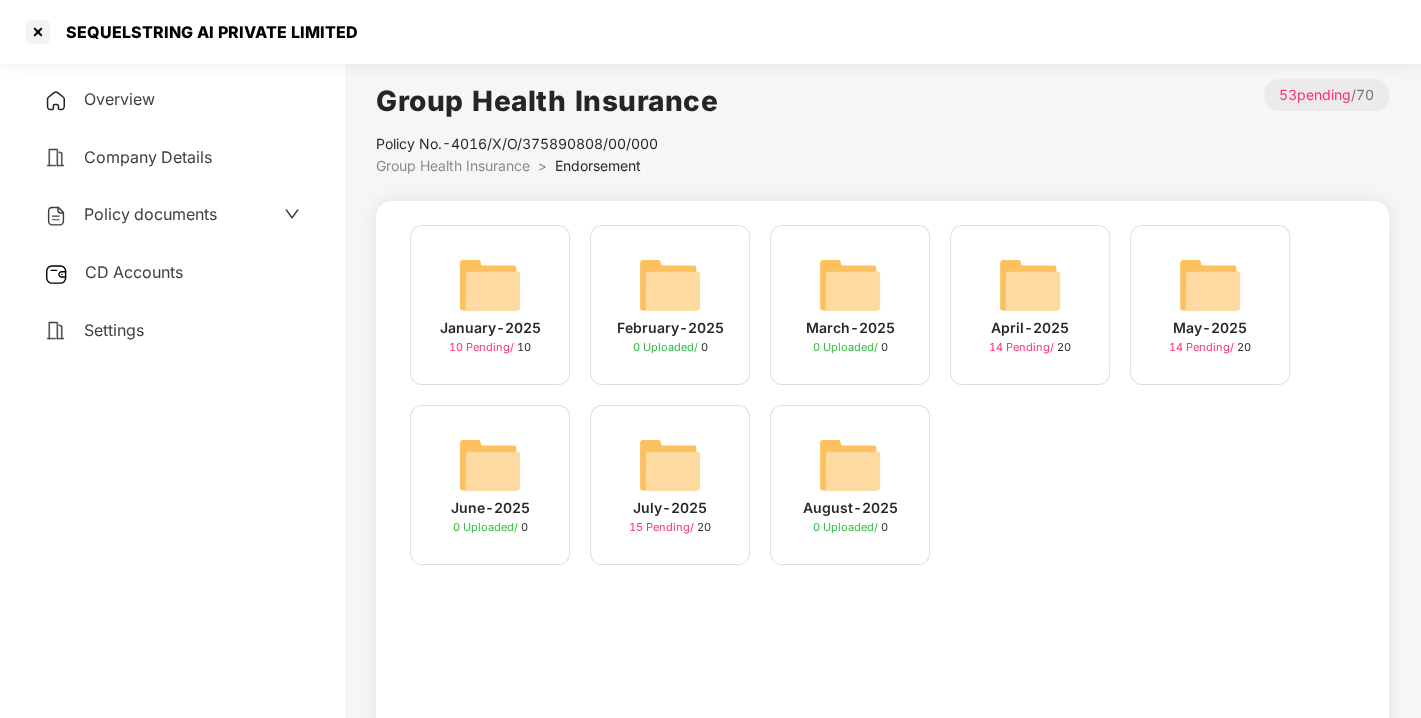 click on "CD Accounts" at bounding box center (134, 272) 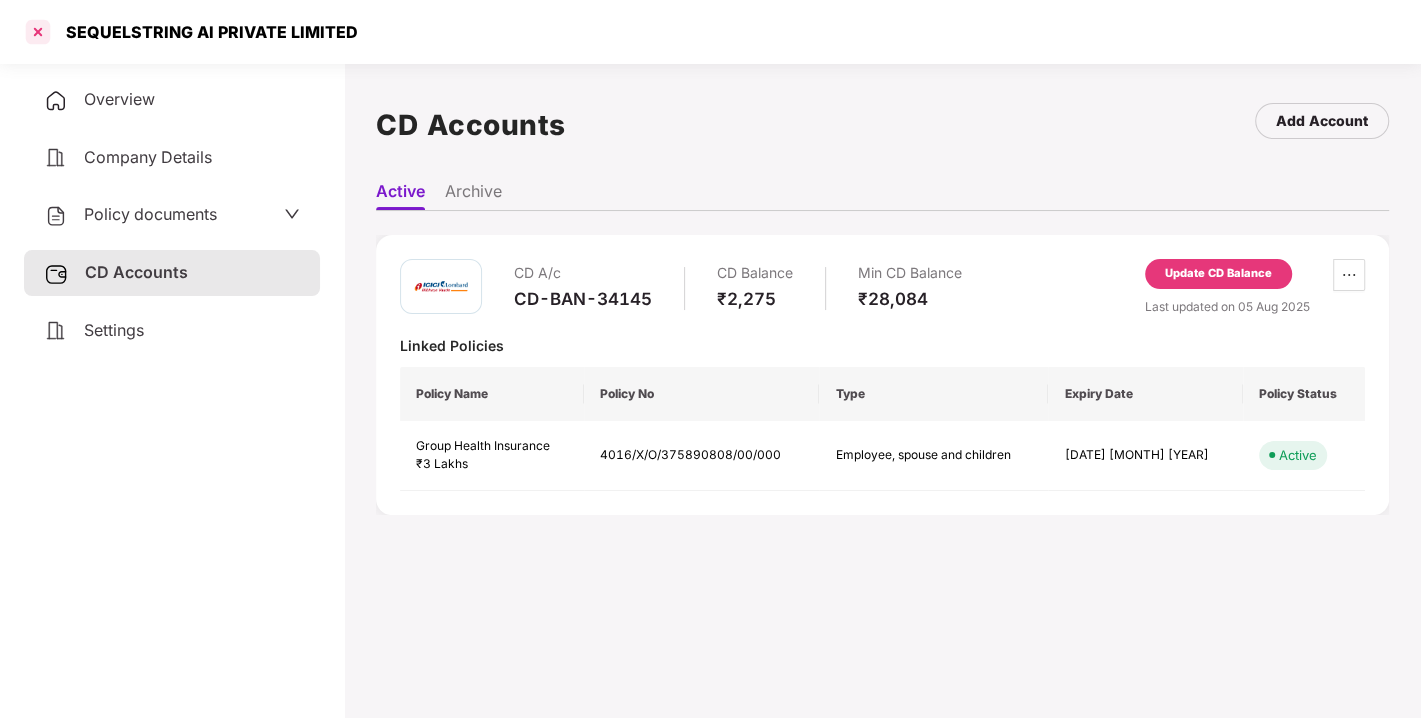 click at bounding box center (38, 32) 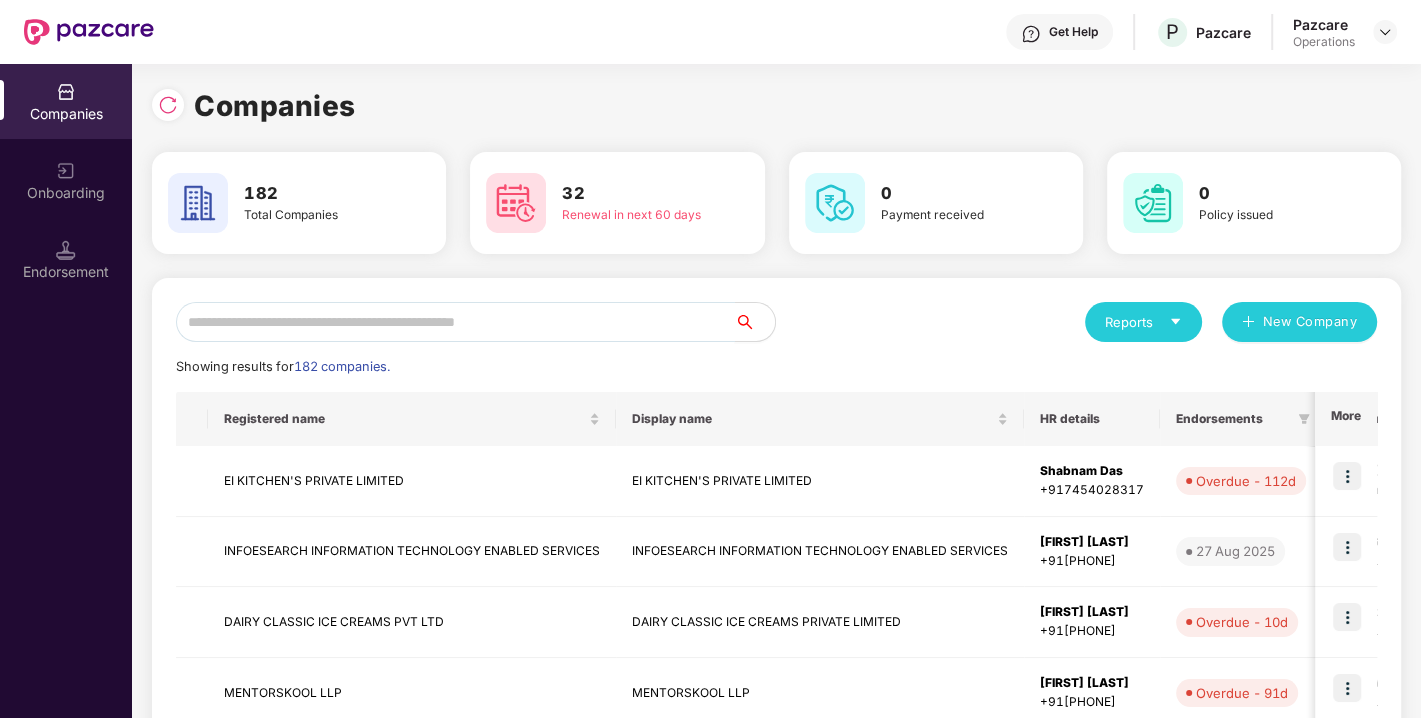 click at bounding box center (455, 322) 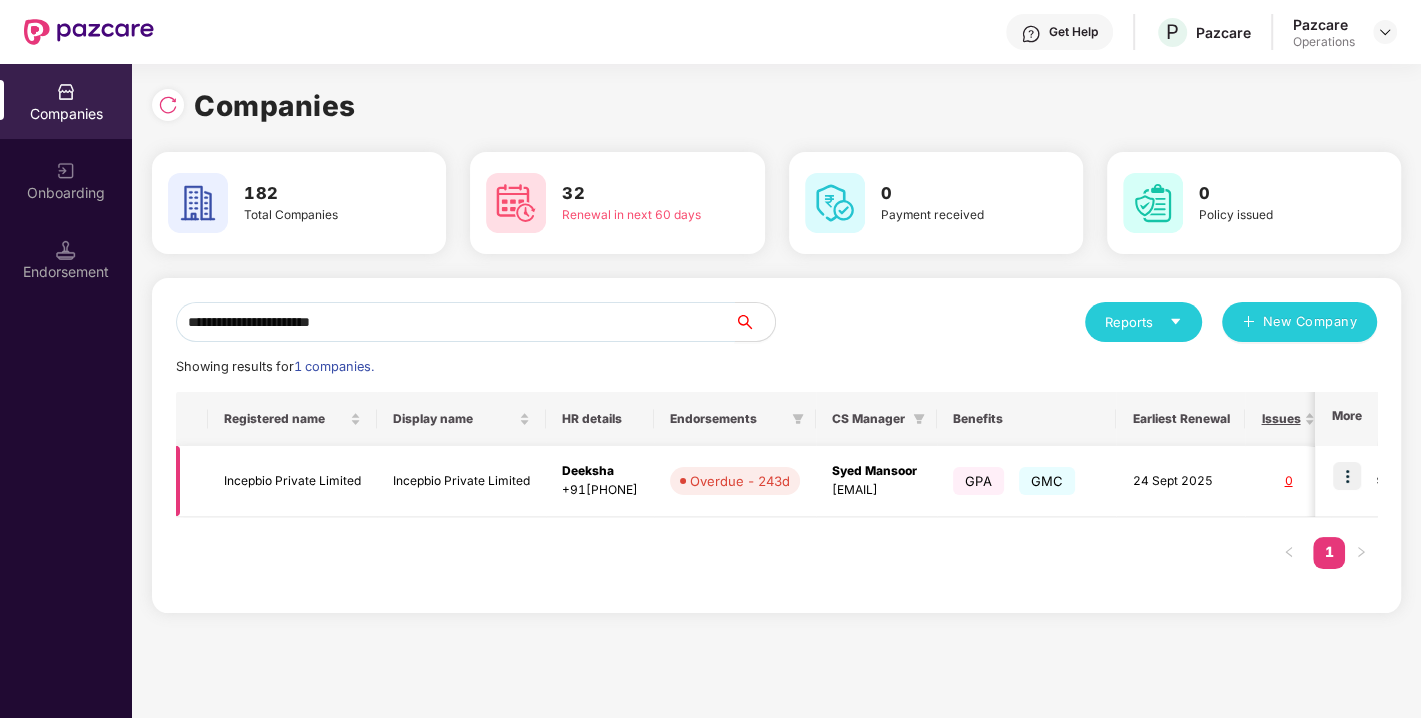 type on "**********" 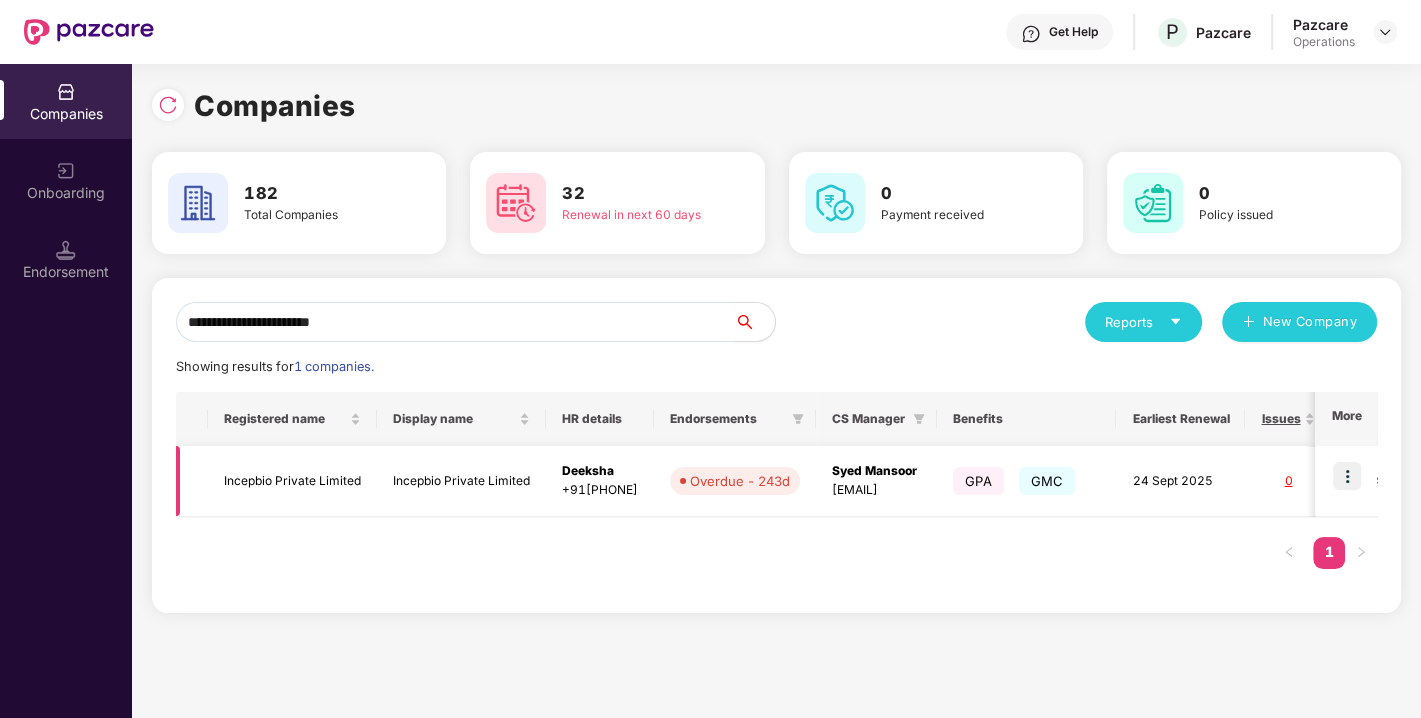 click on "Incepbio Private Limited" at bounding box center [292, 481] 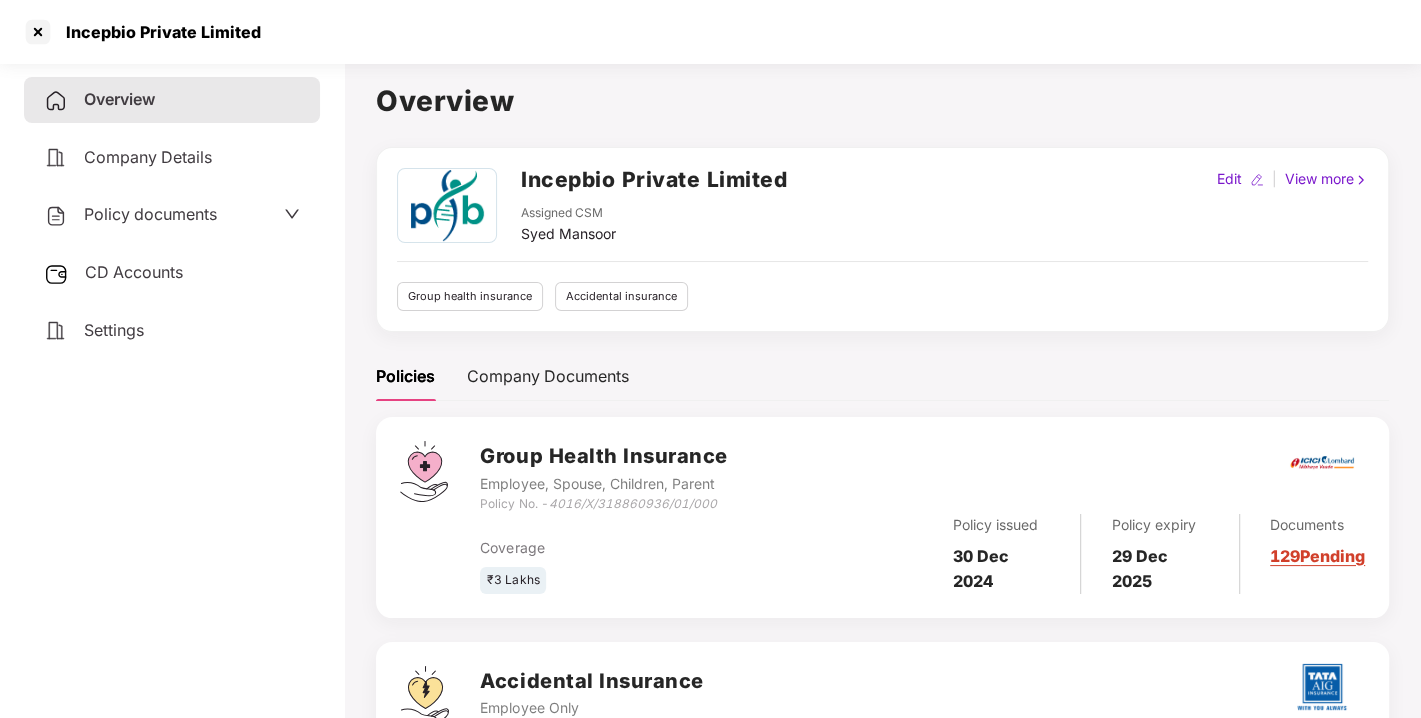 click on "Policy documents" at bounding box center (150, 214) 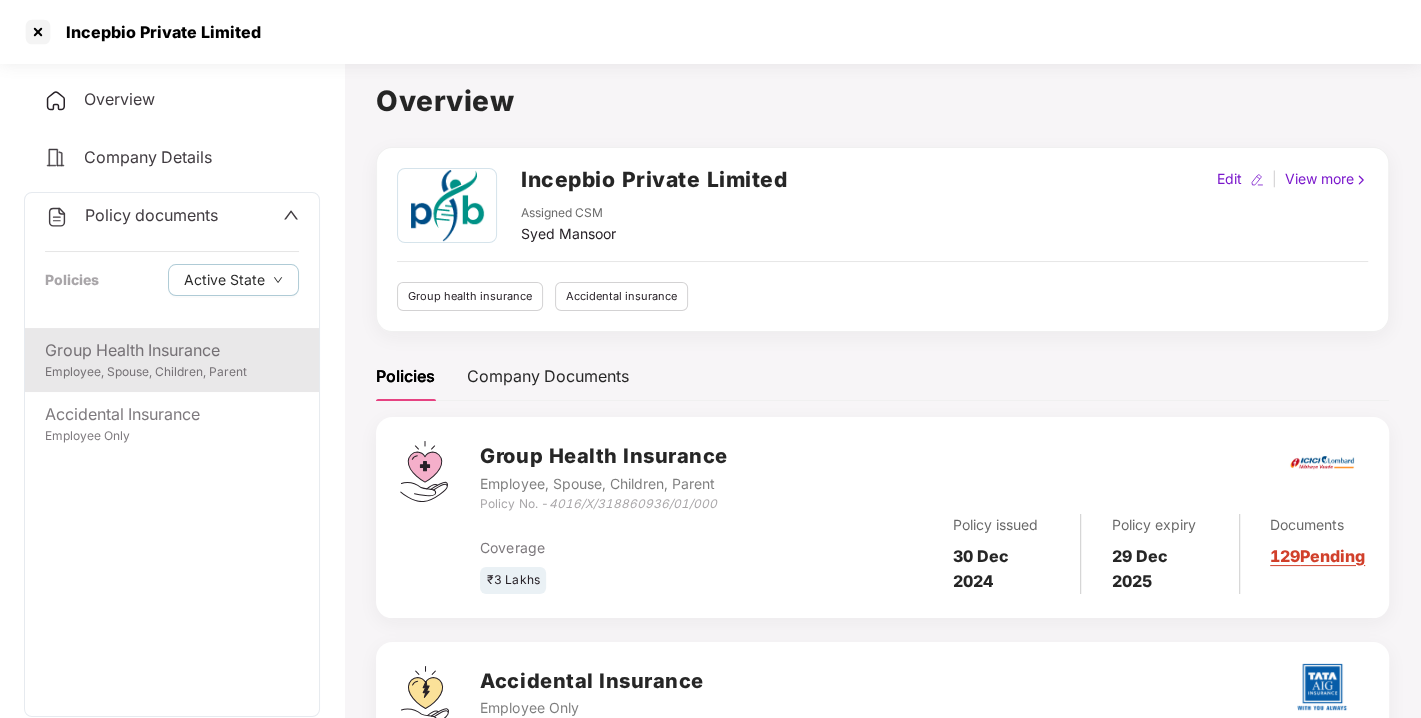 click on "Group Health Insurance" at bounding box center [172, 350] 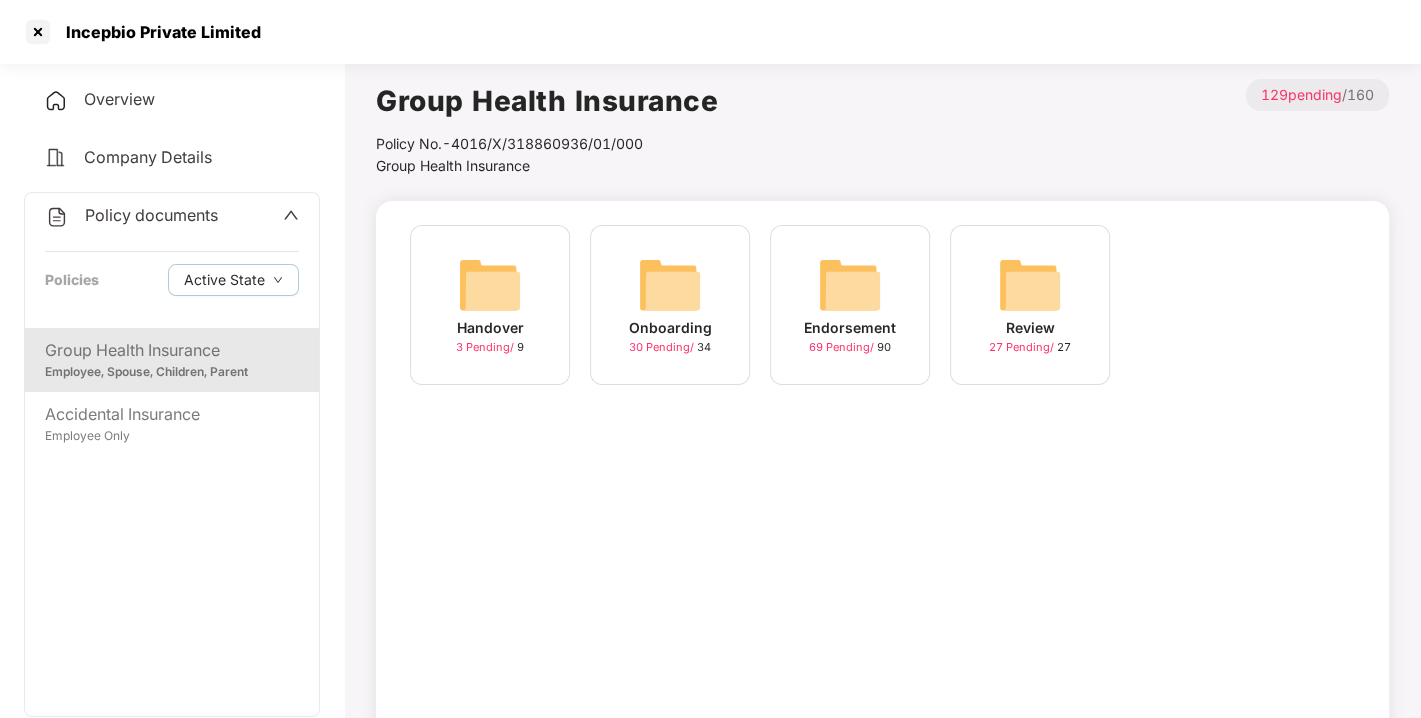 click at bounding box center (850, 285) 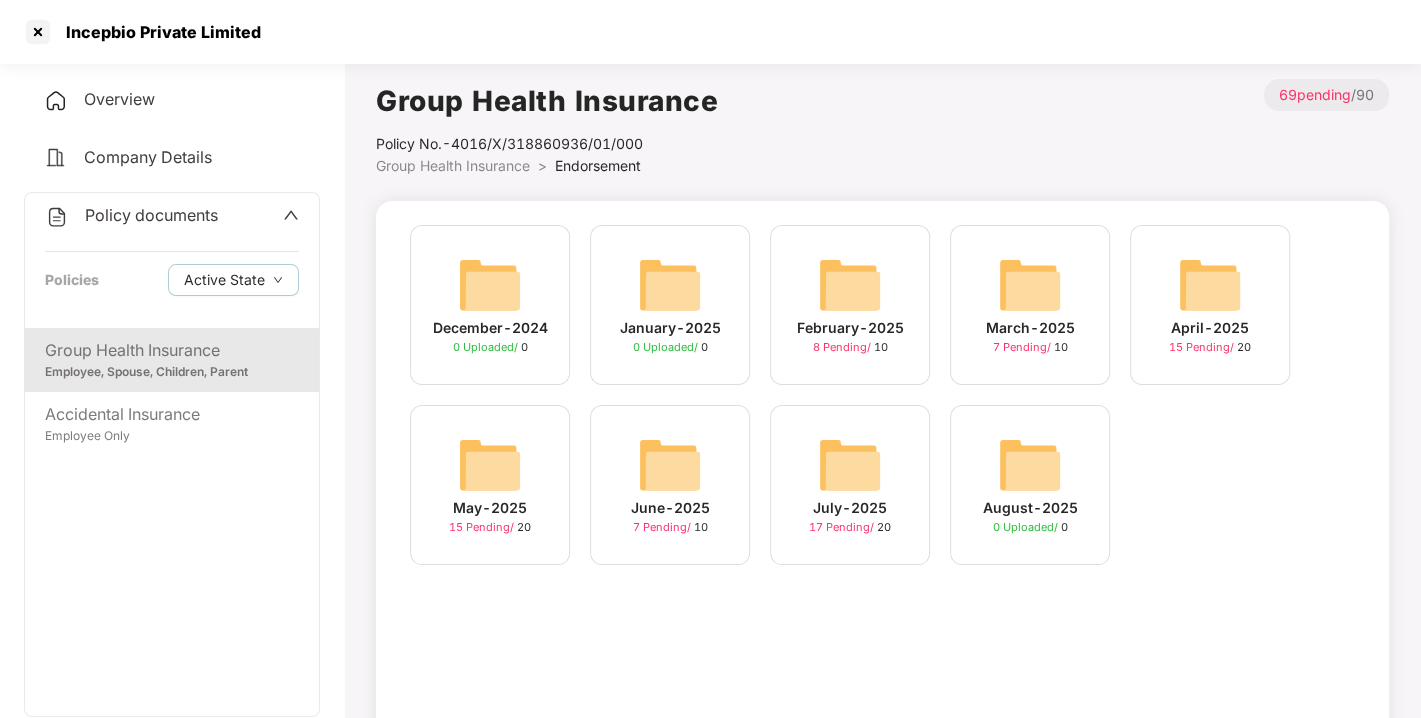 click at bounding box center (850, 465) 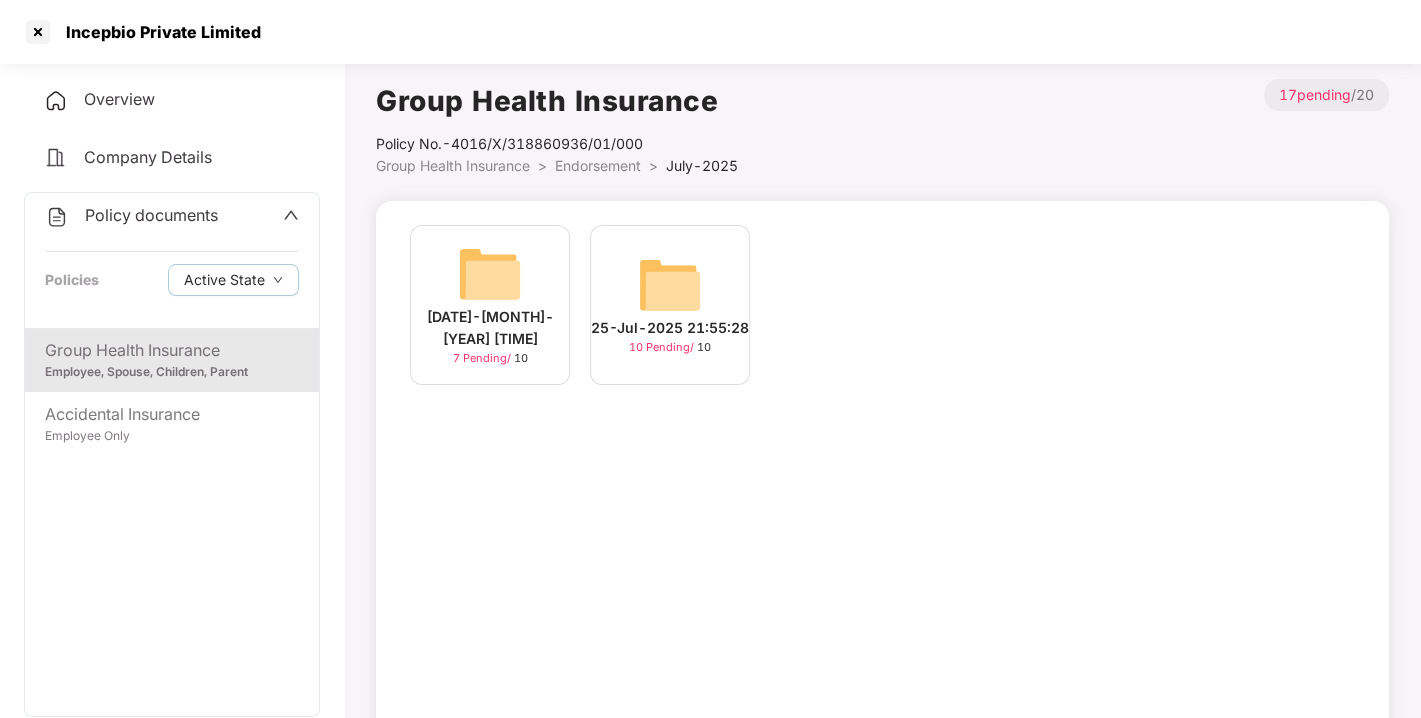 click at bounding box center (490, 274) 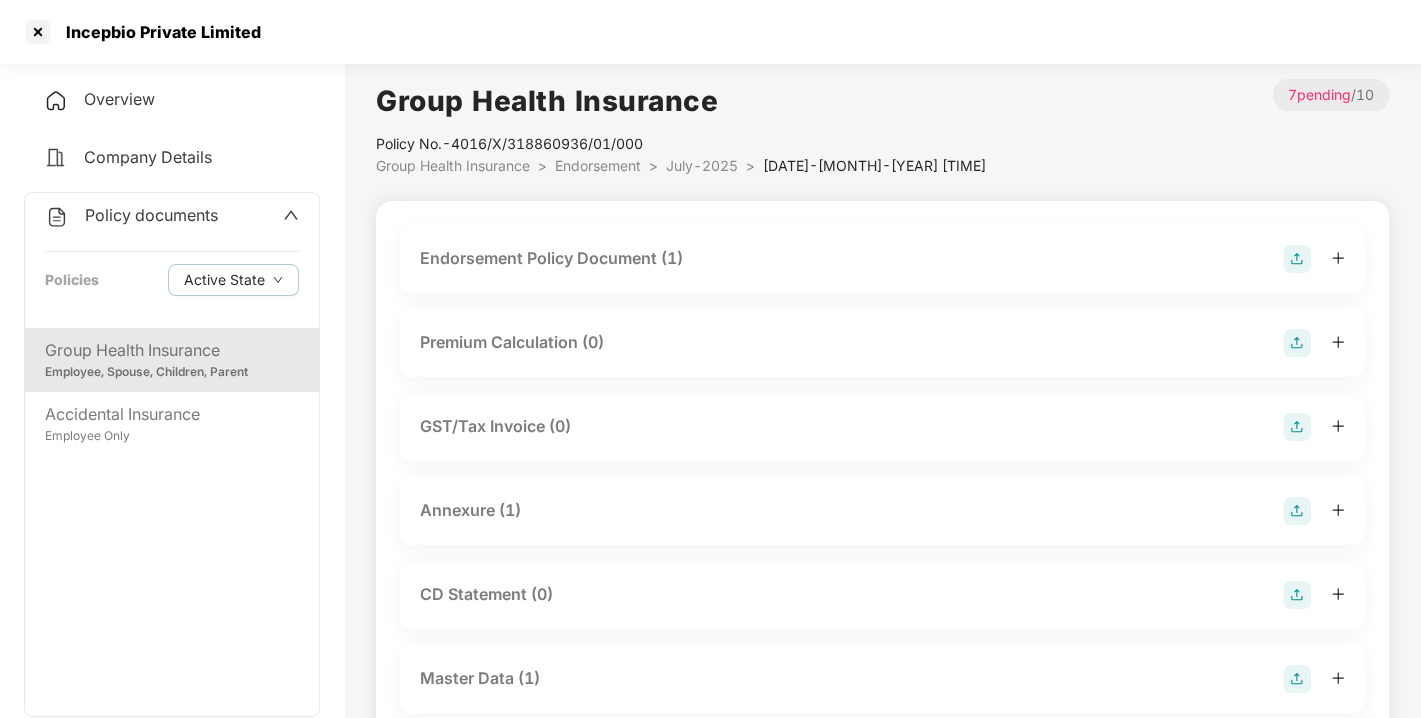 click on "Endorsement Policy Document (1)" at bounding box center [551, 258] 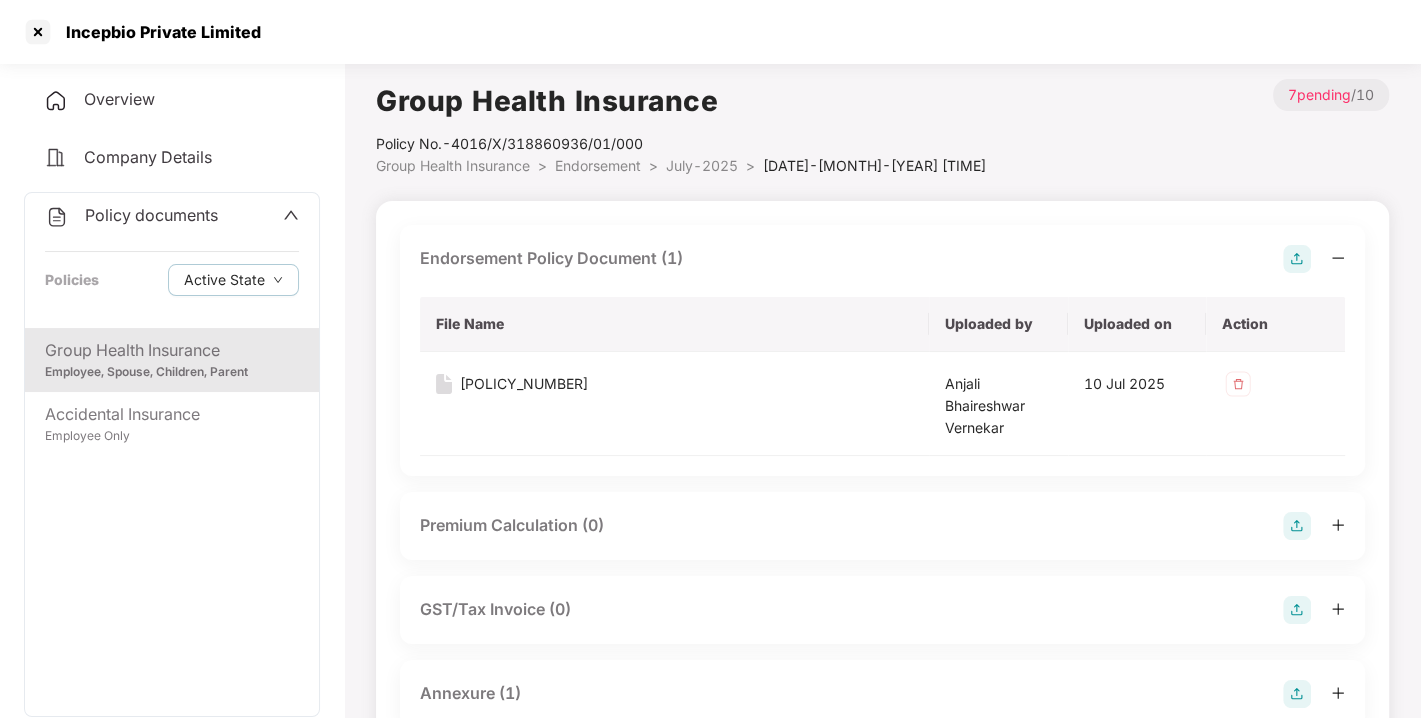 click on "Endorsement" at bounding box center [598, 165] 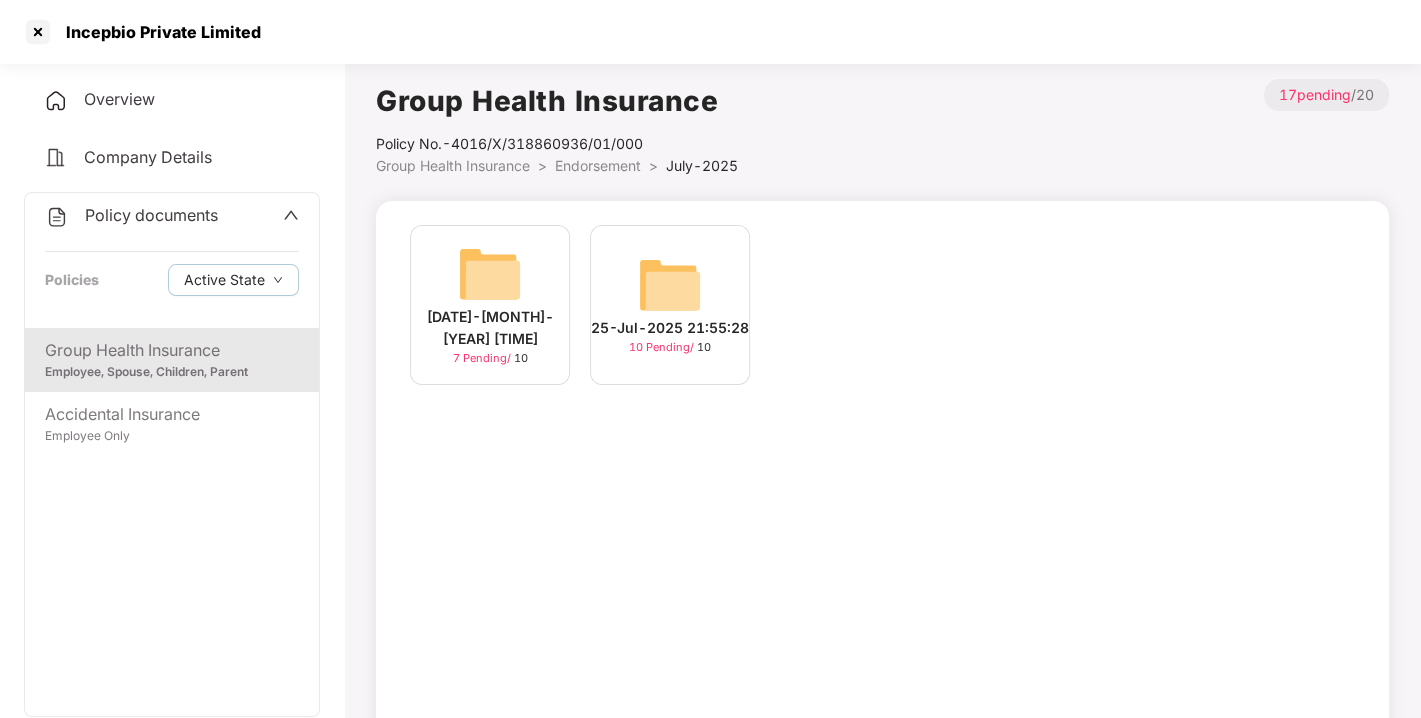 click at bounding box center [670, 285] 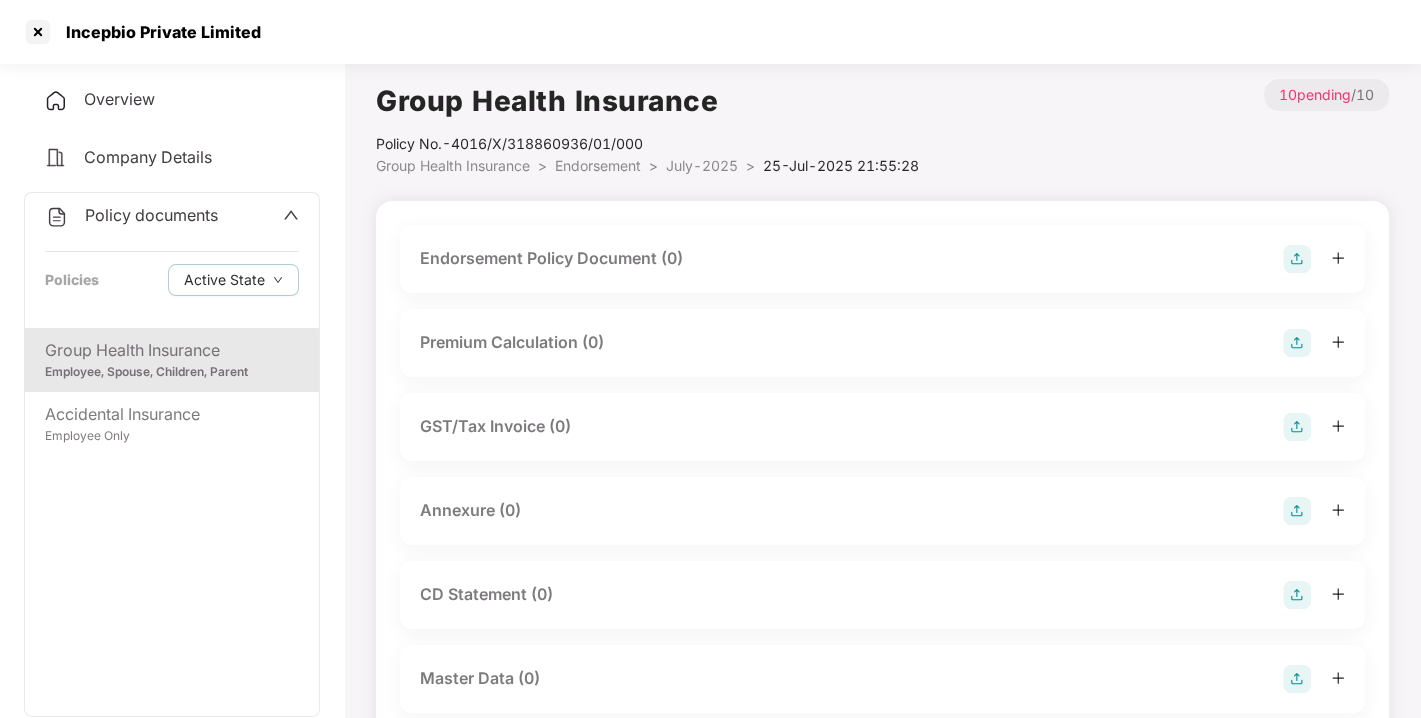 click on "Endorsement" at bounding box center [598, 165] 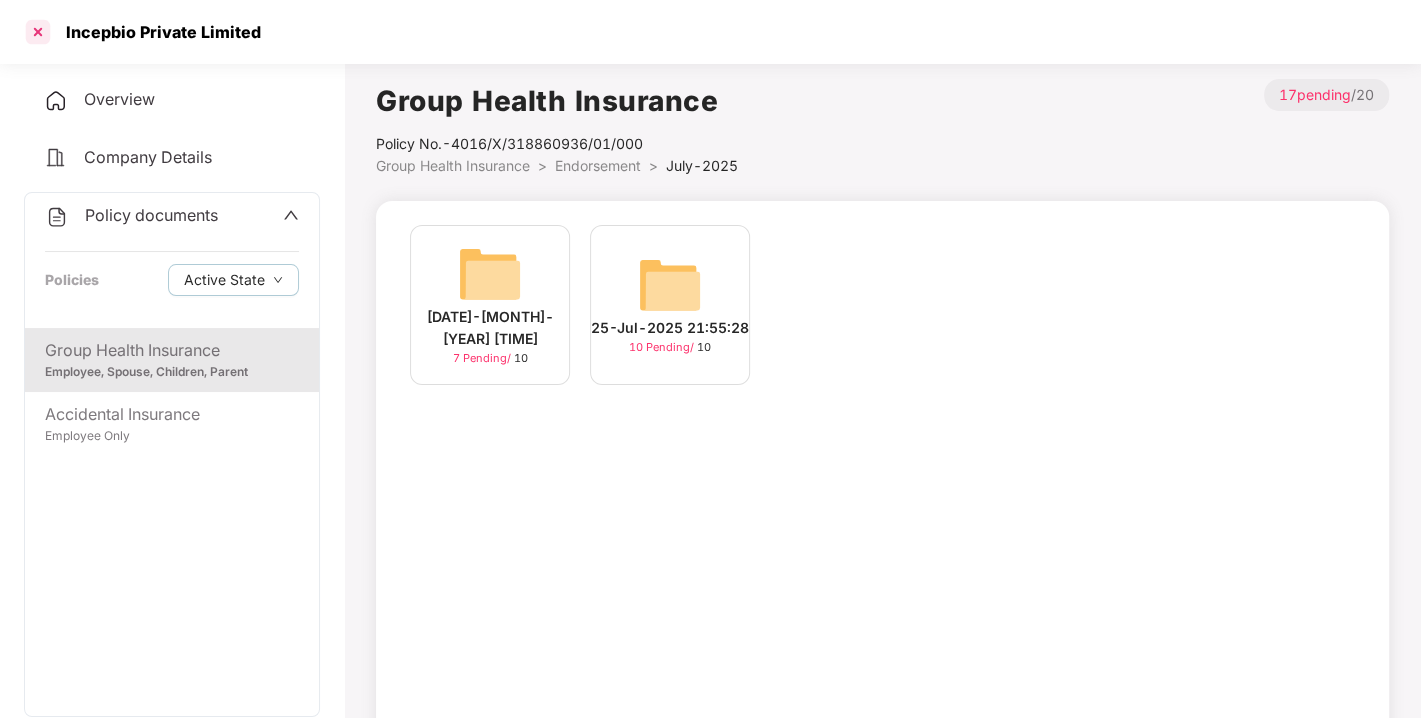 click at bounding box center (38, 32) 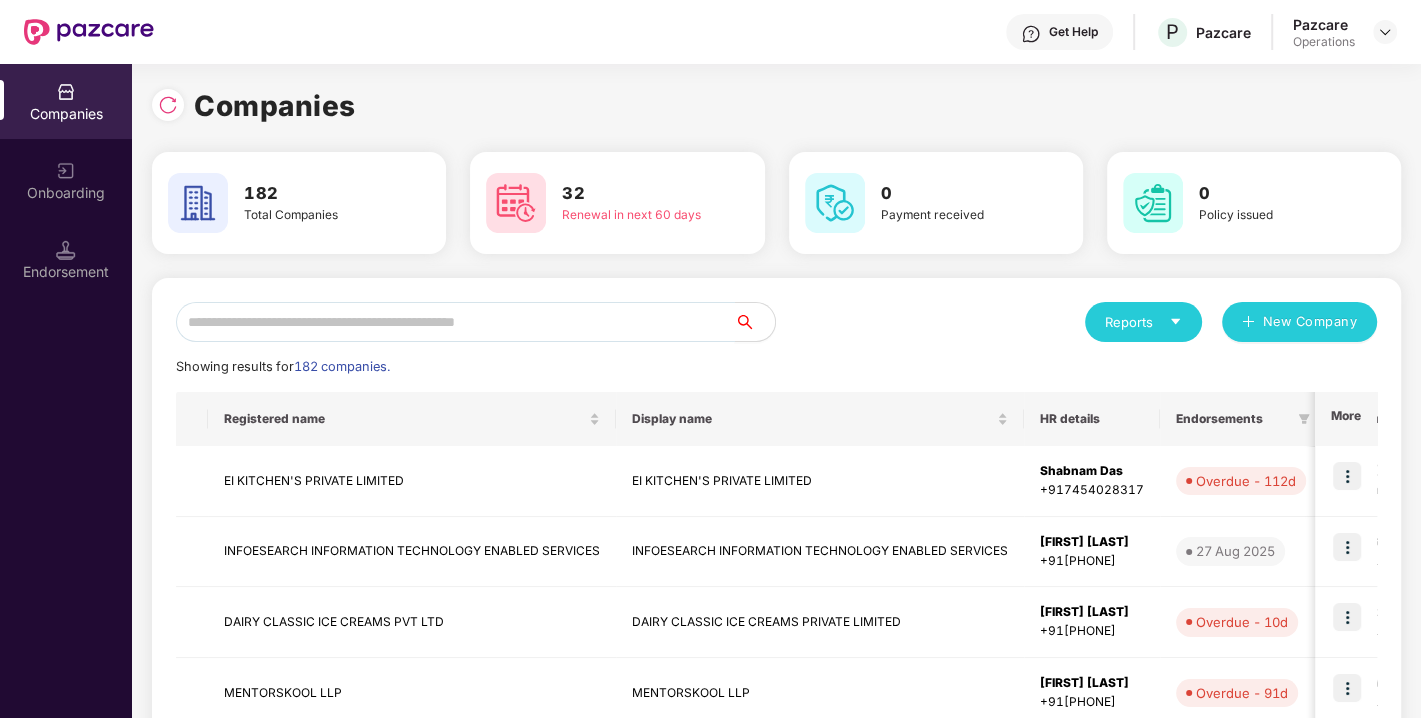 click at bounding box center (455, 322) 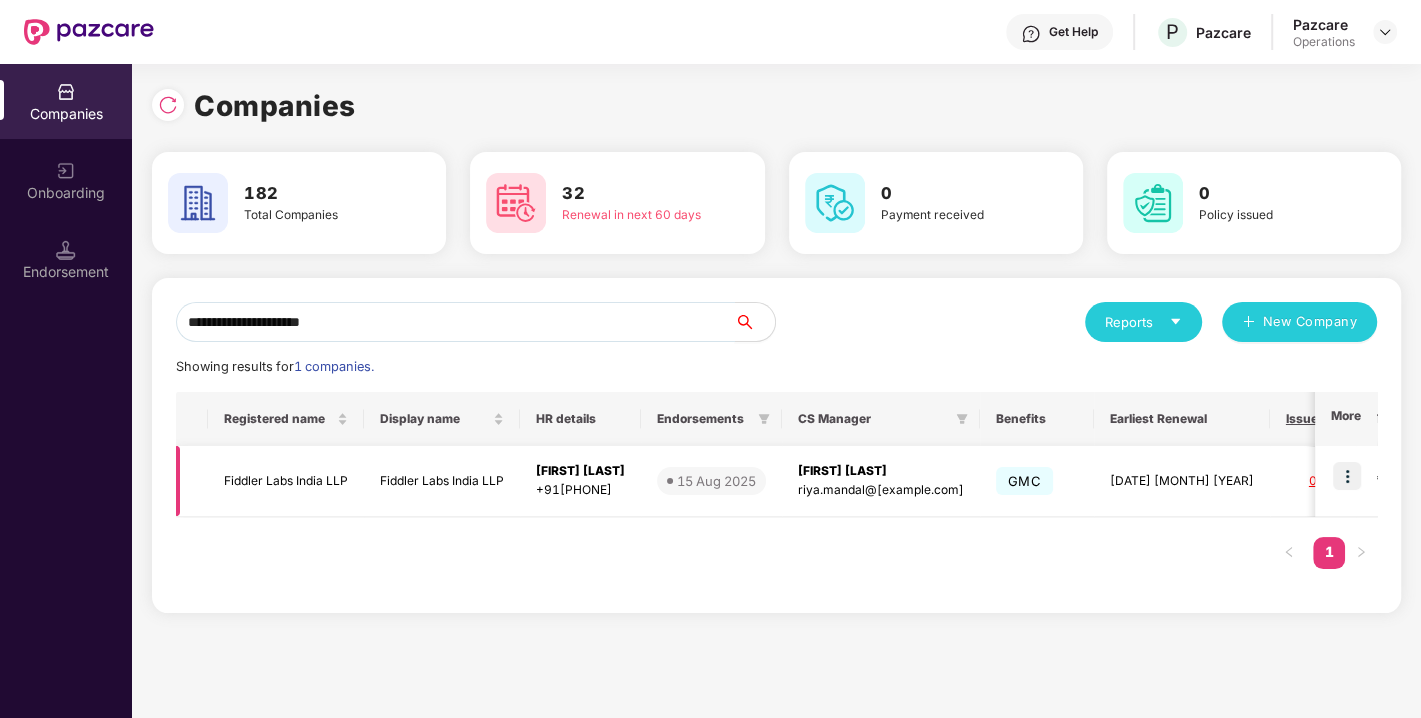 type on "**********" 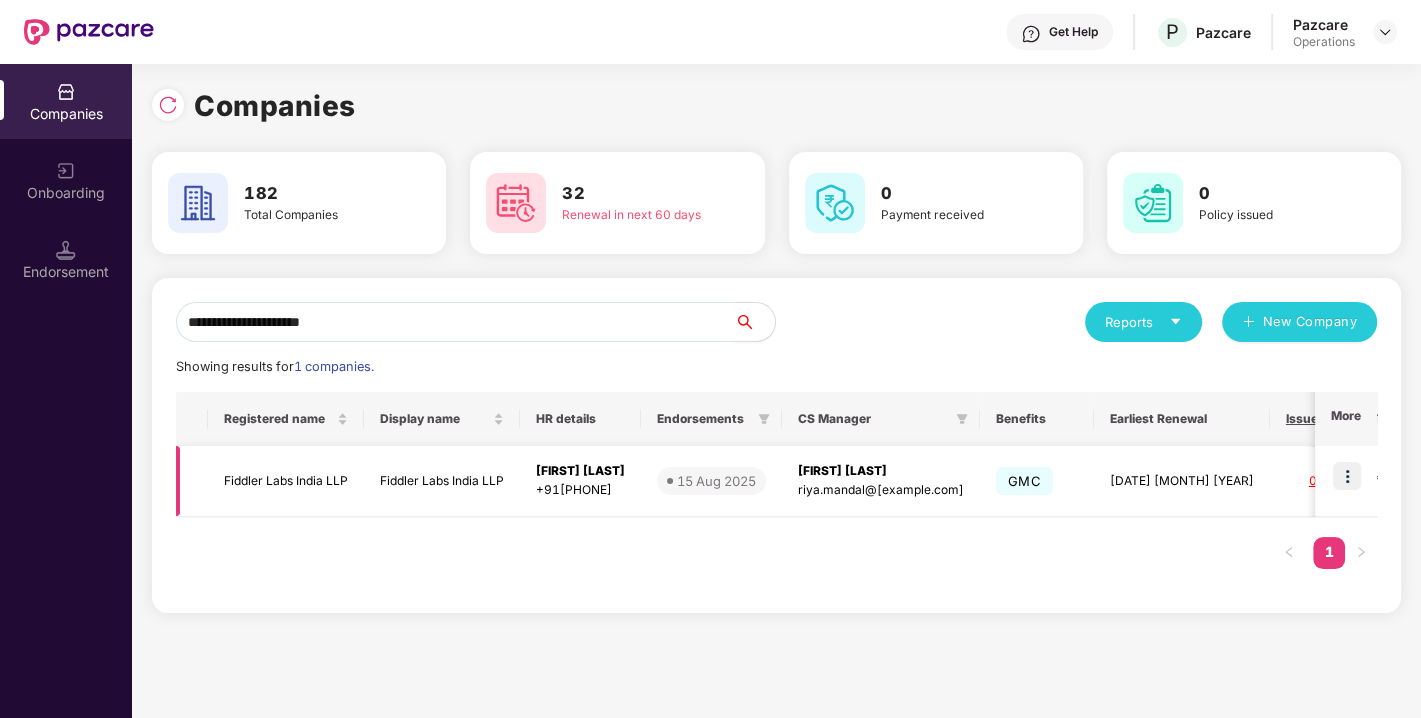 click on "Fiddler Labs India LLP" at bounding box center (286, 481) 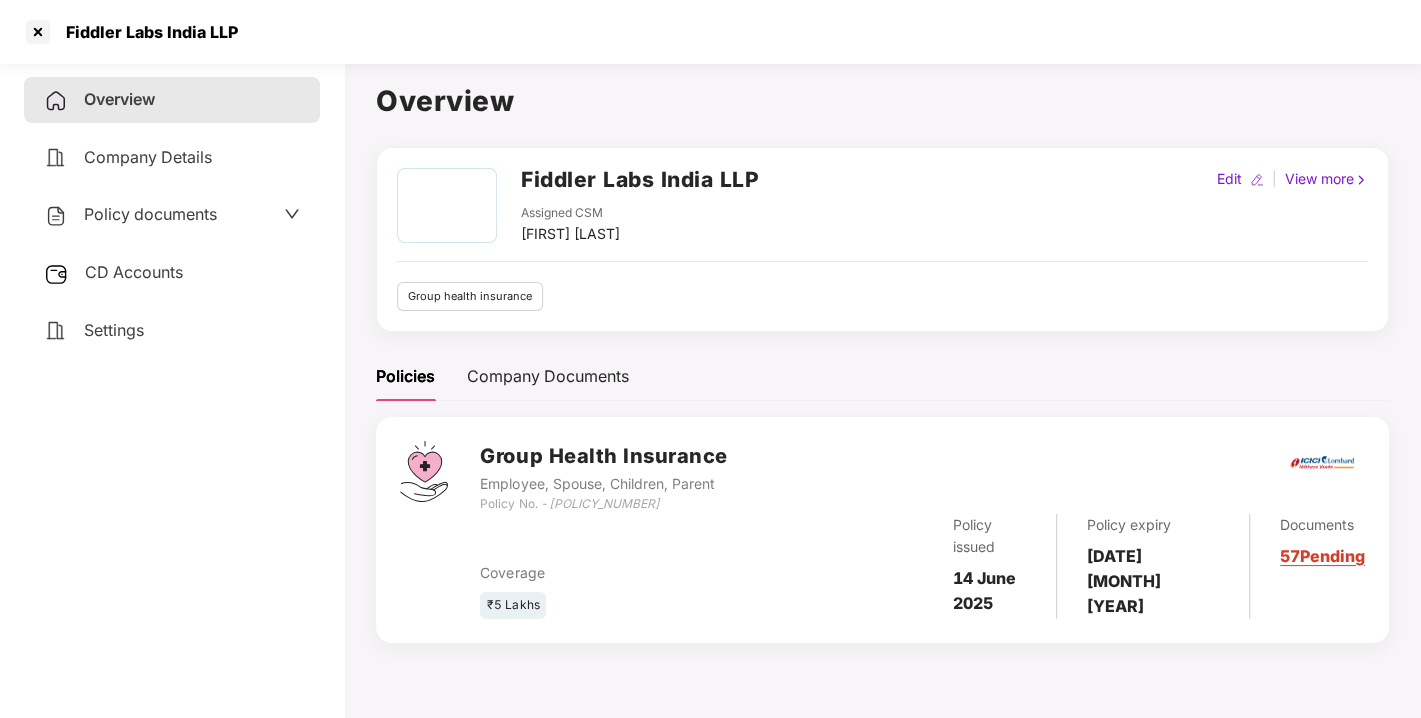 click on "Policy documents" at bounding box center (150, 214) 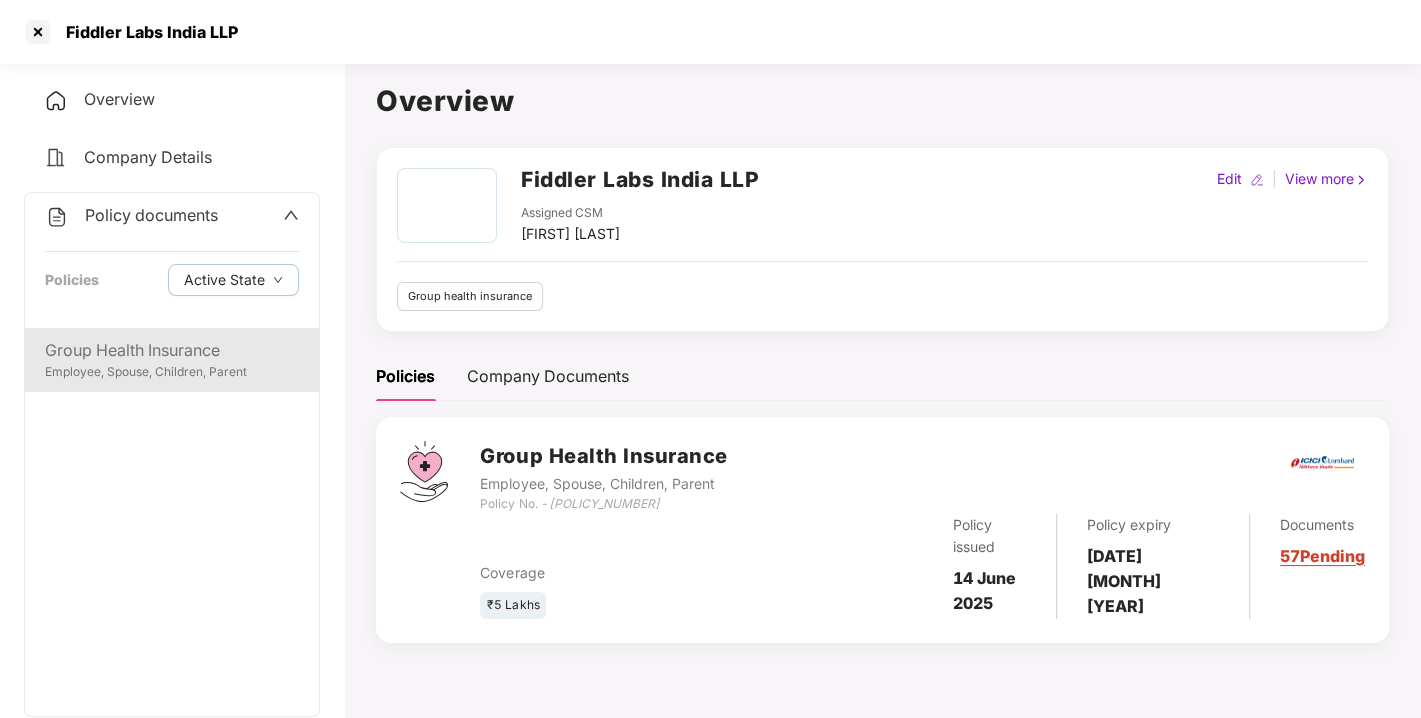 click on "Group Health Insurance Employee, Spouse, Children, Parent" at bounding box center [172, 360] 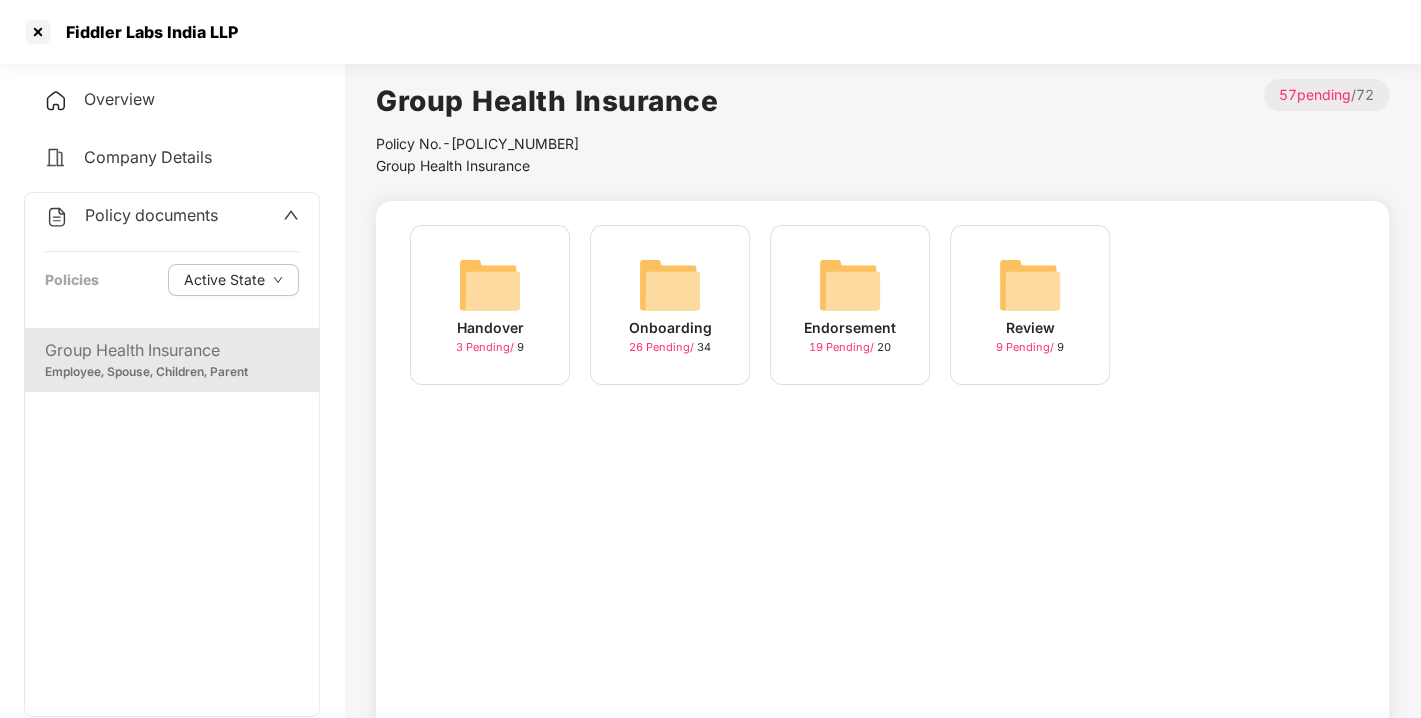 click on "Endorsement 19 Pending  /     20" at bounding box center (850, 305) 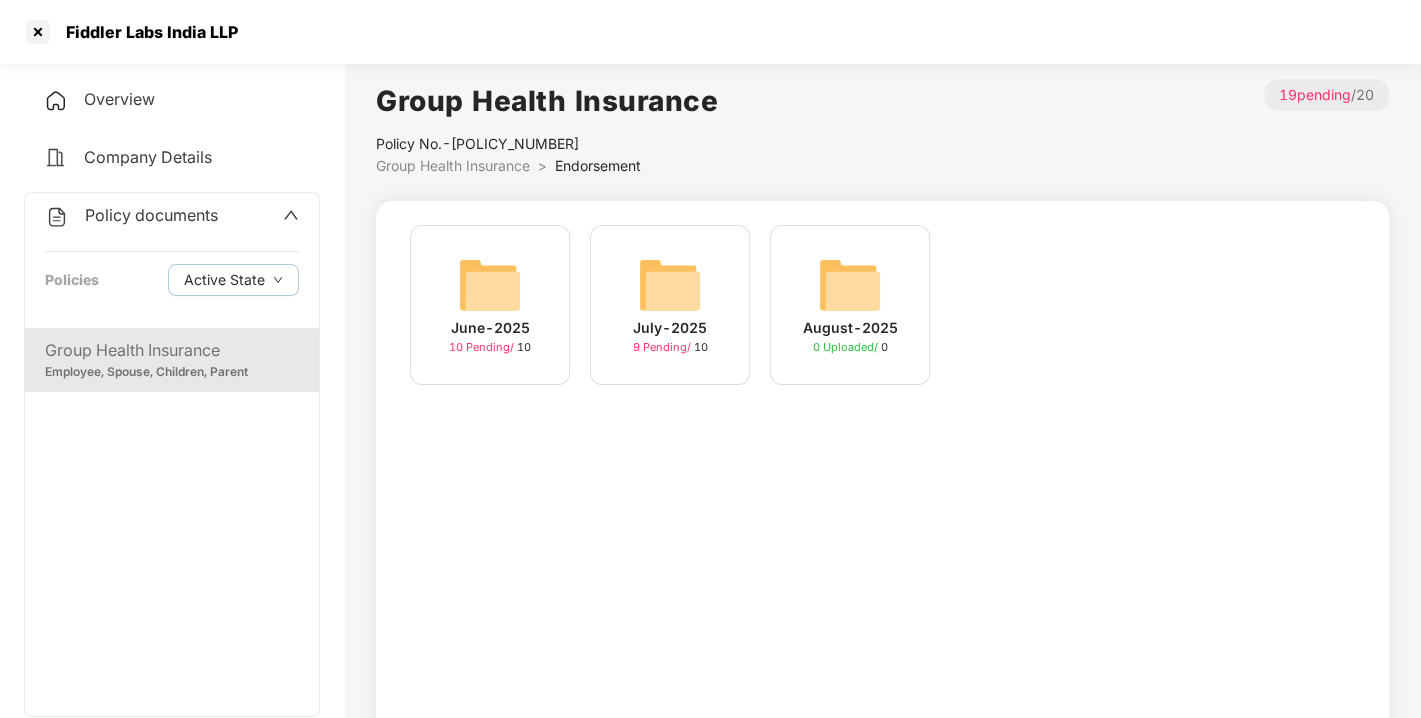 click at bounding box center (670, 285) 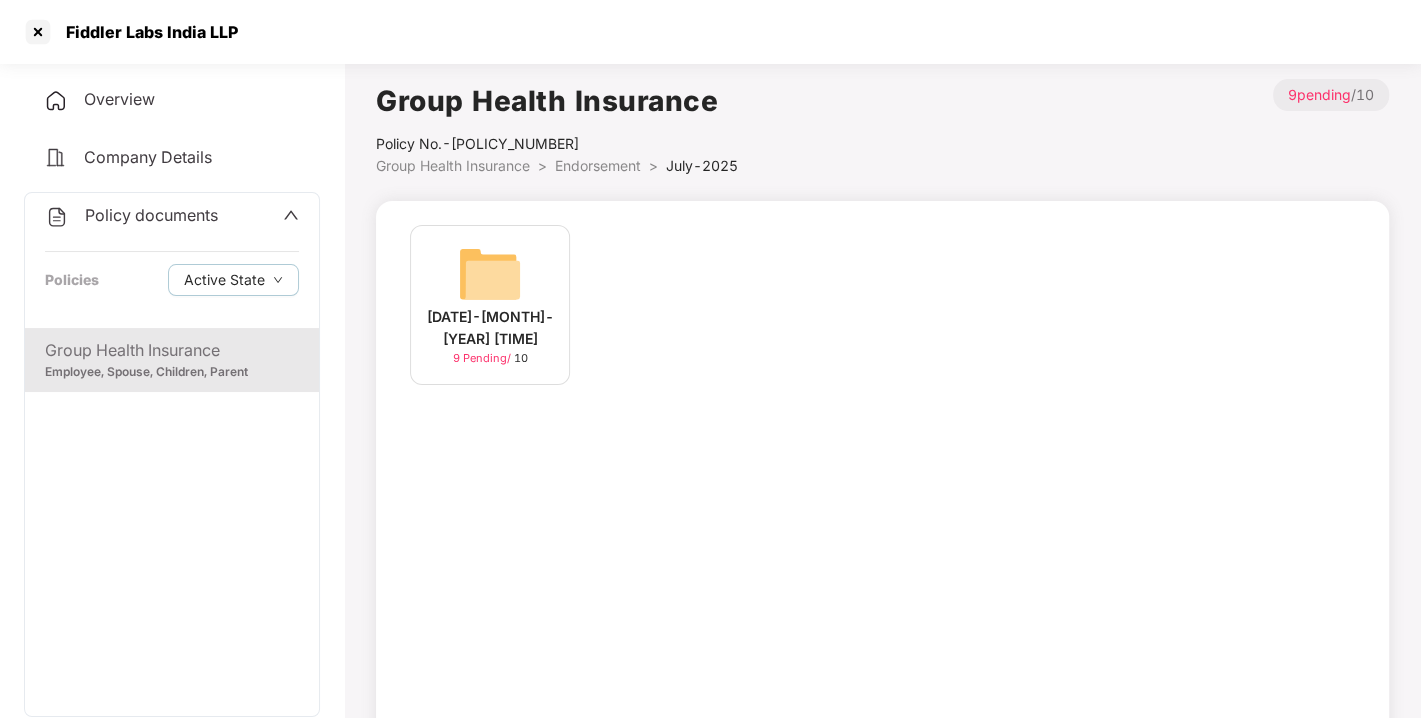 click on "31-Jul-2025 12:38:35 9 Pending  /     10" at bounding box center (490, 305) 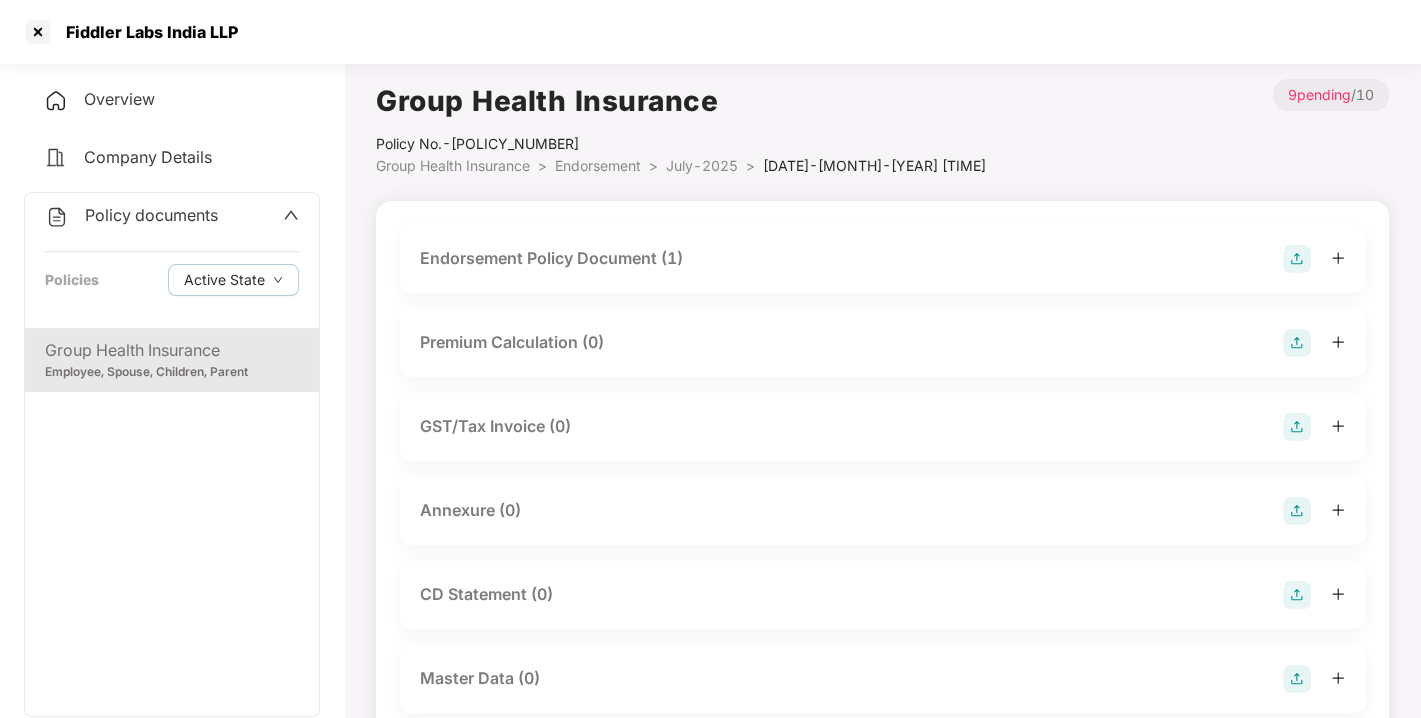 click on "Endorsement Policy Document (1)" at bounding box center (551, 258) 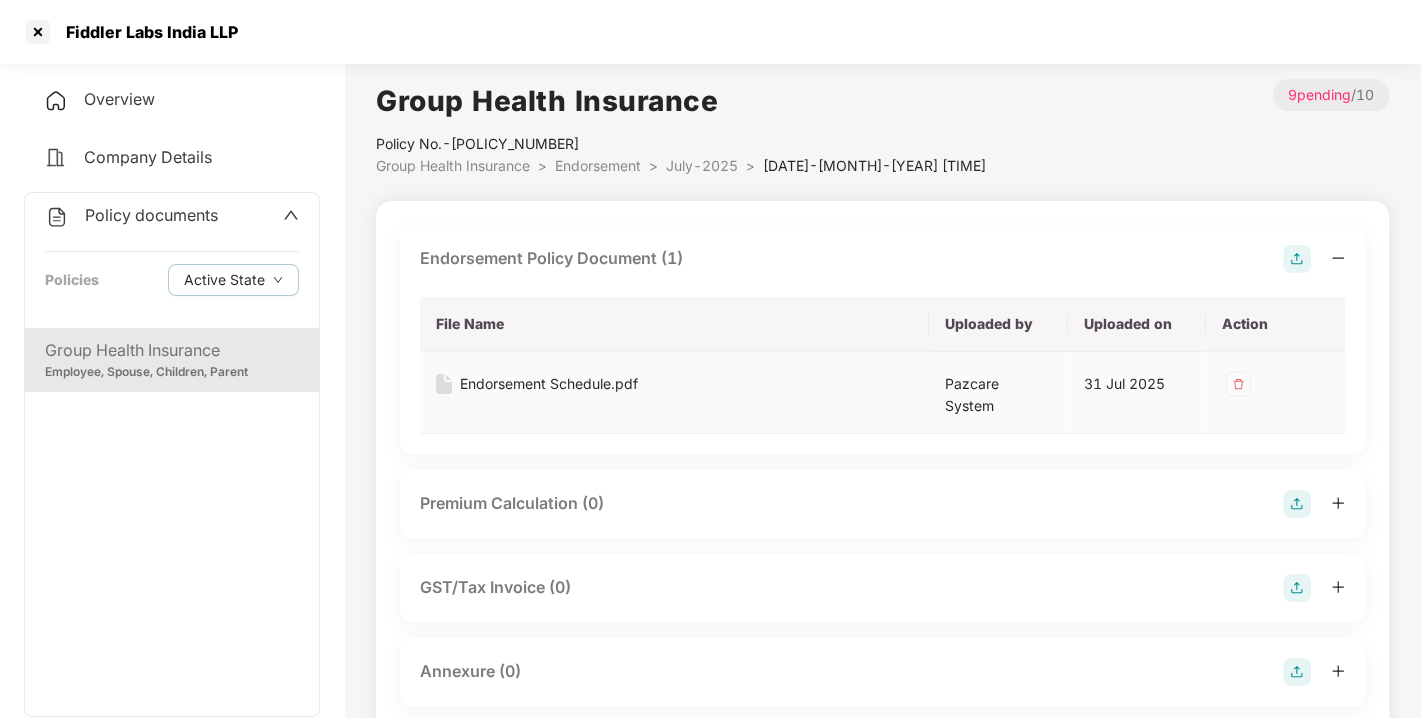 click on "Endorsement Schedule.pdf" at bounding box center [549, 384] 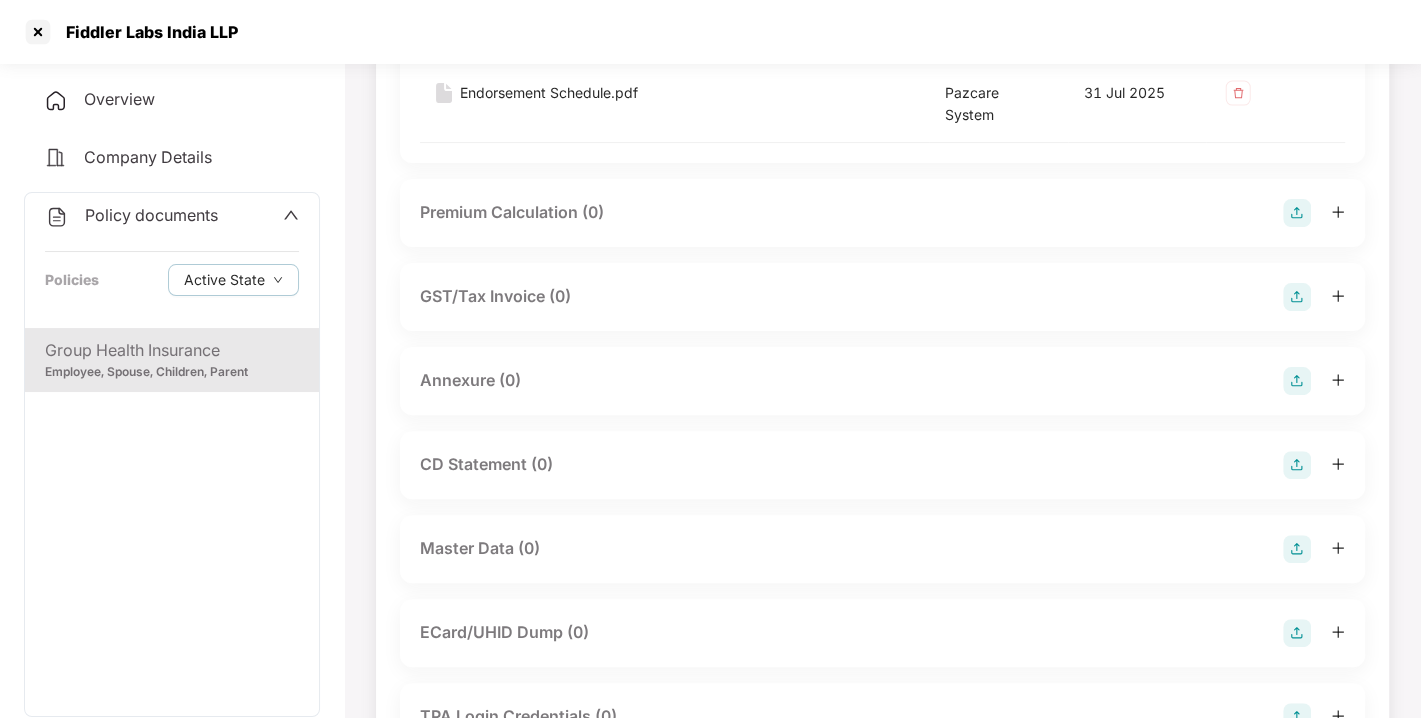 scroll, scrollTop: 292, scrollLeft: 0, axis: vertical 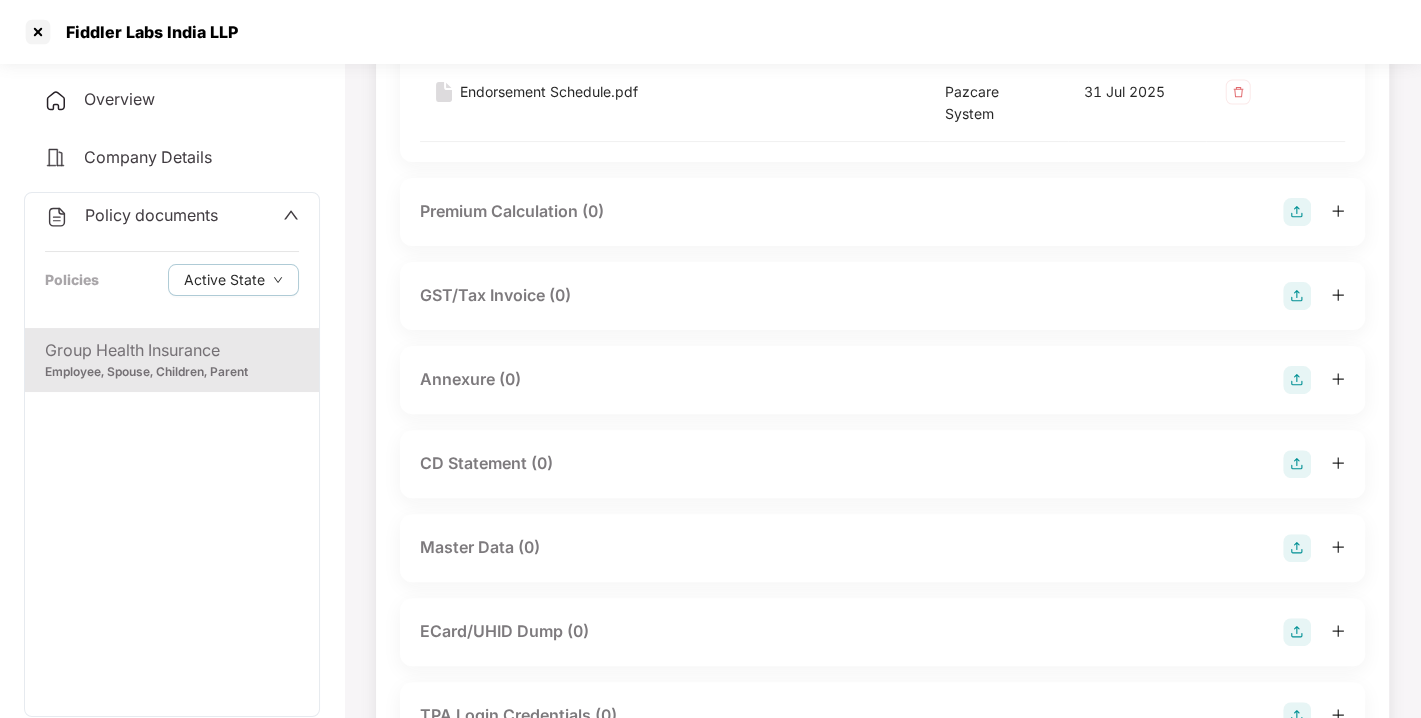 click at bounding box center [1297, 380] 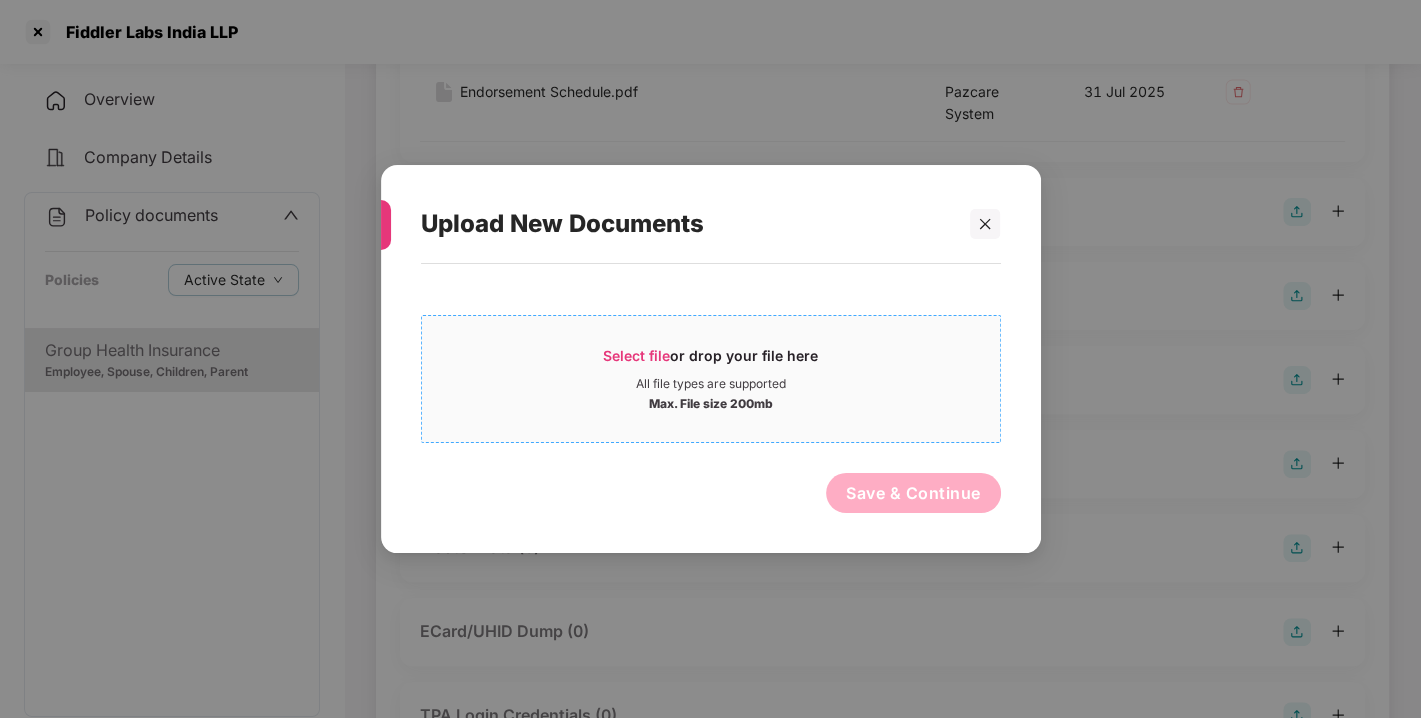 click on "Select file  or drop your file here All file types are supported Max. File size 200mb" at bounding box center (711, 379) 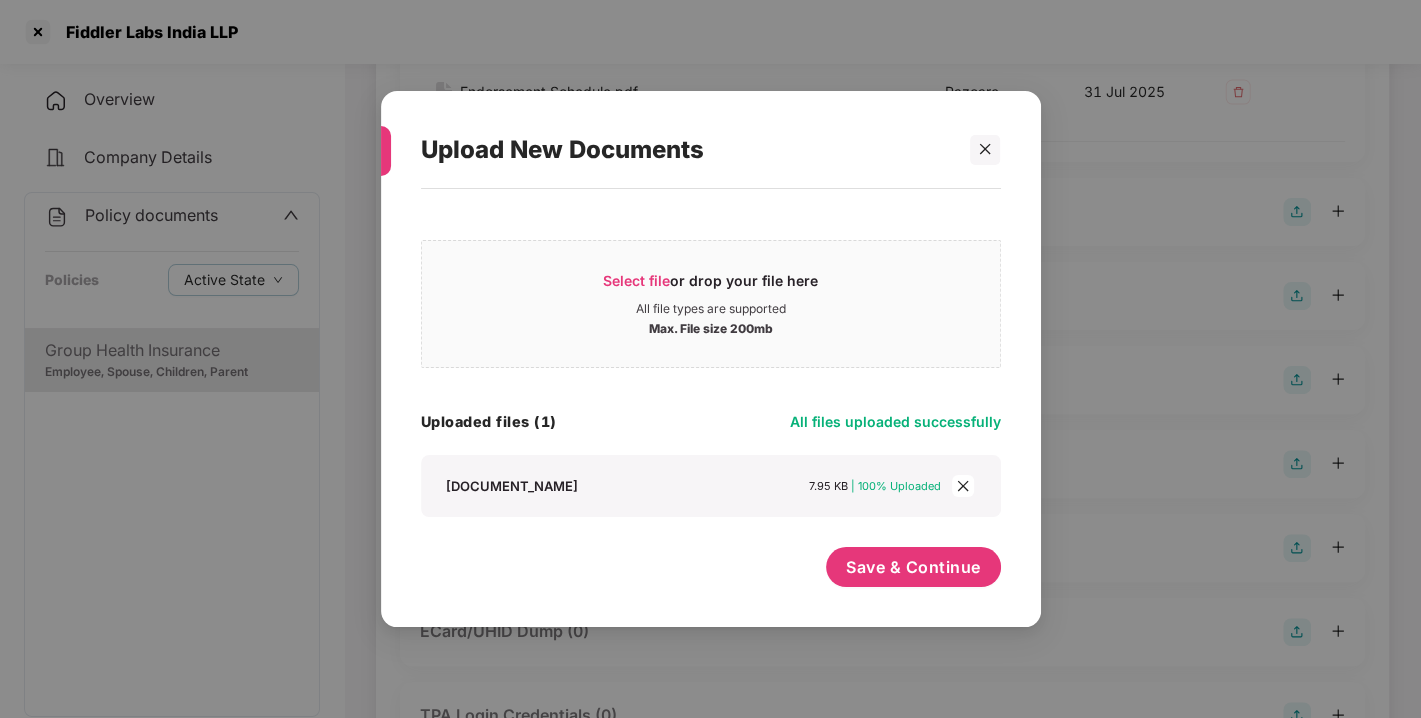 click on "Save & Continue" at bounding box center (913, 572) 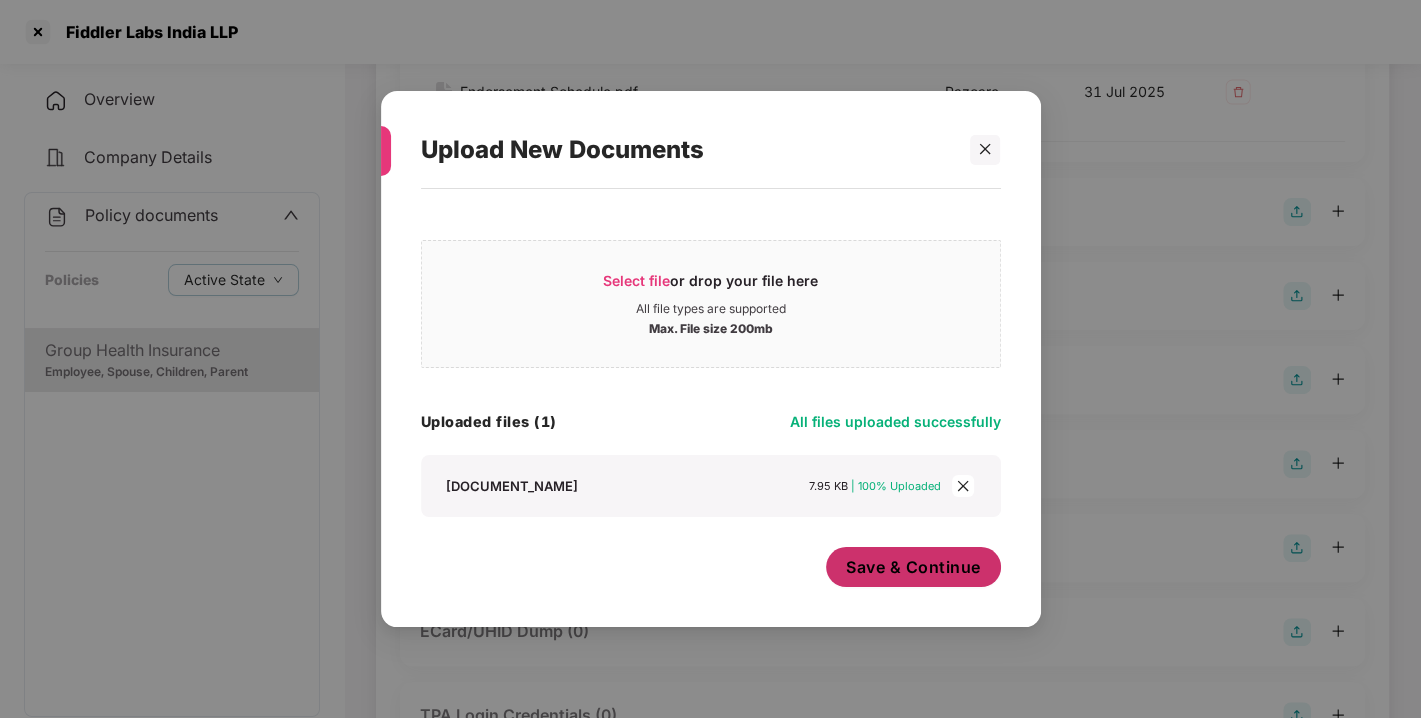 click on "Save & Continue" at bounding box center [913, 567] 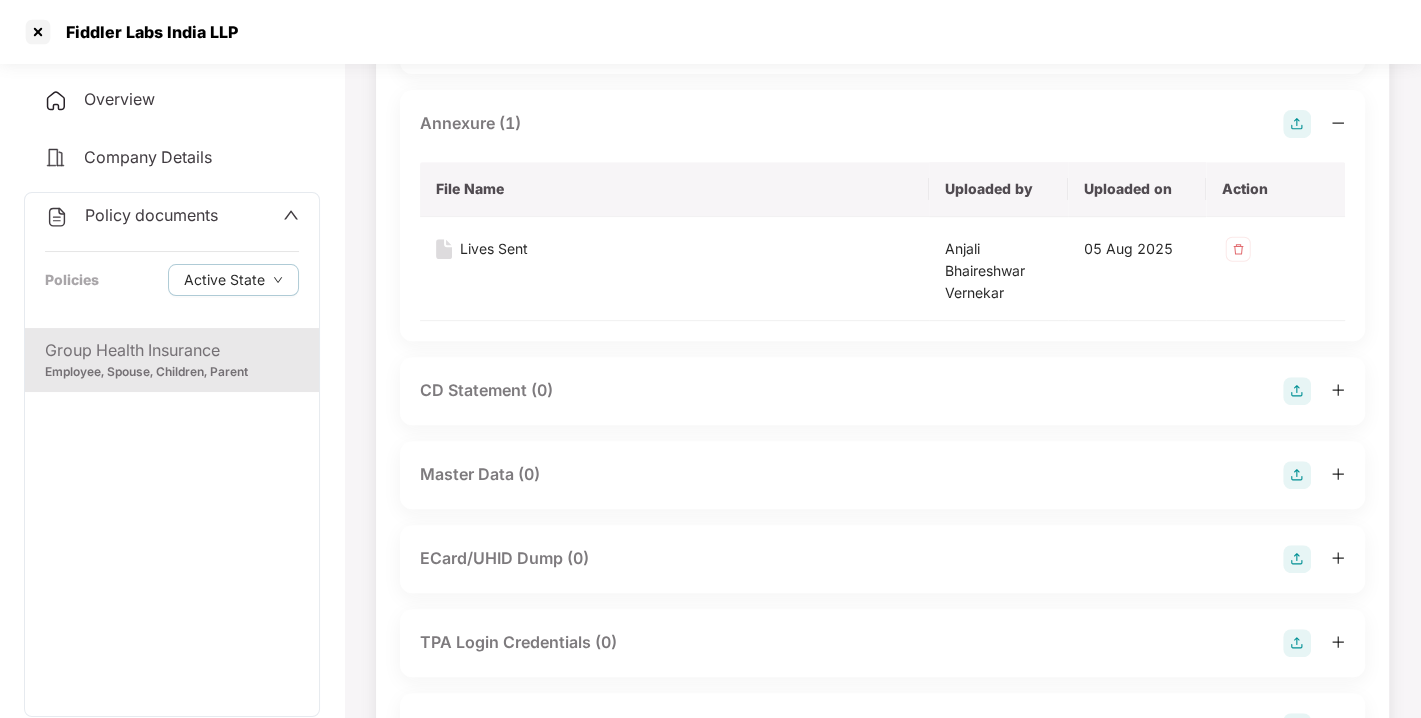 scroll, scrollTop: 550, scrollLeft: 0, axis: vertical 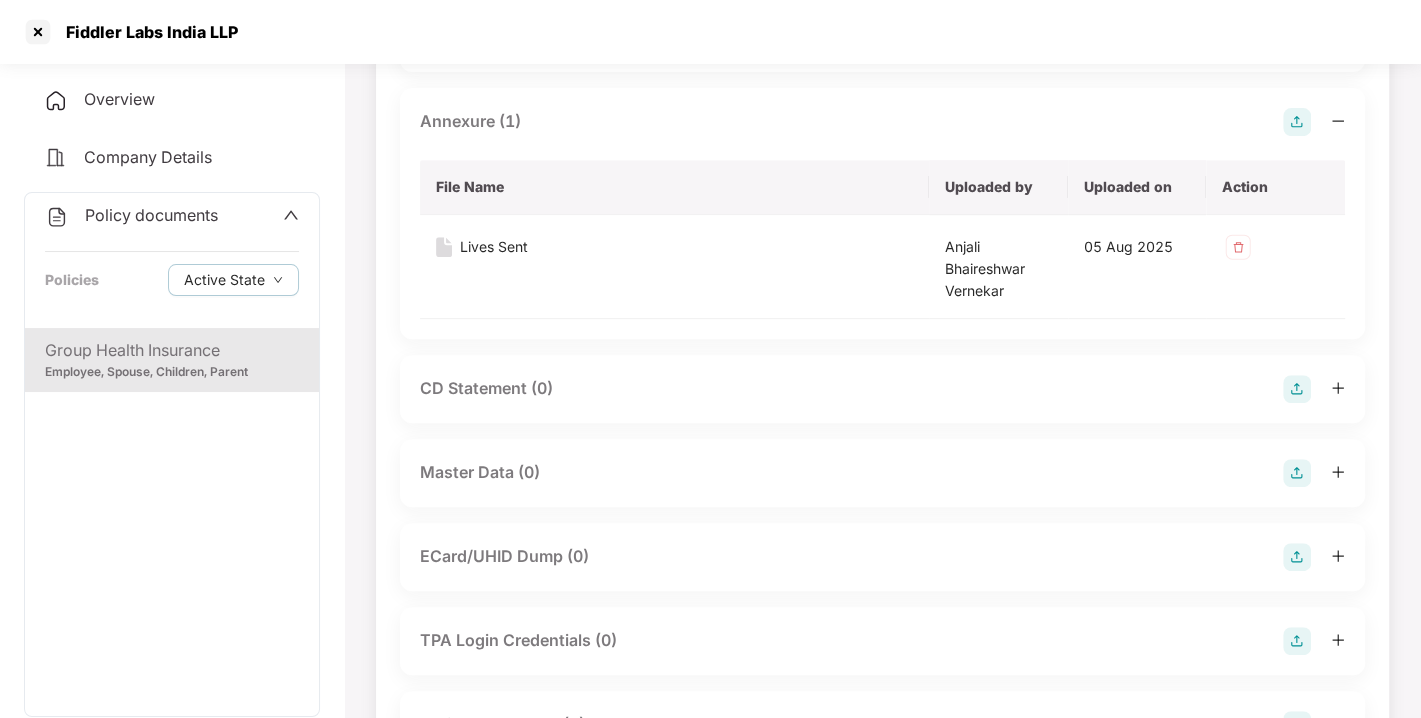 click at bounding box center [1297, 473] 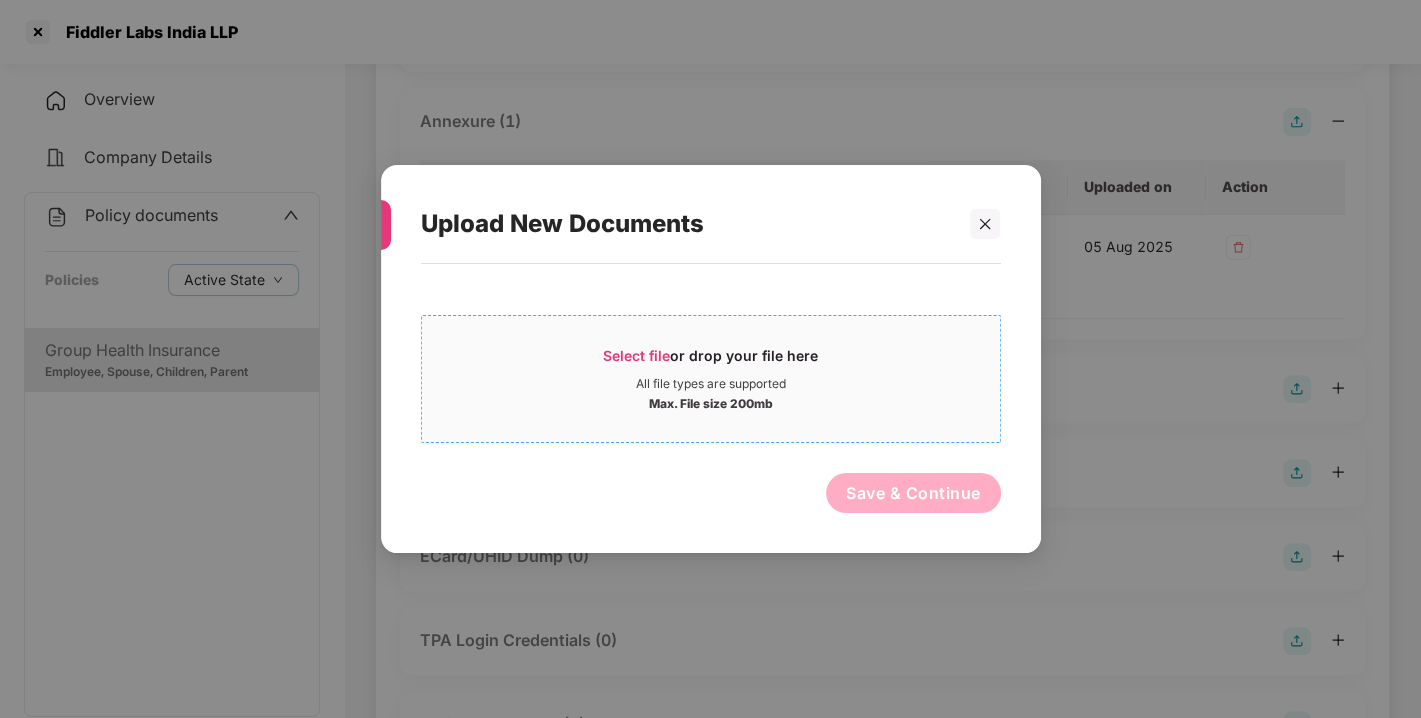 click on "Select file" at bounding box center (636, 355) 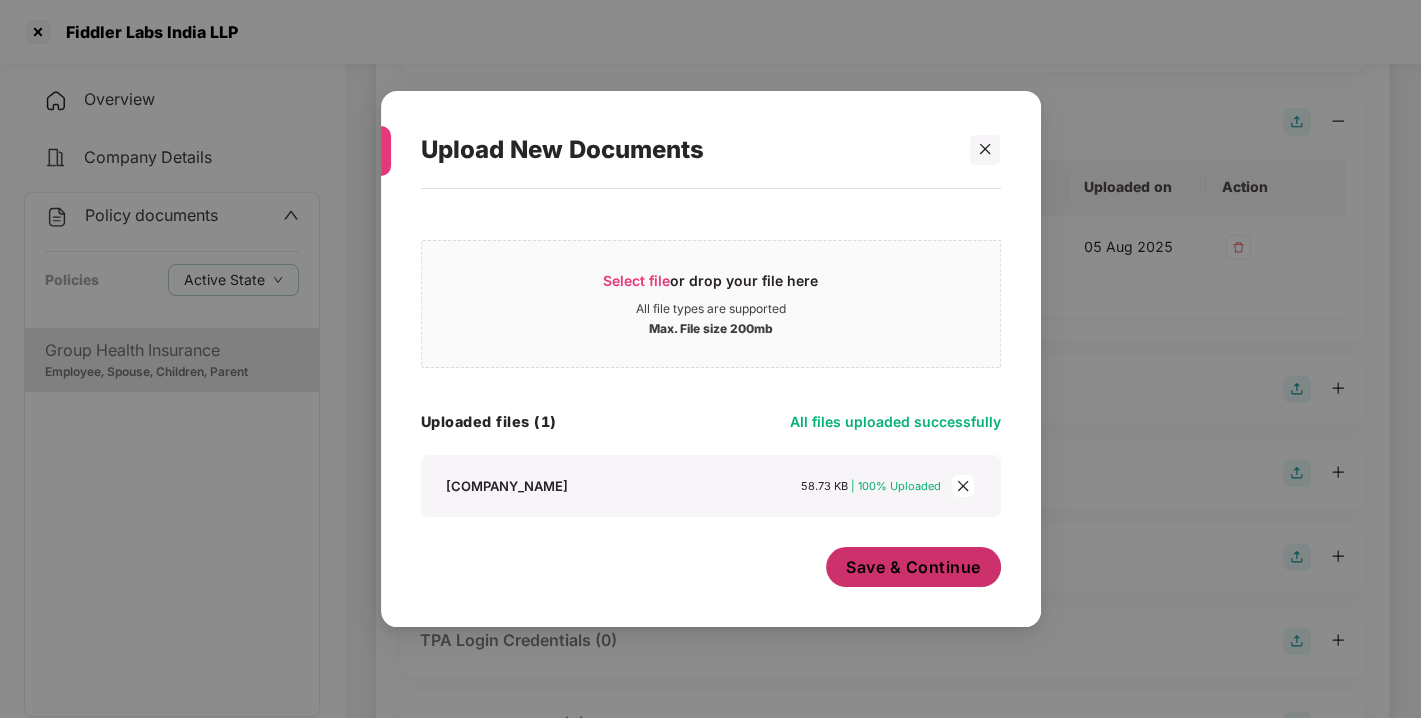 click on "Save & Continue" at bounding box center (913, 567) 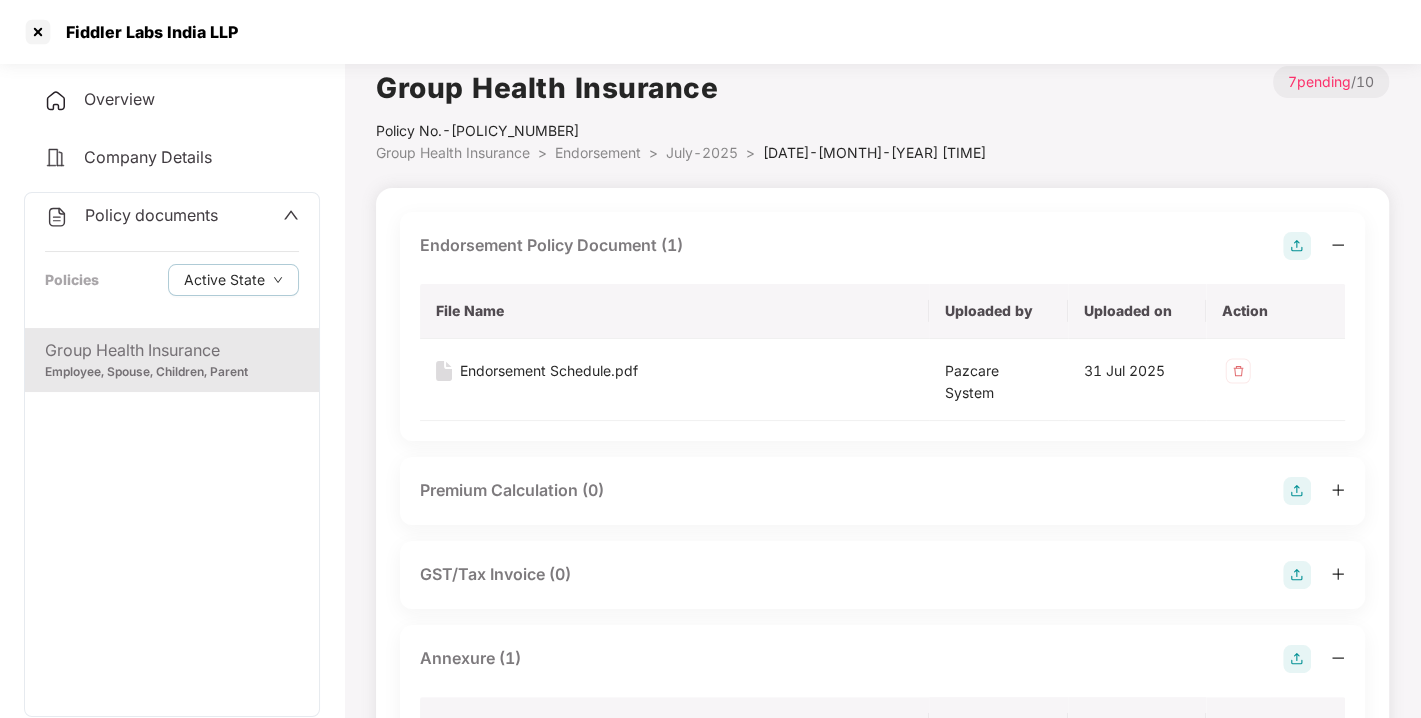 scroll, scrollTop: 0, scrollLeft: 0, axis: both 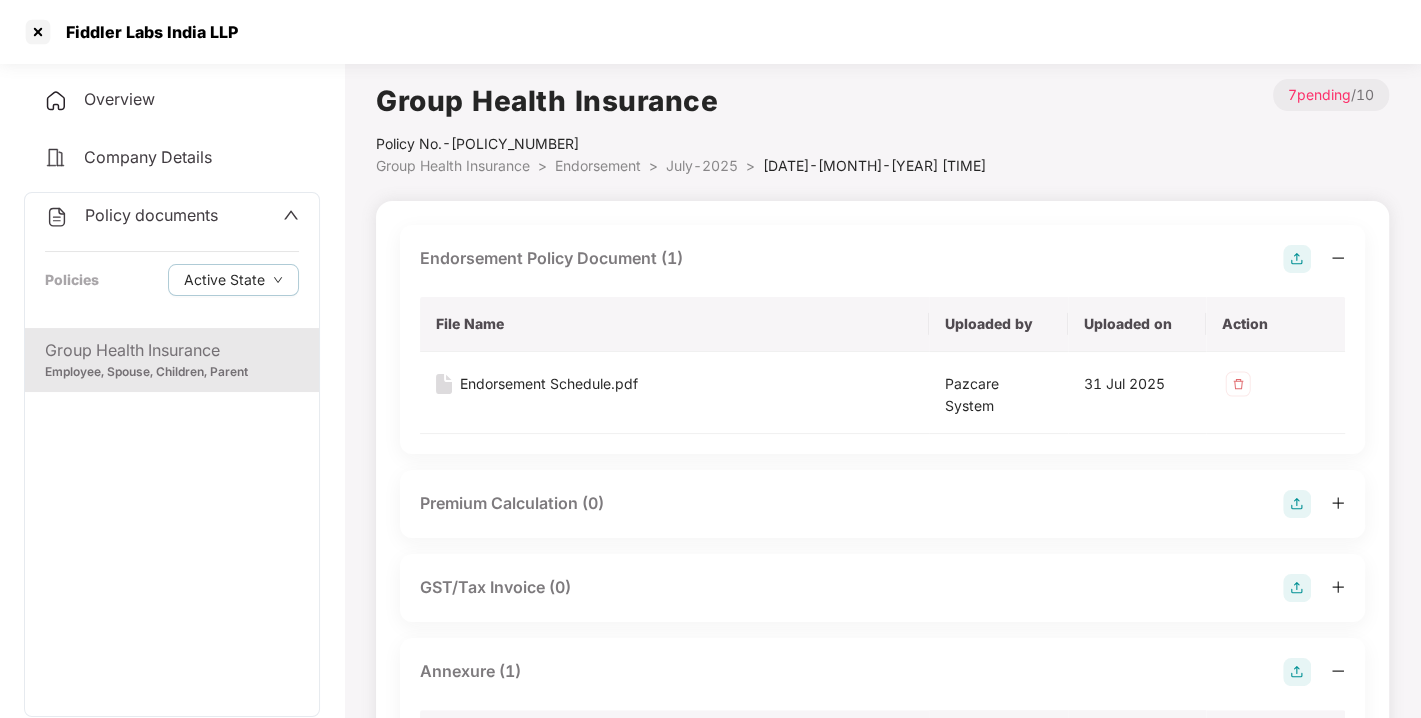 click on "Endorsement" at bounding box center (598, 165) 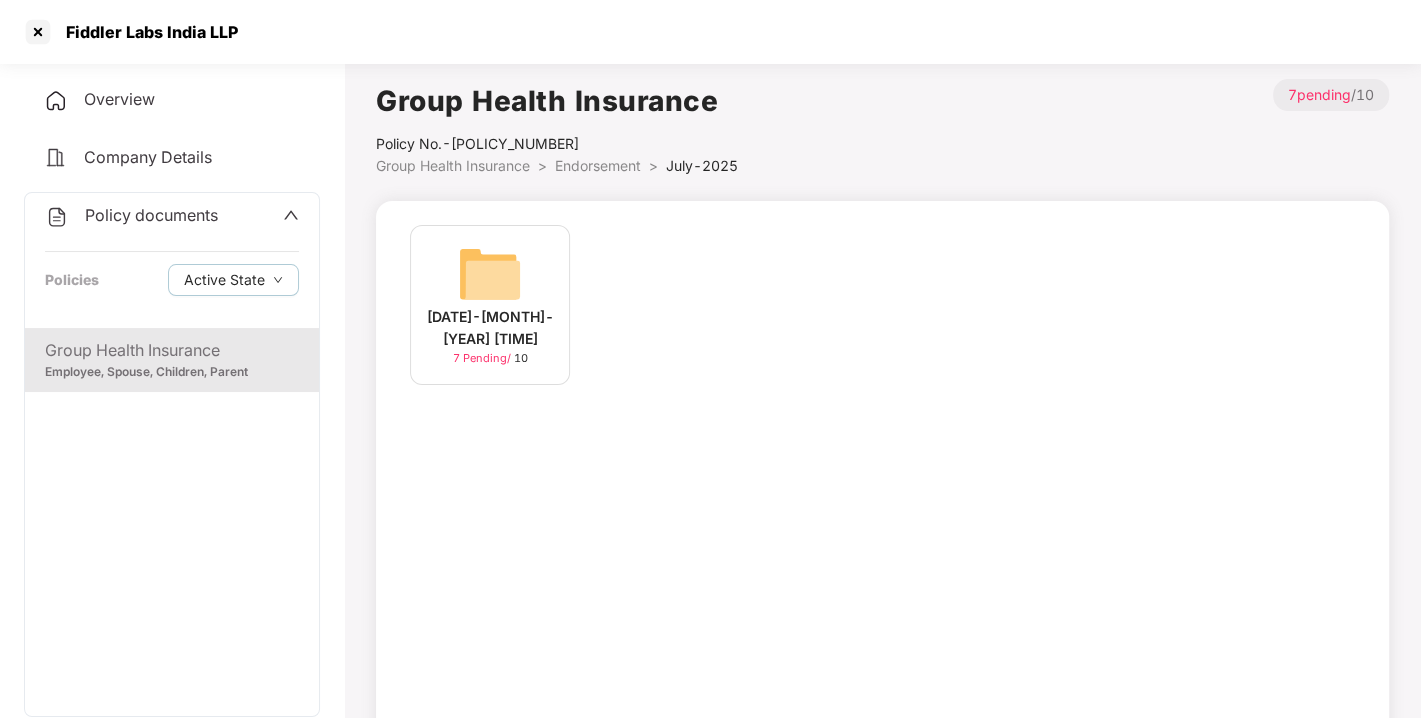click on "Endorsement" at bounding box center [598, 165] 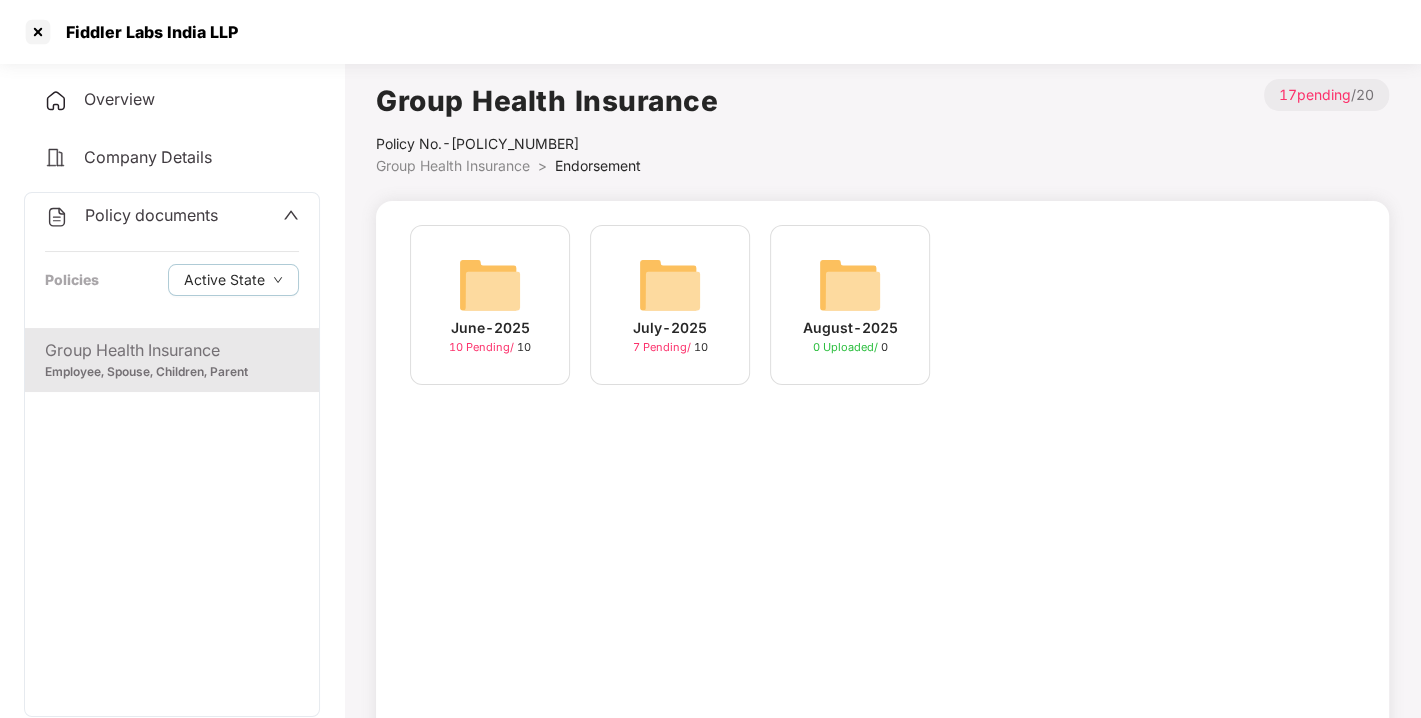 click on "Endorsement >" at bounding box center (598, 166) 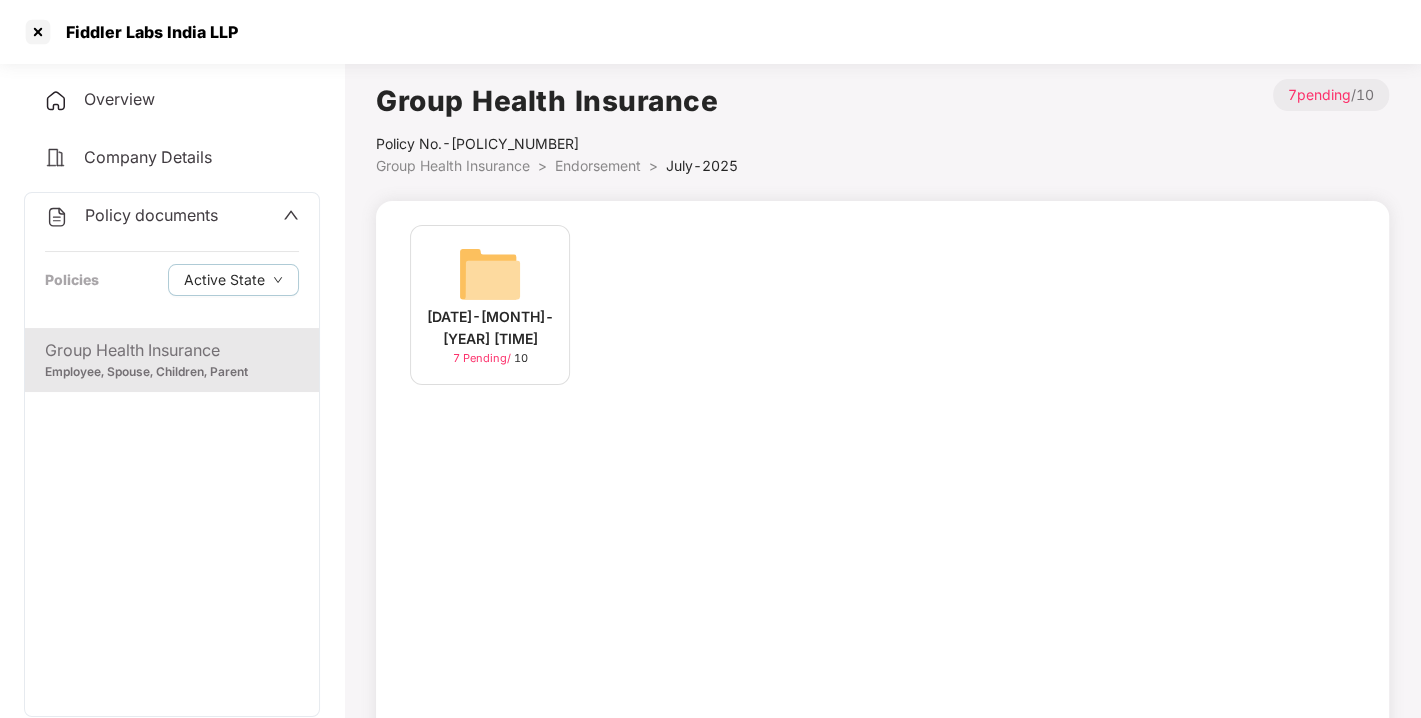 click on "31-Jul-2025 12:38:35 7 Pending  /     10" at bounding box center [882, 476] 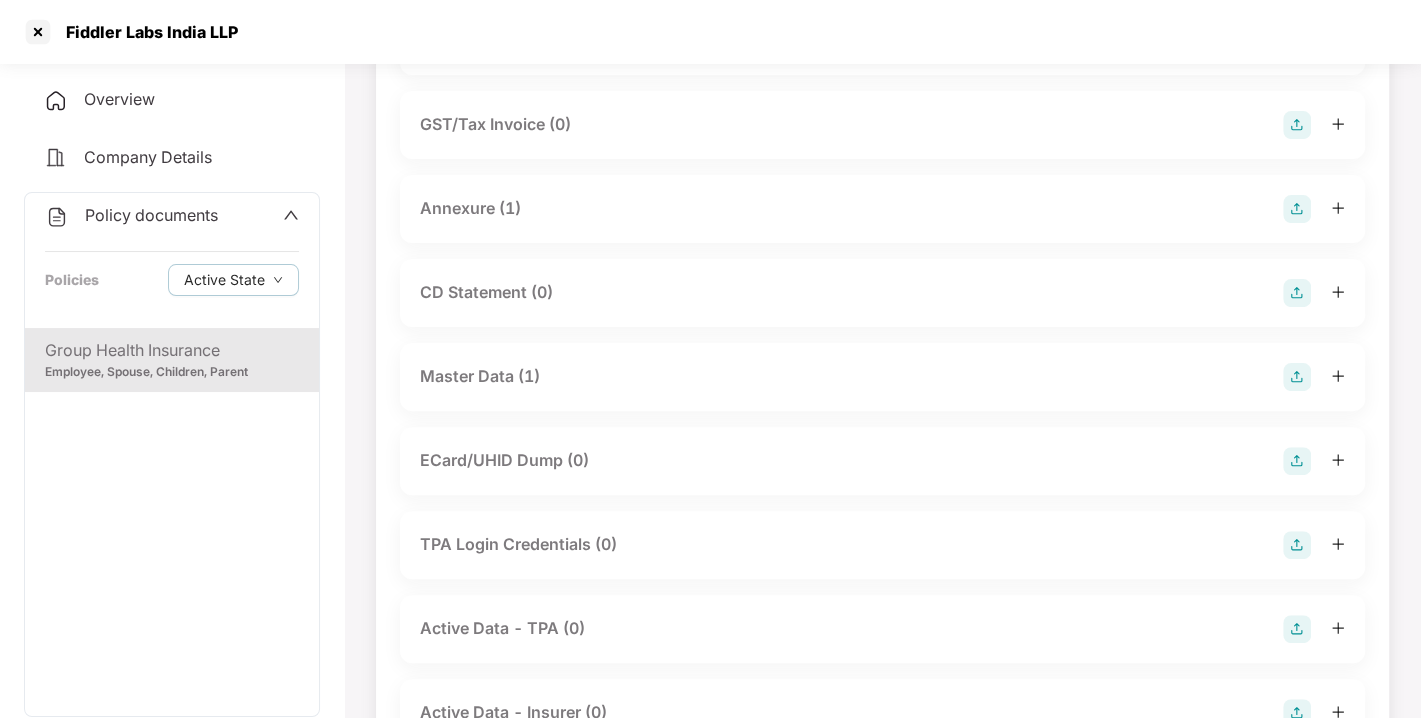 scroll, scrollTop: 0, scrollLeft: 0, axis: both 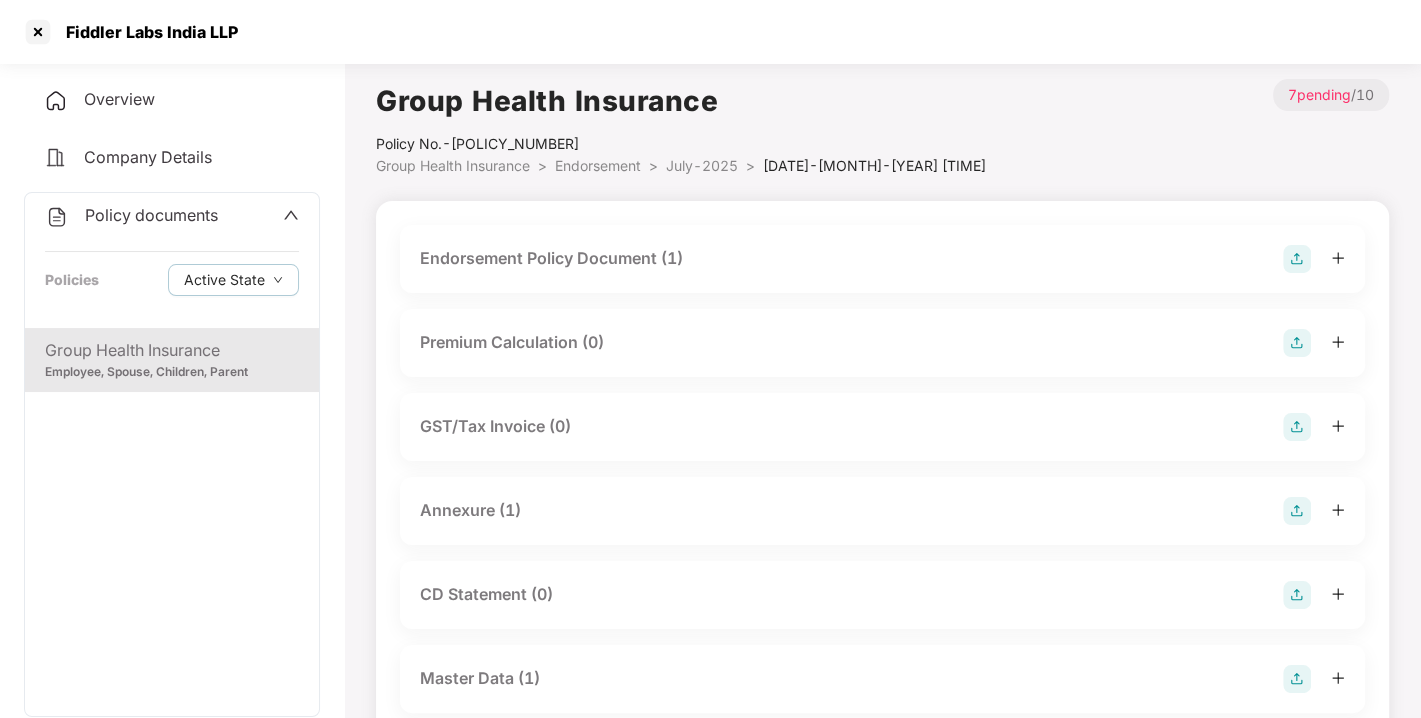 click on "Endorsement" at bounding box center (598, 165) 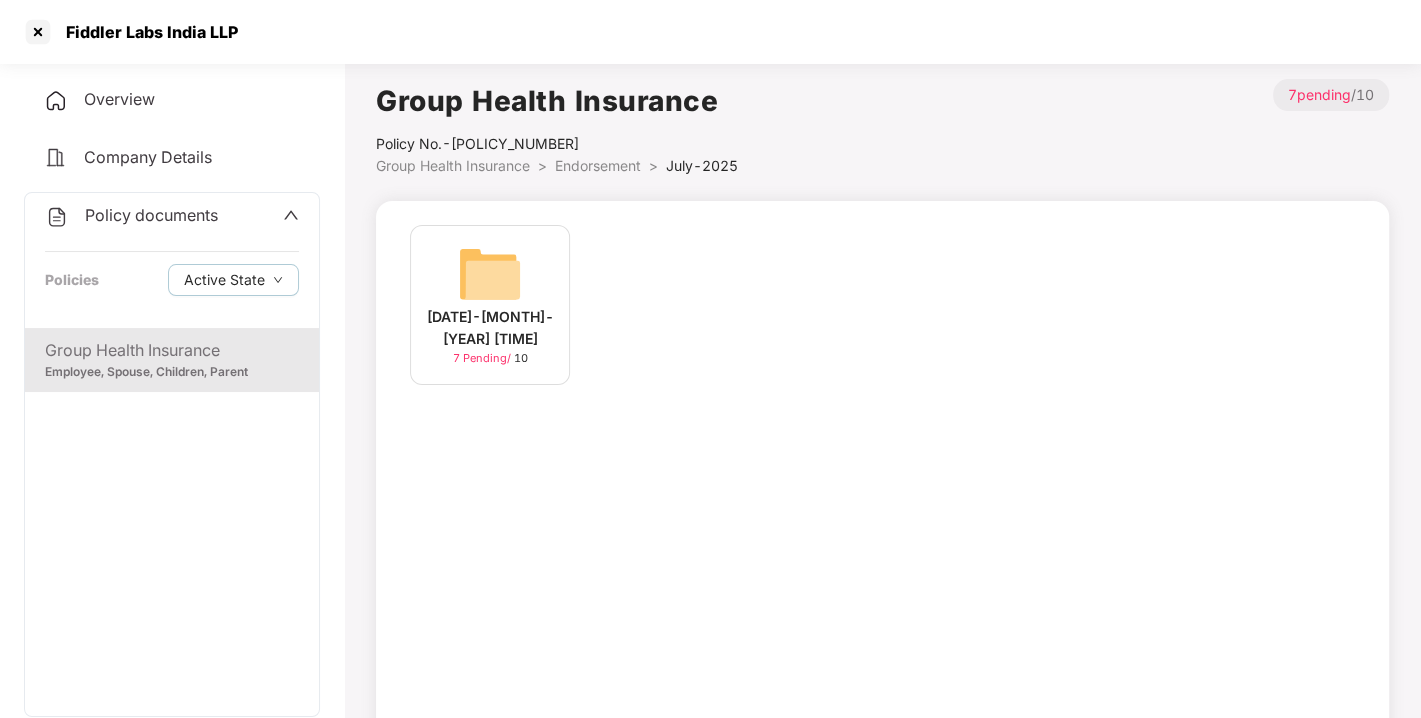 click at bounding box center [490, 274] 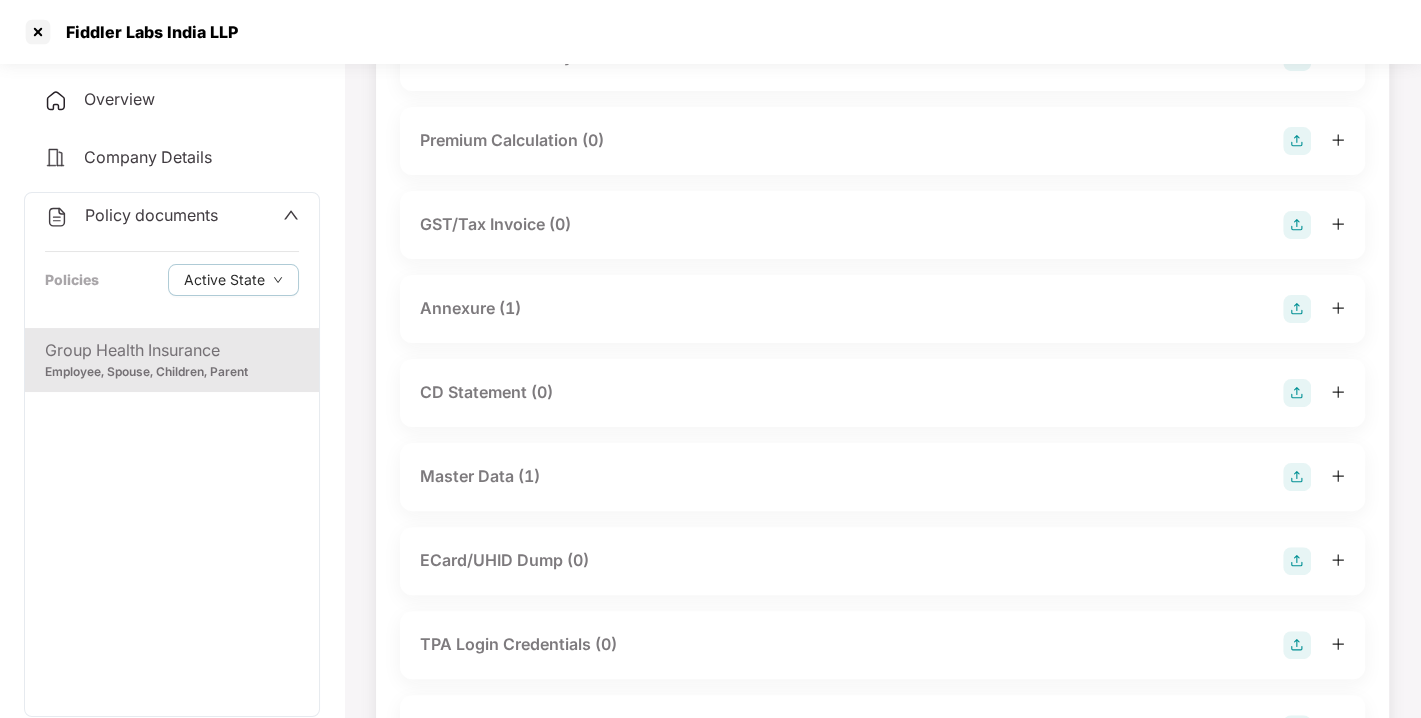 scroll, scrollTop: 0, scrollLeft: 0, axis: both 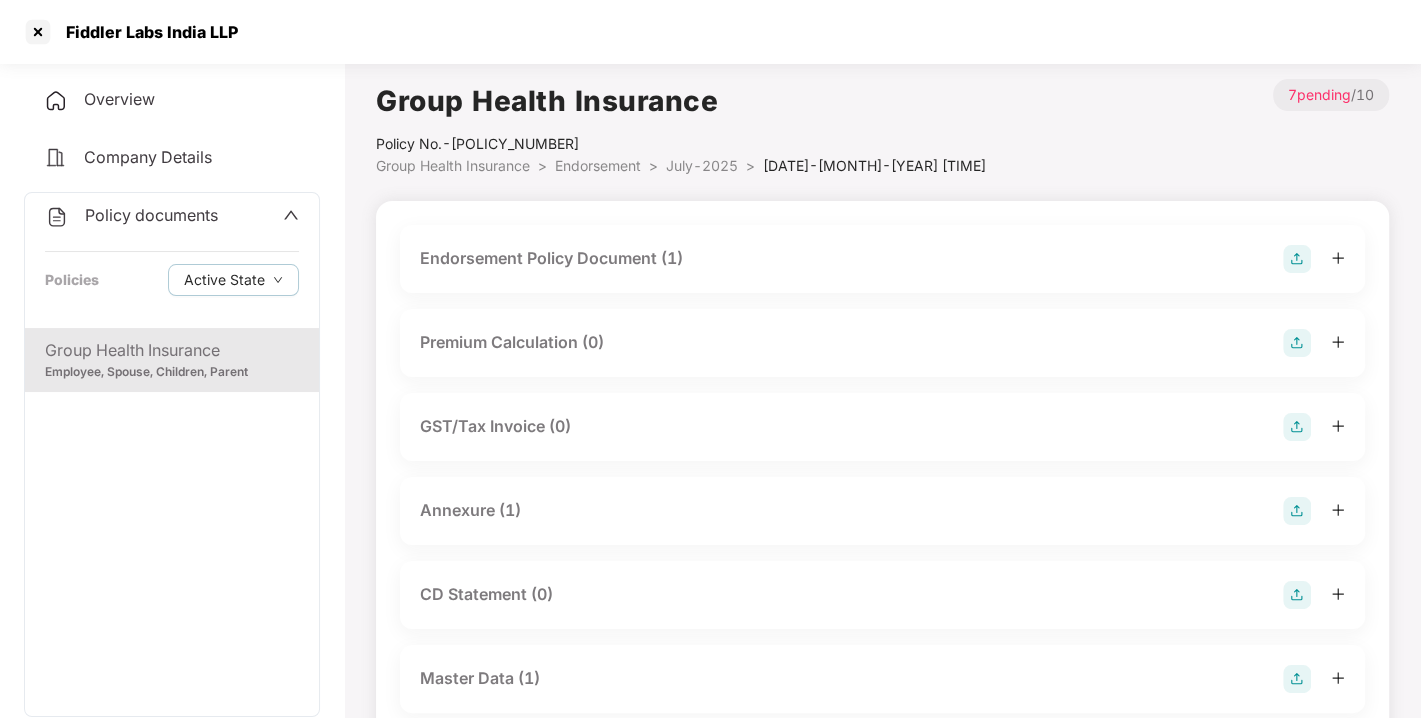 click on "Endorsement" at bounding box center (598, 165) 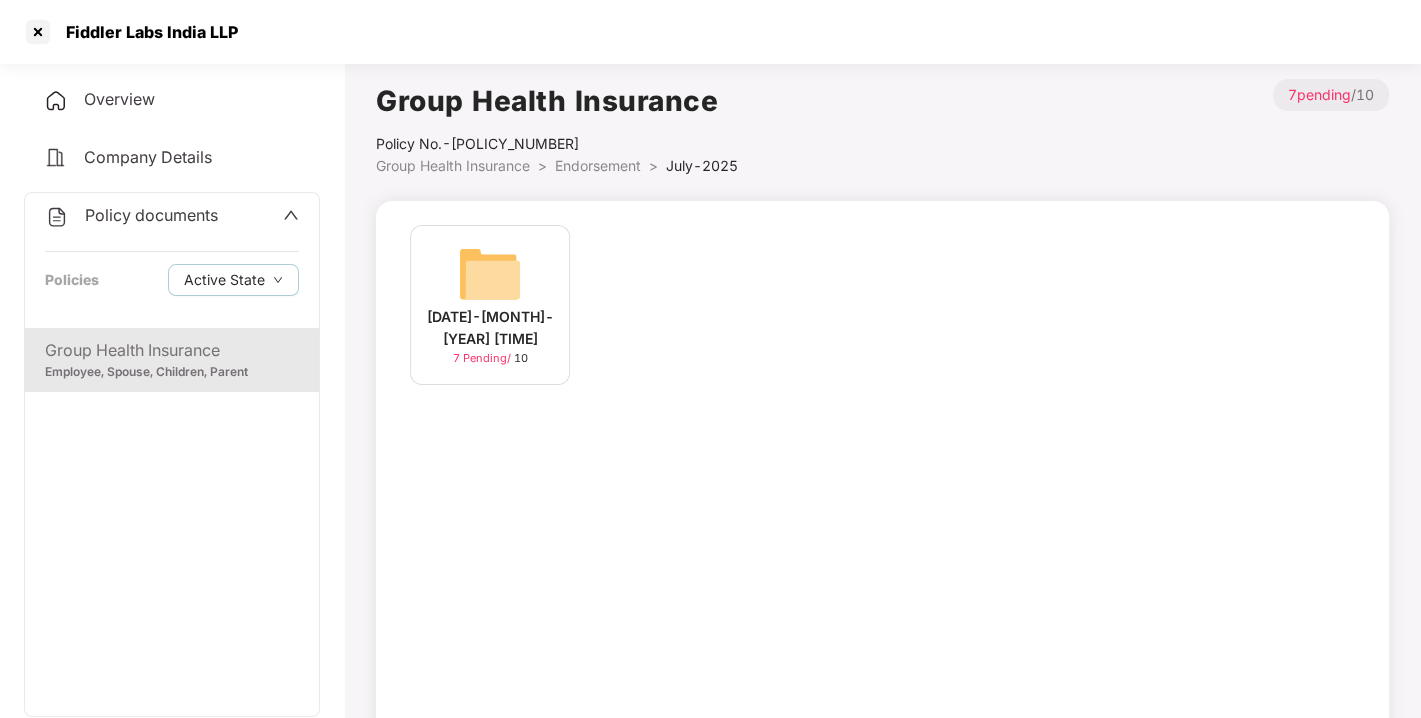 click on "Endorsement" at bounding box center (598, 165) 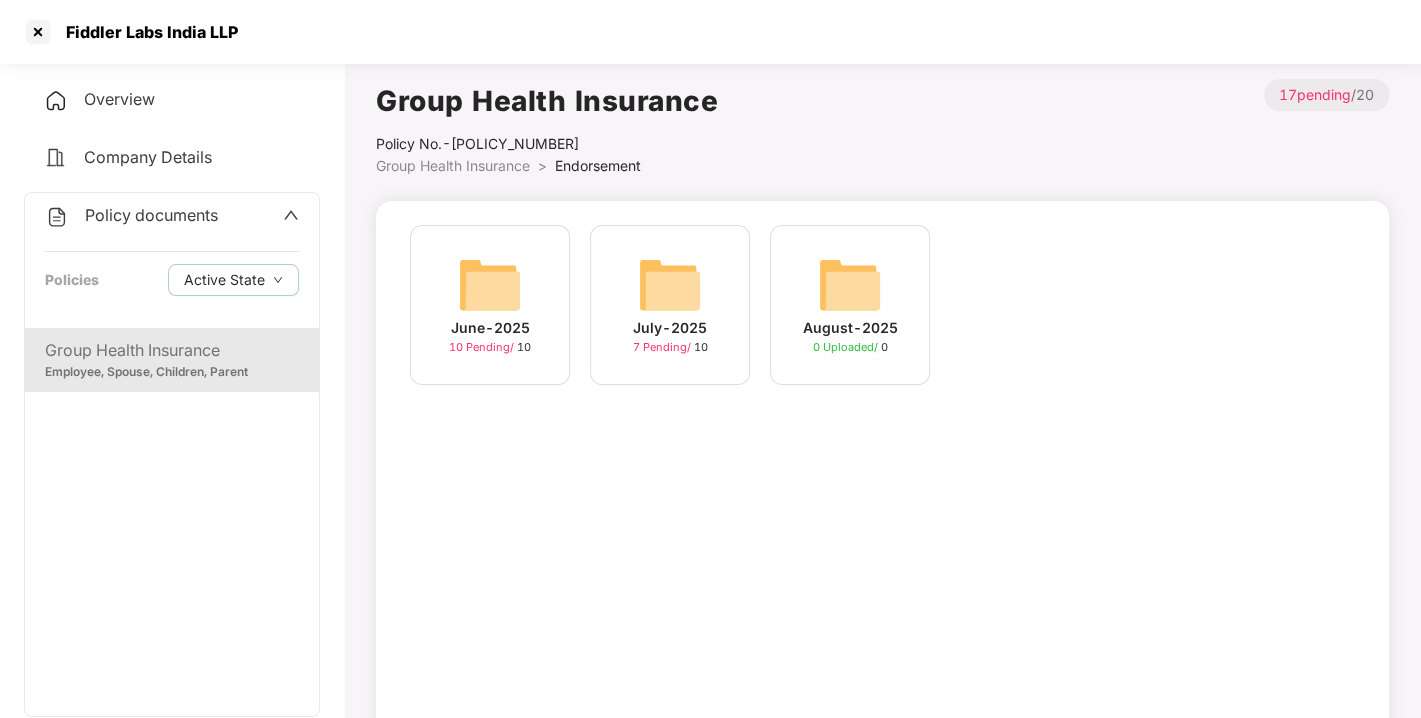 click on "Endorsement" at bounding box center (598, 165) 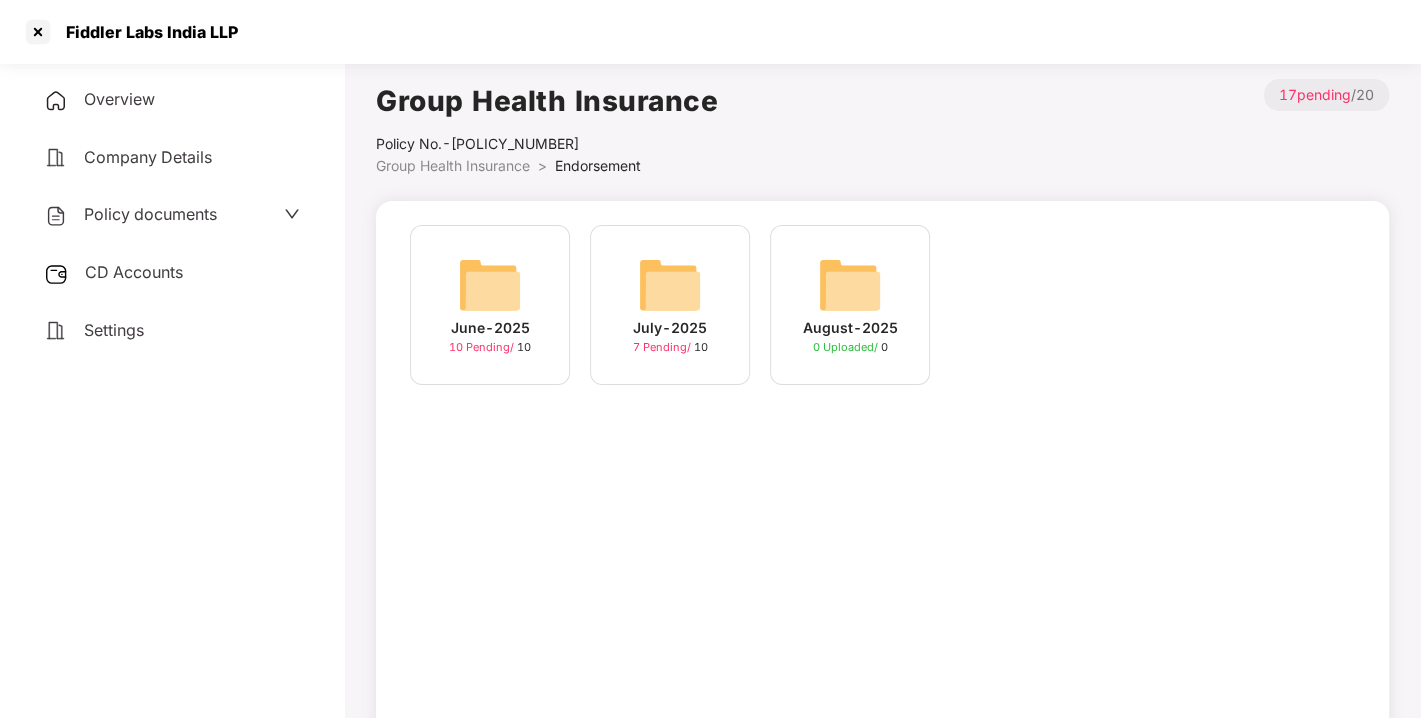 click on "CD Accounts" at bounding box center (172, 273) 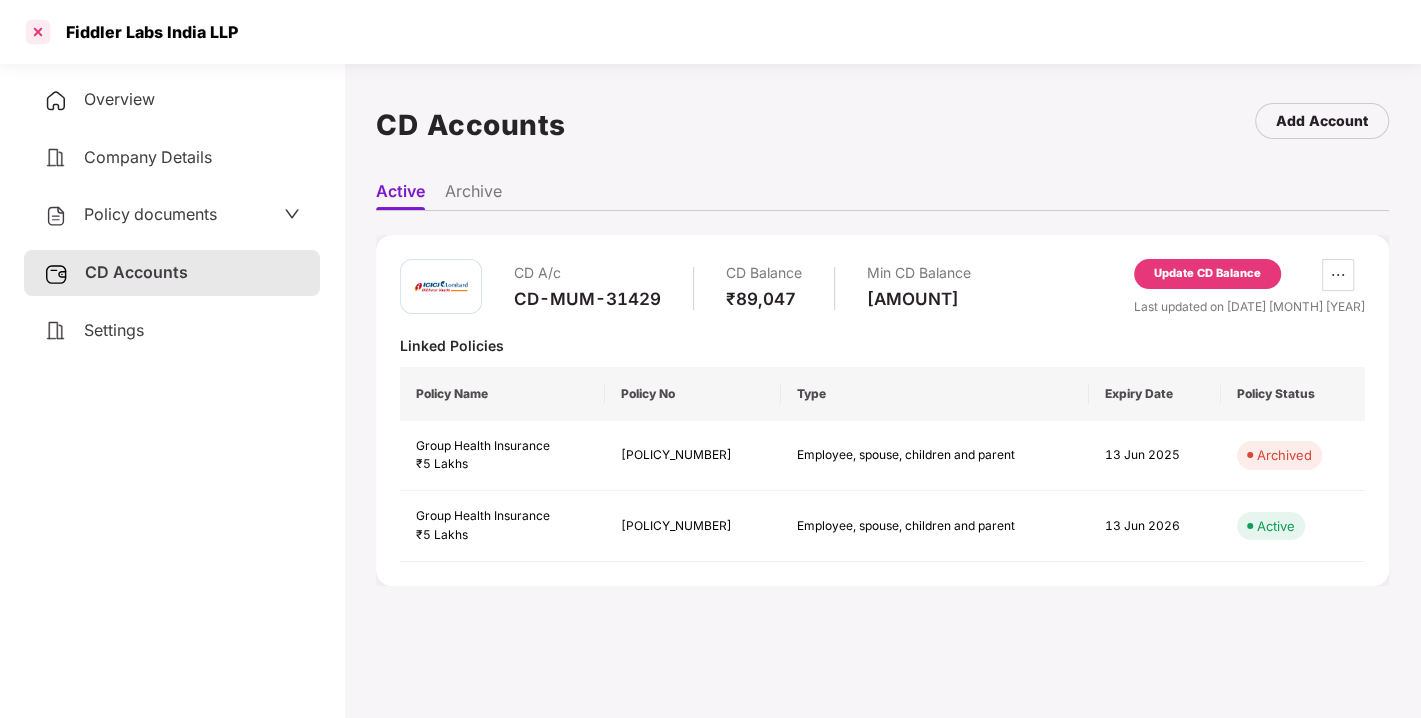 click at bounding box center [38, 32] 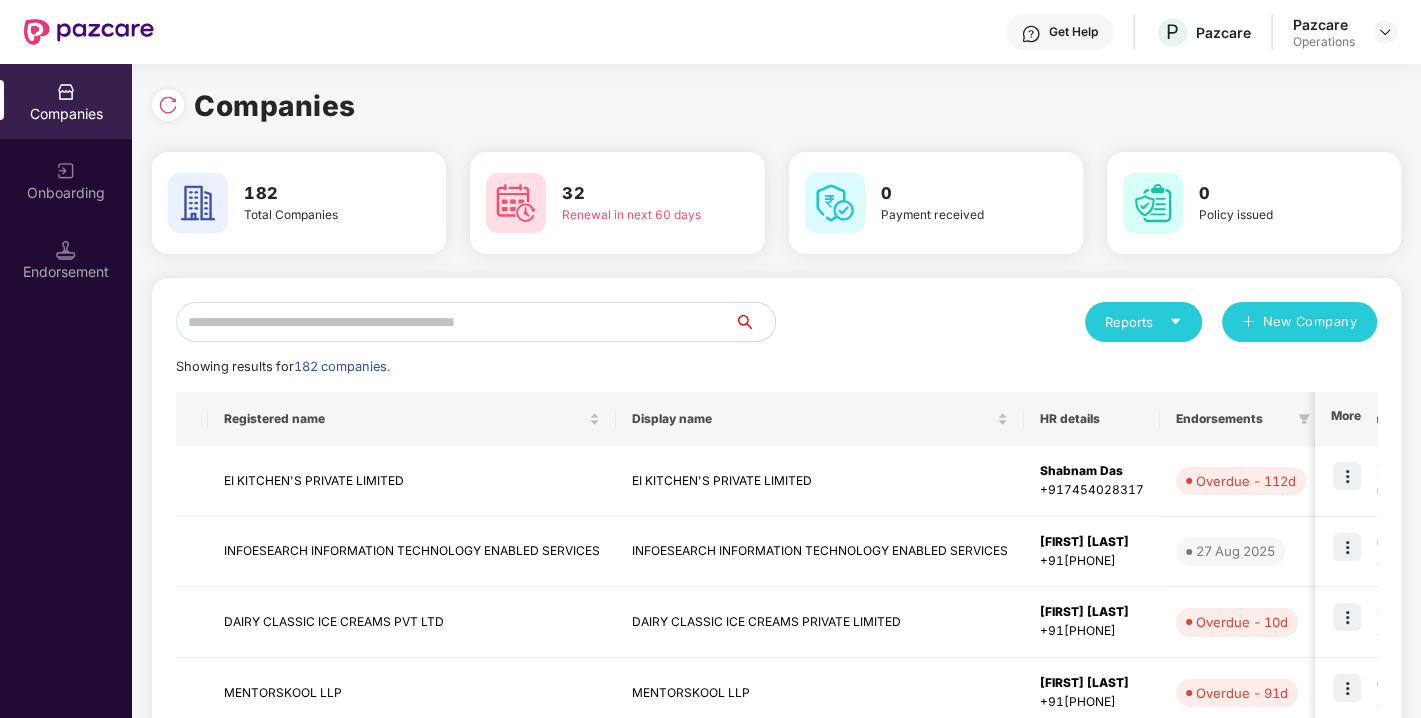click at bounding box center [455, 322] 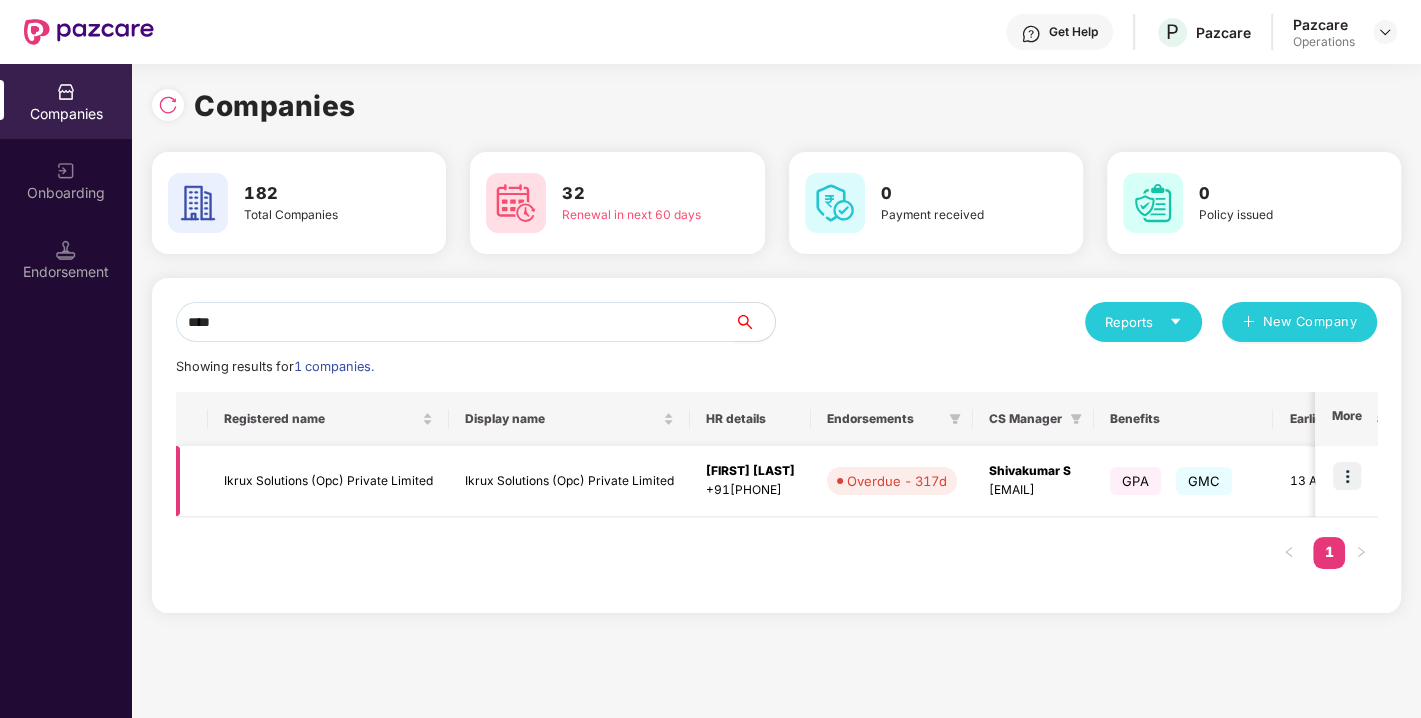 type on "****" 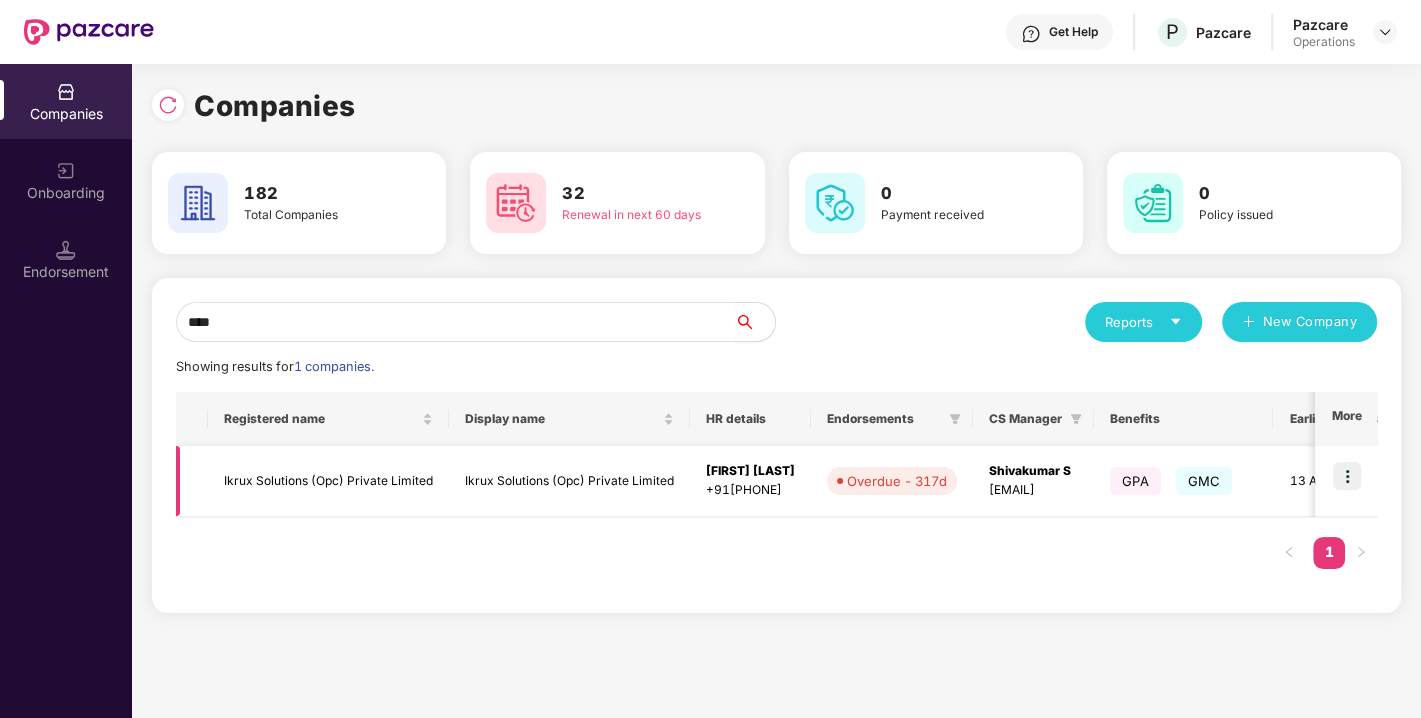 click on "Ikrux Solutions (Opc) Private Limited" at bounding box center [328, 481] 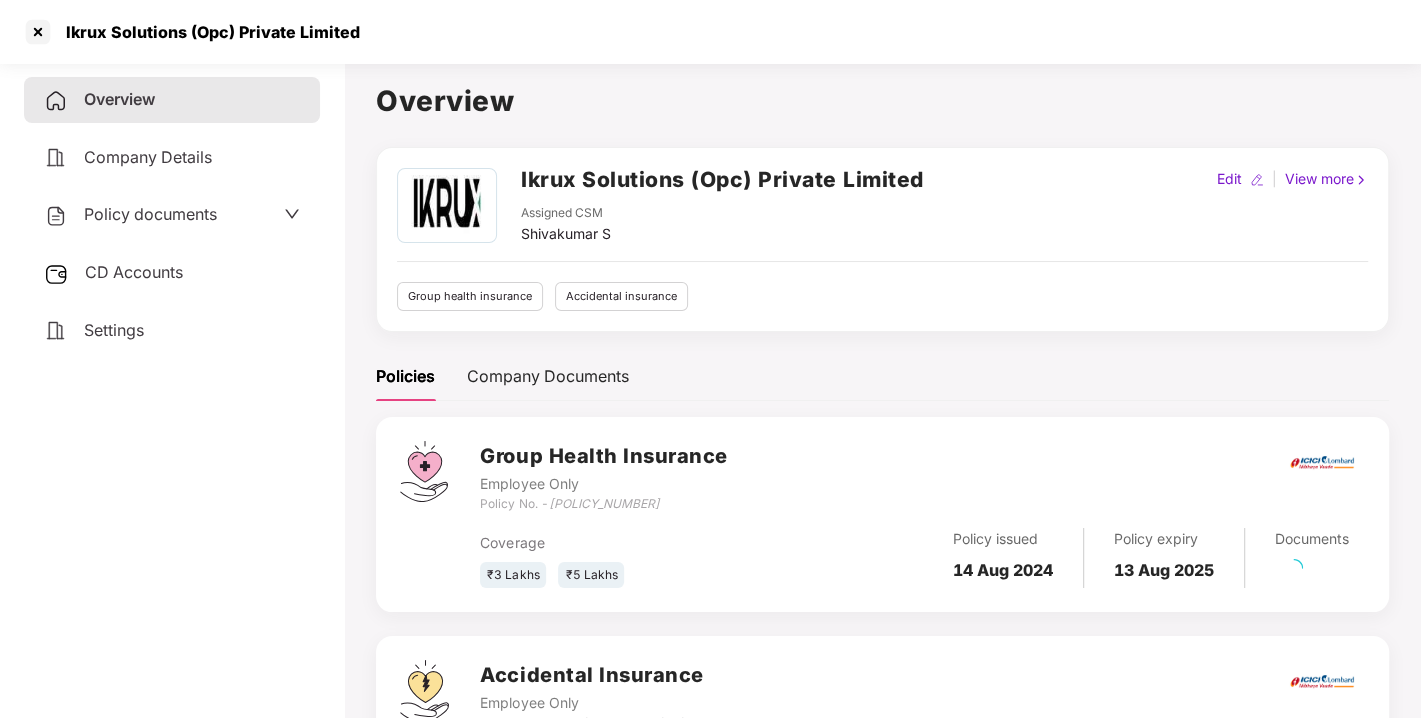 click on "Policy documents" at bounding box center (150, 214) 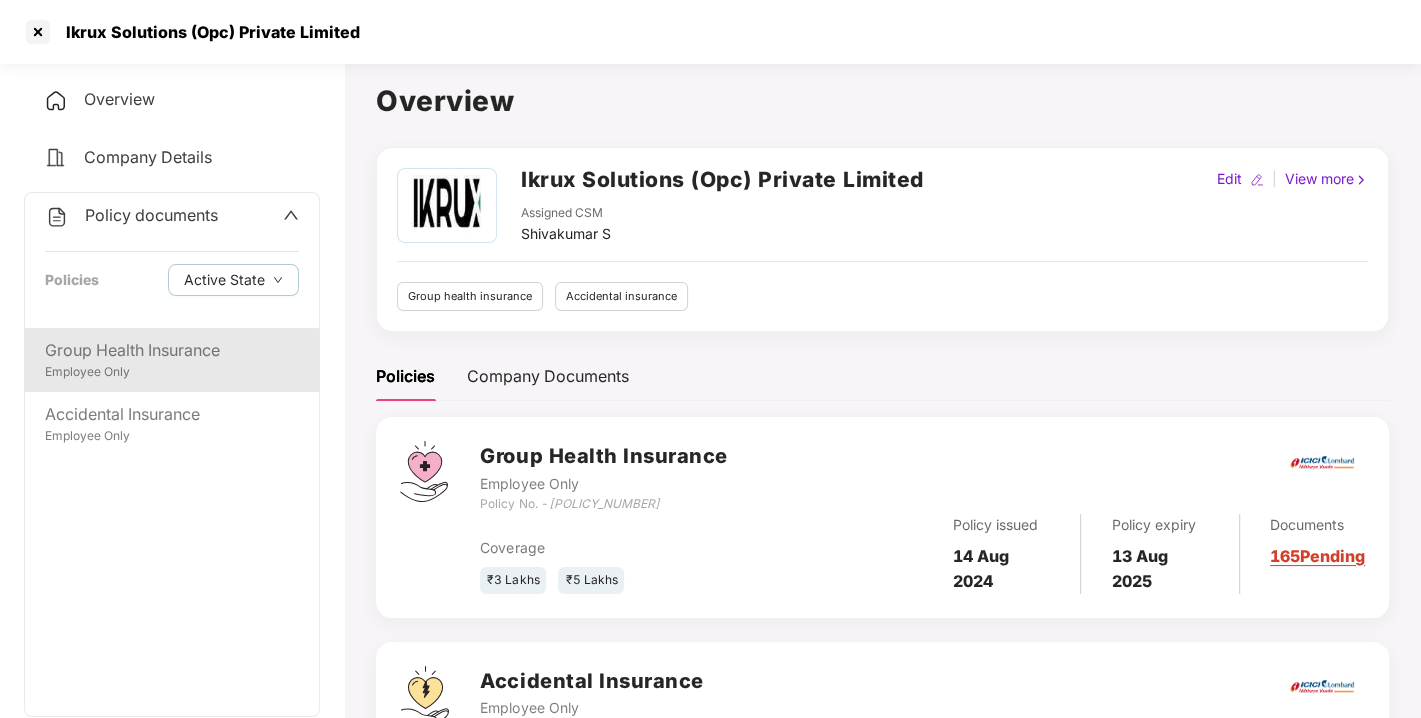 click on "Group Health Insurance" at bounding box center (172, 350) 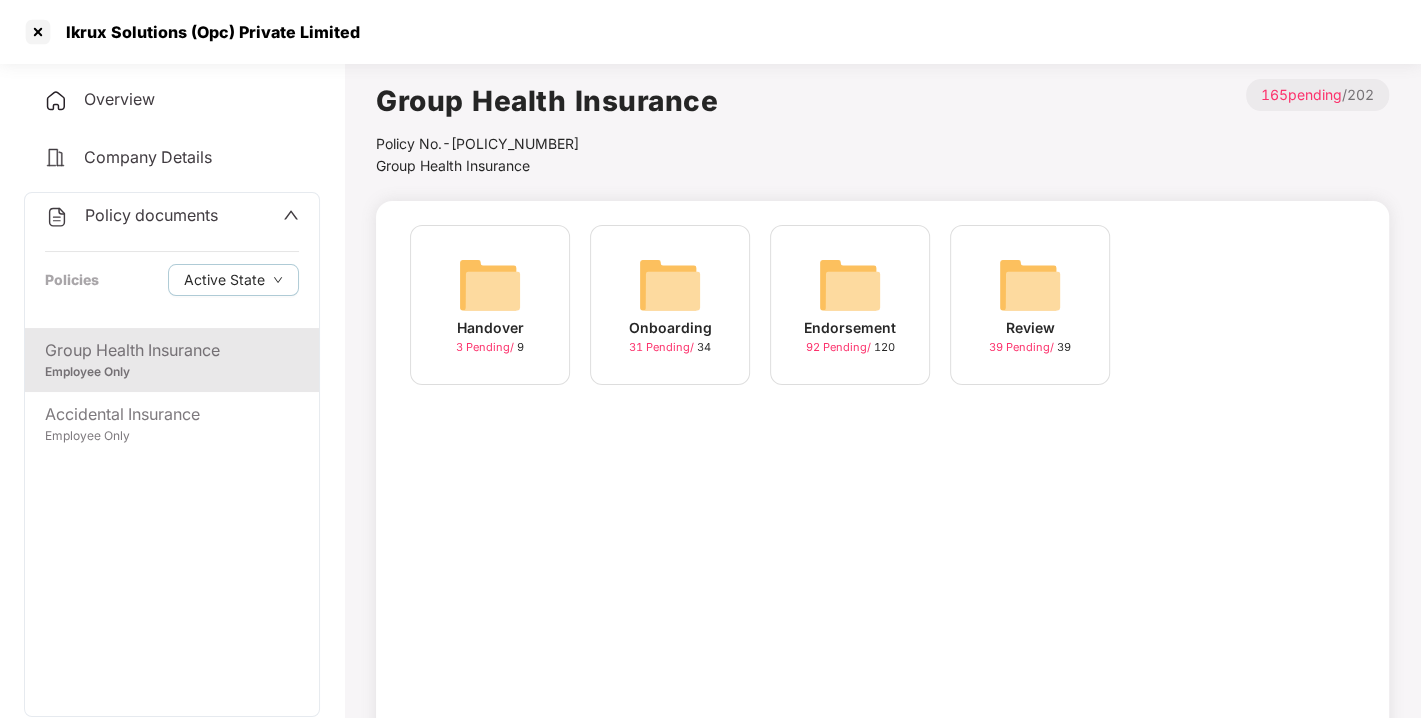 click at bounding box center (850, 285) 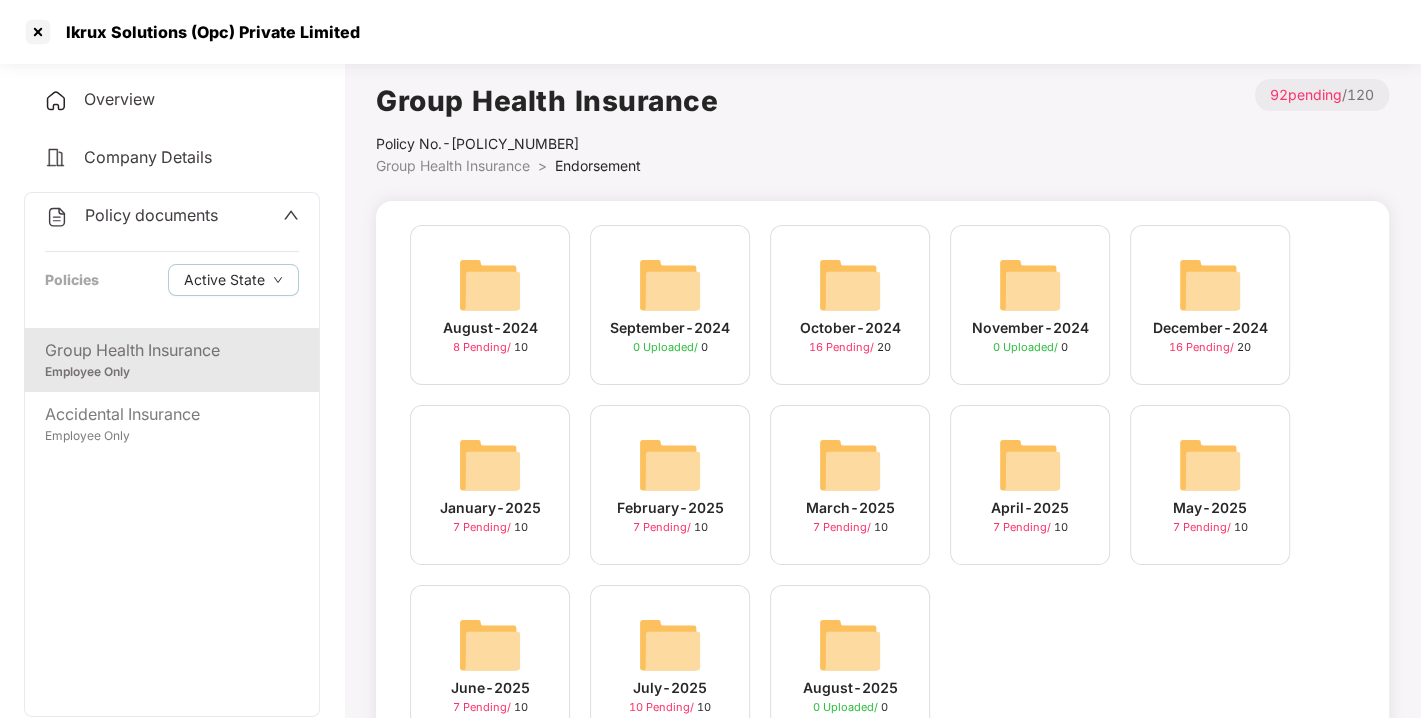 scroll, scrollTop: 94, scrollLeft: 0, axis: vertical 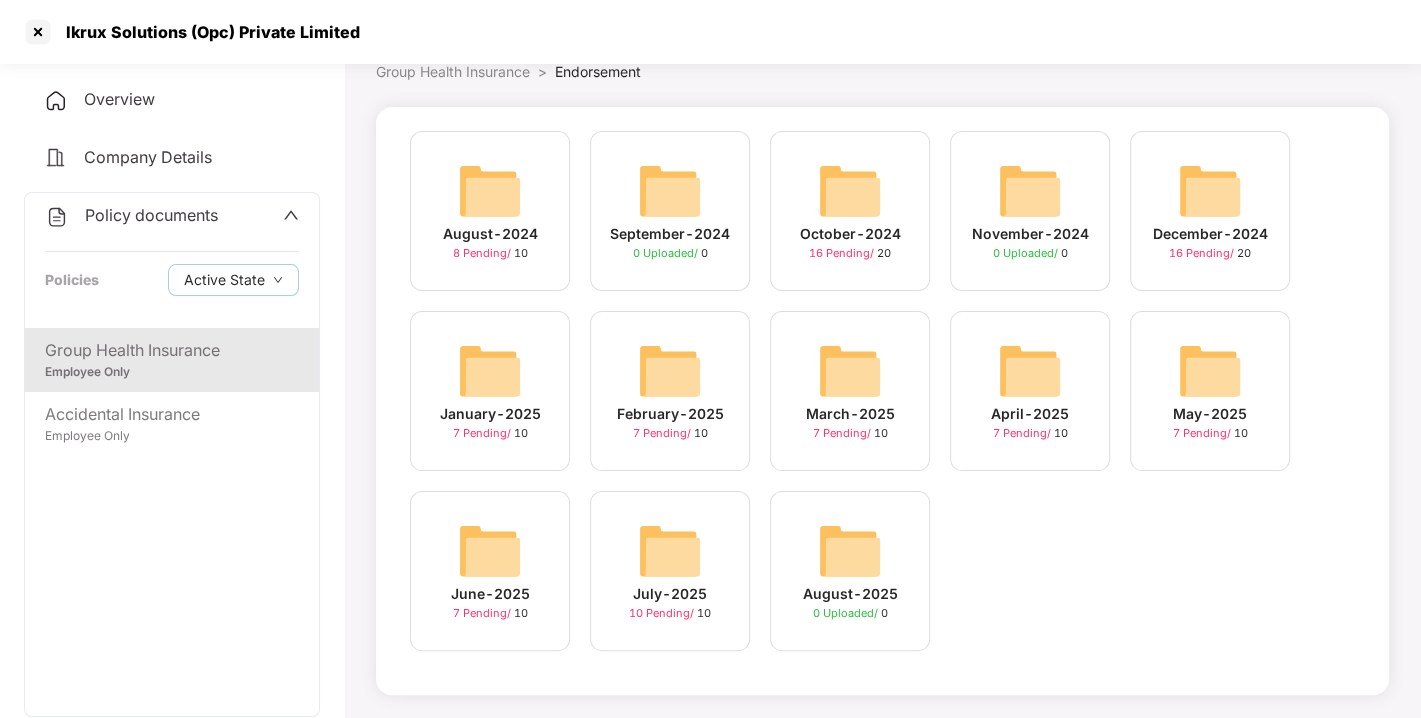 click on "Overview" at bounding box center [119, 99] 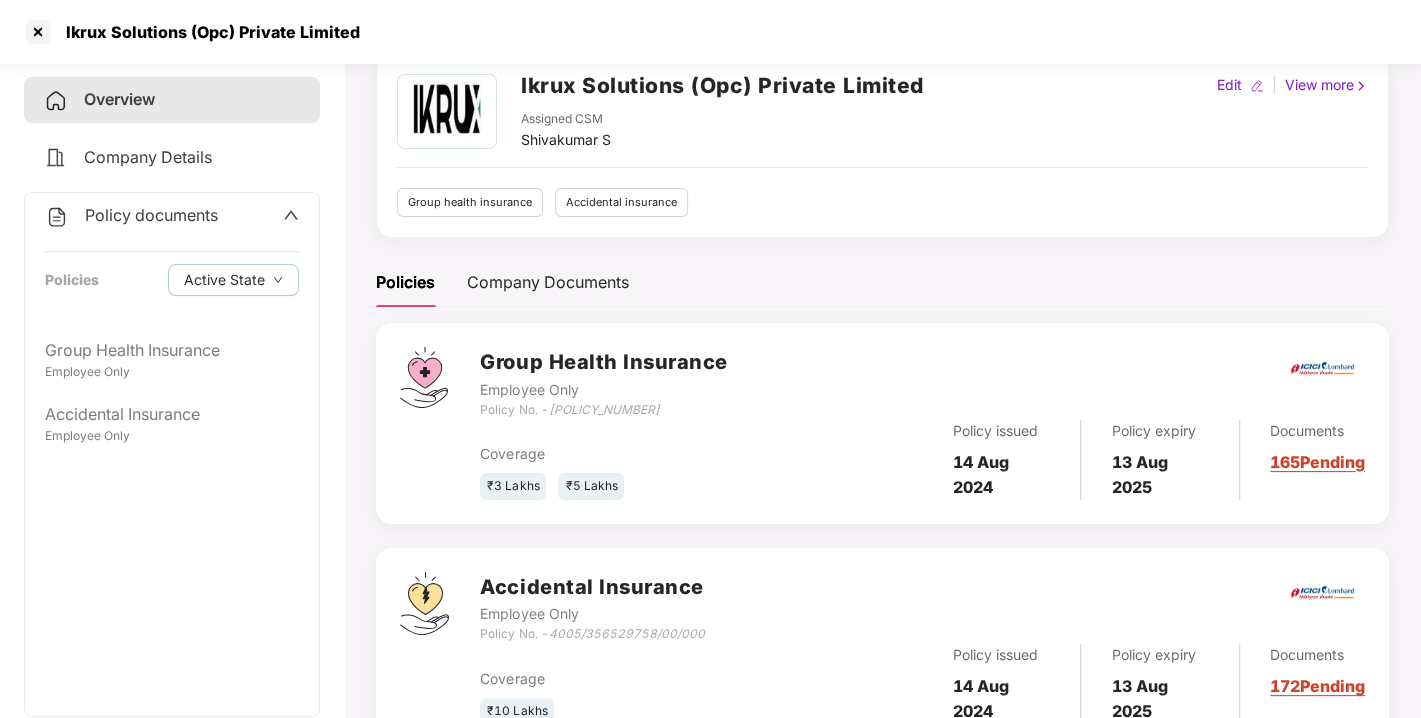 click on "Ikrux Solutions (Opc) Private Limited" at bounding box center [722, 85] 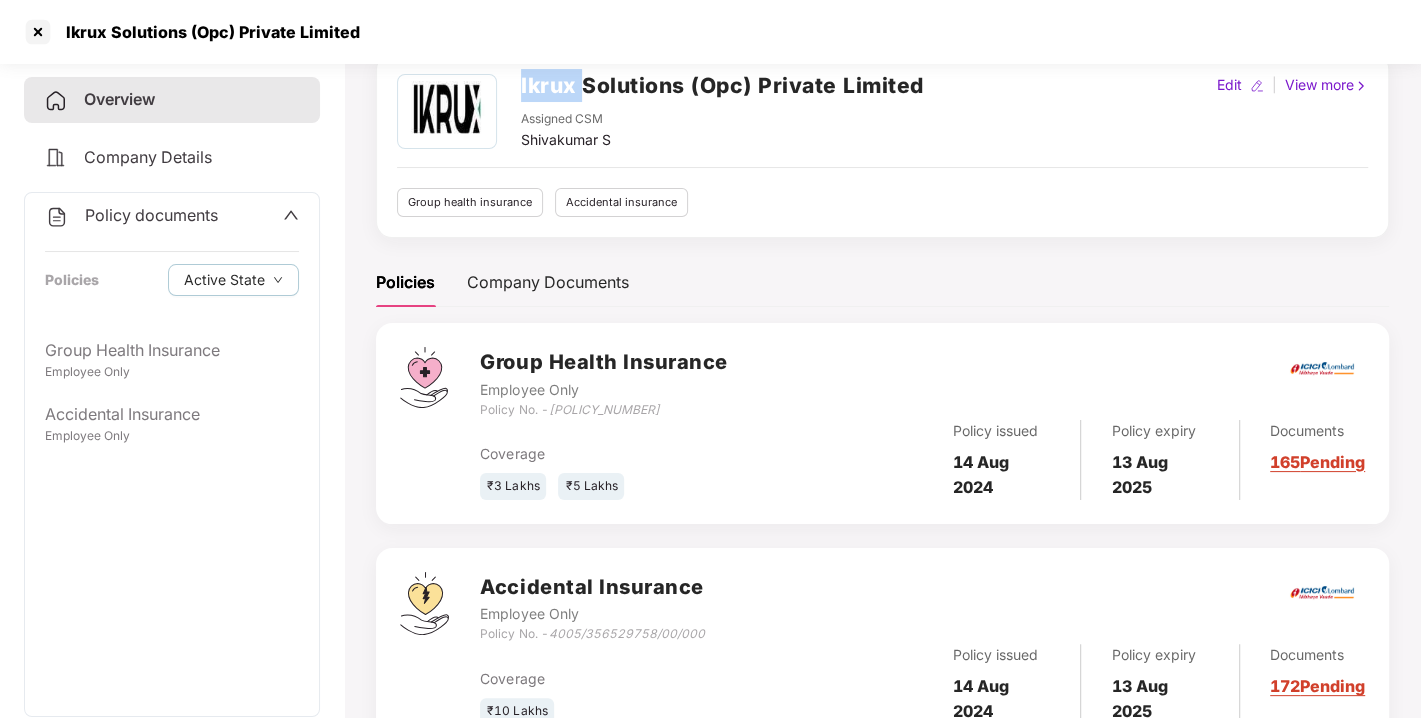 click on "Ikrux Solutions (Opc) Private Limited" at bounding box center (722, 85) 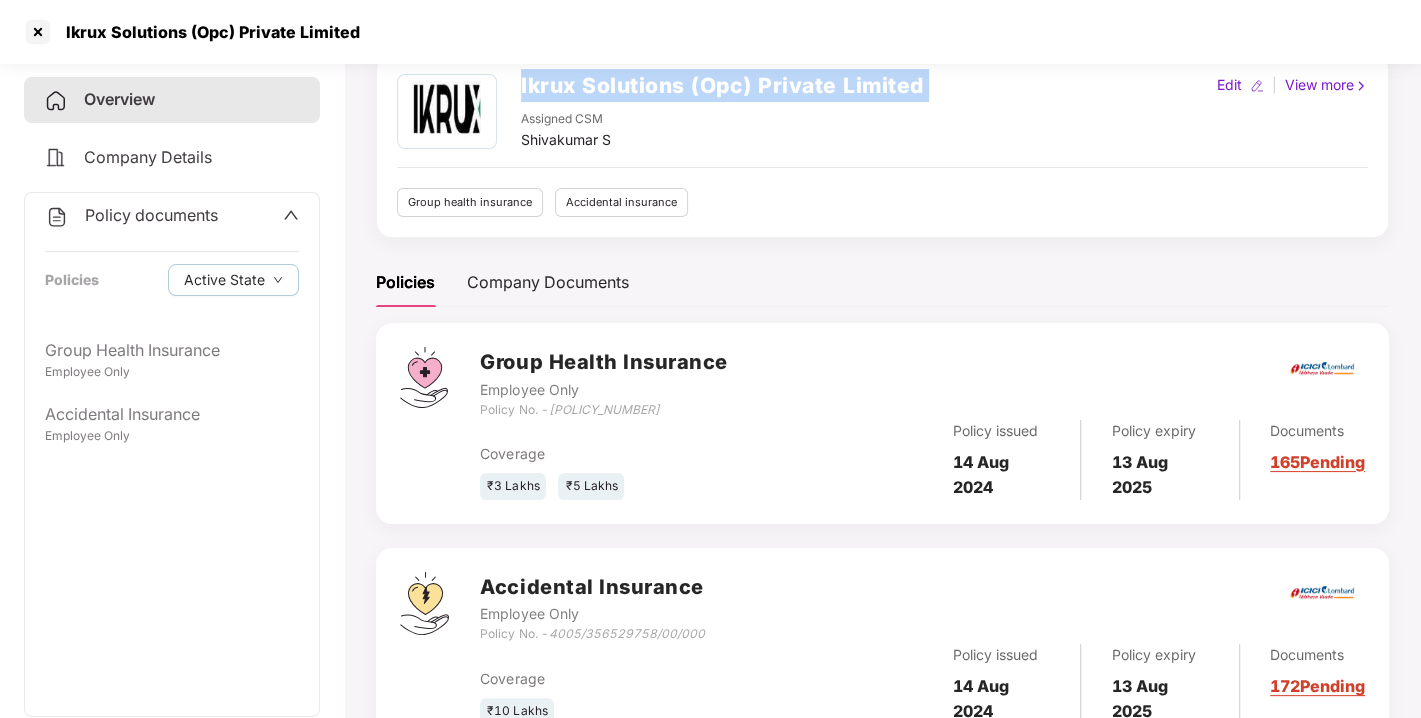 click on "Ikrux Solutions (Opc) Private Limited" at bounding box center [722, 85] 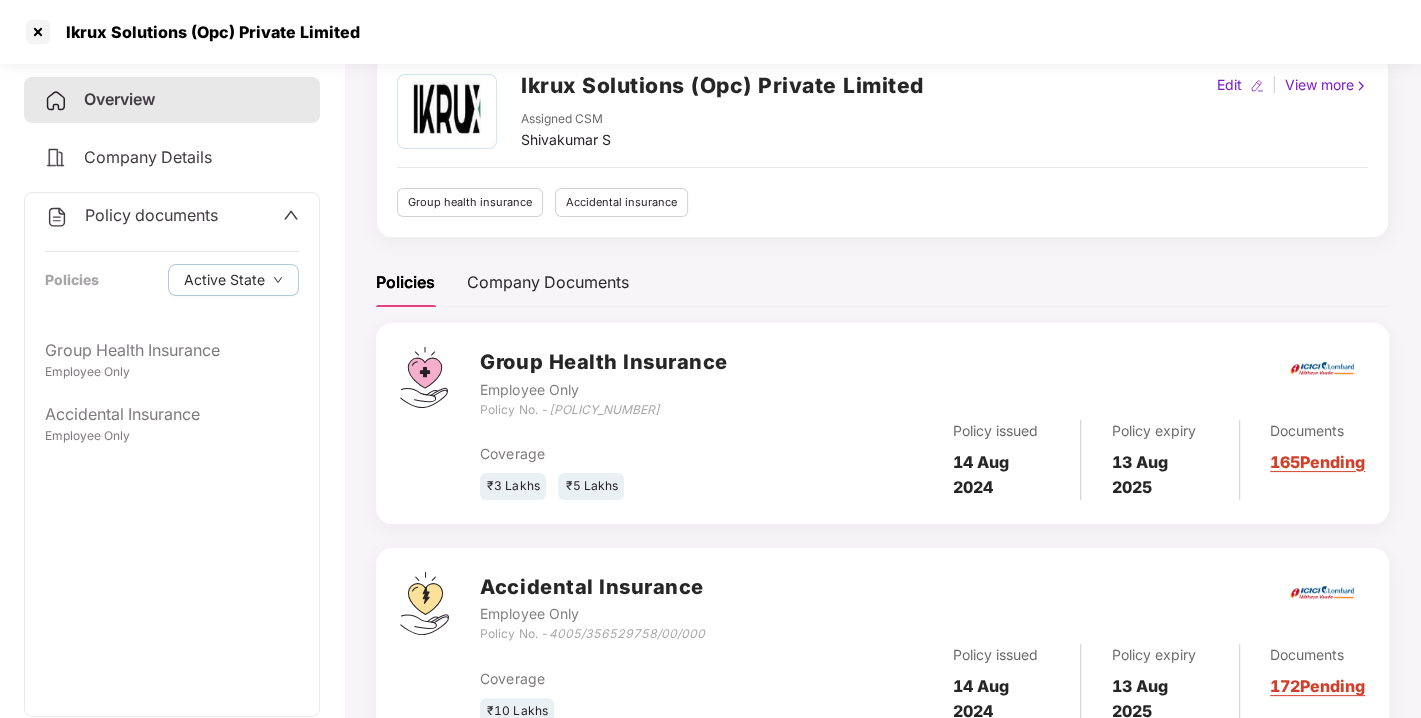 click on "Policy documents" at bounding box center (151, 215) 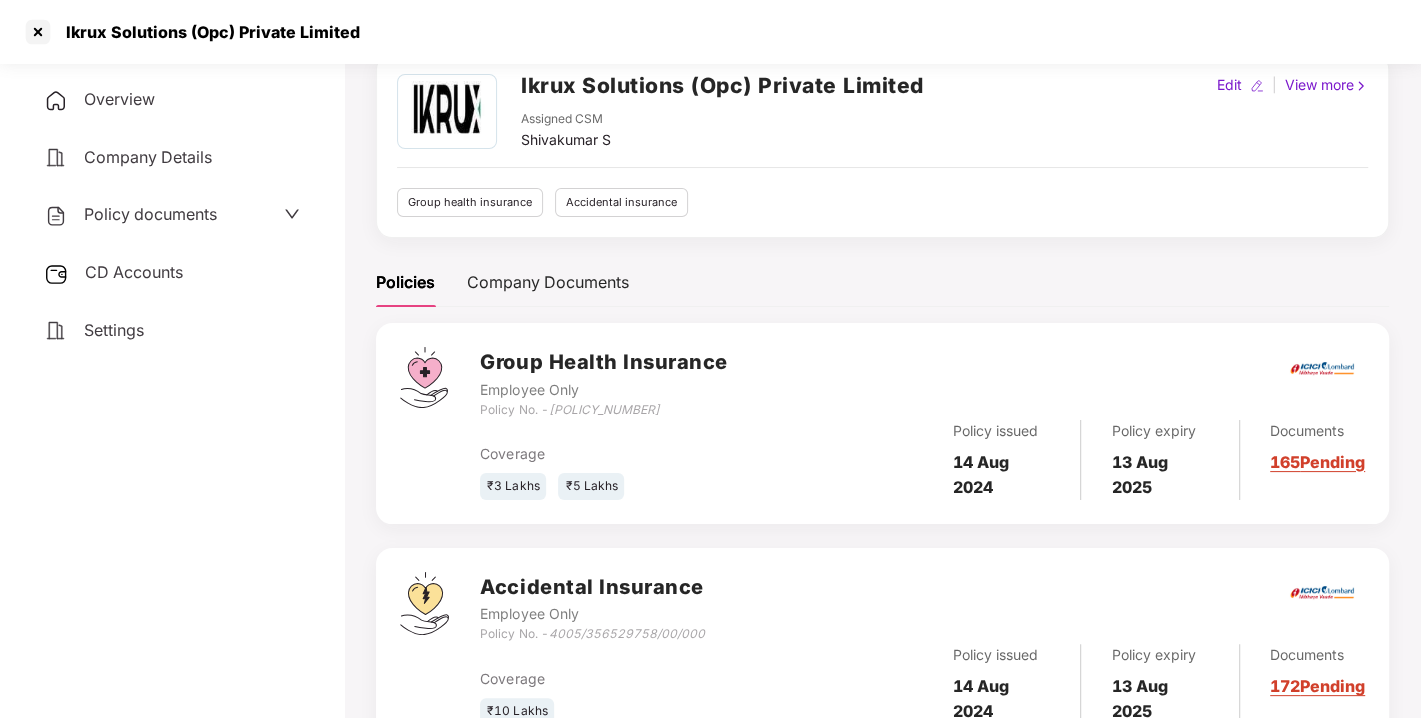 click on "CD Accounts" at bounding box center [134, 272] 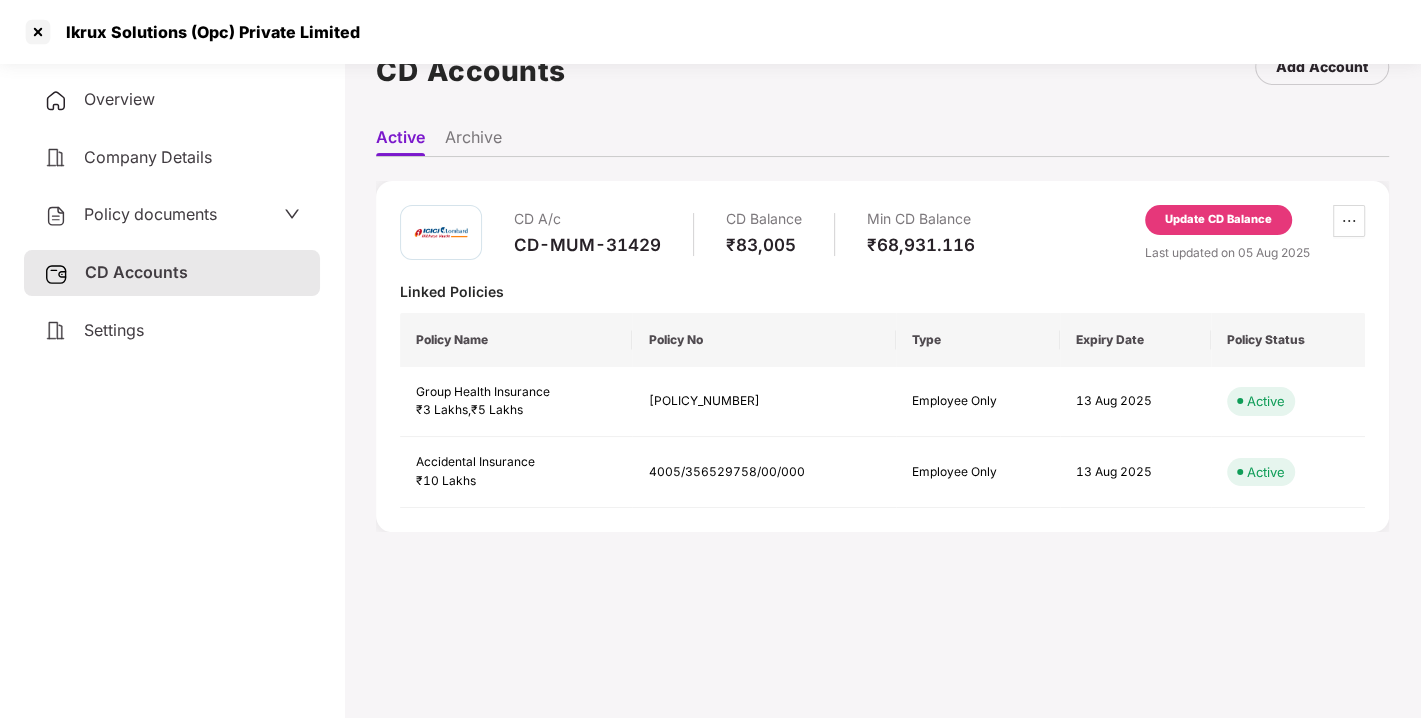 click on "Update CD Balance" at bounding box center [1218, 220] 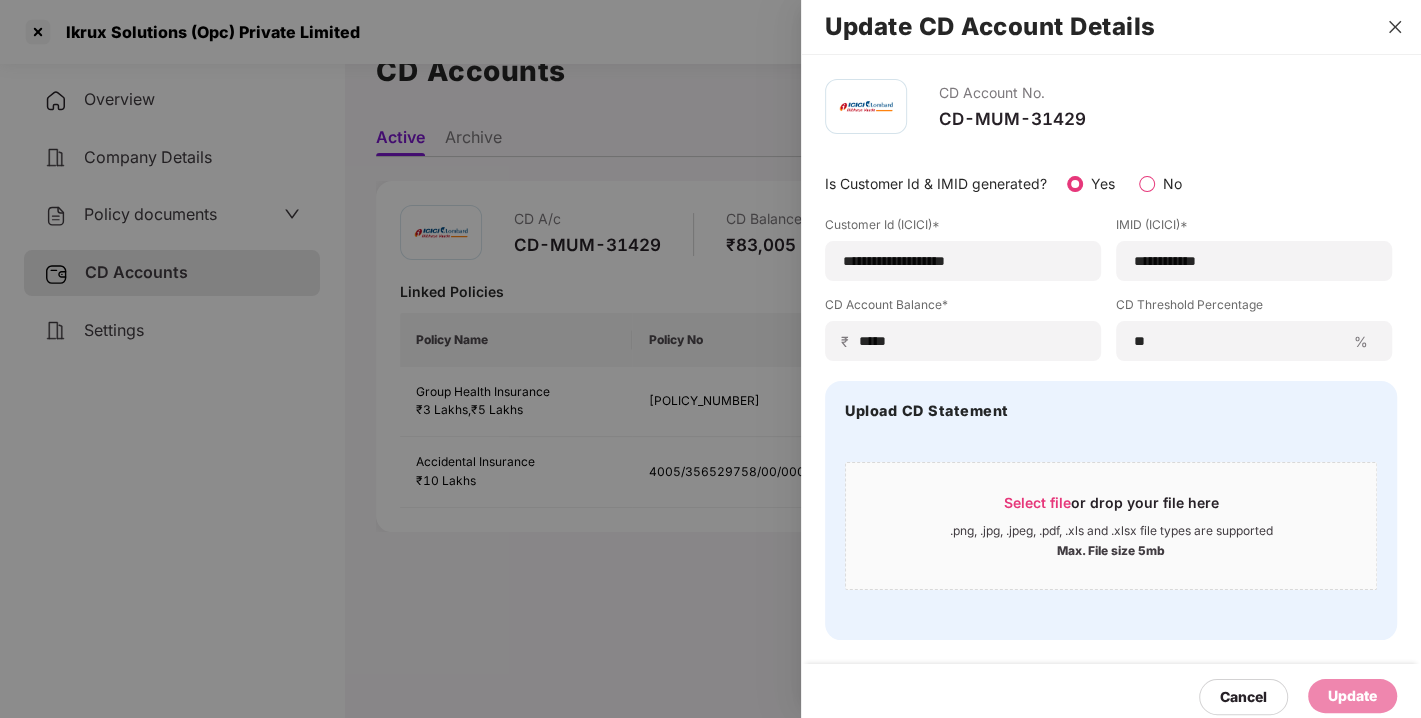 click 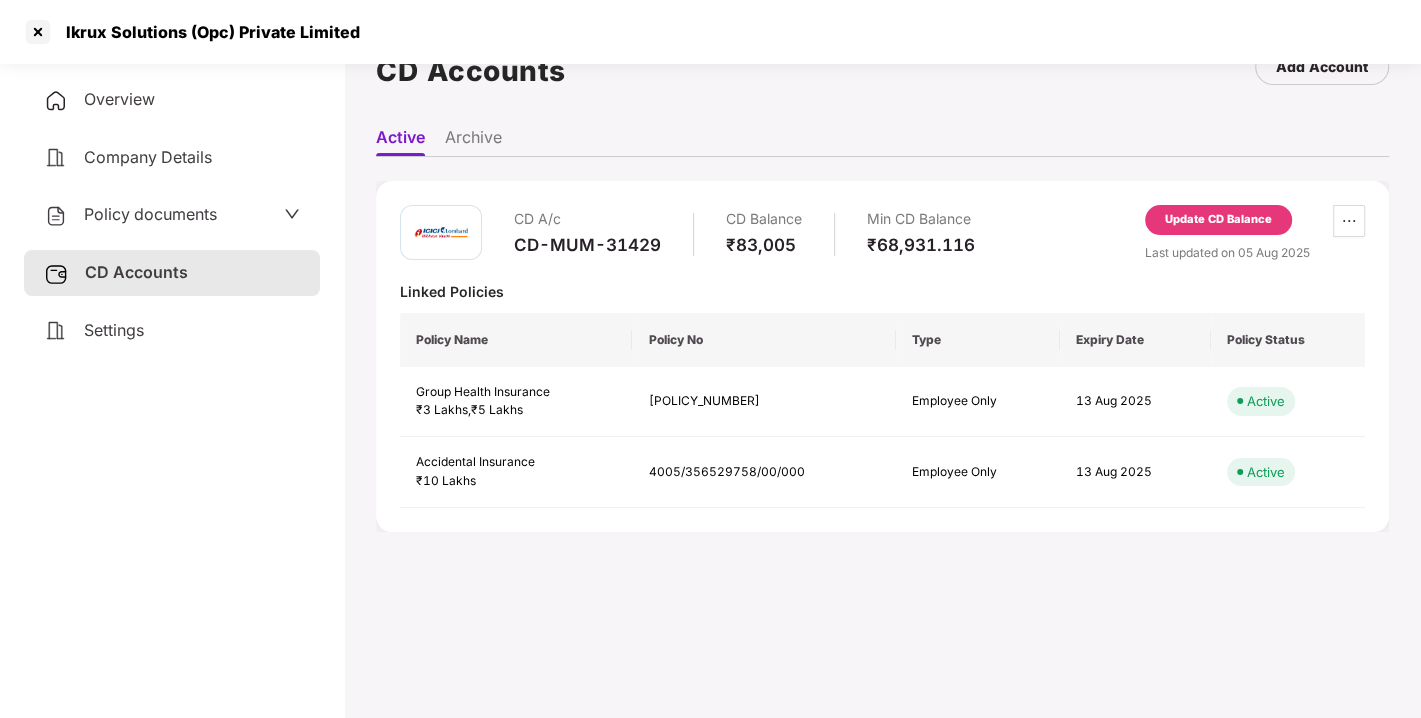 scroll, scrollTop: 0, scrollLeft: 0, axis: both 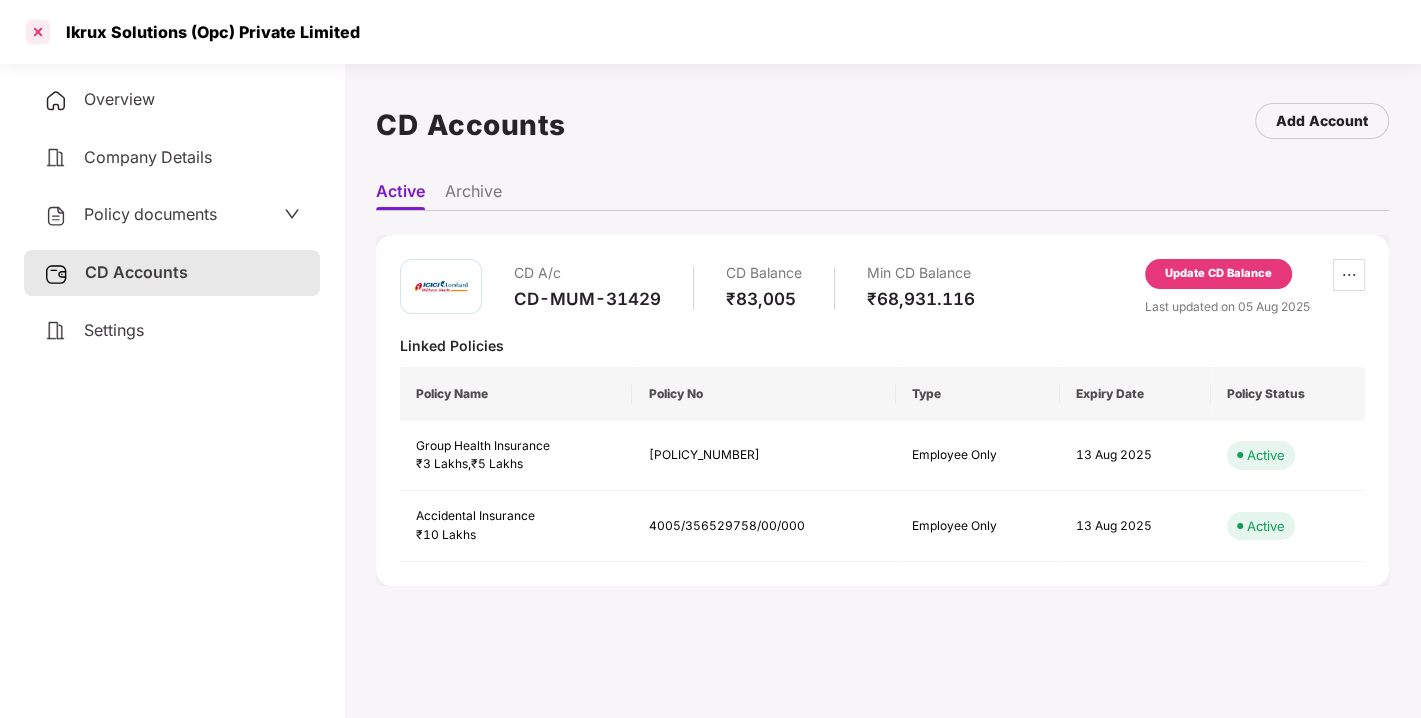 click at bounding box center [38, 32] 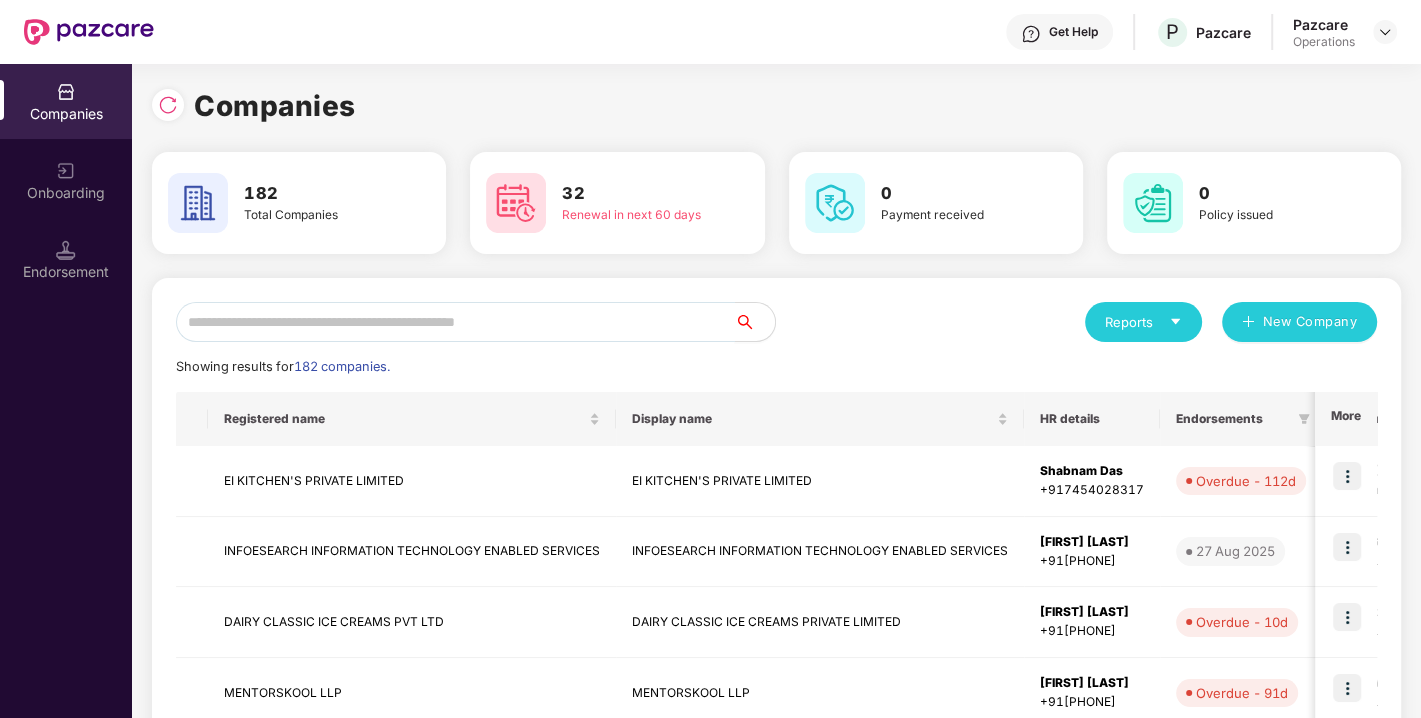 click at bounding box center (455, 322) 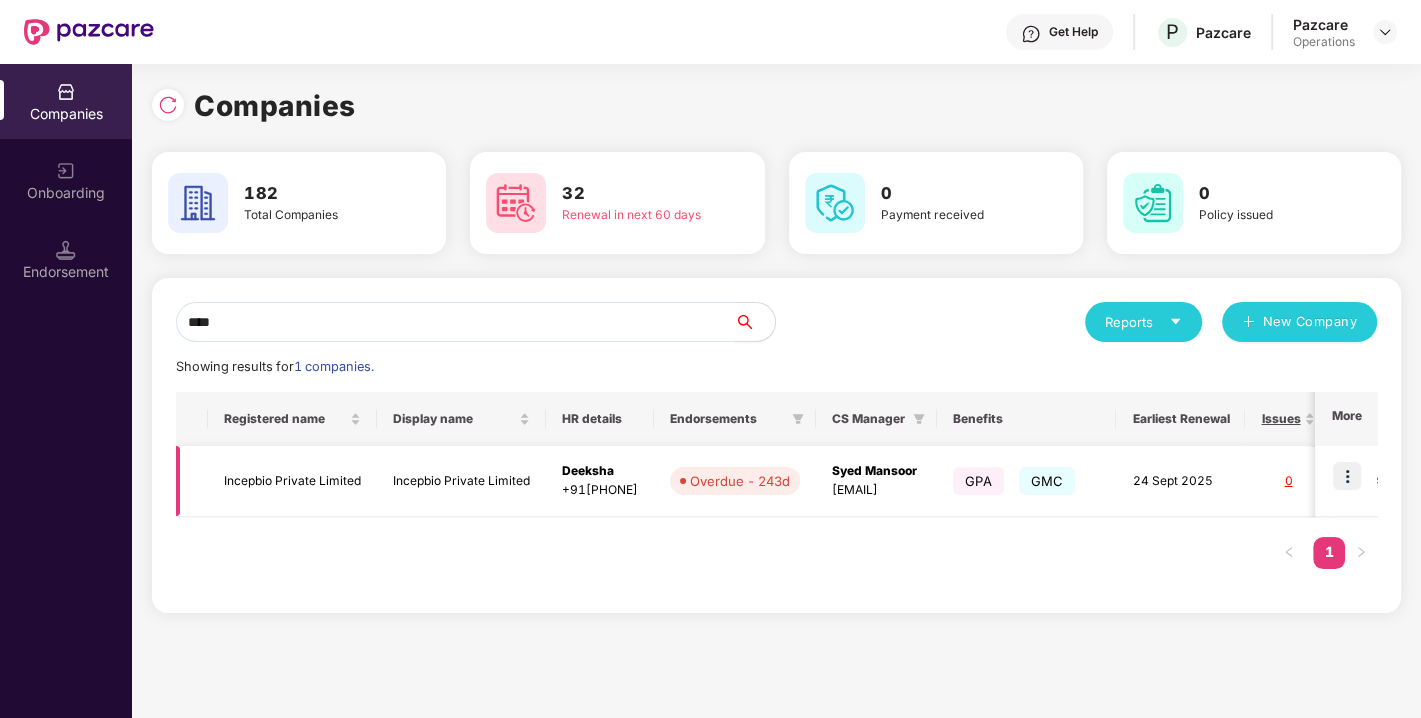 type on "****" 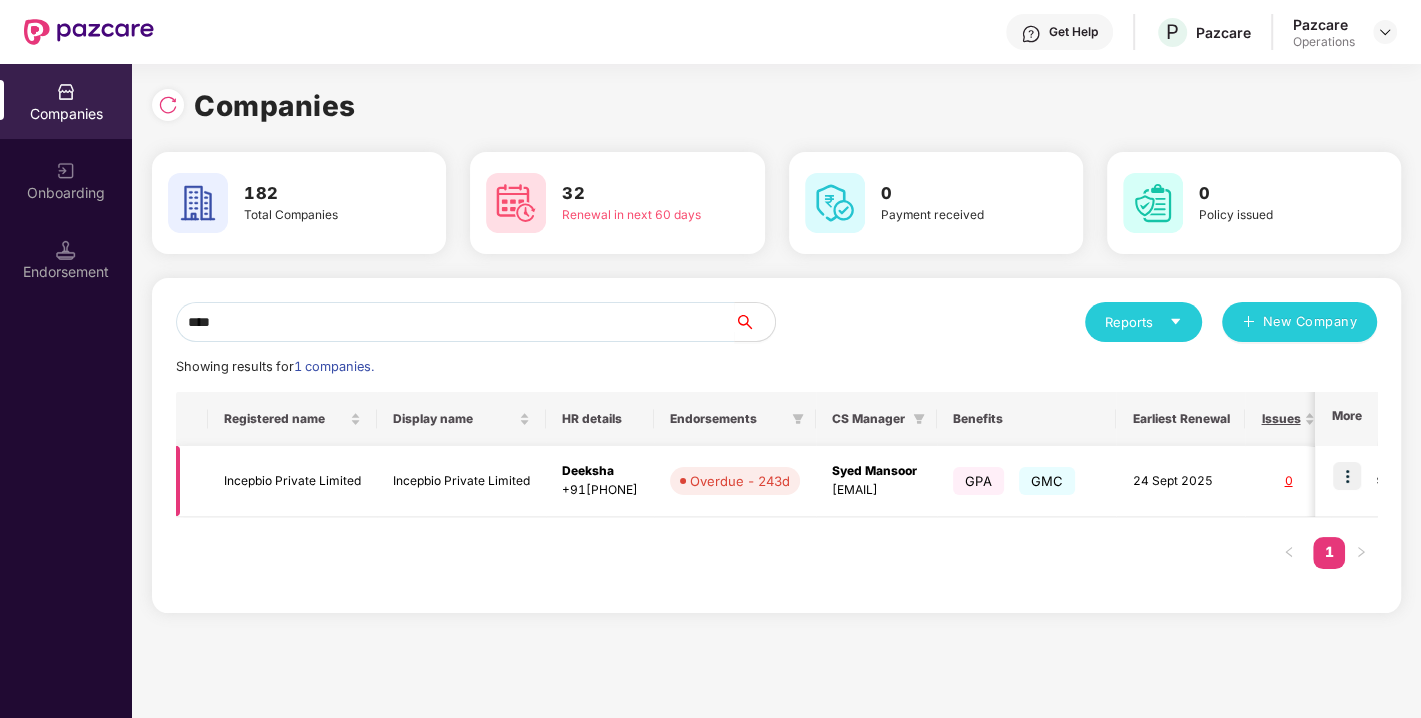 click on "Incepbio Private Limited" at bounding box center [292, 481] 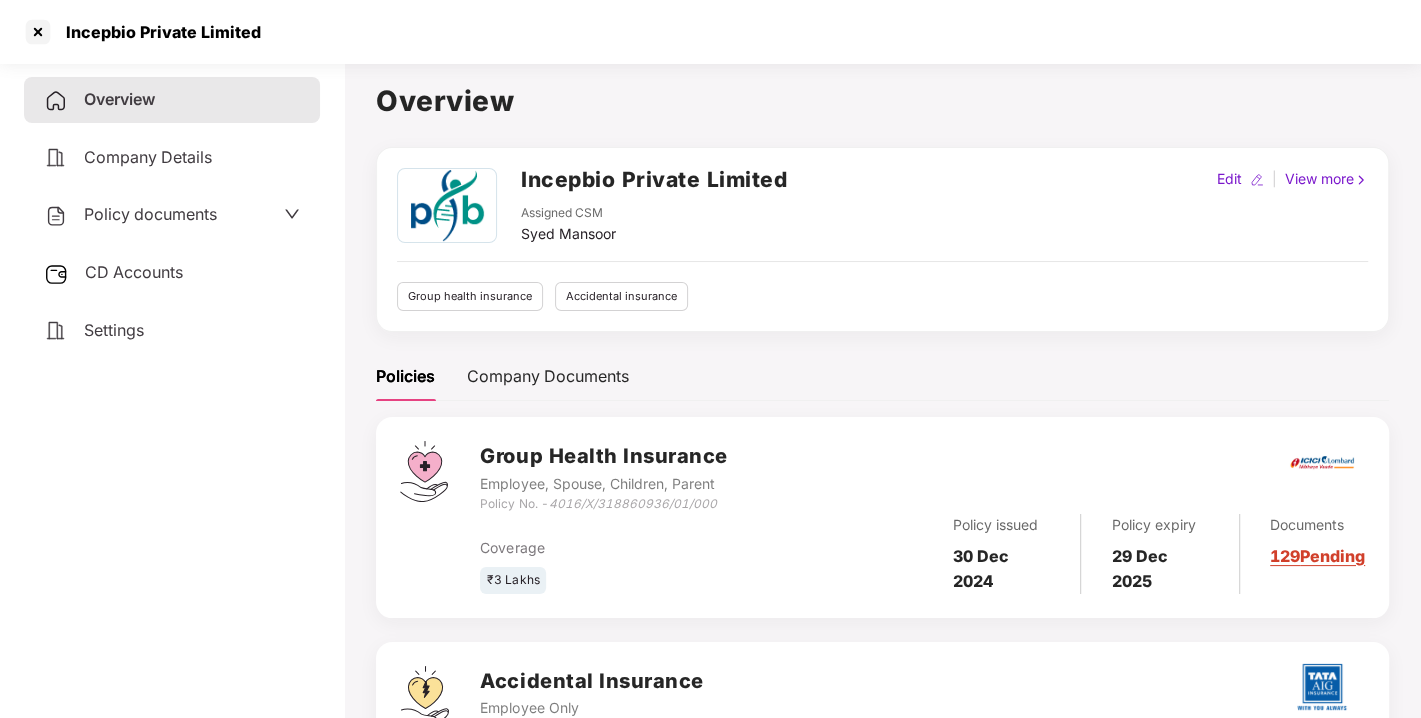 click on "CD Accounts" at bounding box center [134, 272] 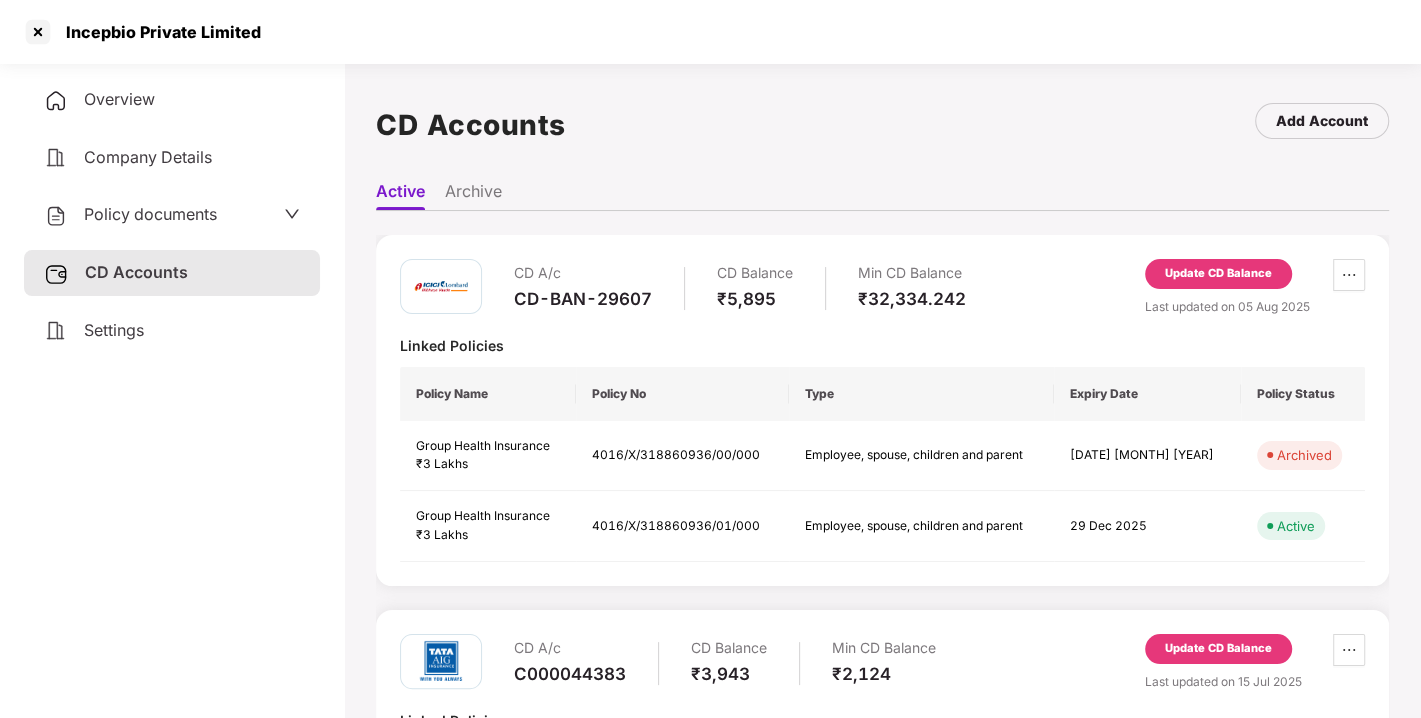 click on "Update CD Balance" at bounding box center (1218, 274) 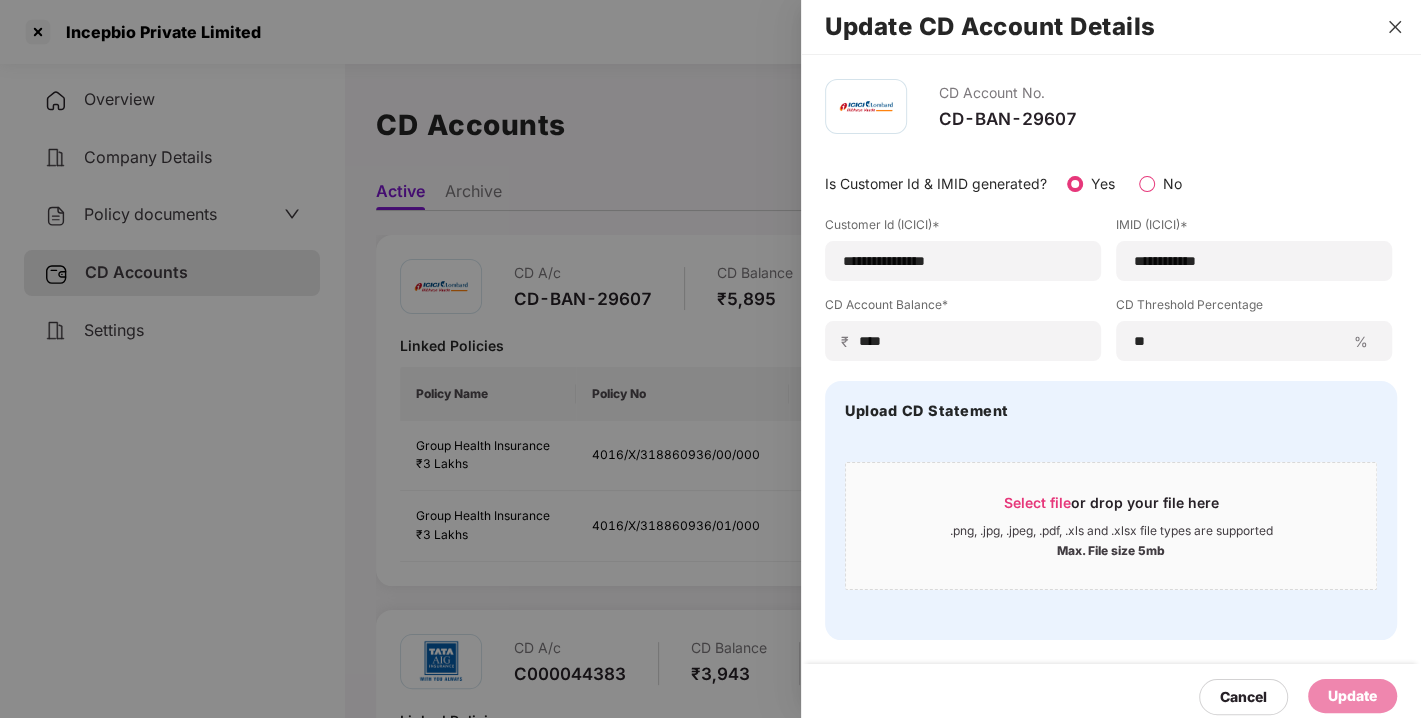 click 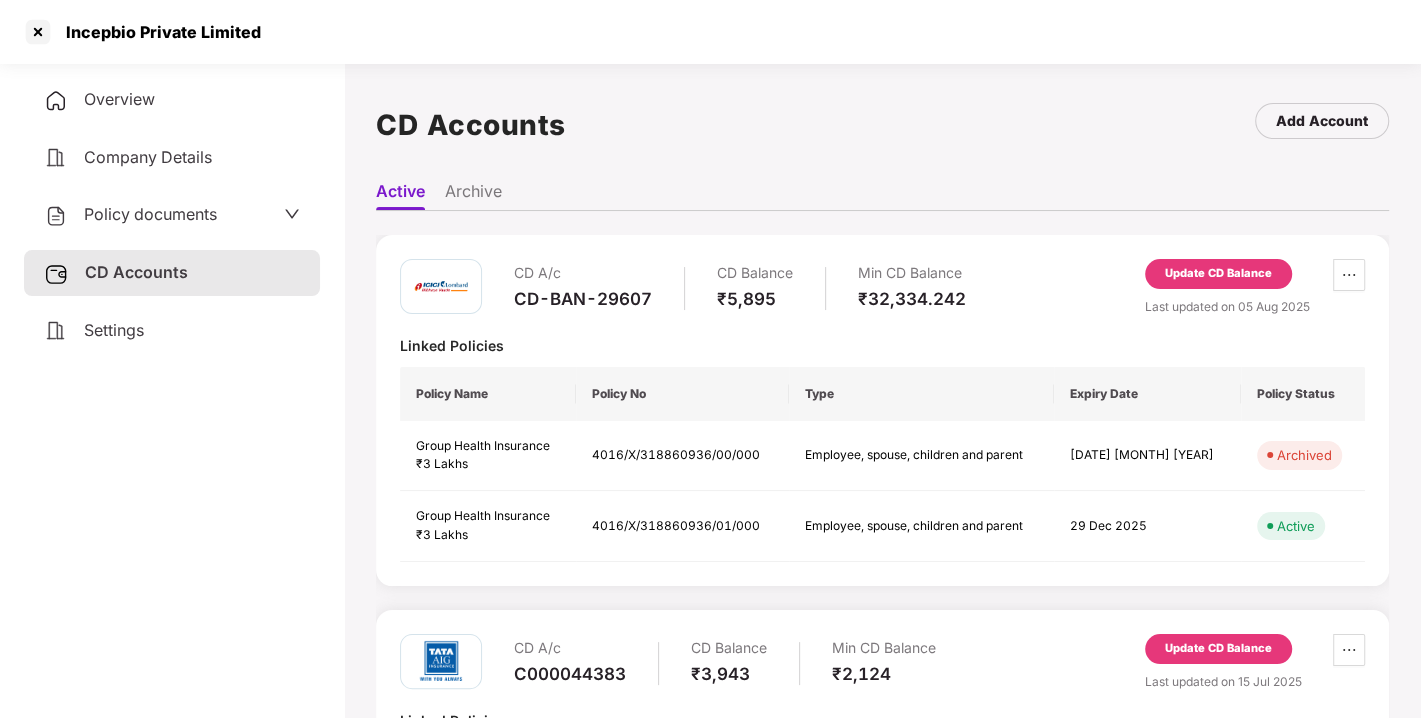 click on "Policy documents" at bounding box center [150, 214] 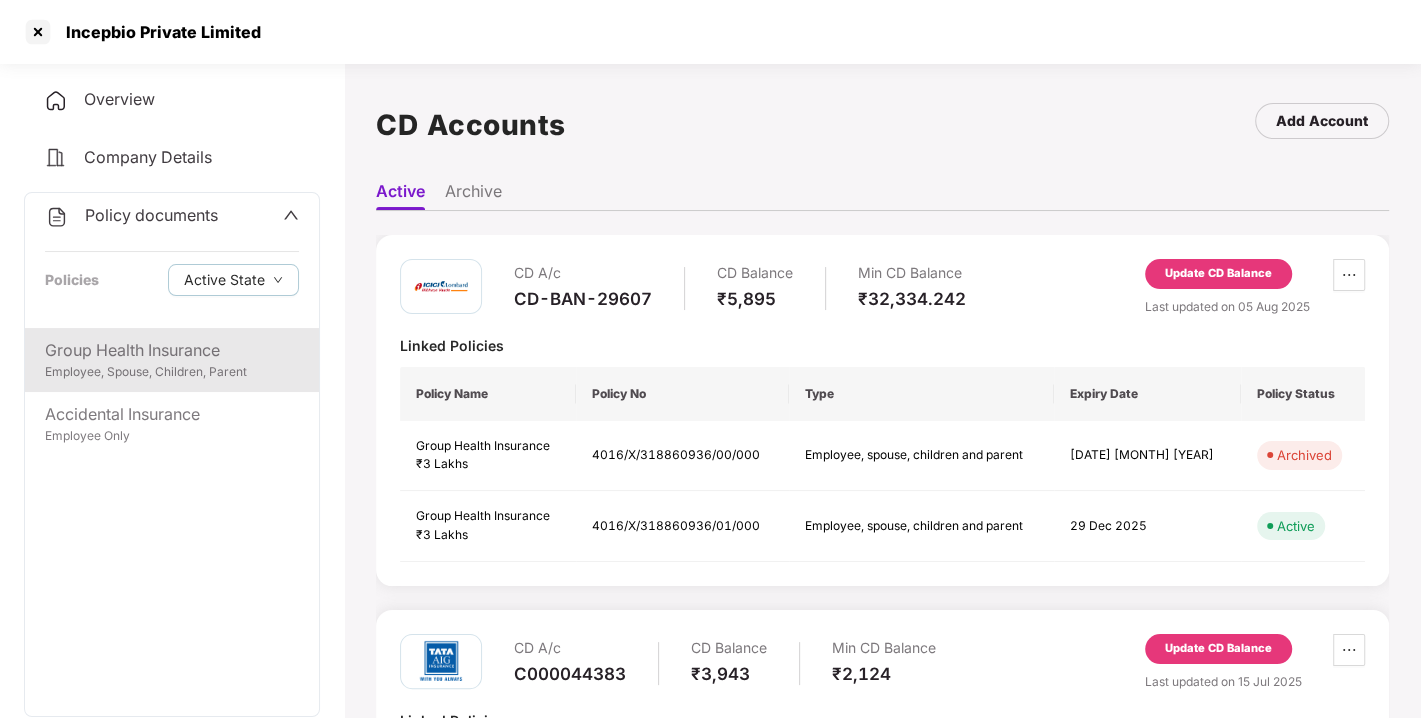 click on "Group Health Insurance" at bounding box center [172, 350] 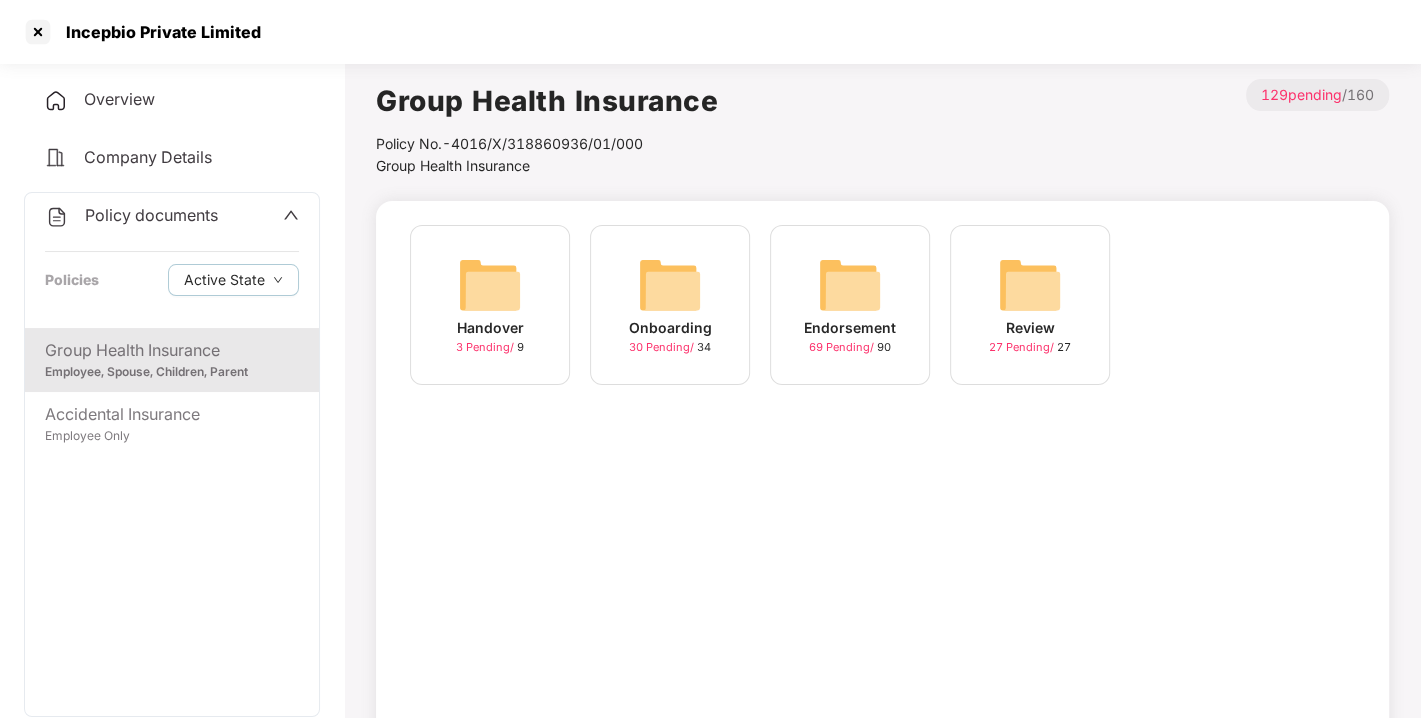 click at bounding box center (850, 285) 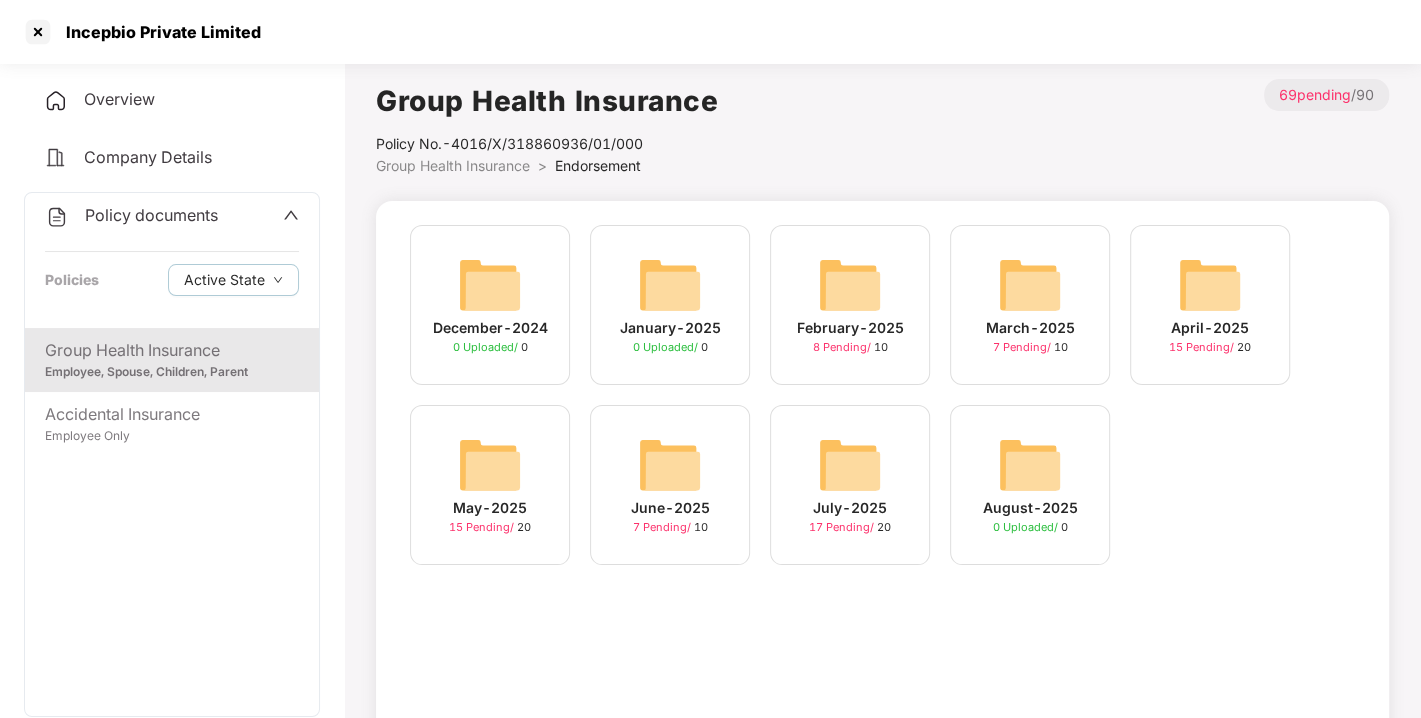 click at bounding box center [850, 465] 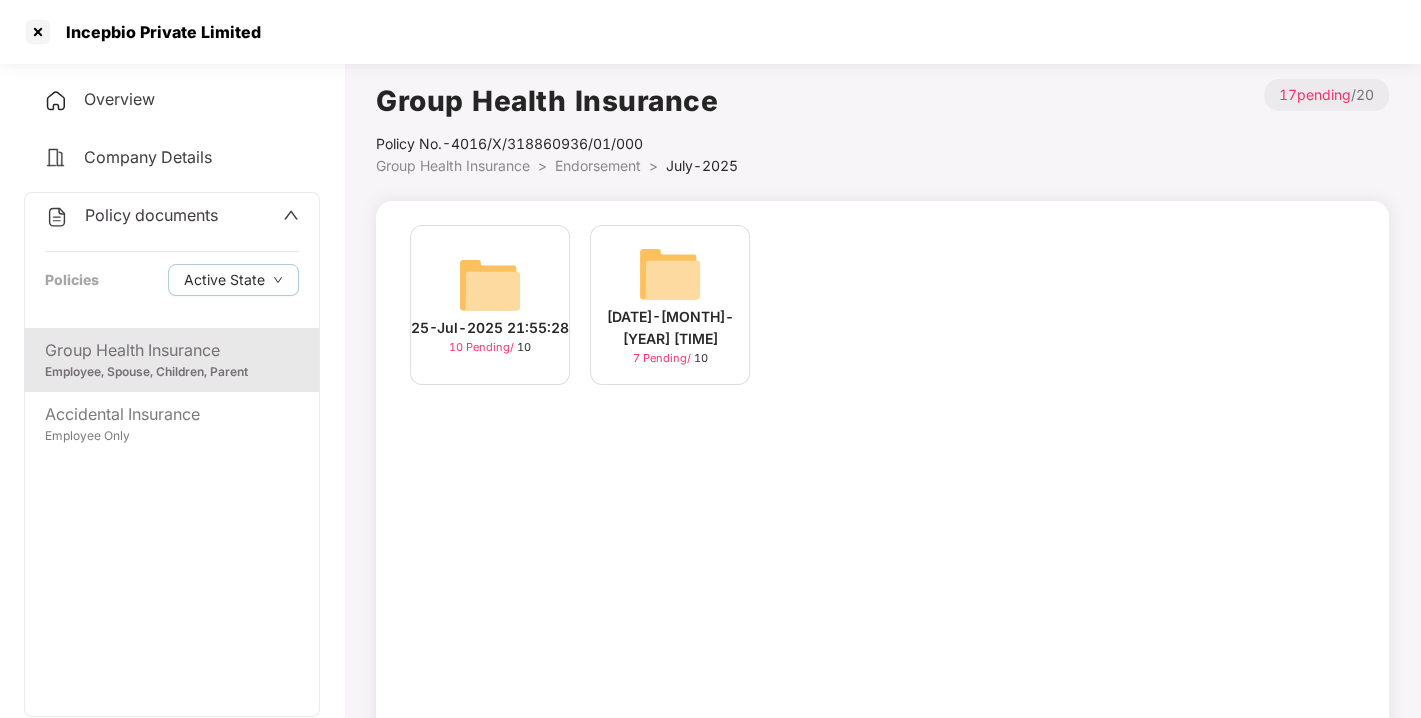 click on "Endorsement" at bounding box center (598, 165) 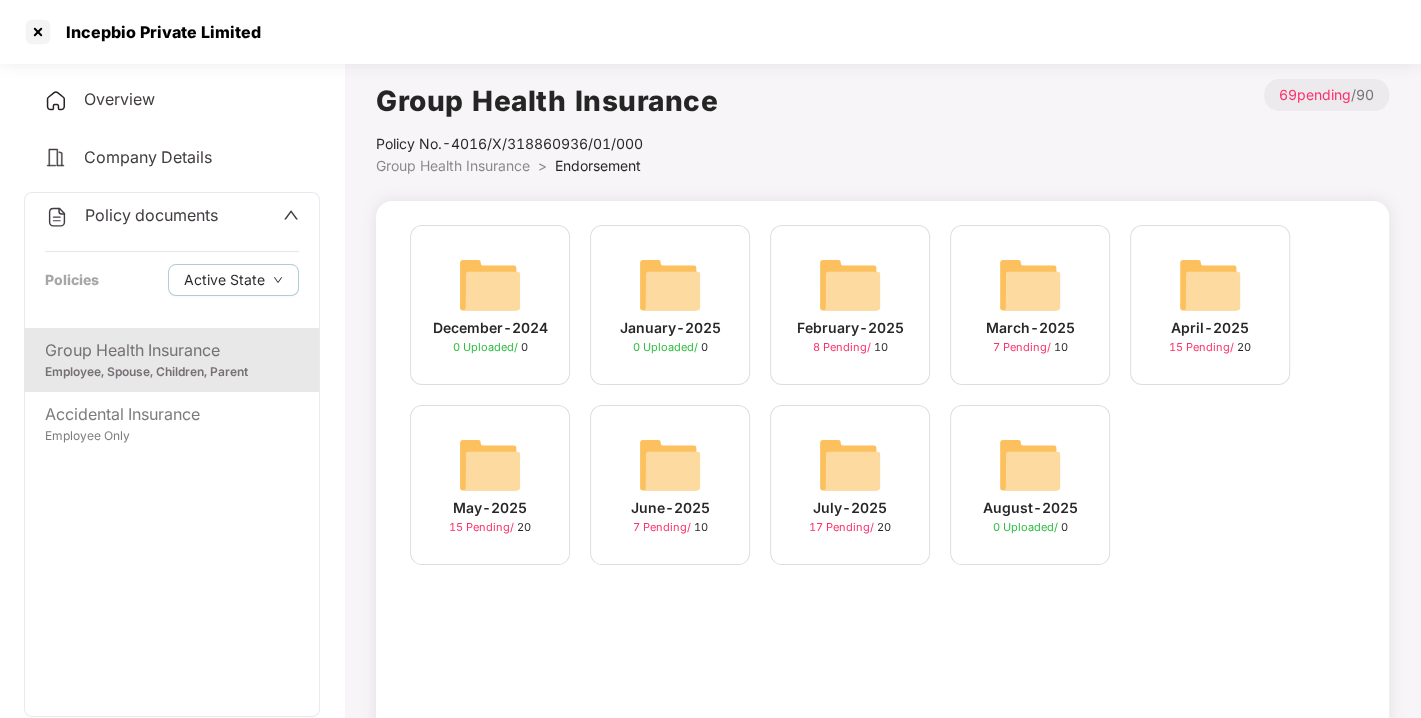 click on "Overview" at bounding box center [119, 99] 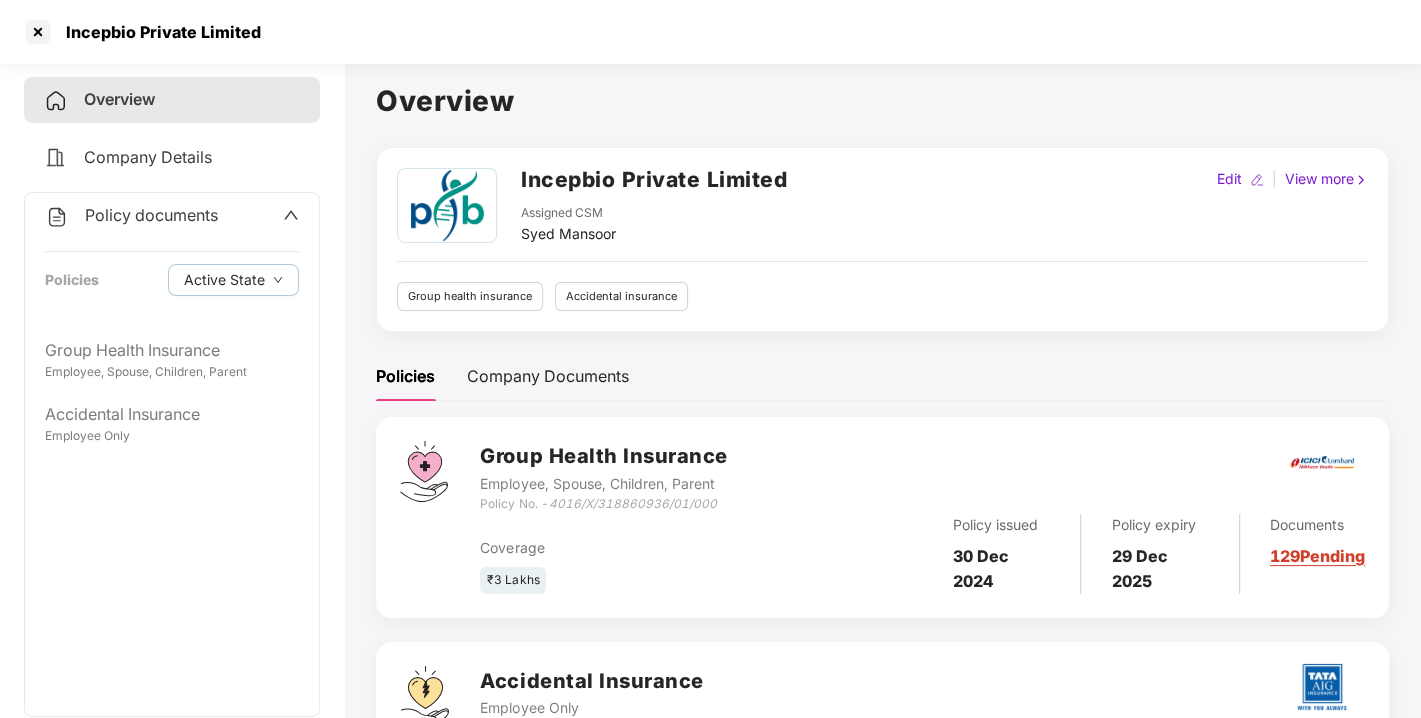 click on "Incepbio Private Limited" at bounding box center (654, 179) 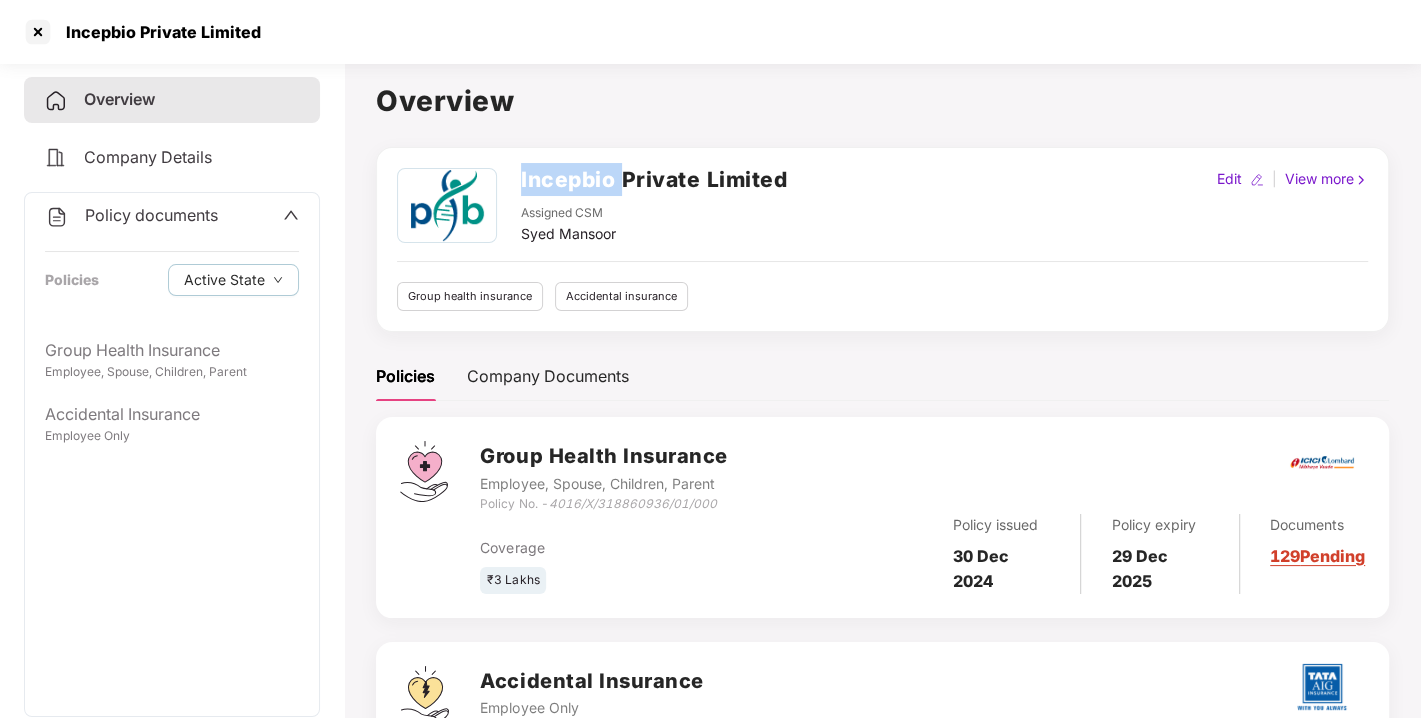 click on "Incepbio Private Limited" at bounding box center [654, 179] 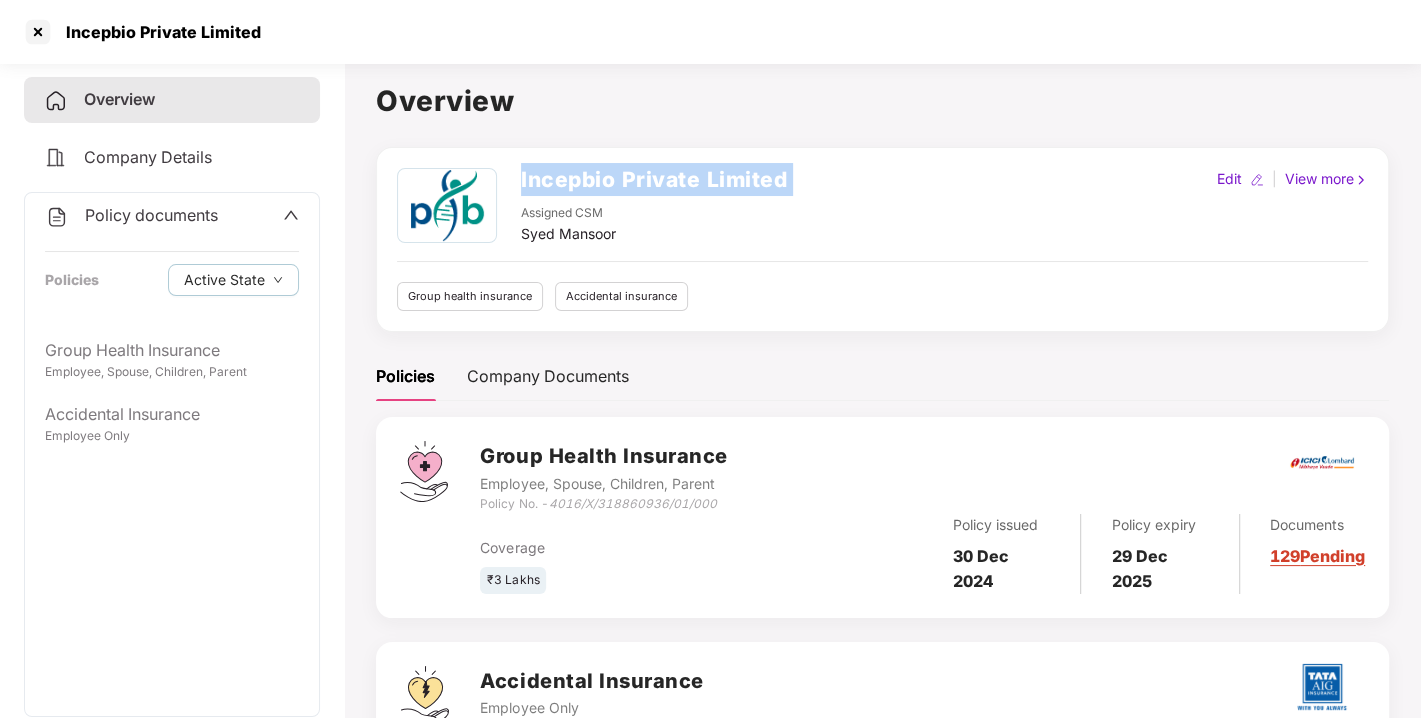 click on "Incepbio Private Limited" at bounding box center (654, 179) 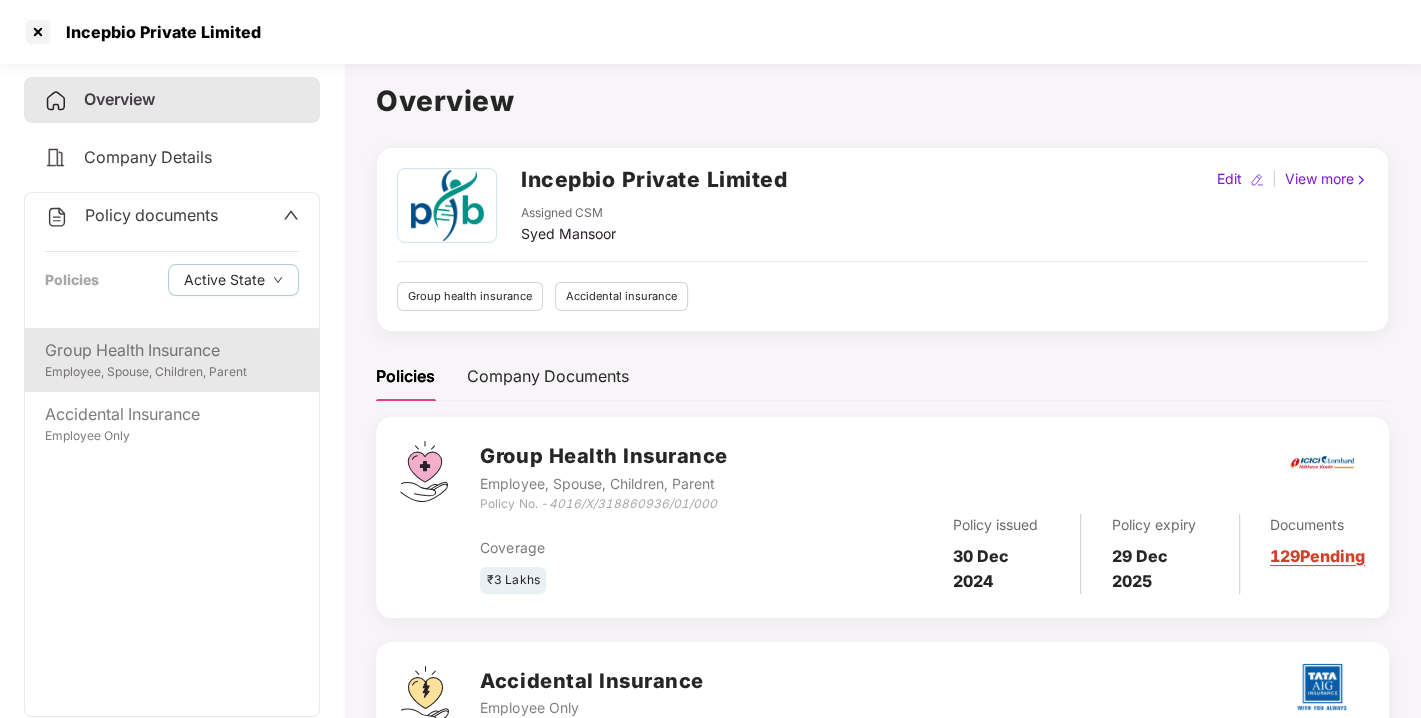 click on "Group Health Insurance" at bounding box center [172, 350] 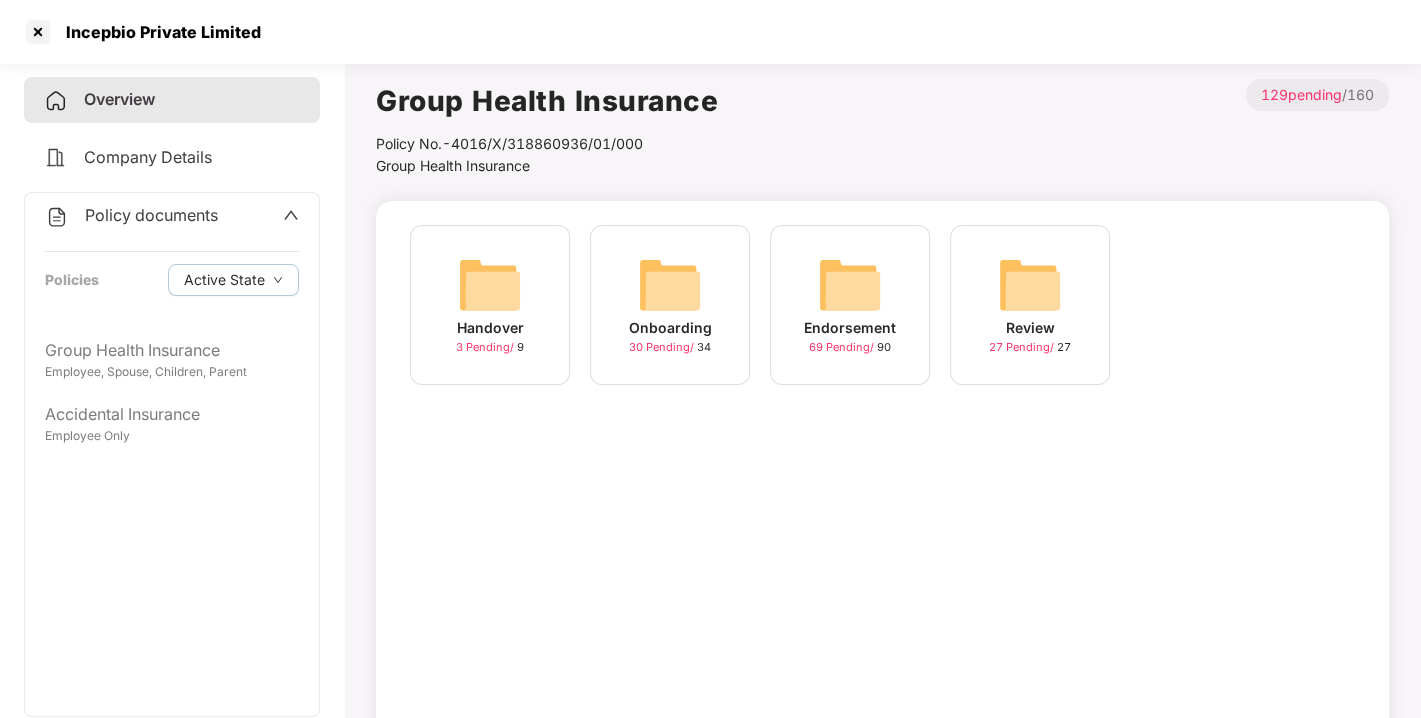 click on "Incepbio Private Limited" at bounding box center (710, 32) 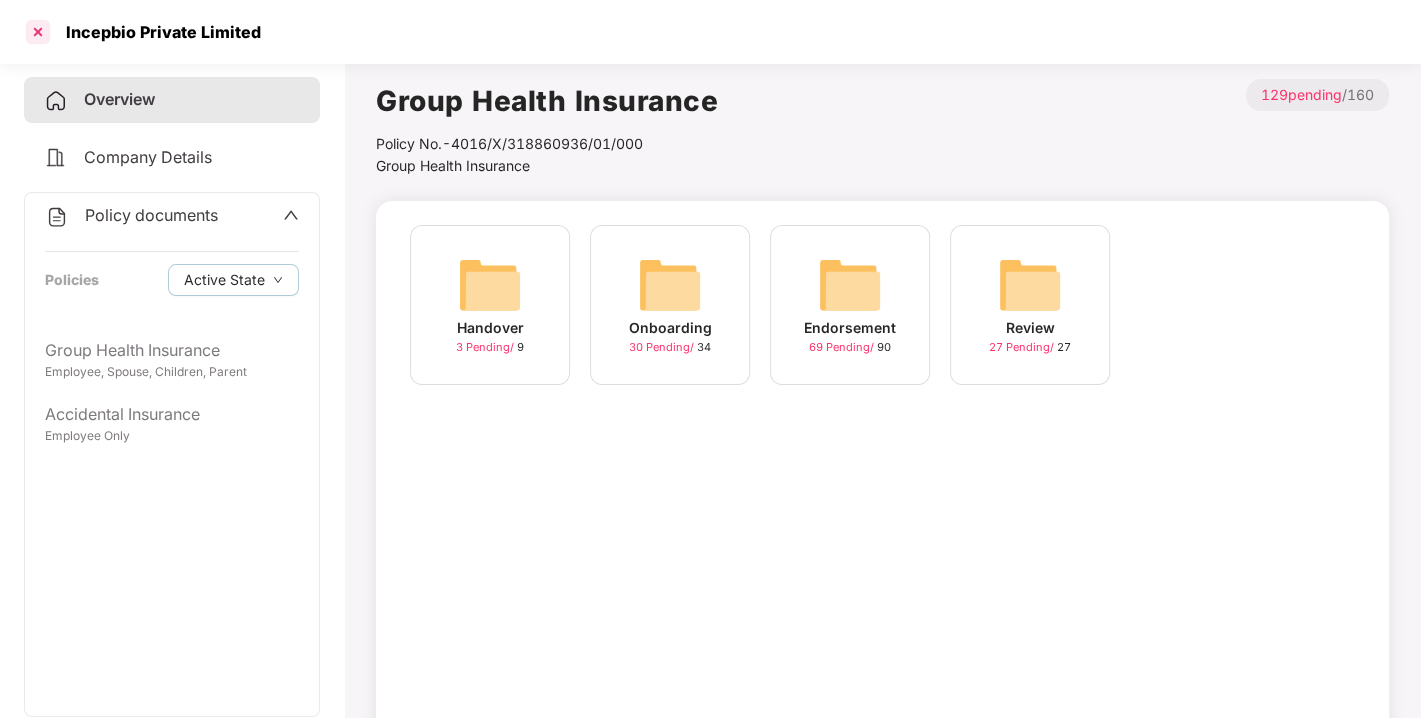click at bounding box center (38, 32) 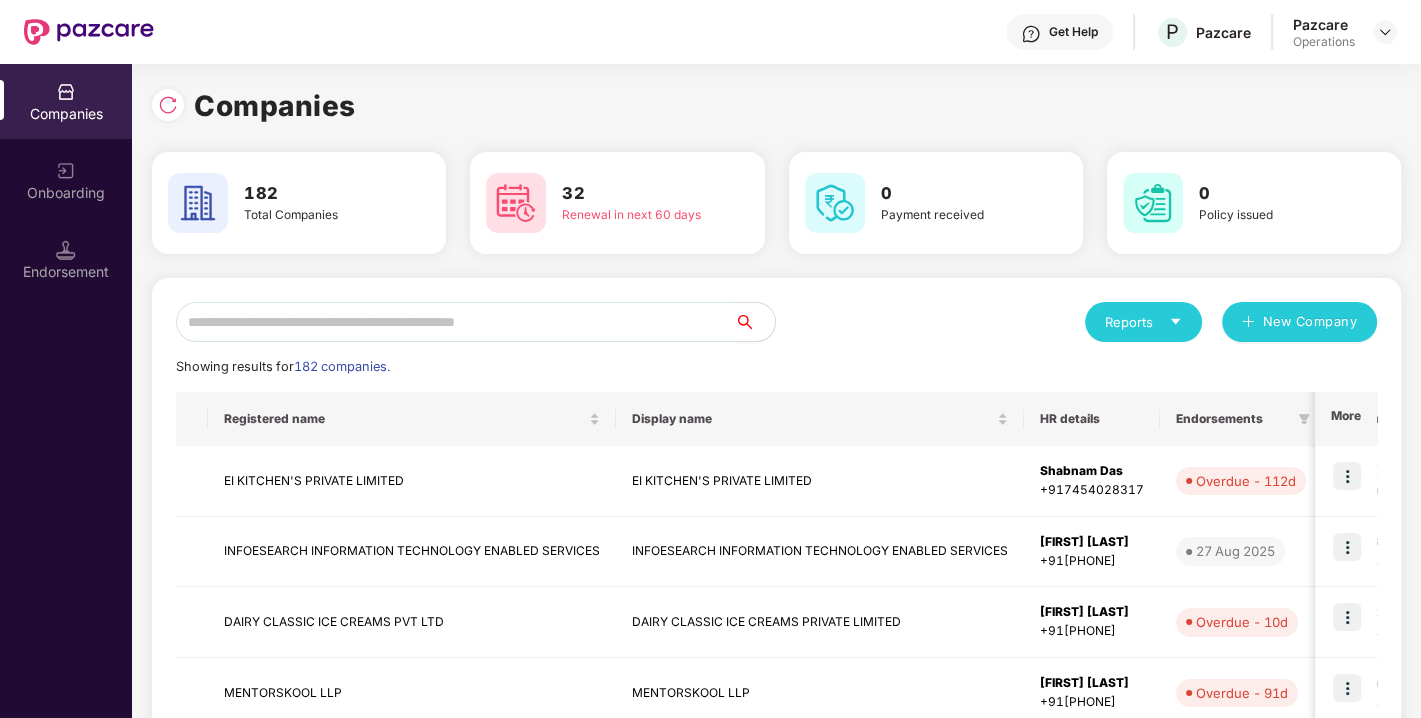 click at bounding box center [455, 322] 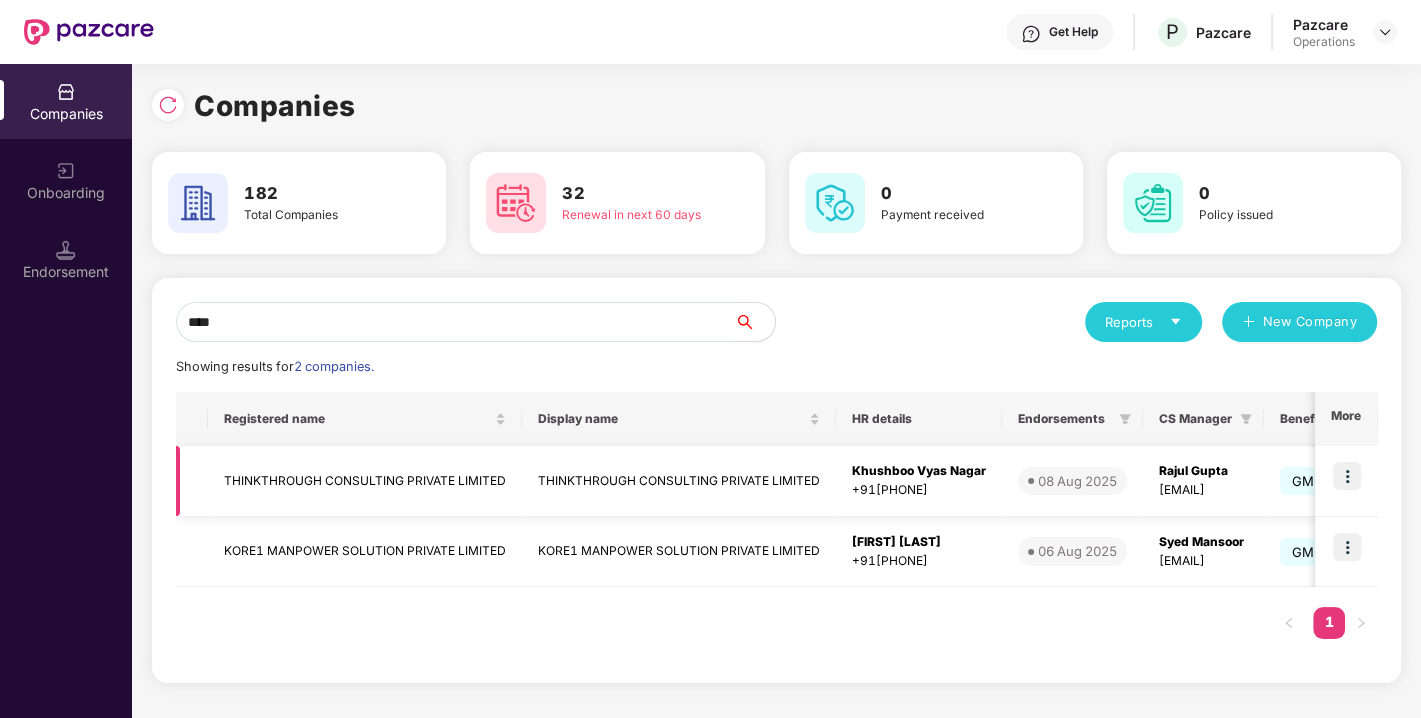 type on "****" 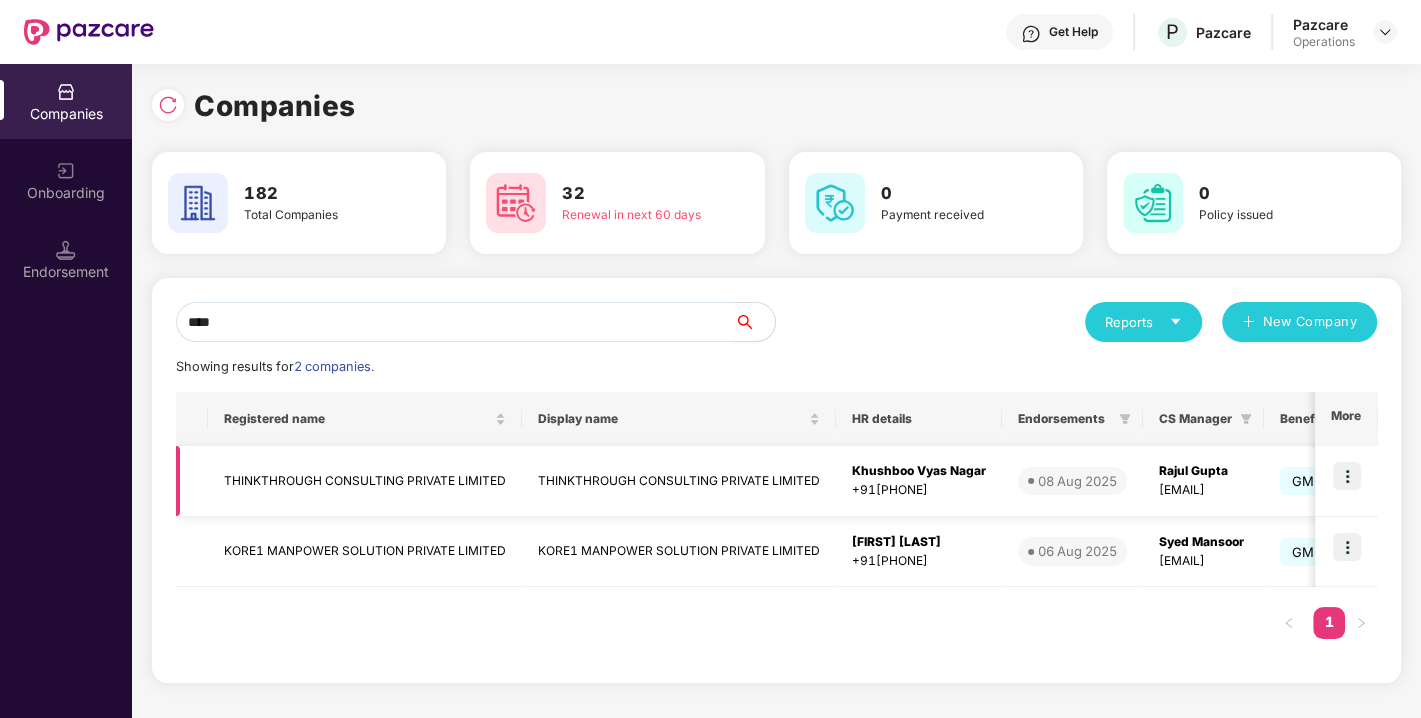 click on "THINKTHROUGH CONSULTING PRIVATE LIMITED" at bounding box center (365, 481) 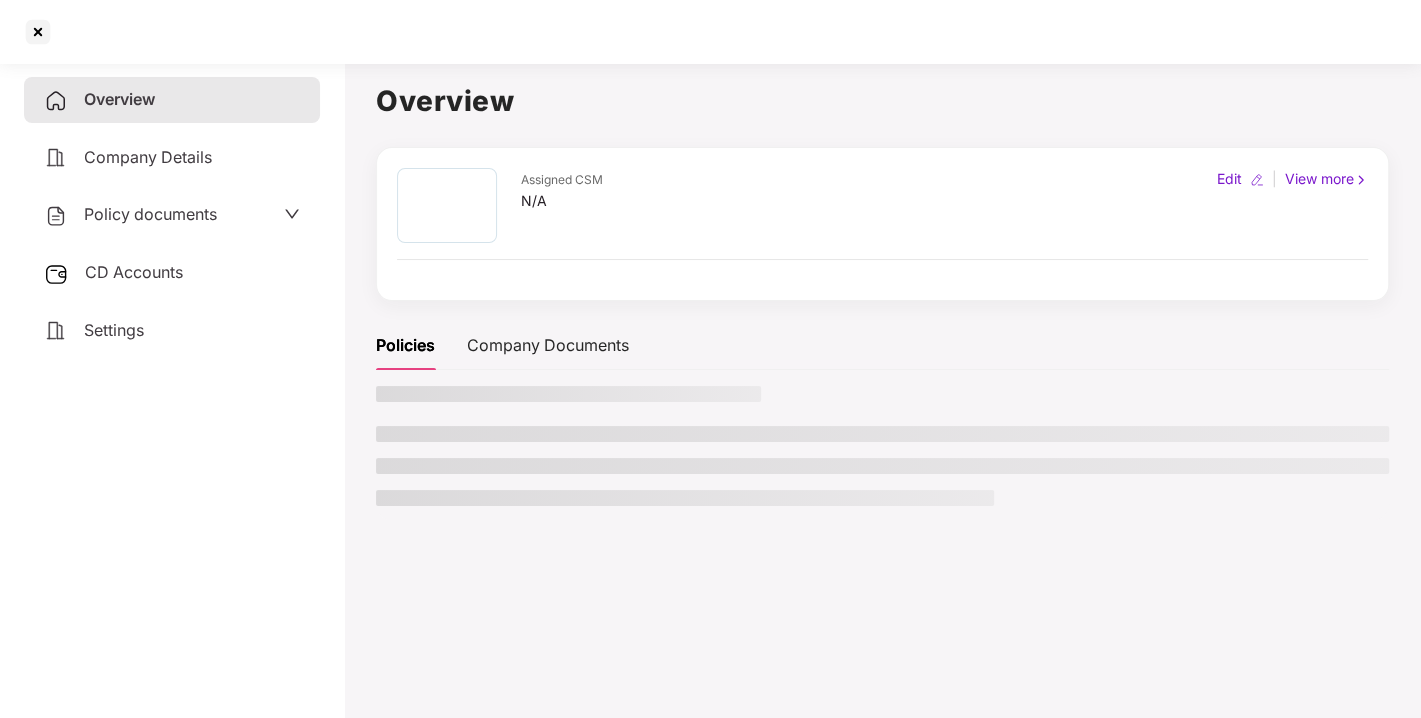 click on "Policy documents" at bounding box center (130, 215) 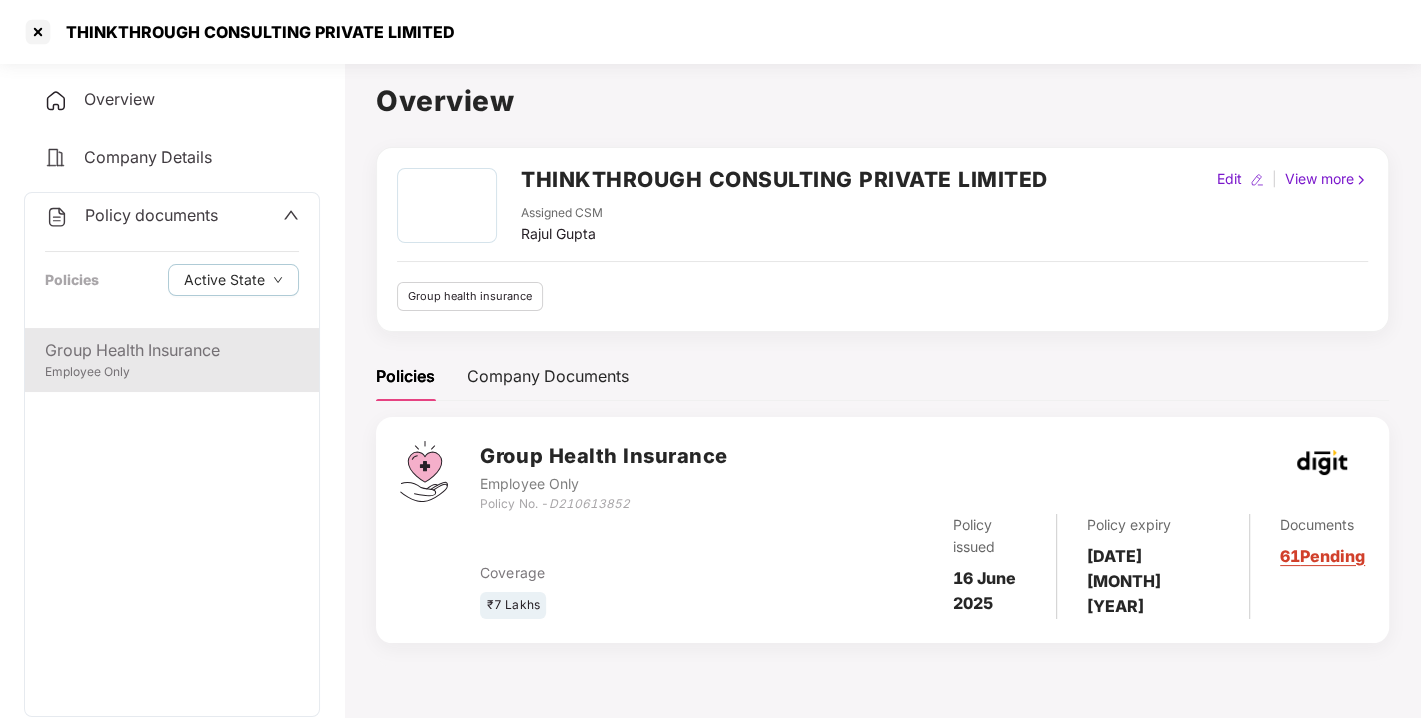 click on "Group Health Insurance" at bounding box center (172, 350) 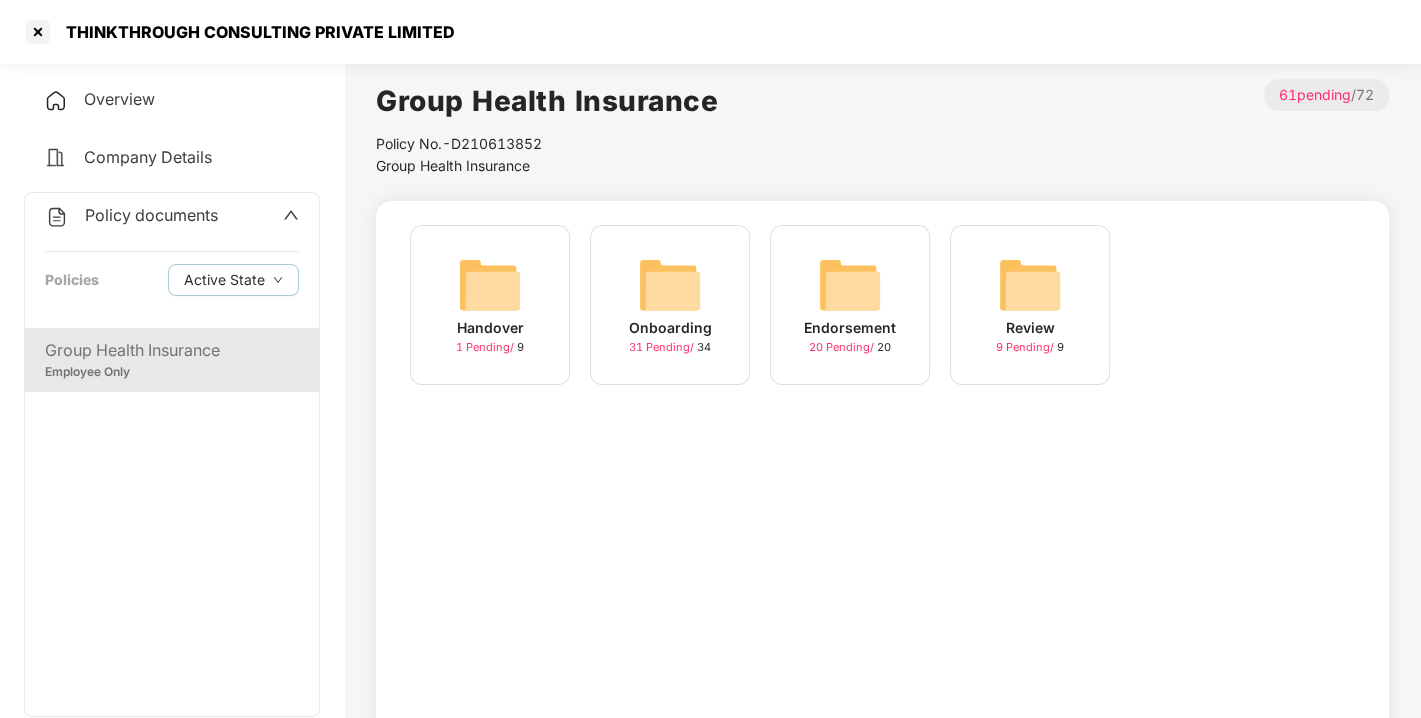 click at bounding box center (850, 285) 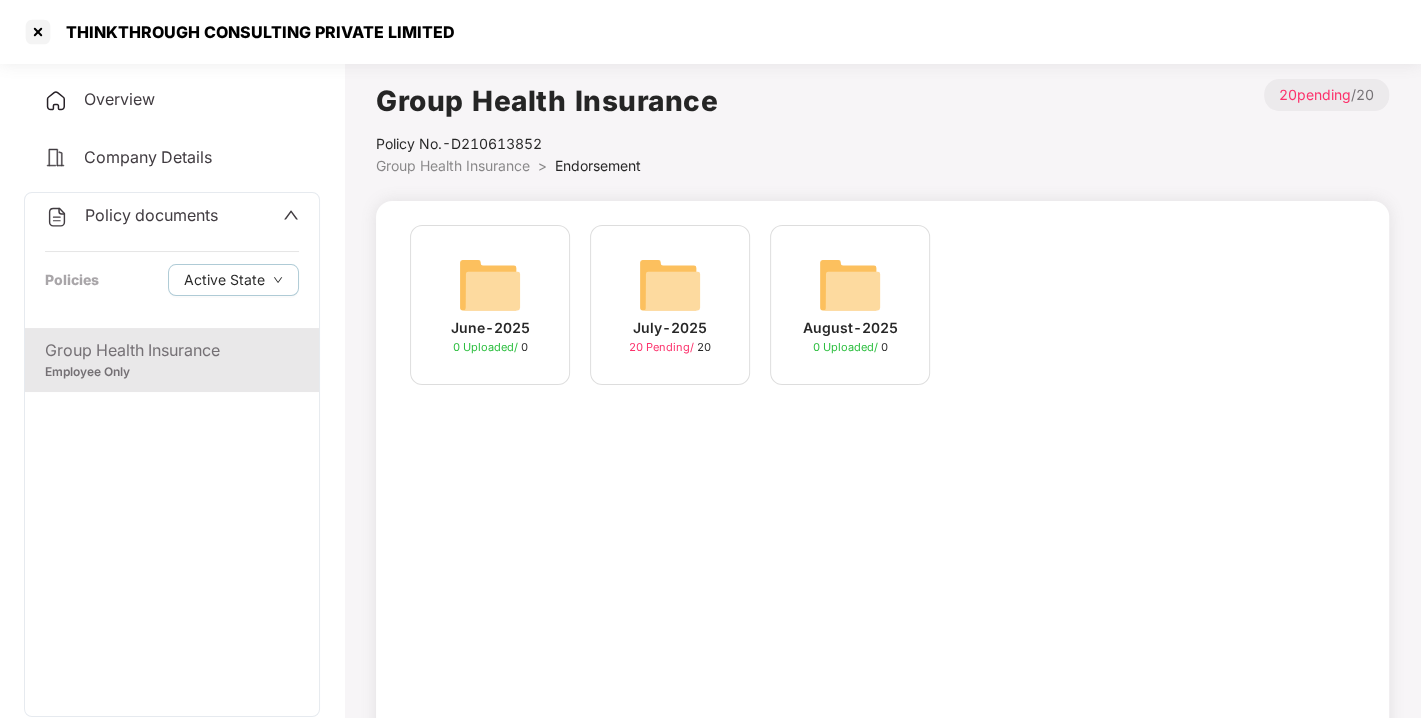 click at bounding box center [670, 285] 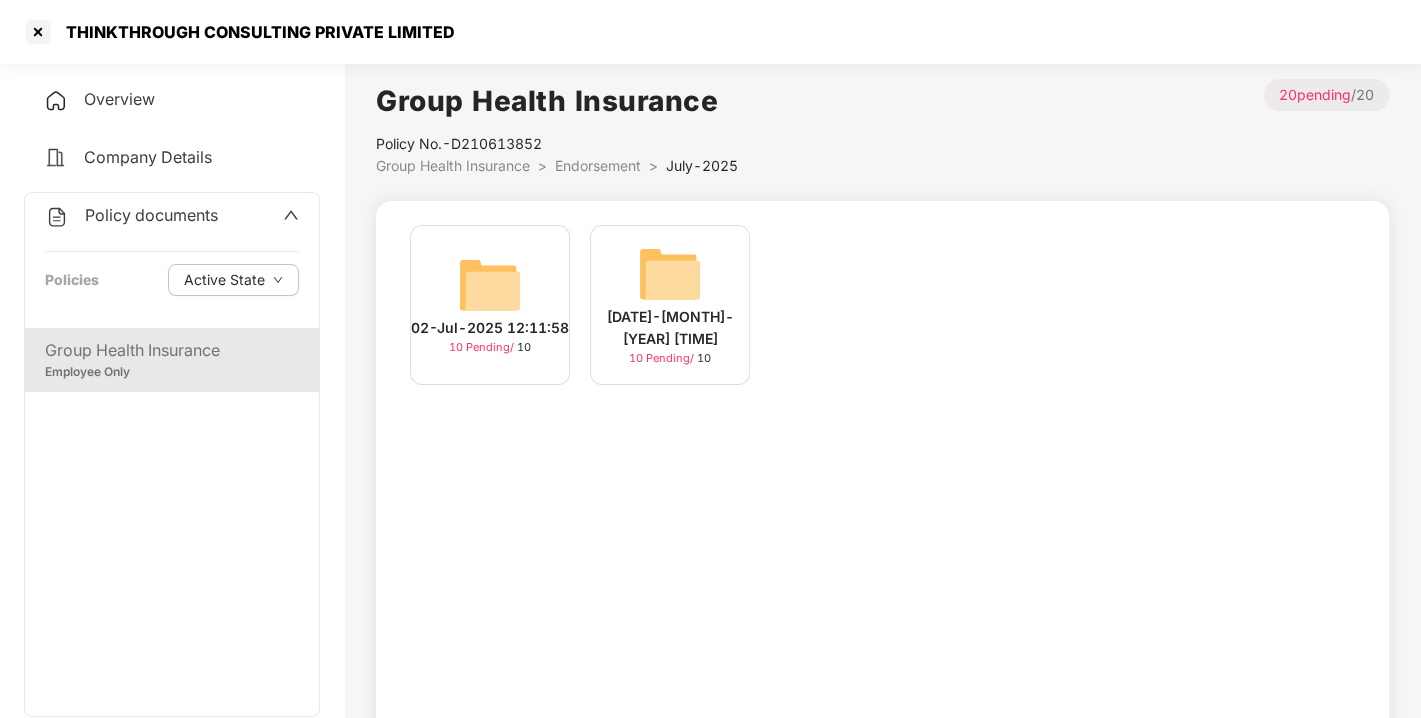 click at bounding box center (670, 274) 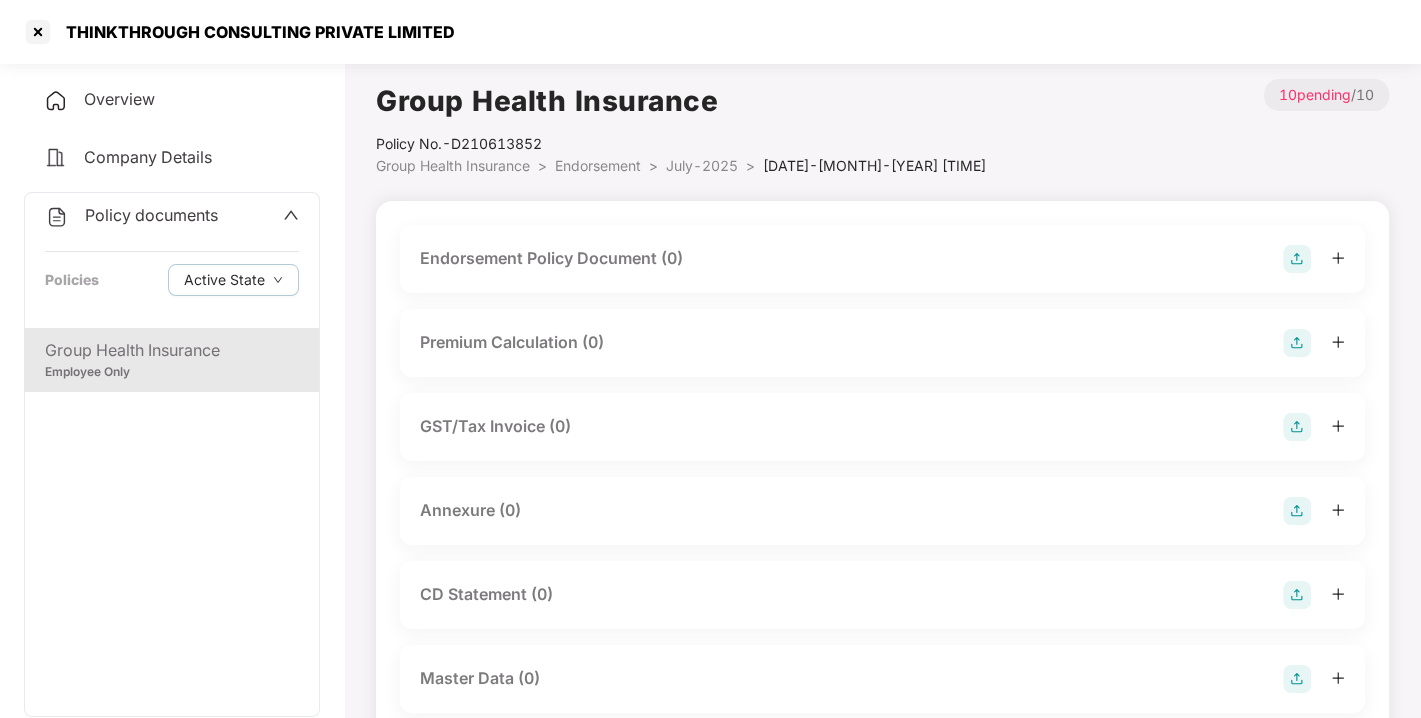 click at bounding box center [1297, 259] 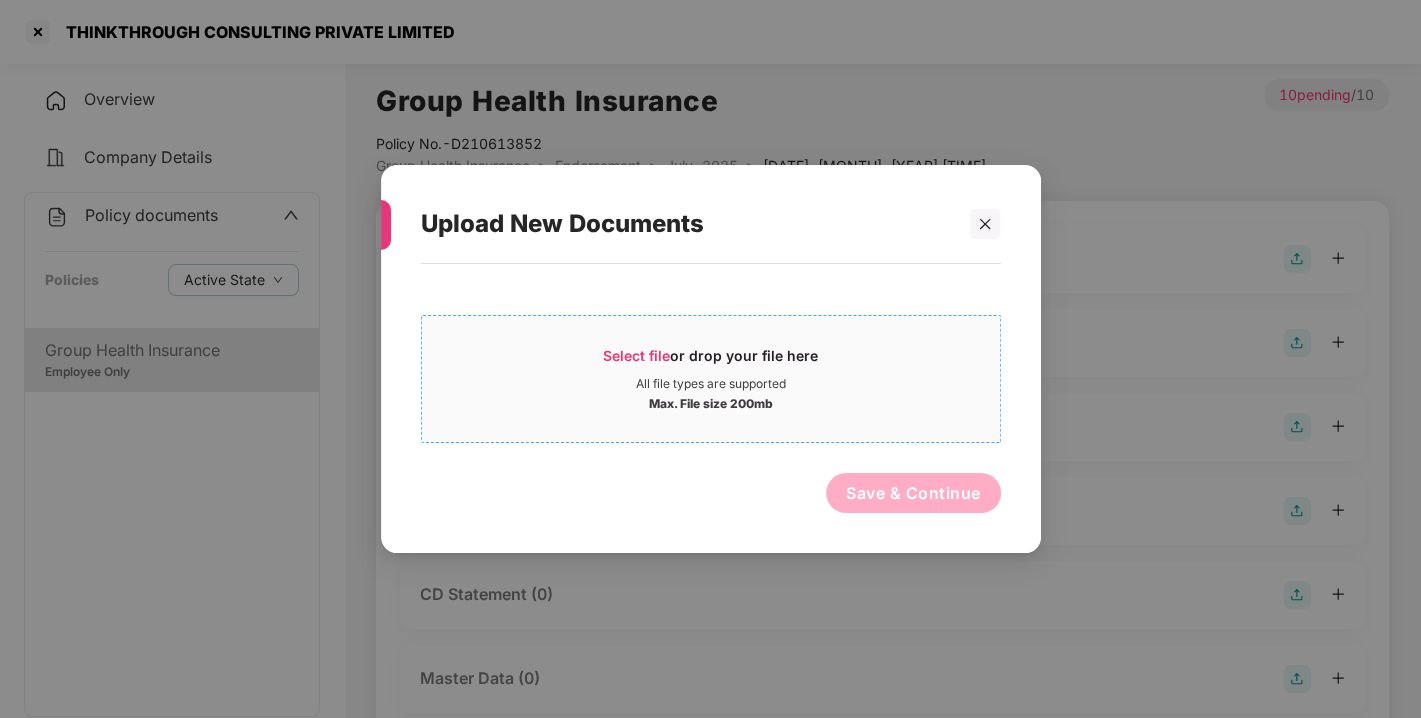 click on "Select file  or drop your file here" at bounding box center [710, 361] 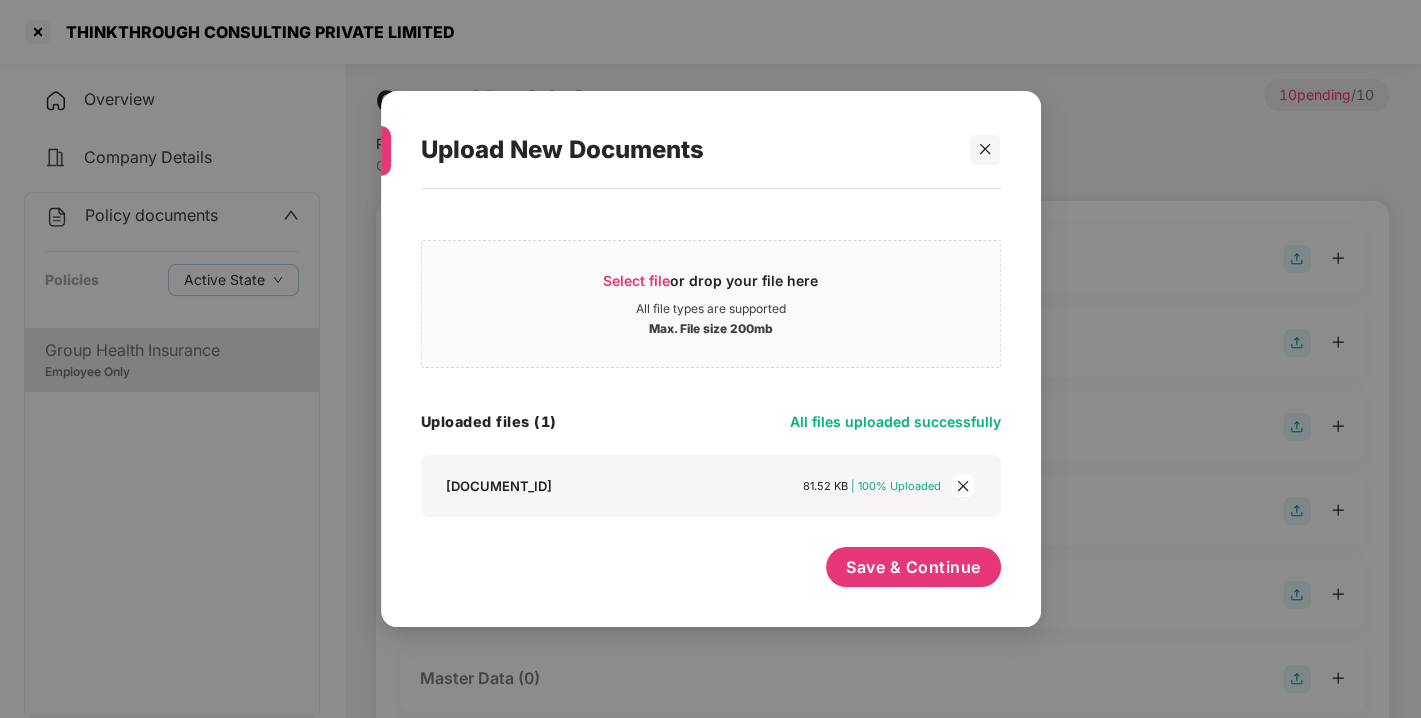 click 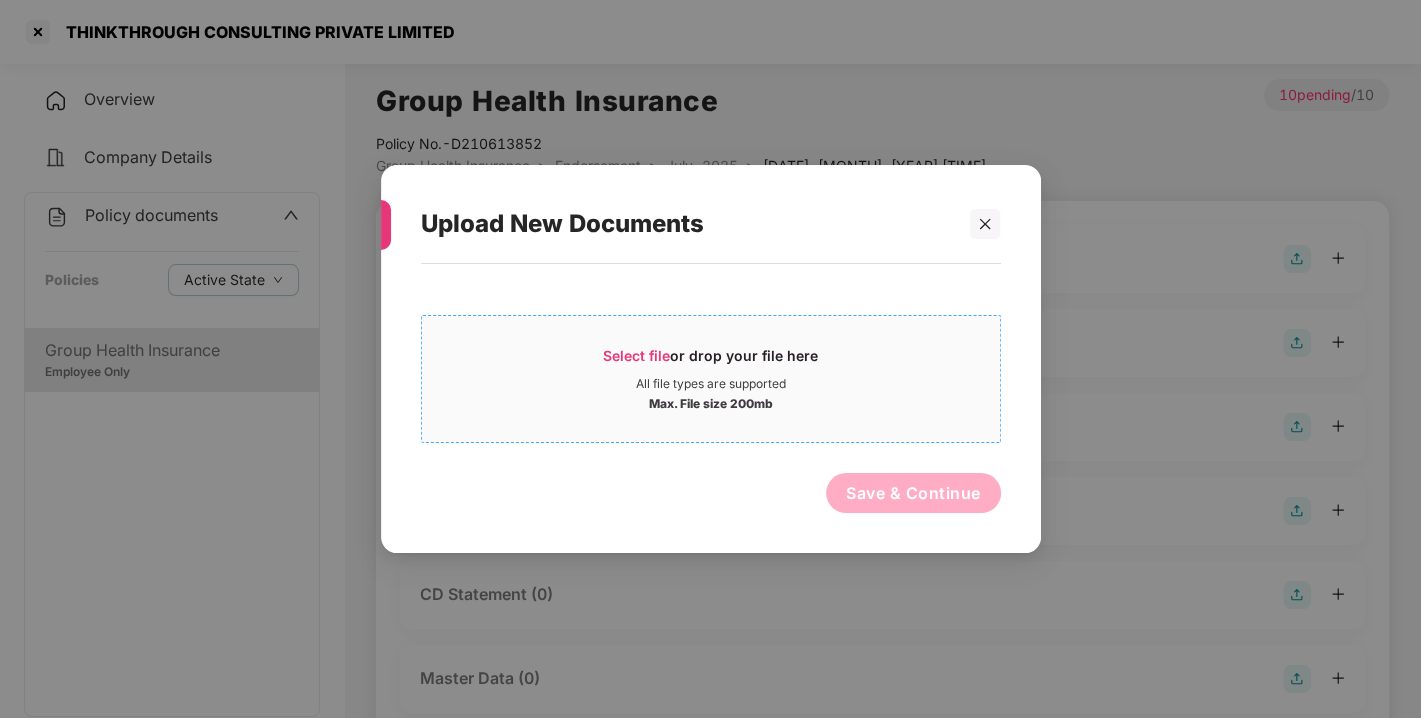 click on "Select file  or drop your file here All file types are supported Max. File size 200mb" at bounding box center [711, 379] 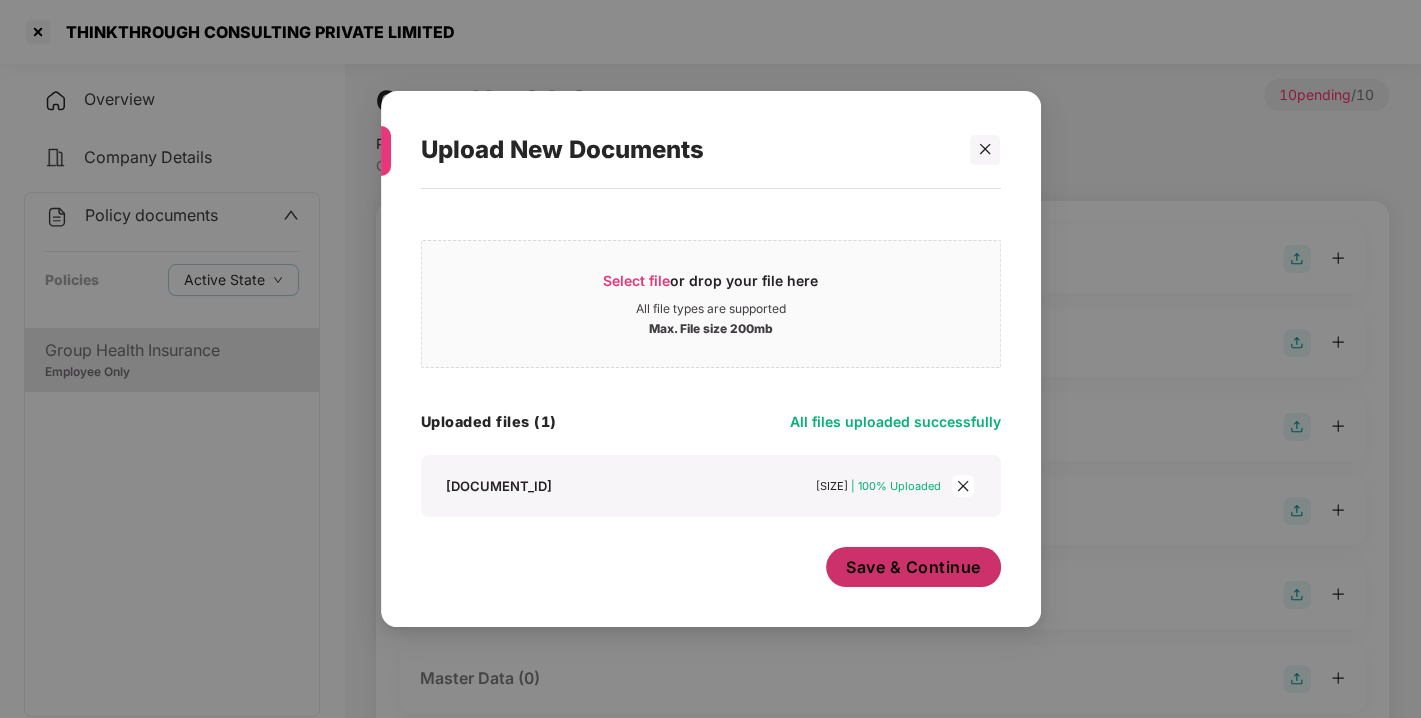 click on "Save & Continue" at bounding box center [913, 567] 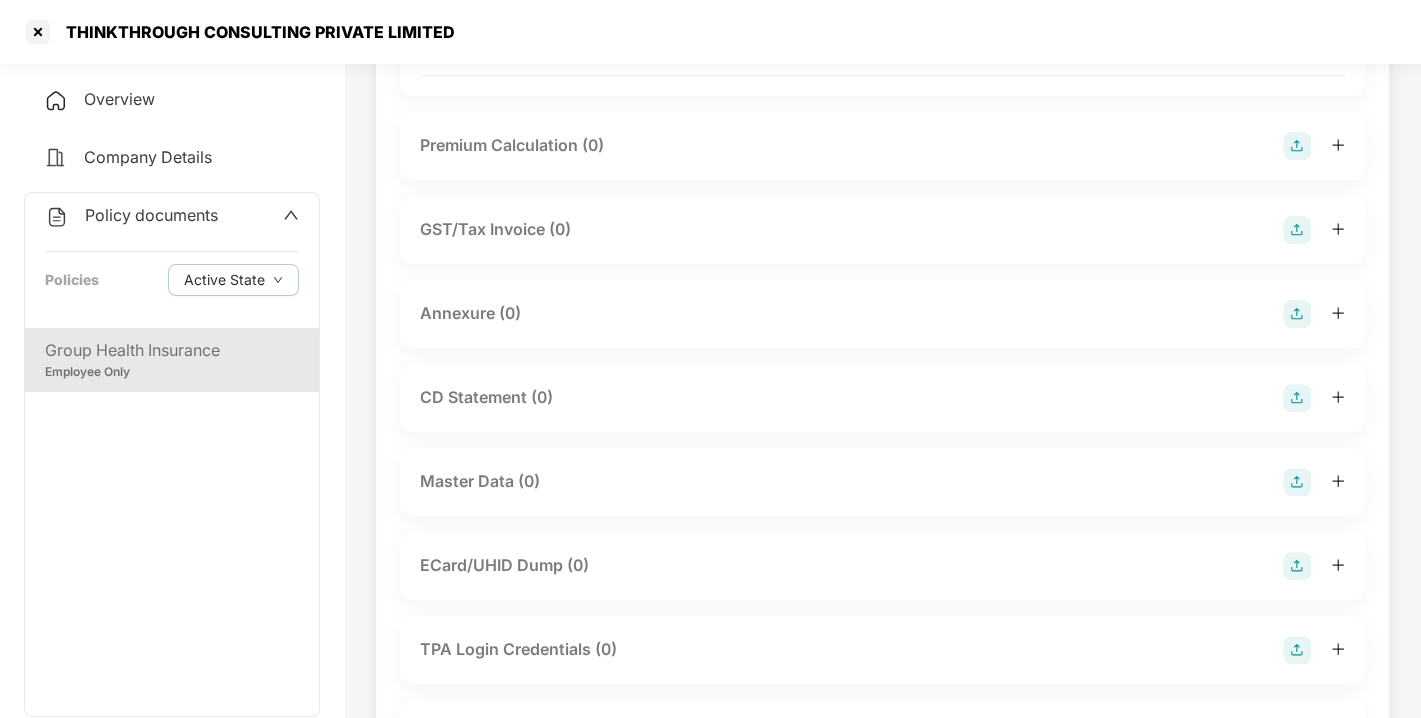 scroll, scrollTop: 383, scrollLeft: 0, axis: vertical 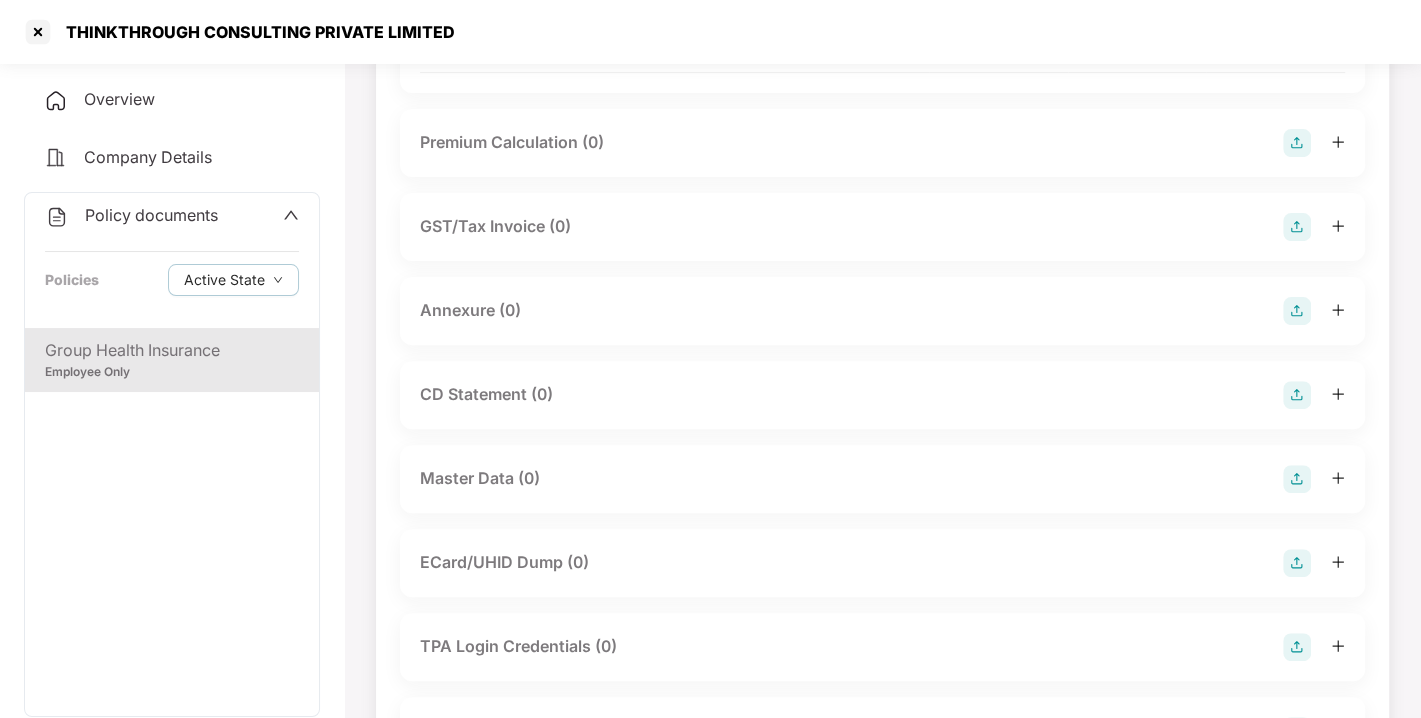 click at bounding box center (1297, 311) 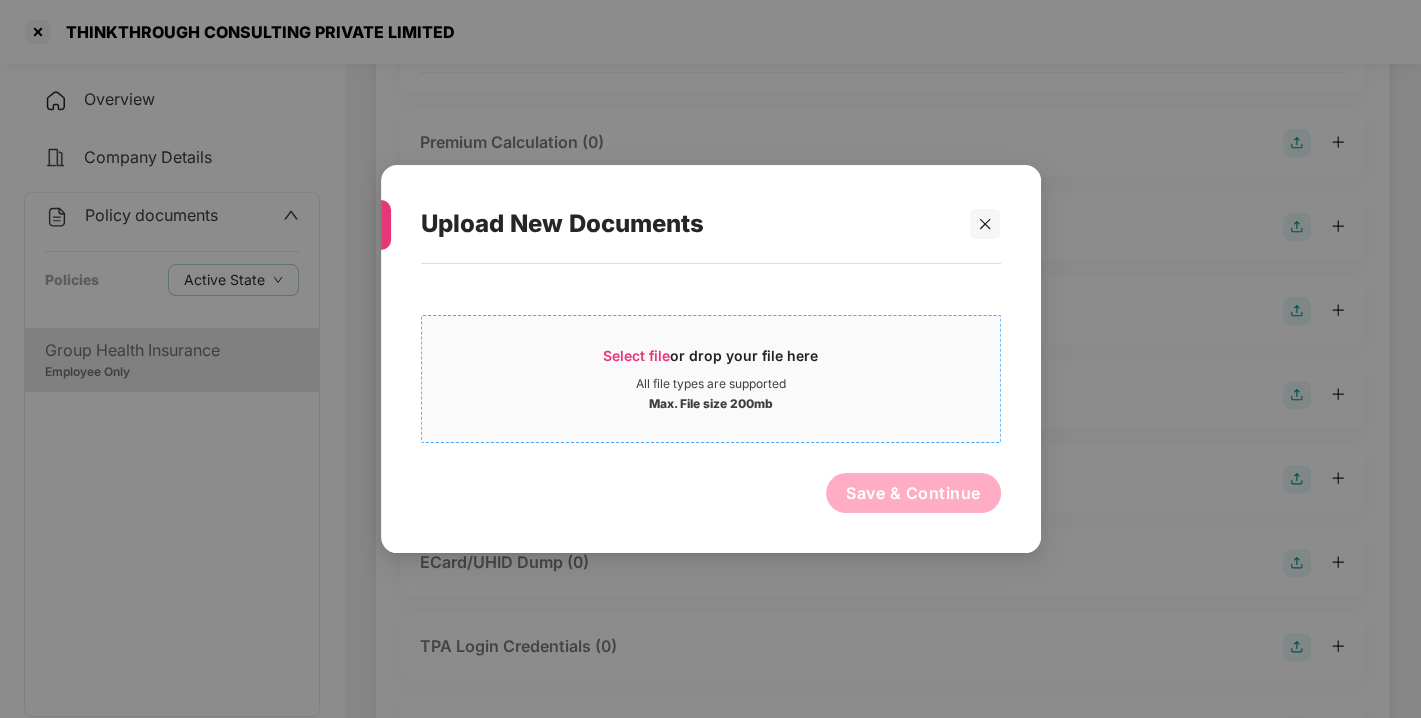 click on "Select file  or drop your file here" at bounding box center (710, 361) 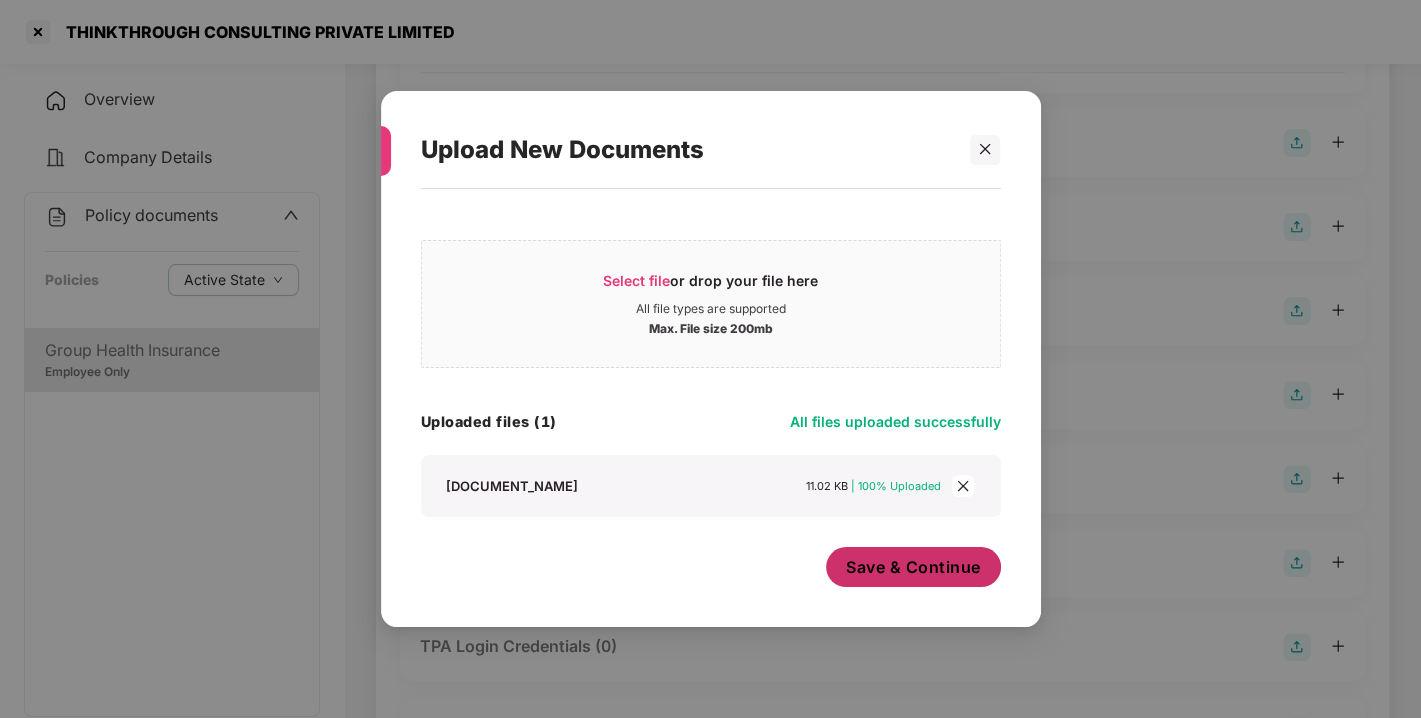 click on "Save & Continue" at bounding box center (913, 567) 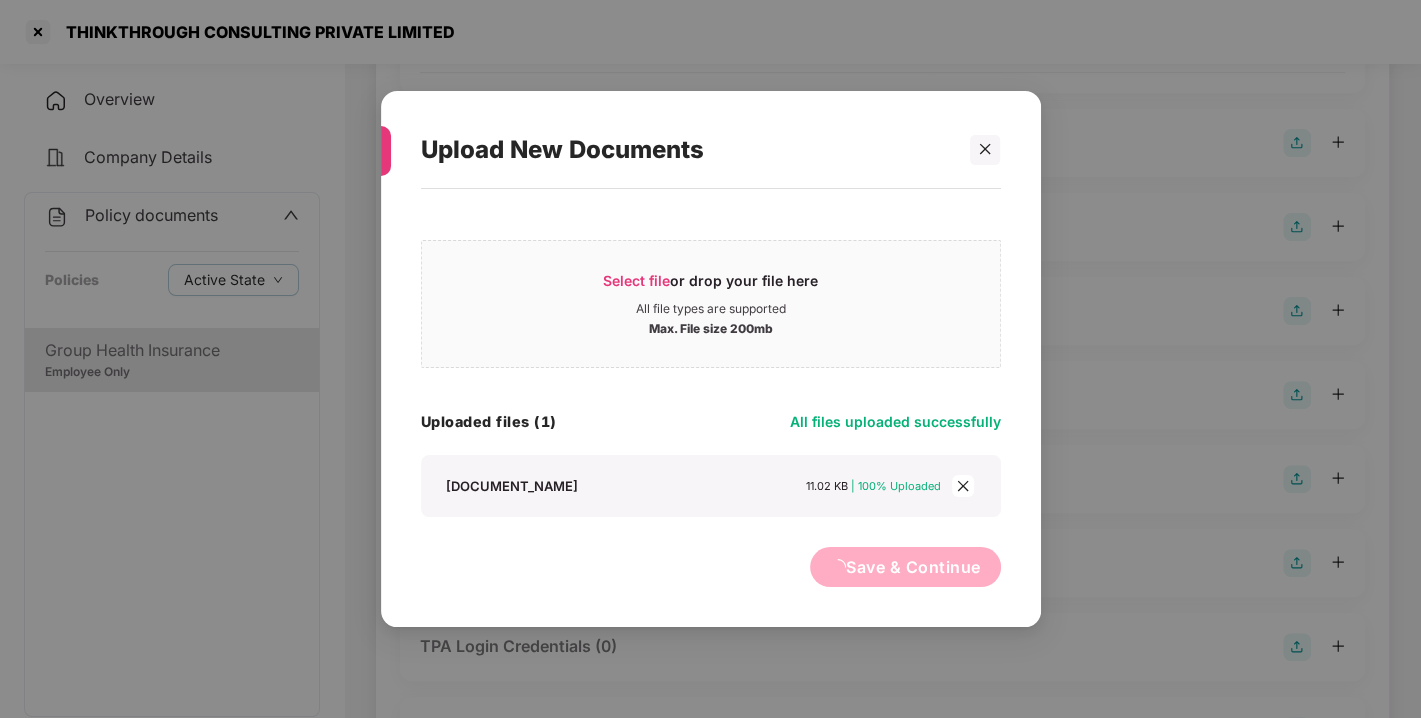 click on "Upload New Documents Select file  or drop your file here All file types are supported Max. File size 200mb Lives Sent.xlsx Uploaded files (1) All files uploaded successfully Lives sent 11.02 KB    | 100% Uploaded  Save & Continue" at bounding box center (710, 359) 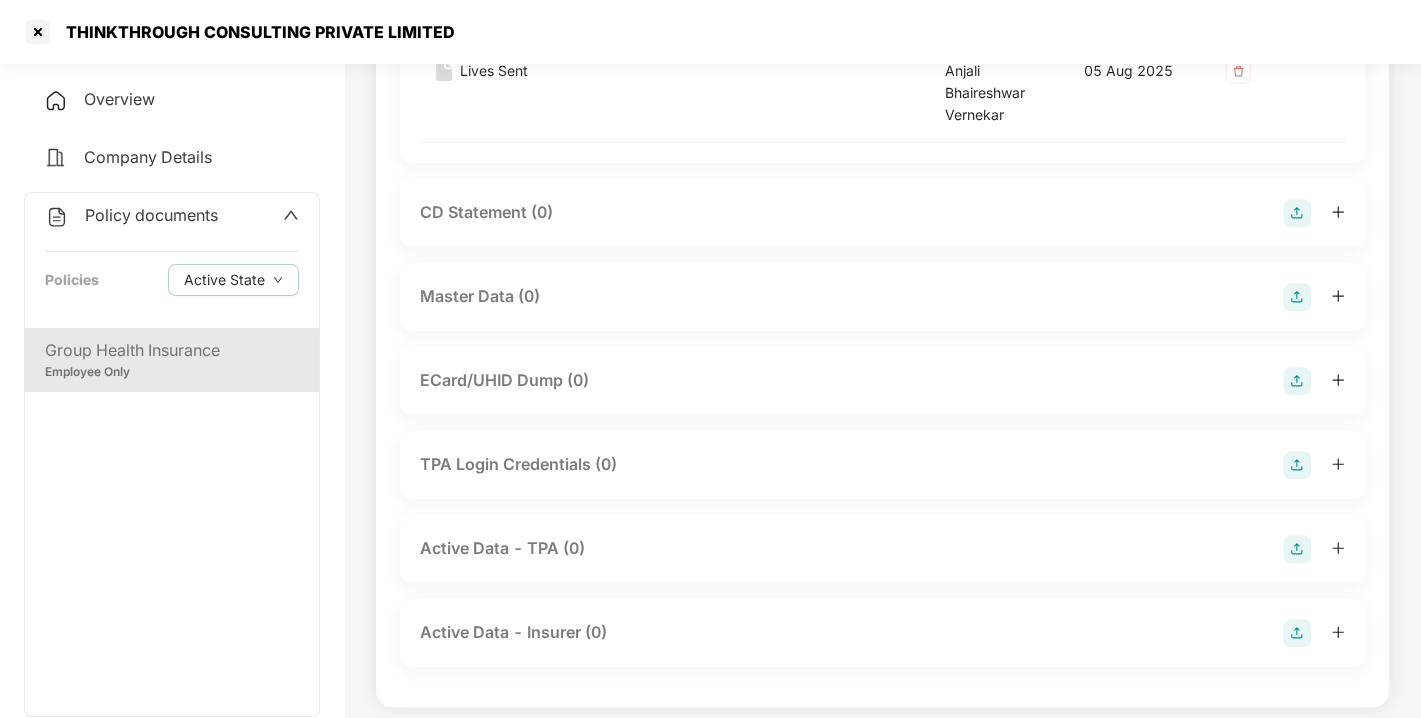 scroll, scrollTop: 750, scrollLeft: 0, axis: vertical 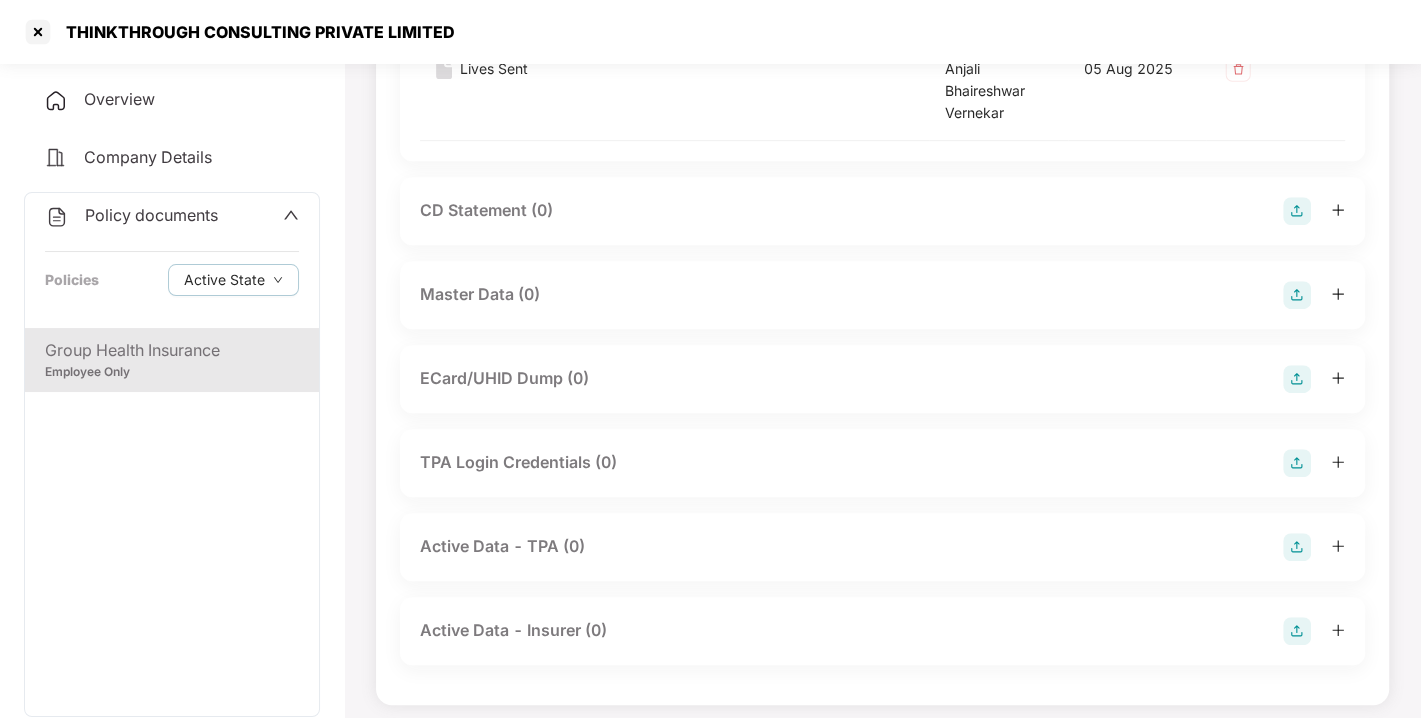 click at bounding box center [1297, 295] 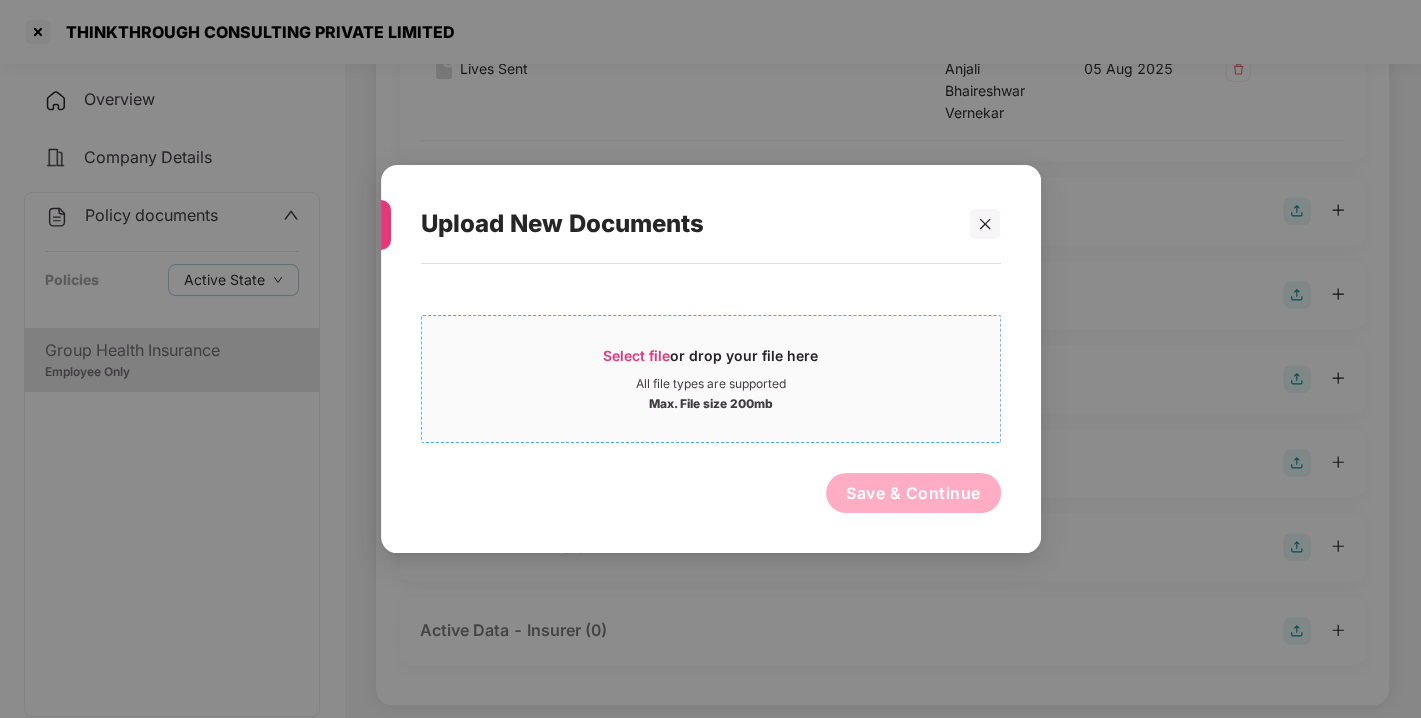 click on "Select file" at bounding box center [636, 355] 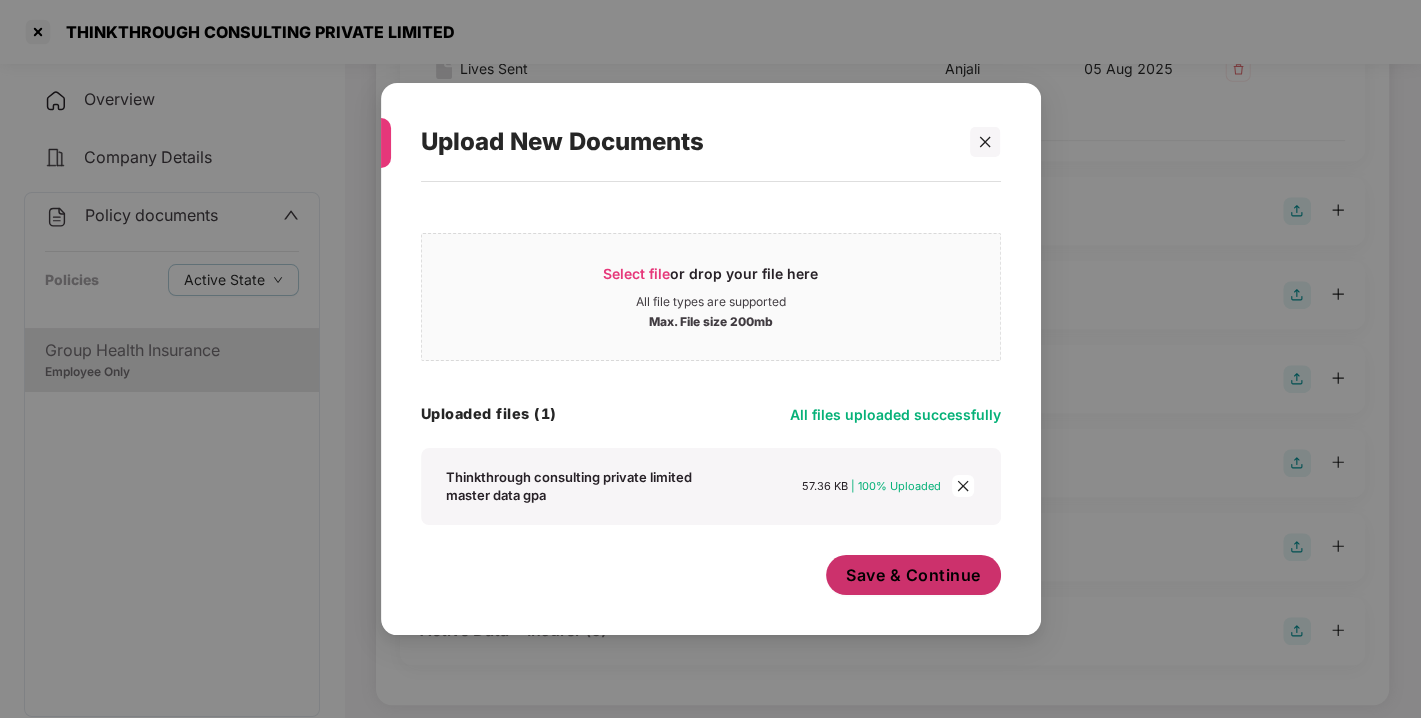 click on "Save & Continue" at bounding box center [913, 575] 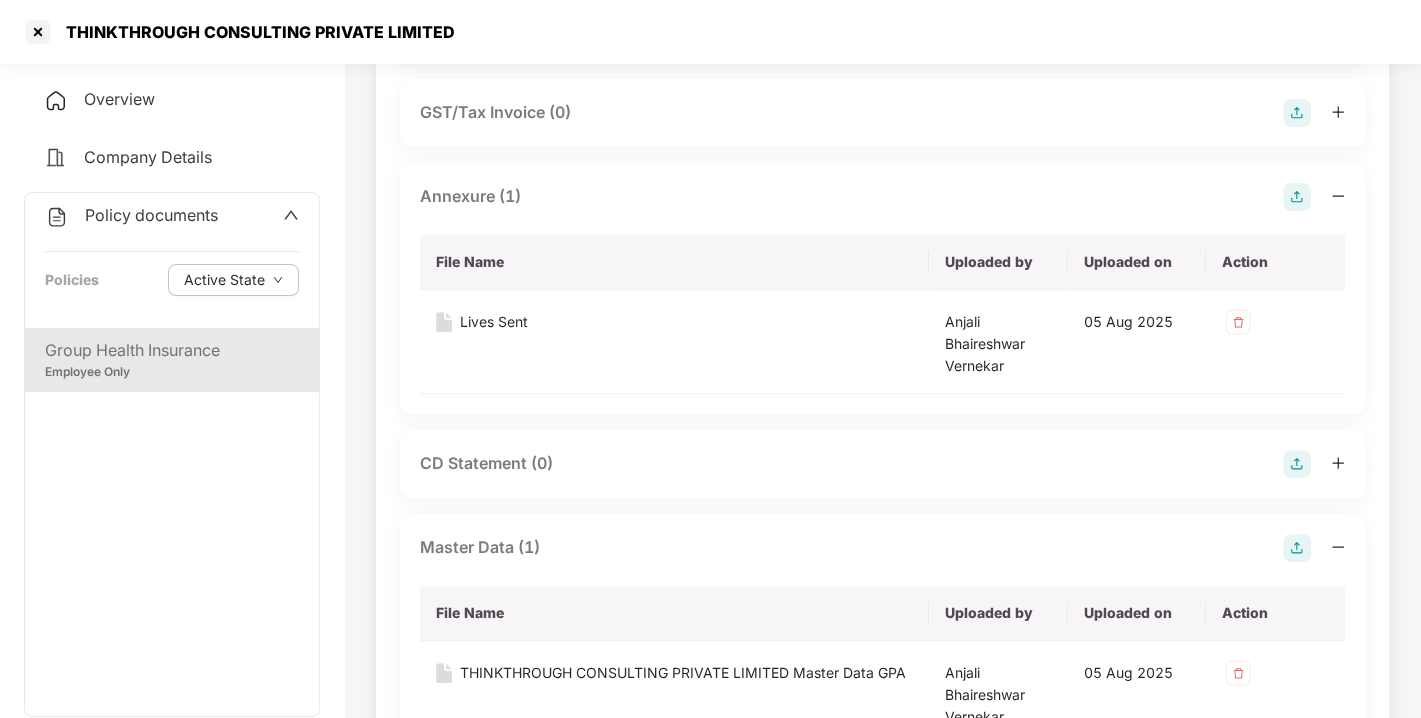 scroll, scrollTop: 0, scrollLeft: 0, axis: both 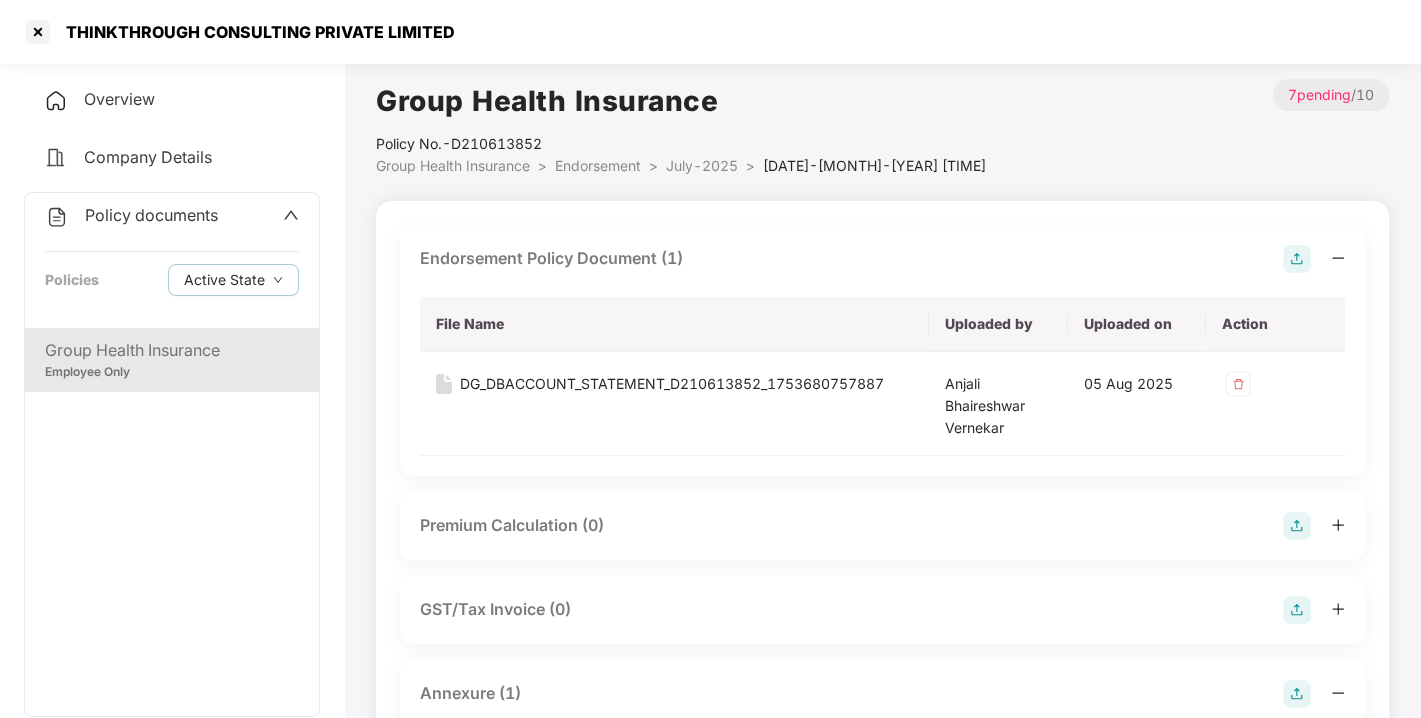click on "Policy documents" at bounding box center [151, 215] 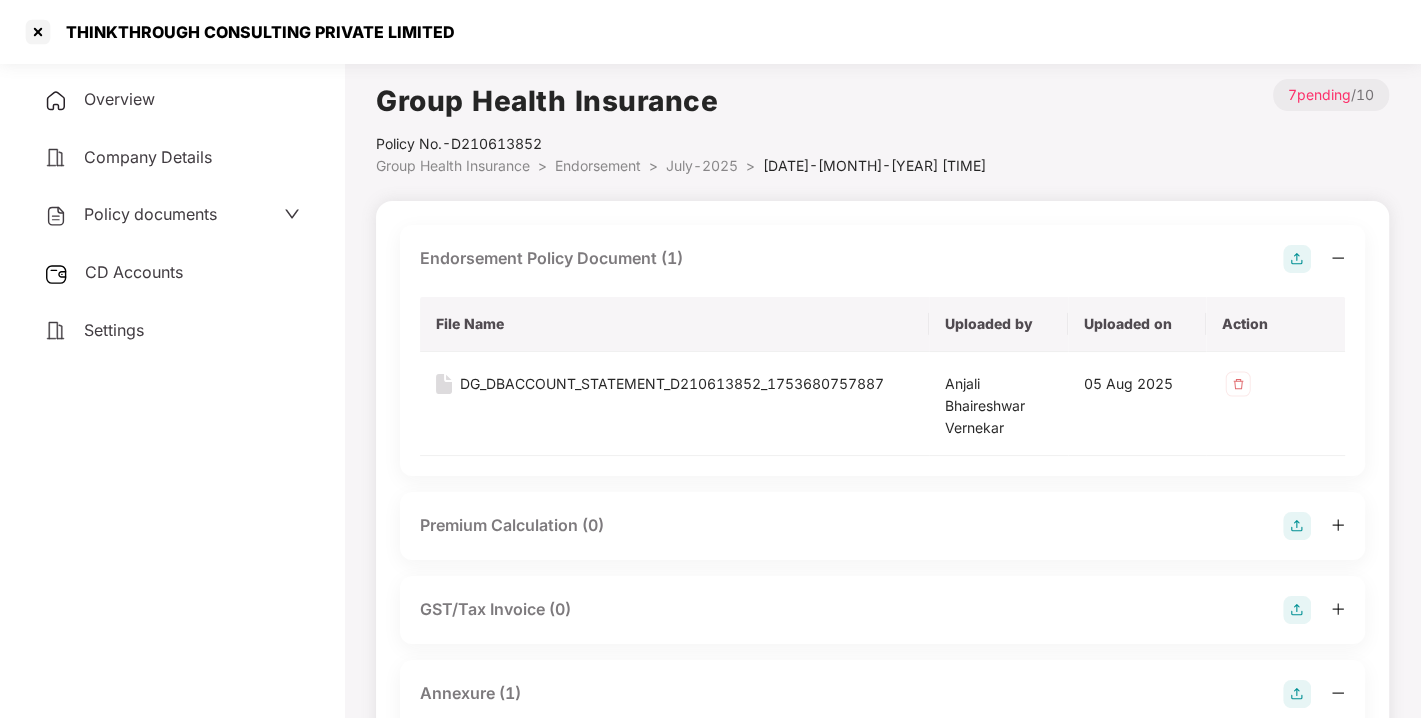 click on "CD Accounts" at bounding box center (134, 272) 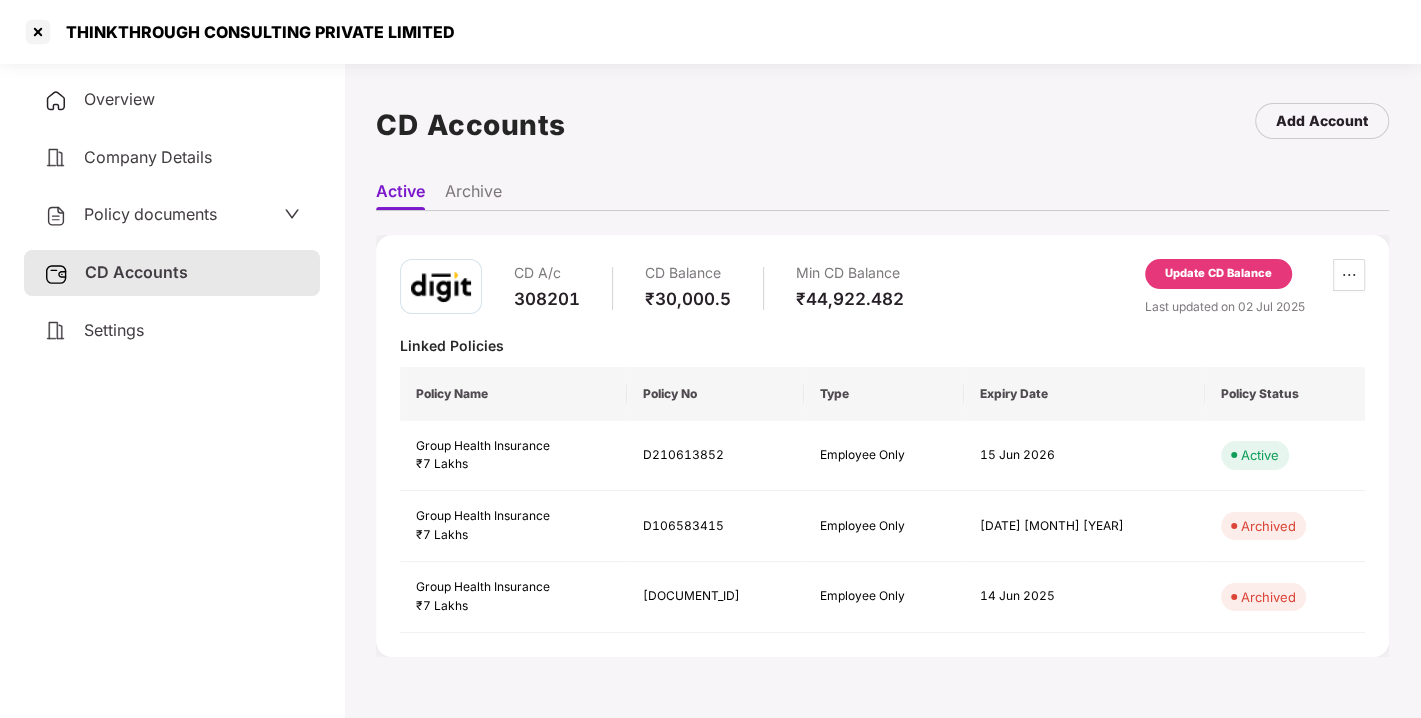 click on "Update CD Balance" at bounding box center (1218, 274) 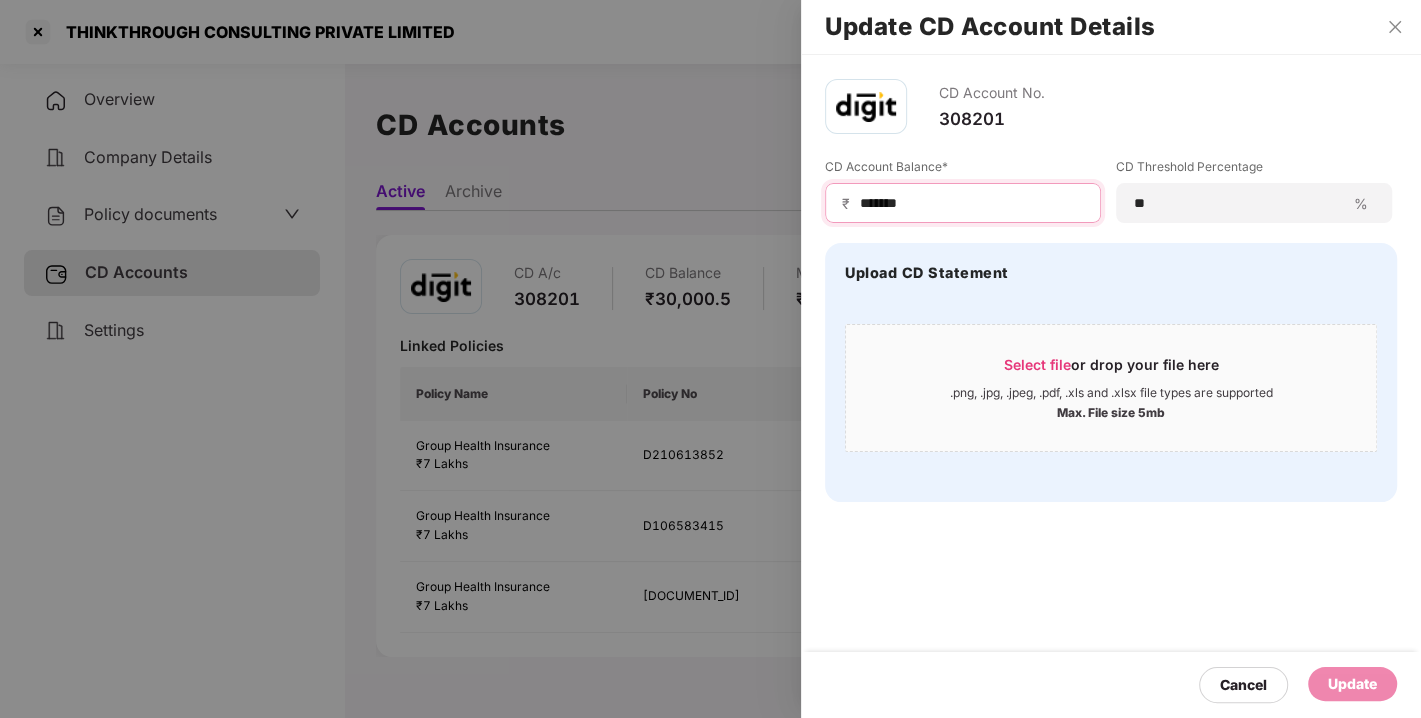 drag, startPoint x: 937, startPoint y: 192, endPoint x: 748, endPoint y: 204, distance: 189.38057 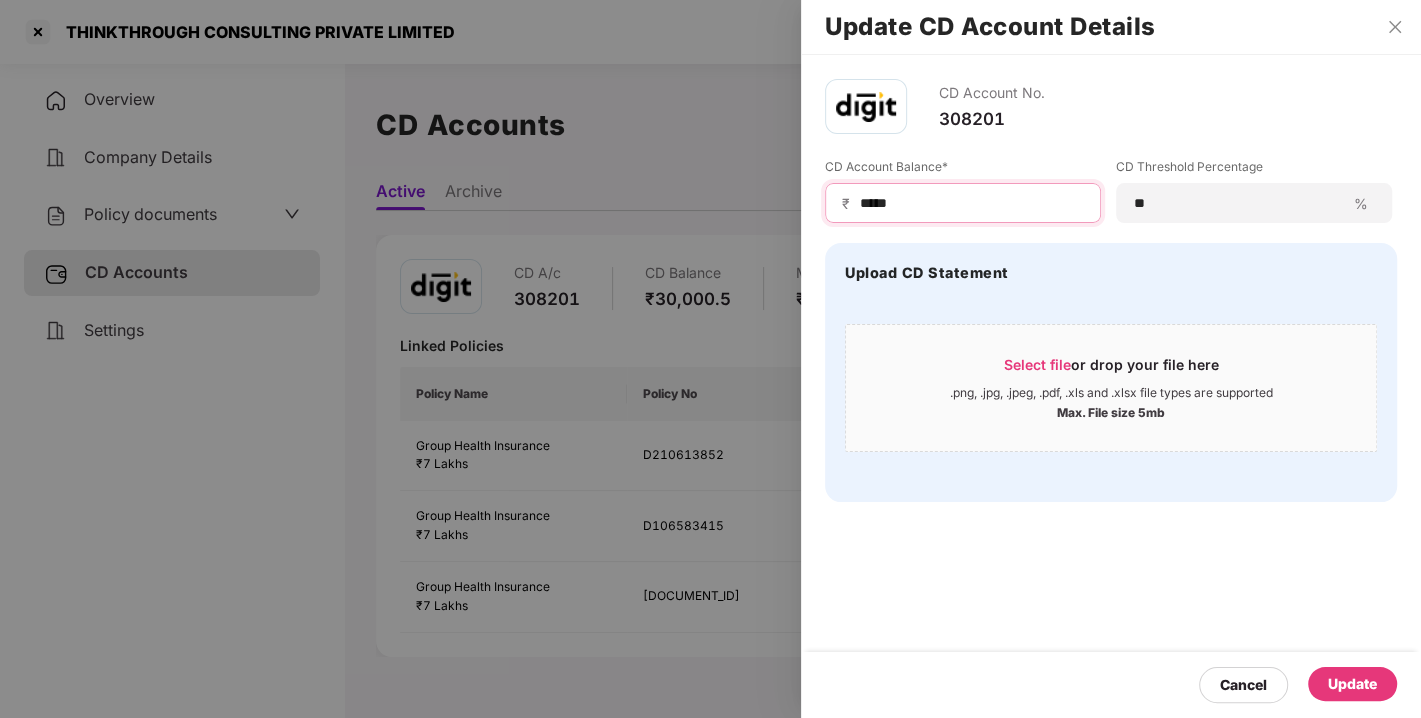 type on "*****" 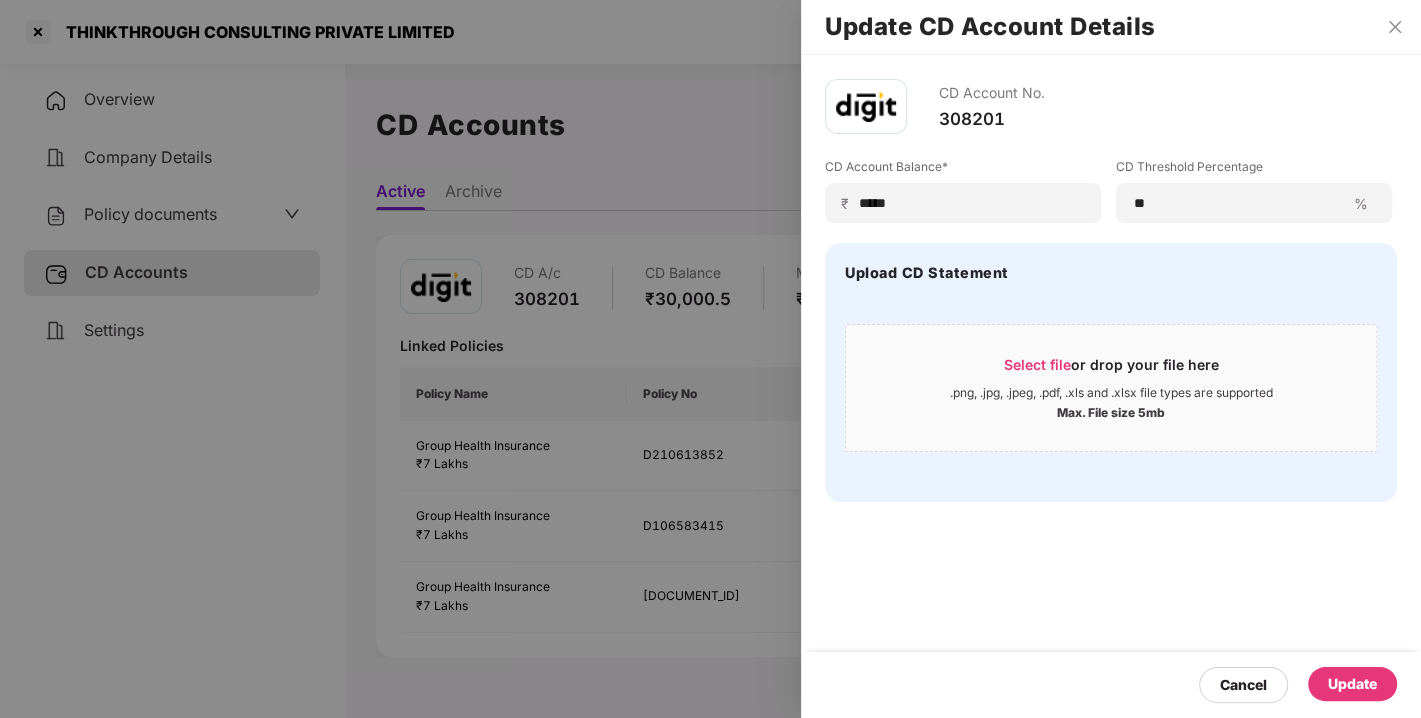 click on "Update" at bounding box center [1352, 684] 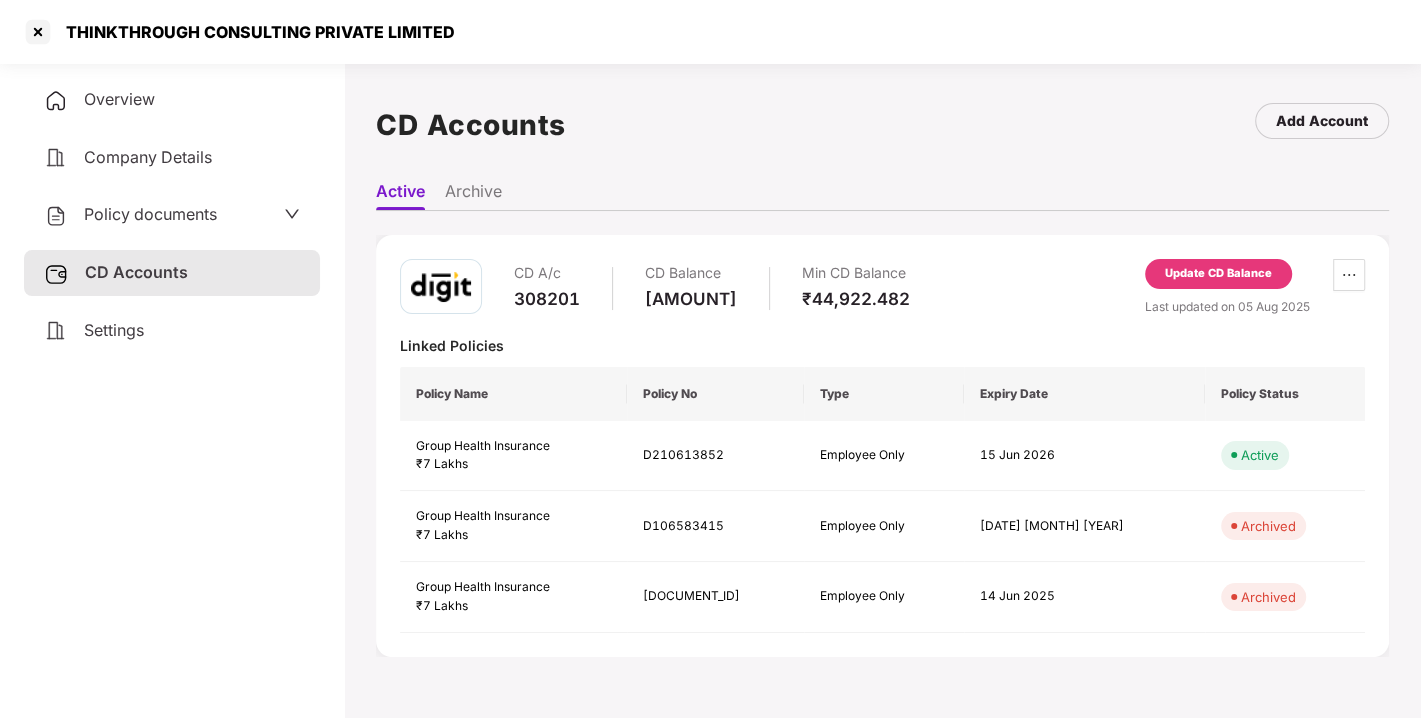 click on "[AMOUNT]" at bounding box center [691, 299] 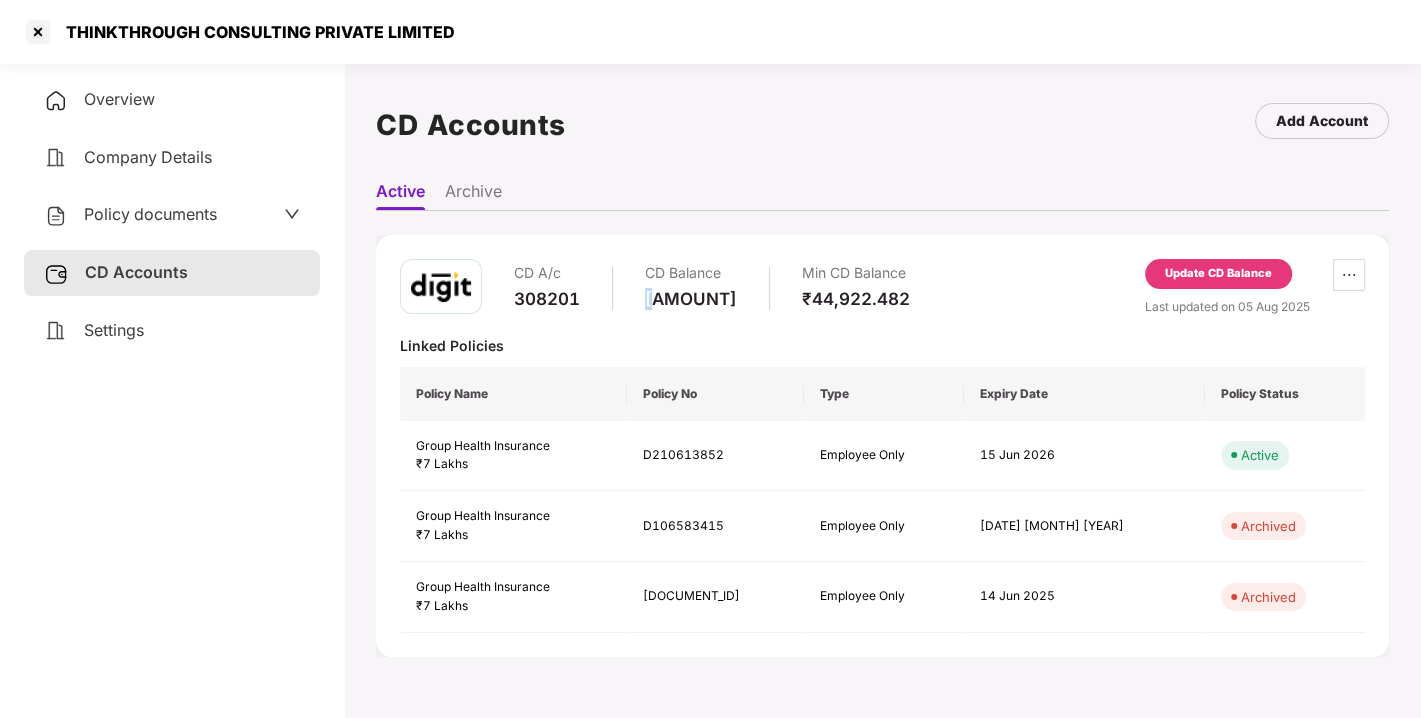 click on "[AMOUNT]" at bounding box center (691, 299) 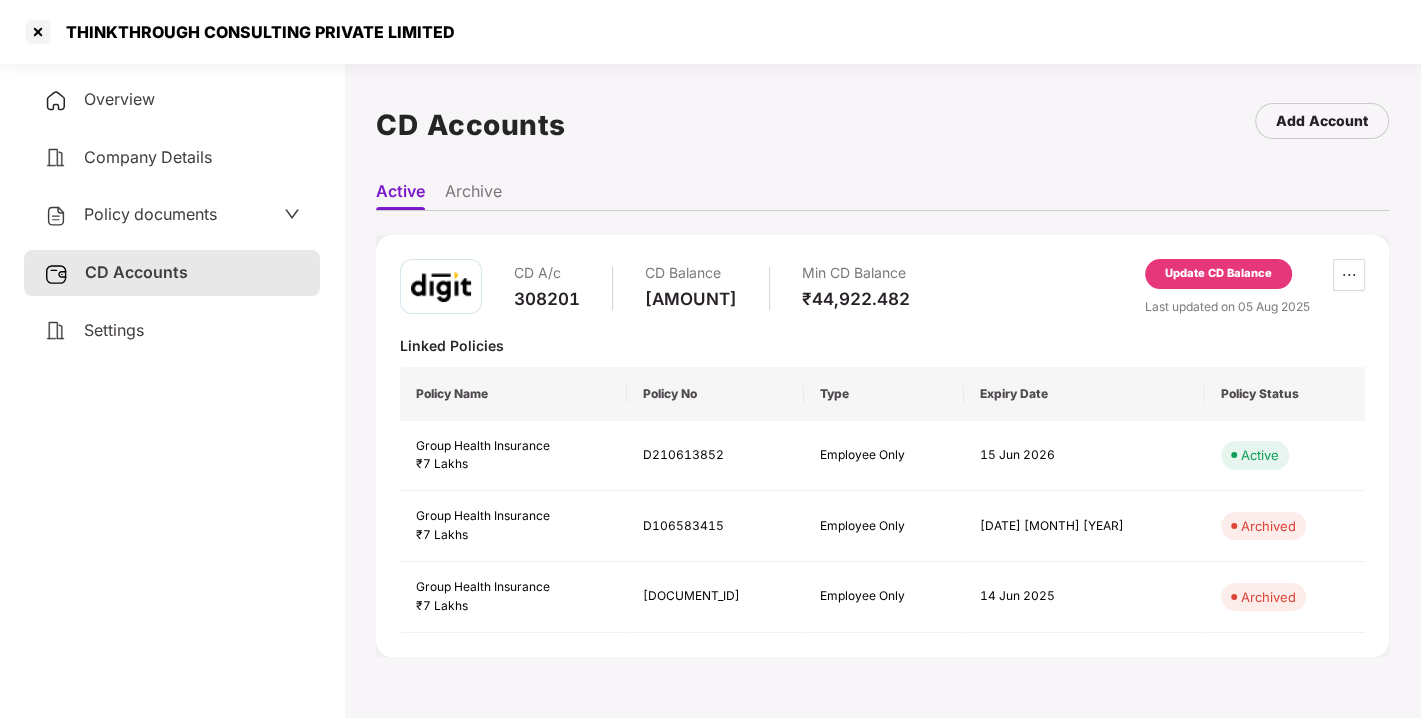 click on "[AMOUNT]" at bounding box center [691, 299] 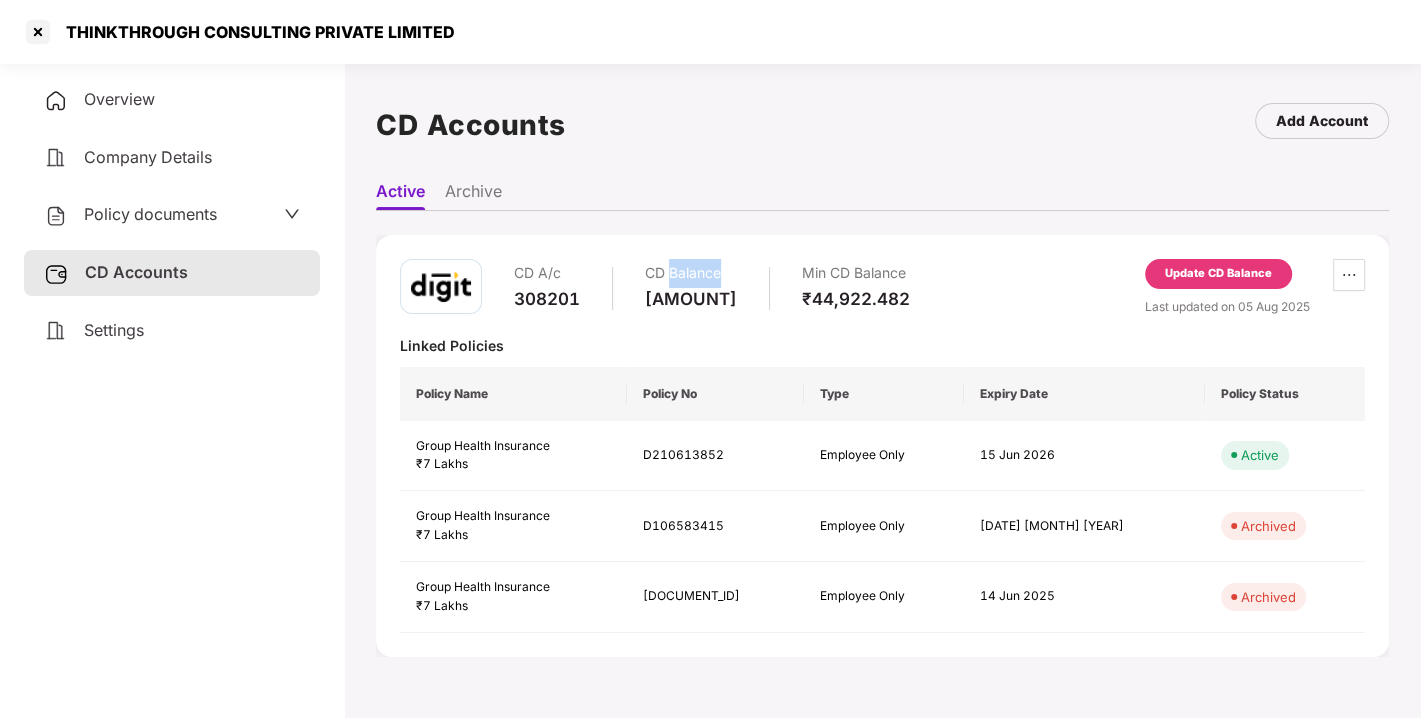 click on "CD Balance" at bounding box center (691, 273) 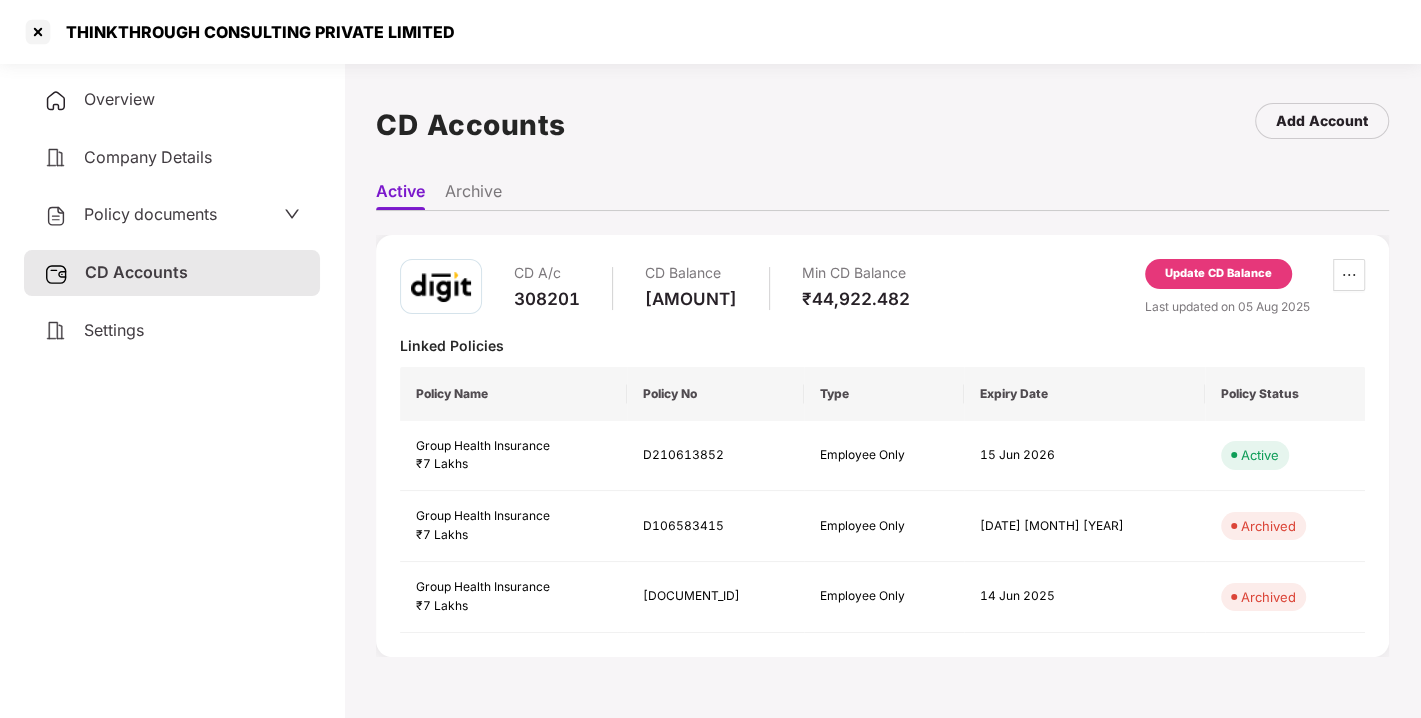 click on "CD A/c [ACCOUNT_NUMBER] CD Balance ₹[AMOUNT] Min CD Balance ₹[AMOUNT] Update CD Balance Last updated on [DATE] [MONTH] [YEAR] Linked Policies Policy Name Policy No Type Expiry Date Policy Status                             Group Health Insurance ₹7 Lakhs D210613852 Employee Only [DATE] [MONTH] [YEAR] Active Group Health Insurance ₹7 Lakhs D106583415 Employee Only [DATE] [MONTH] [YEAR] Archived Group Health Insurance ₹7 Lakhs D154290683 Employee Only [DATE] [MONTH] [YEAR] Archived" at bounding box center [882, 446] 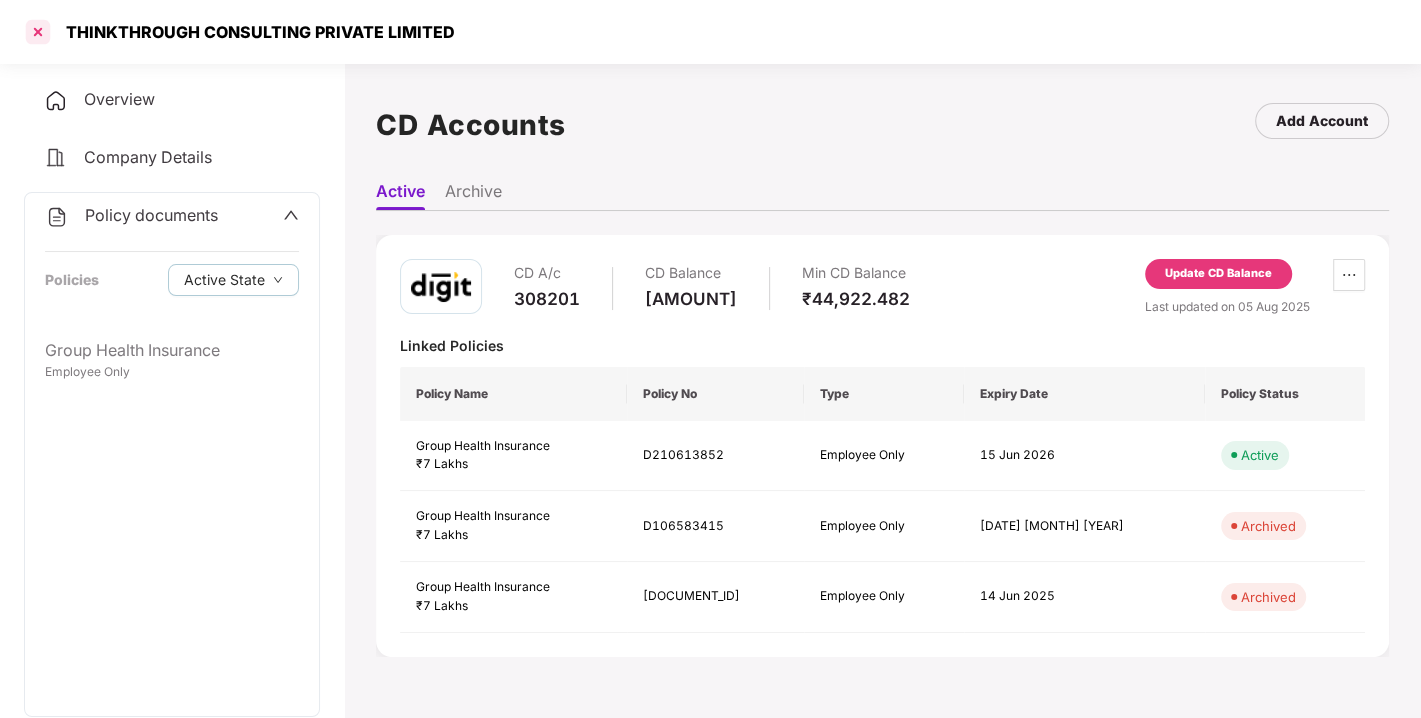 click at bounding box center (38, 32) 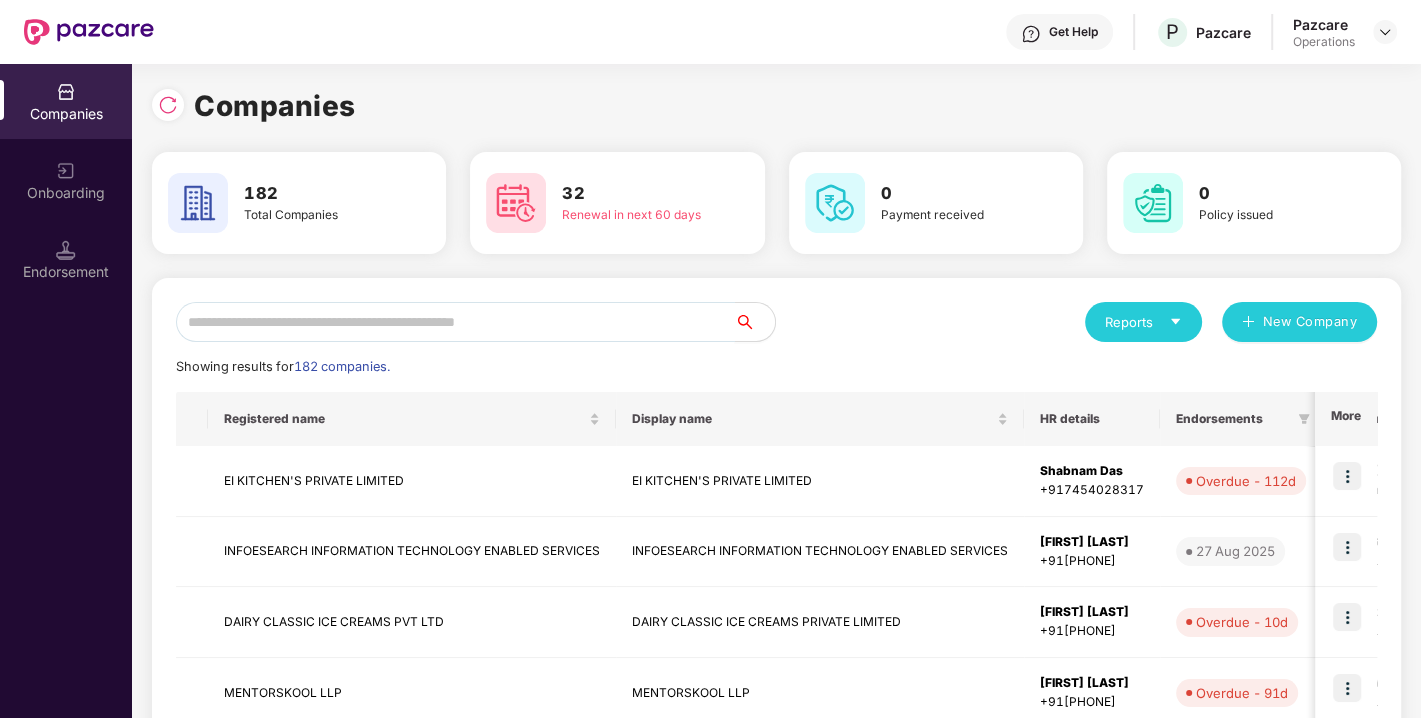 click at bounding box center (455, 322) 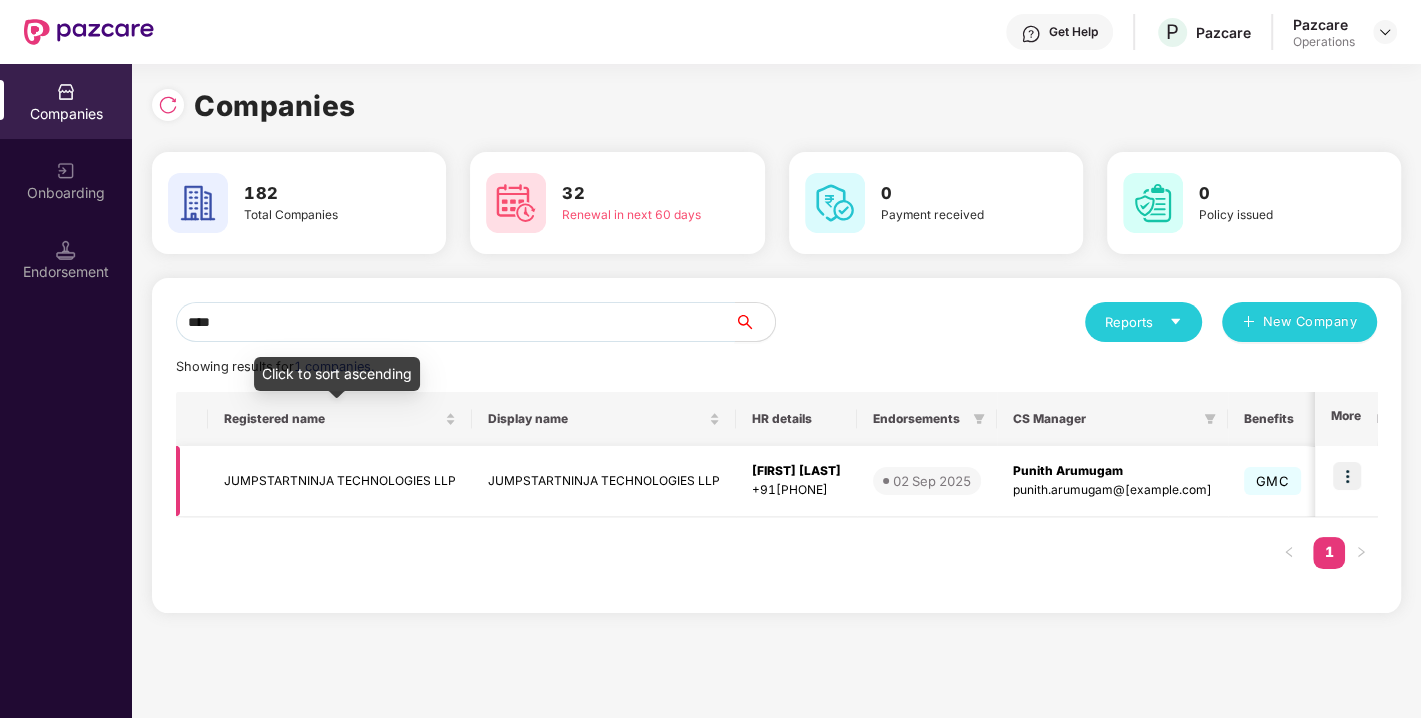 type on "****" 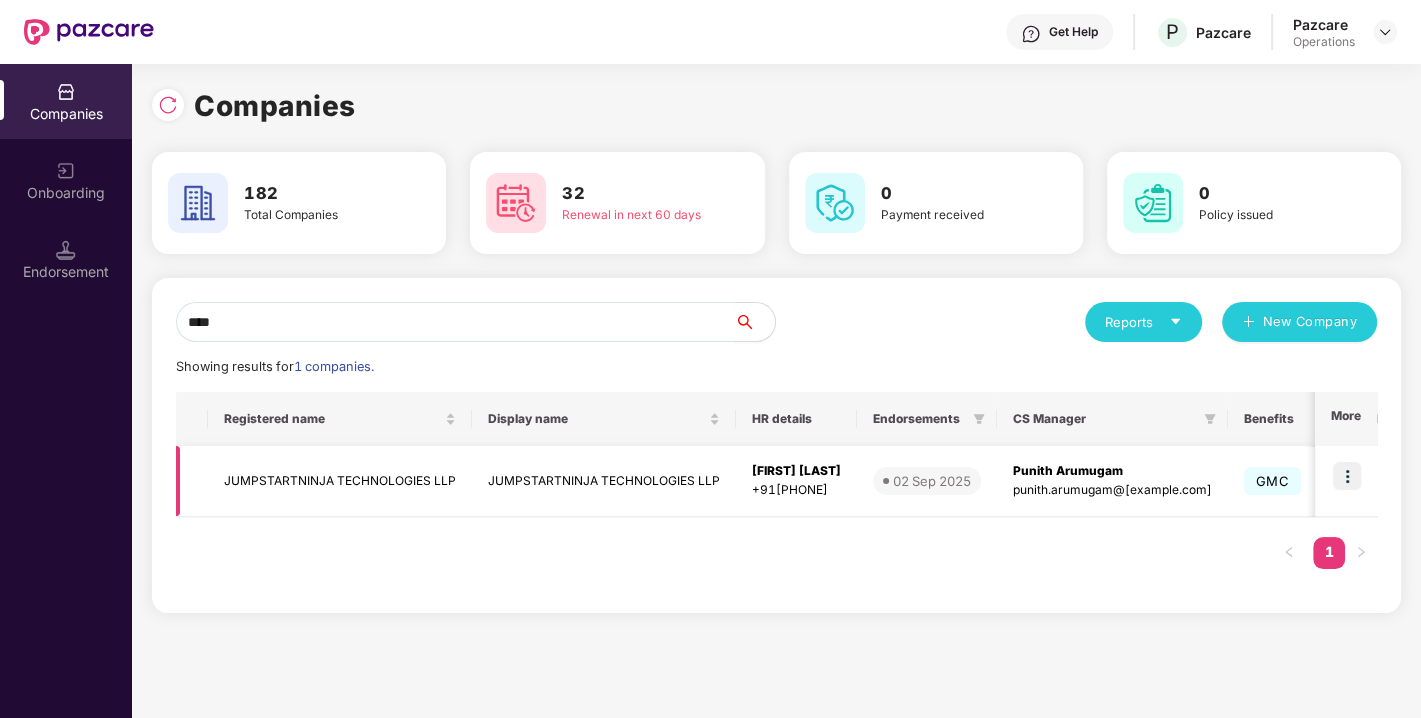 click on "JUMPSTARTNINJA TECHNOLOGIES LLP" at bounding box center (340, 481) 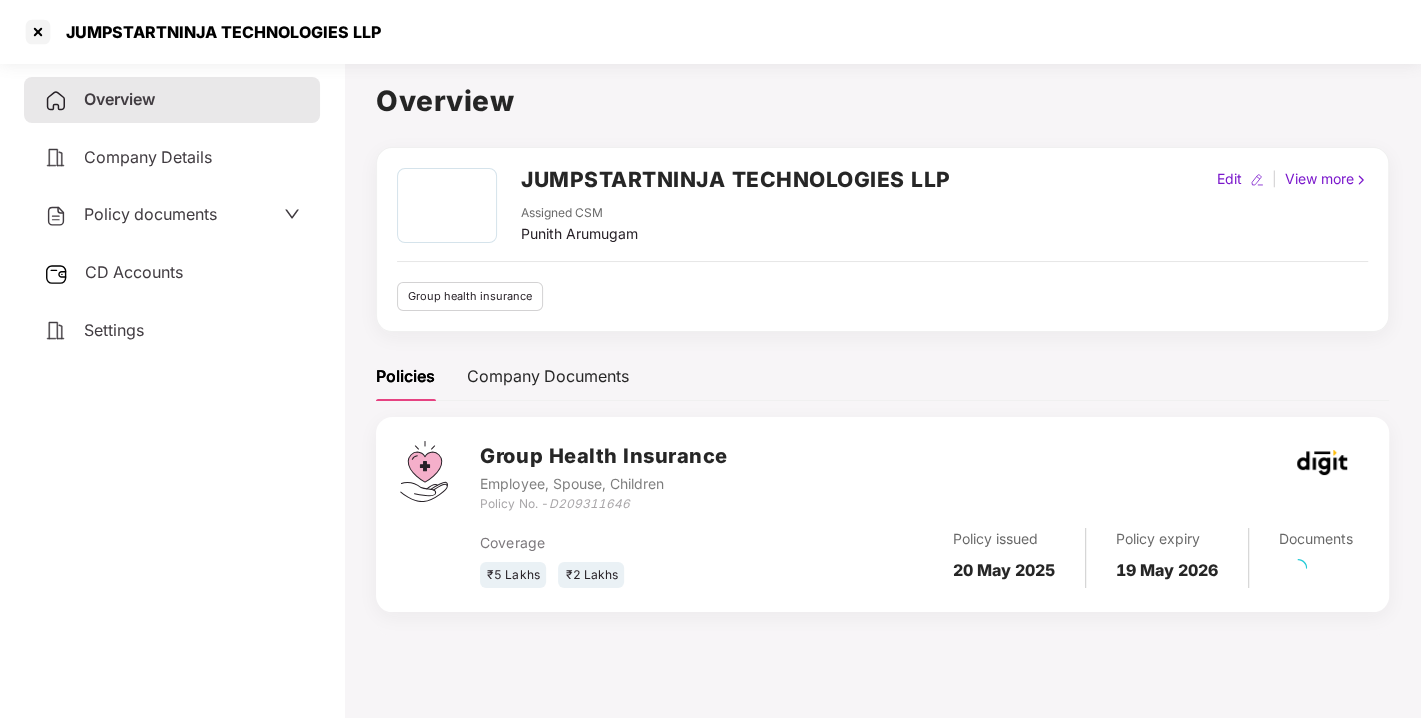 click on "Policy documents" at bounding box center [150, 214] 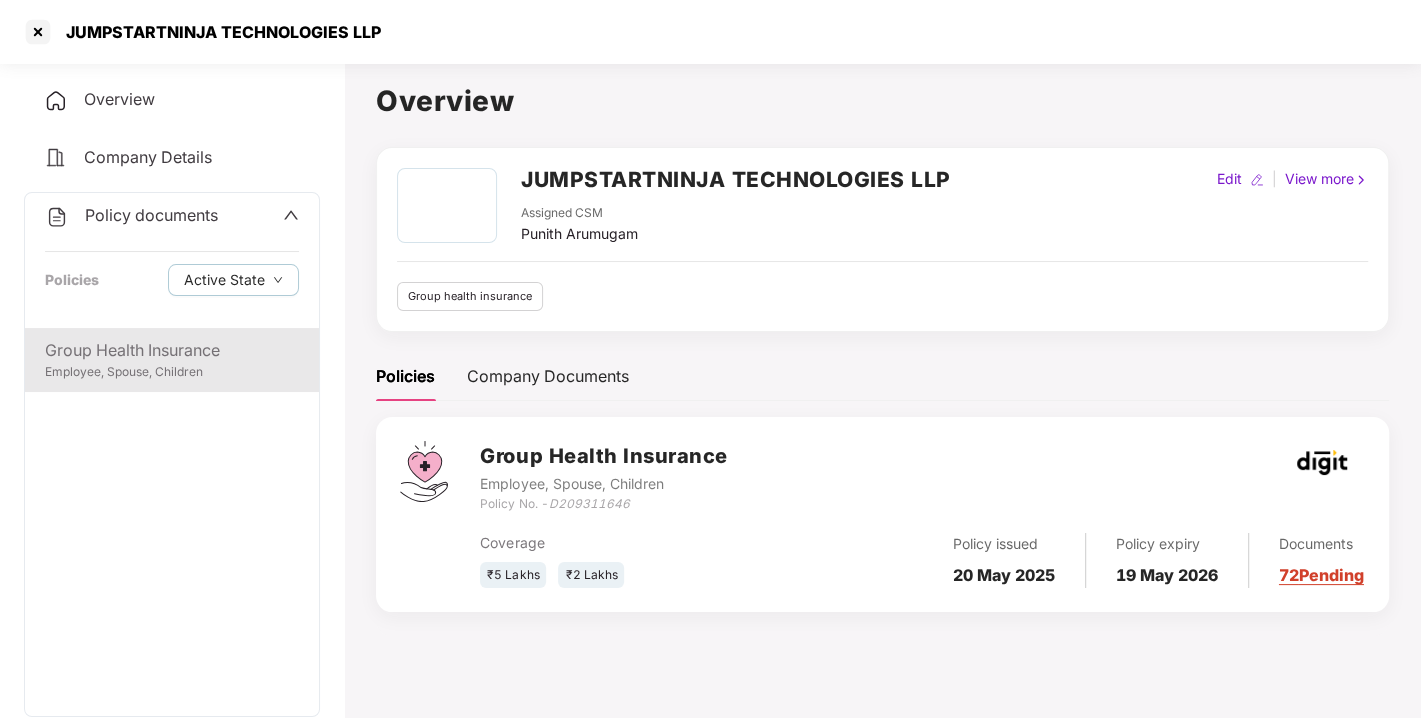 click on "Group Health Insurance" at bounding box center [172, 350] 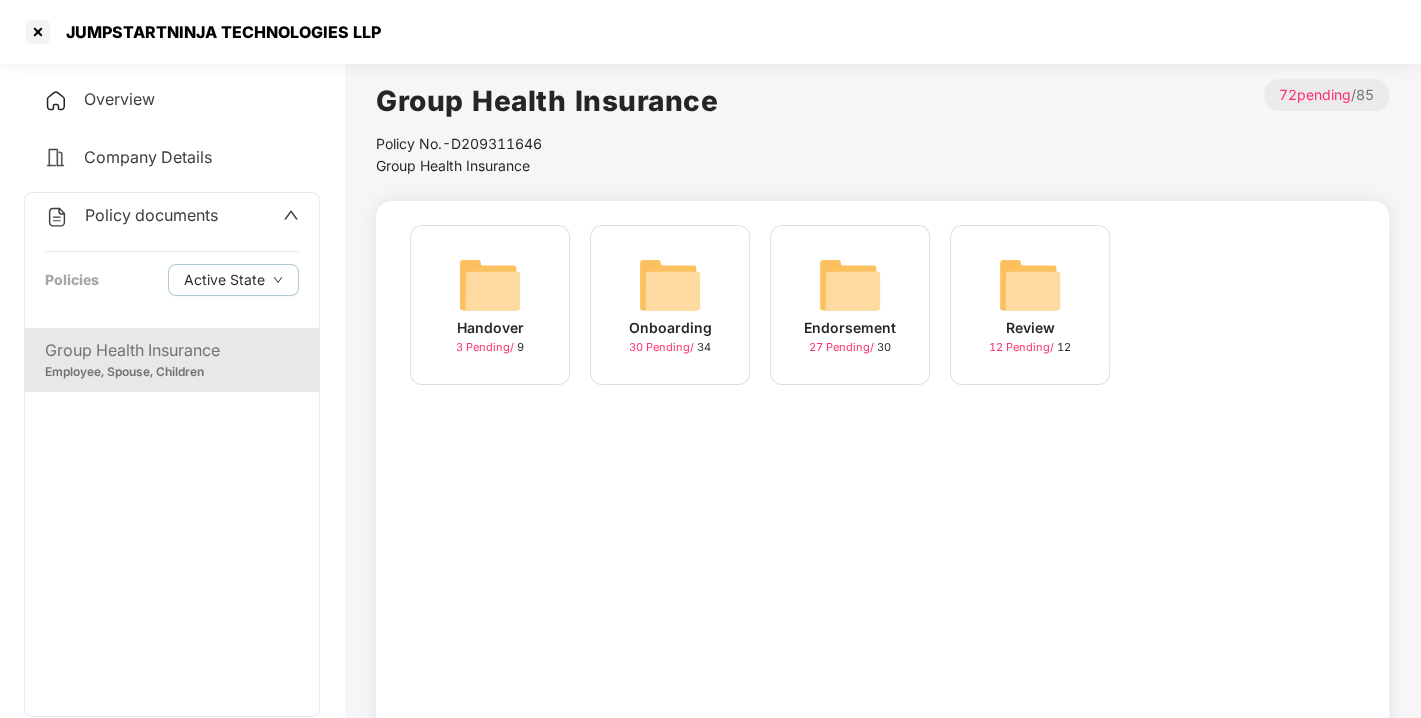 click on "Endorsement 27 Pending  /     30" at bounding box center (850, 305) 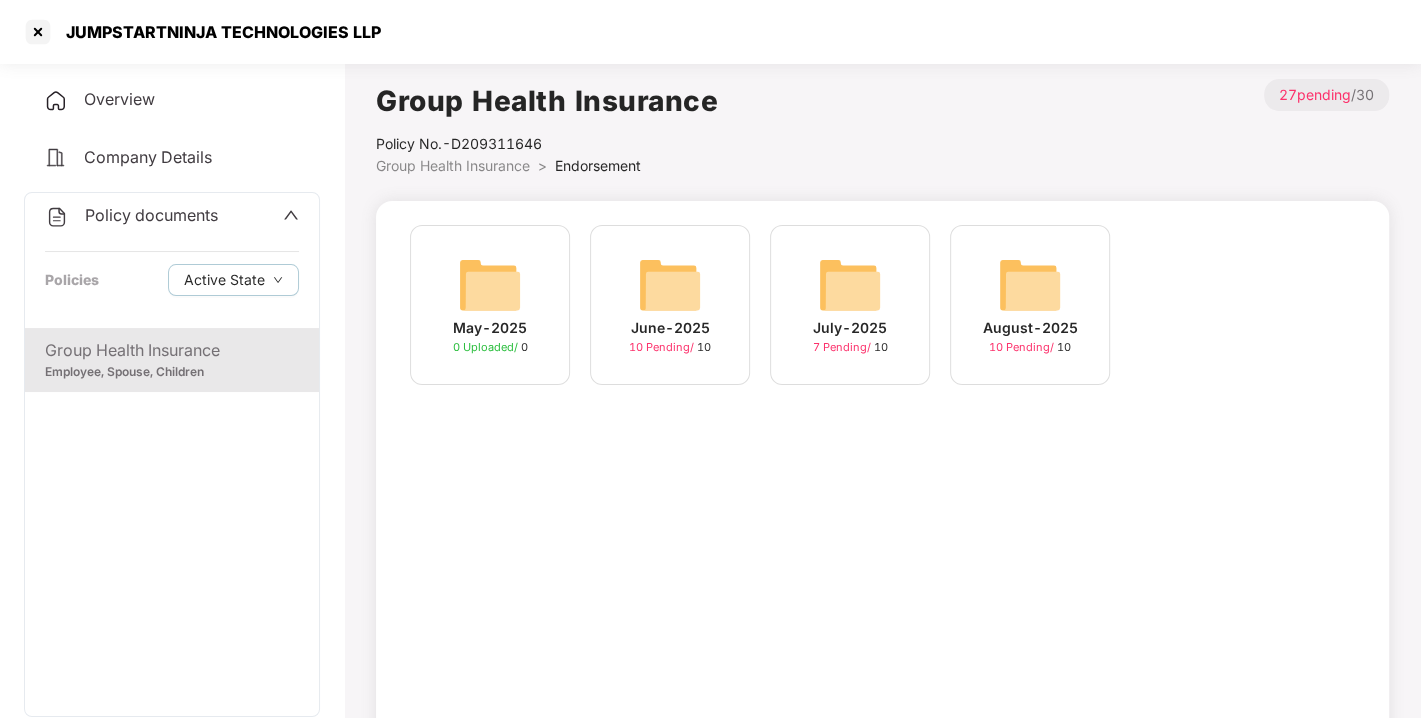 click at bounding box center [1030, 285] 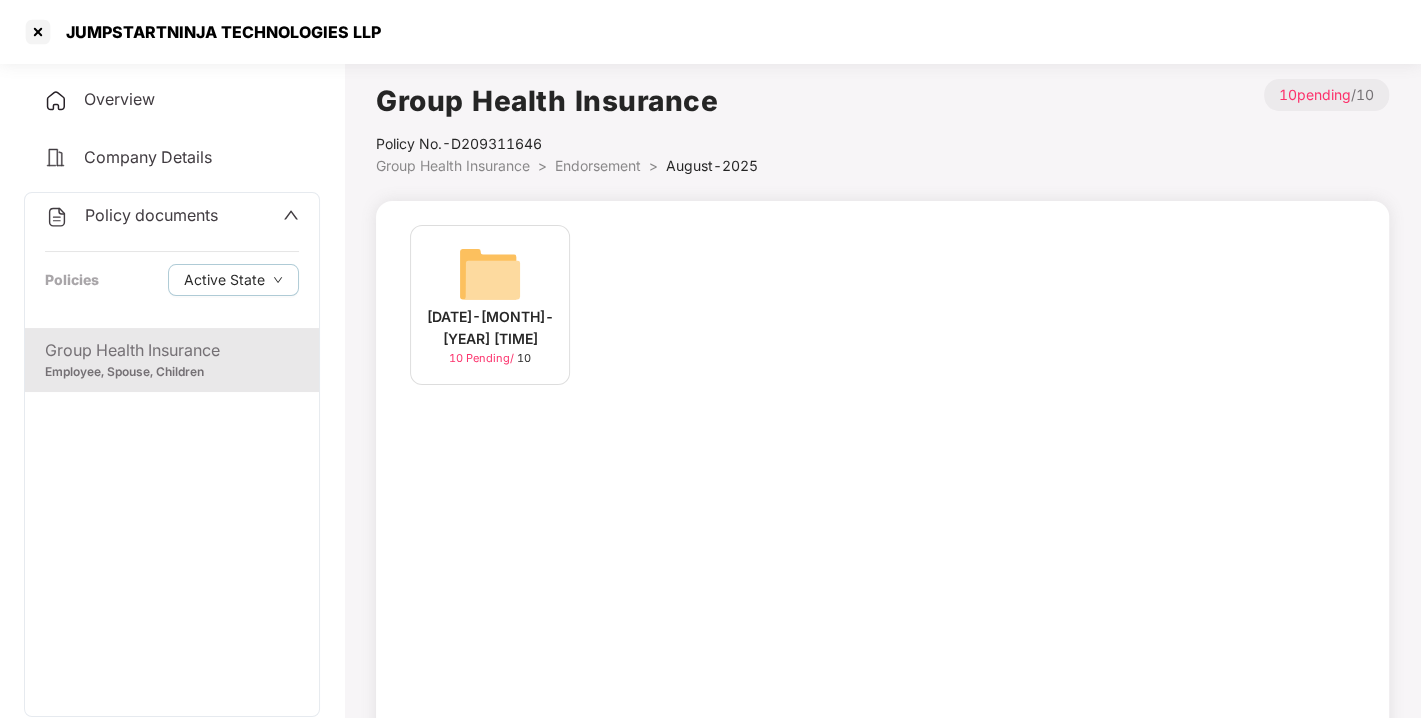 click at bounding box center (490, 274) 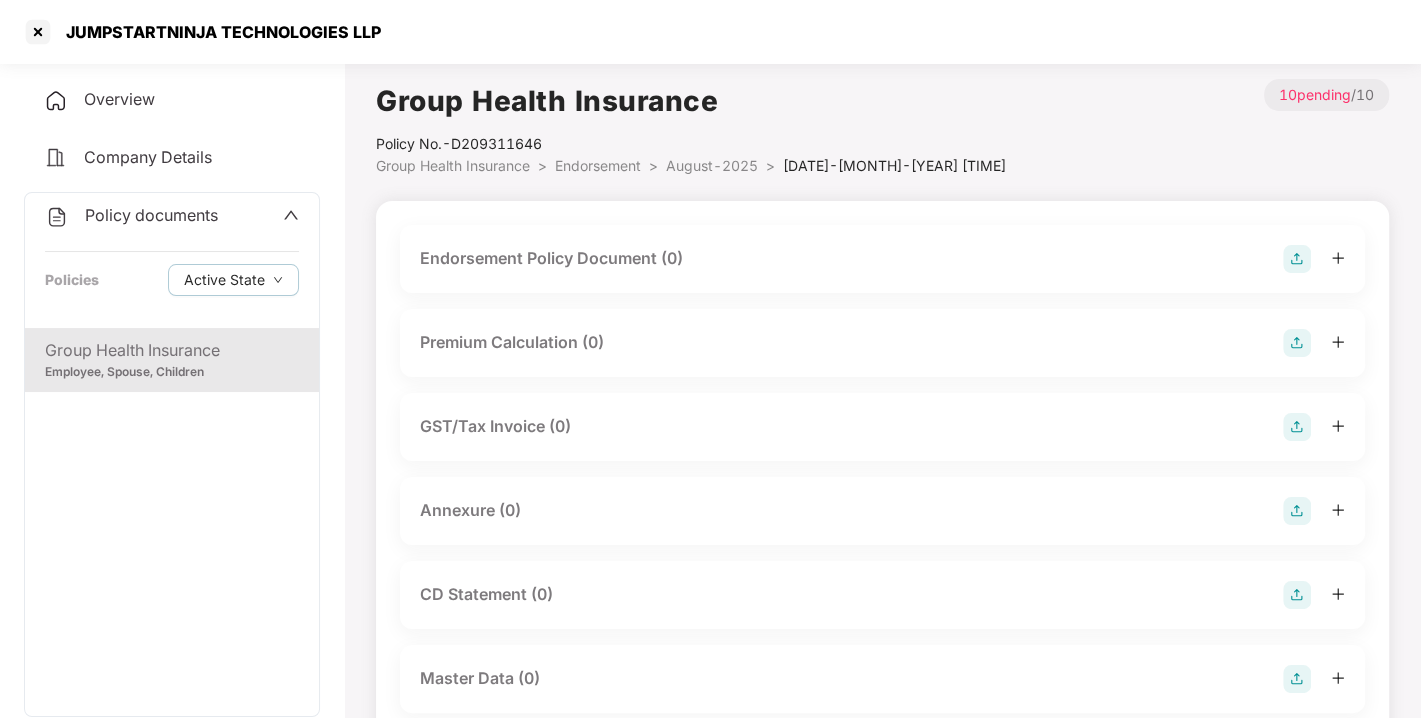 click at bounding box center [1297, 259] 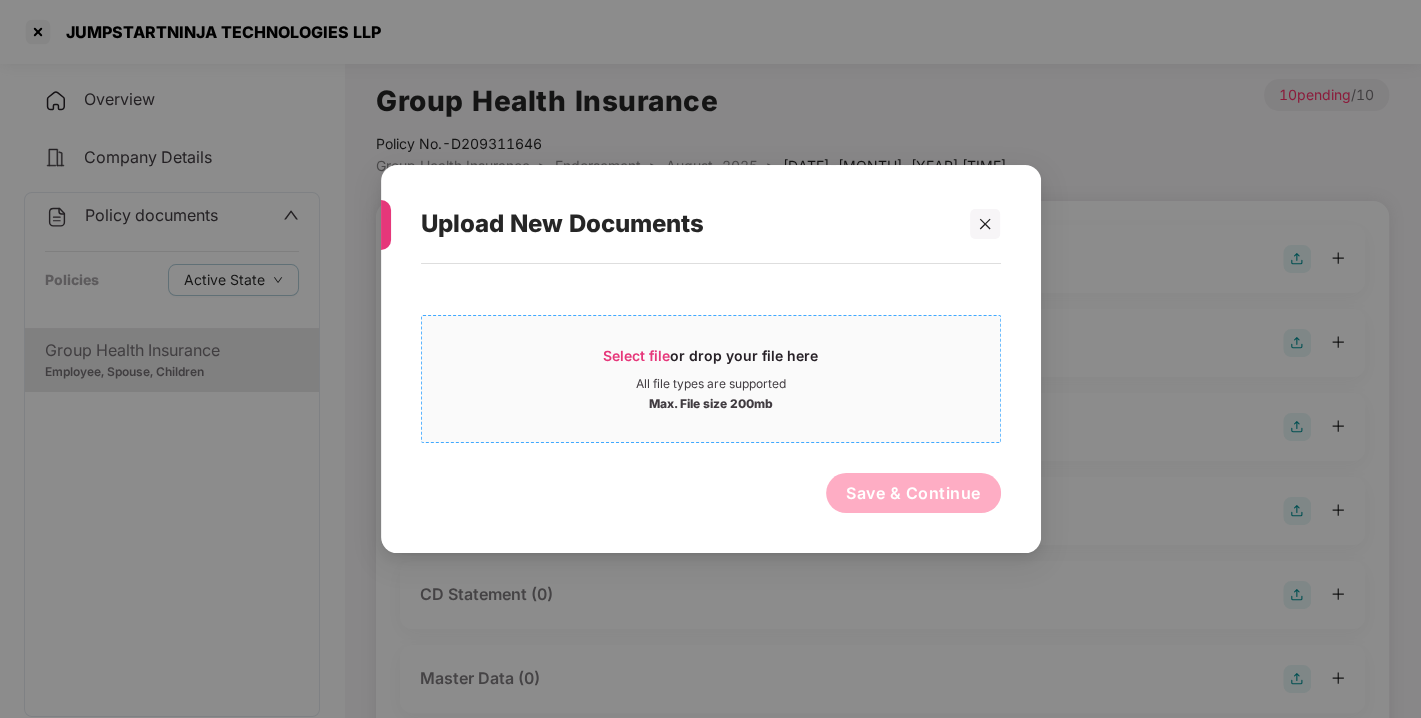 click on "Select file  or drop your file here All file types are supported Max. File size 200mb" at bounding box center (711, 379) 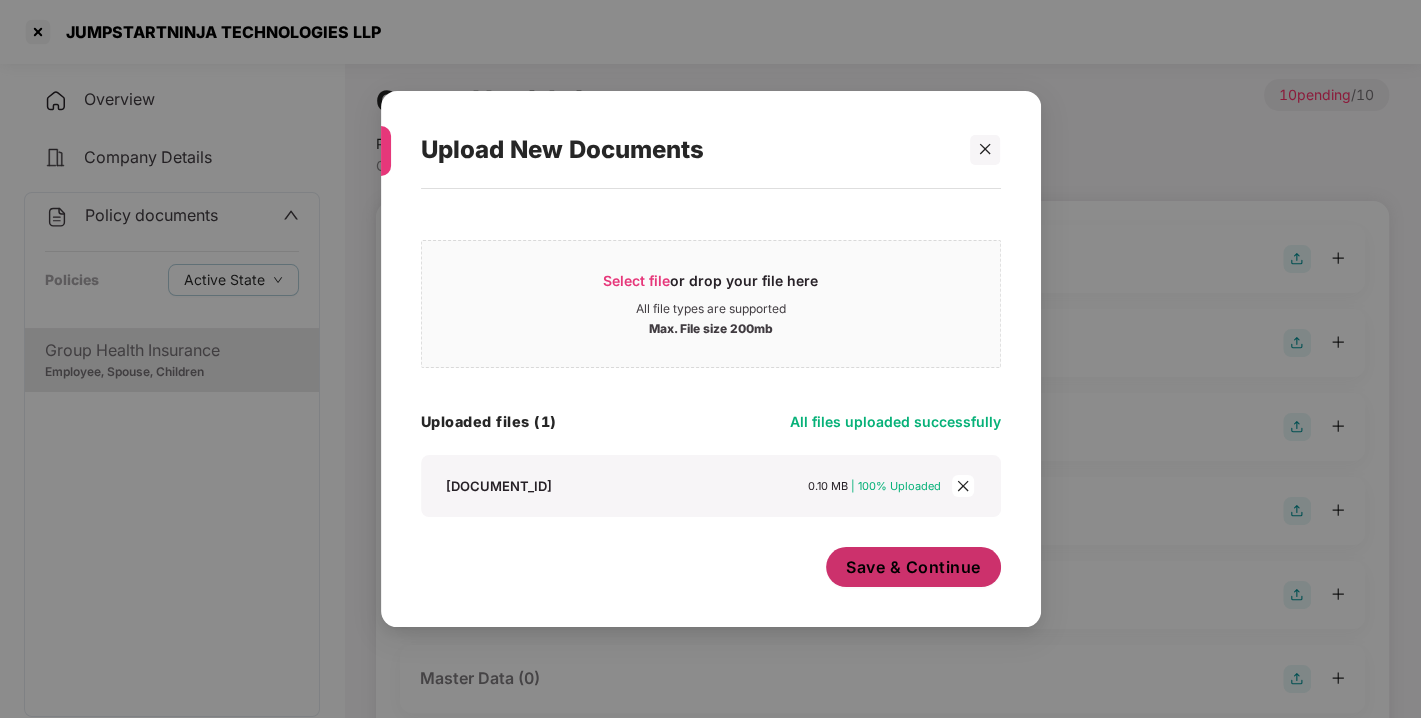 click on "Save & Continue" at bounding box center [913, 567] 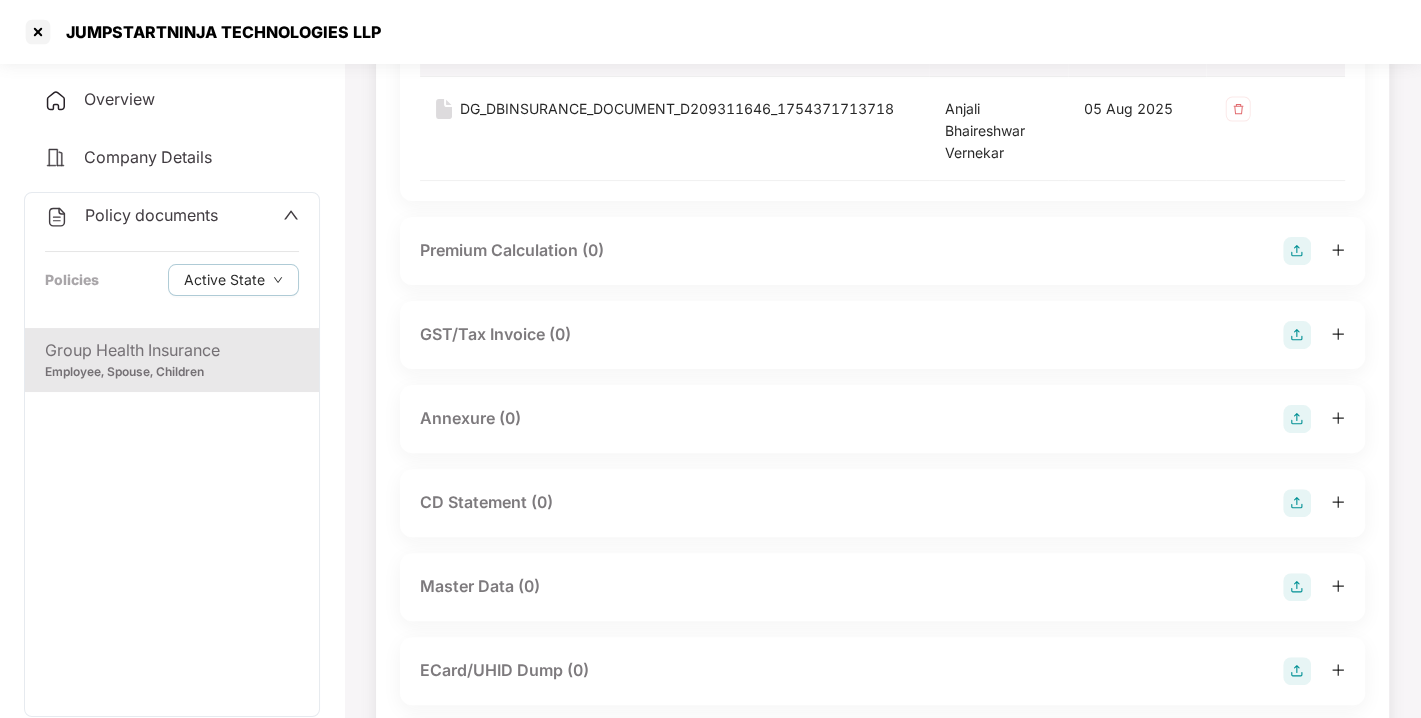 scroll, scrollTop: 280, scrollLeft: 0, axis: vertical 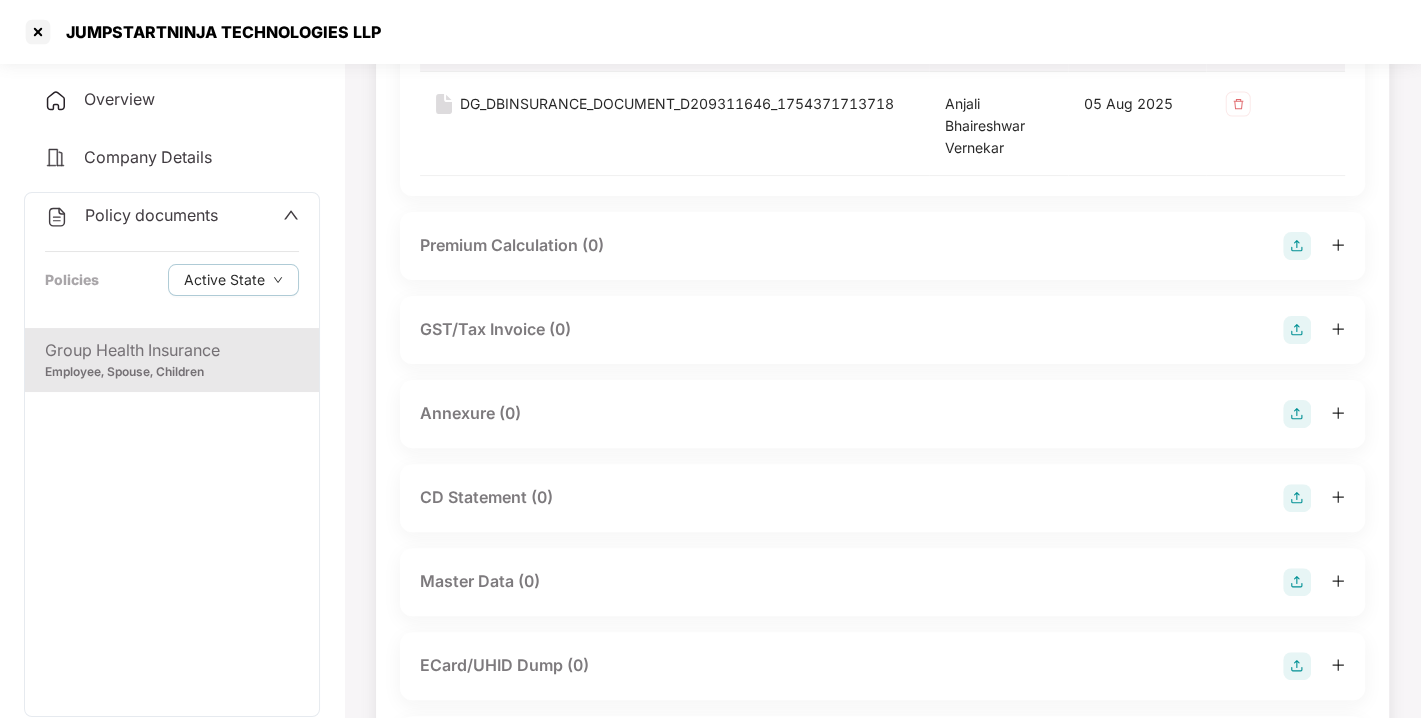 click at bounding box center (1297, 414) 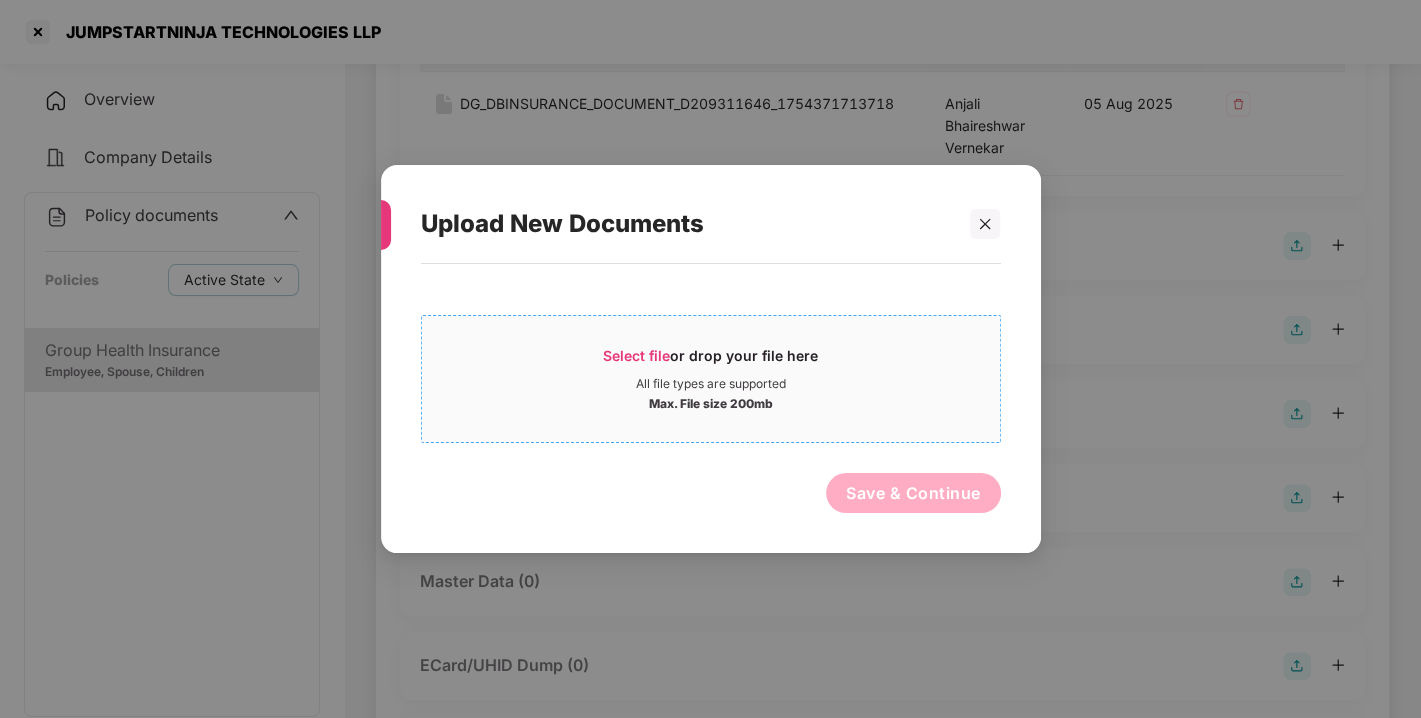 click on "Select file" at bounding box center (636, 355) 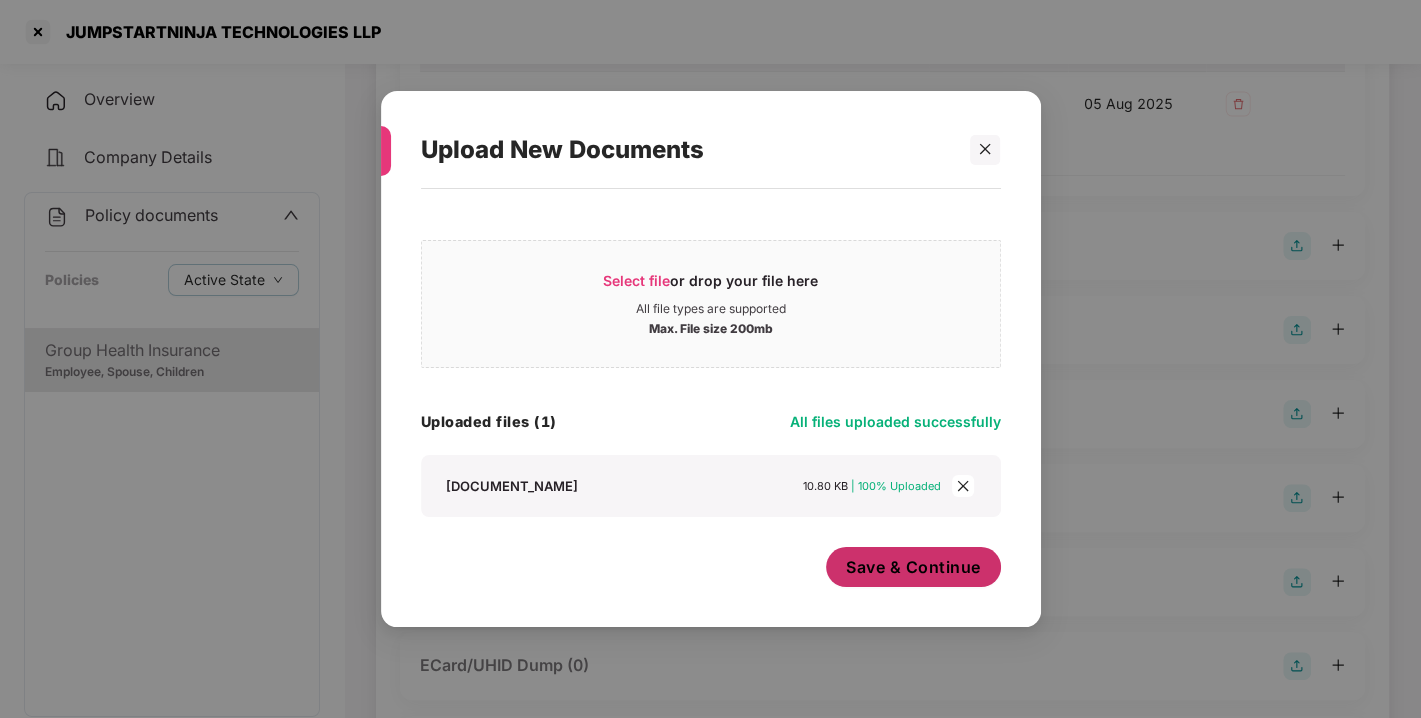 drag, startPoint x: 917, startPoint y: 522, endPoint x: 918, endPoint y: 565, distance: 43.011627 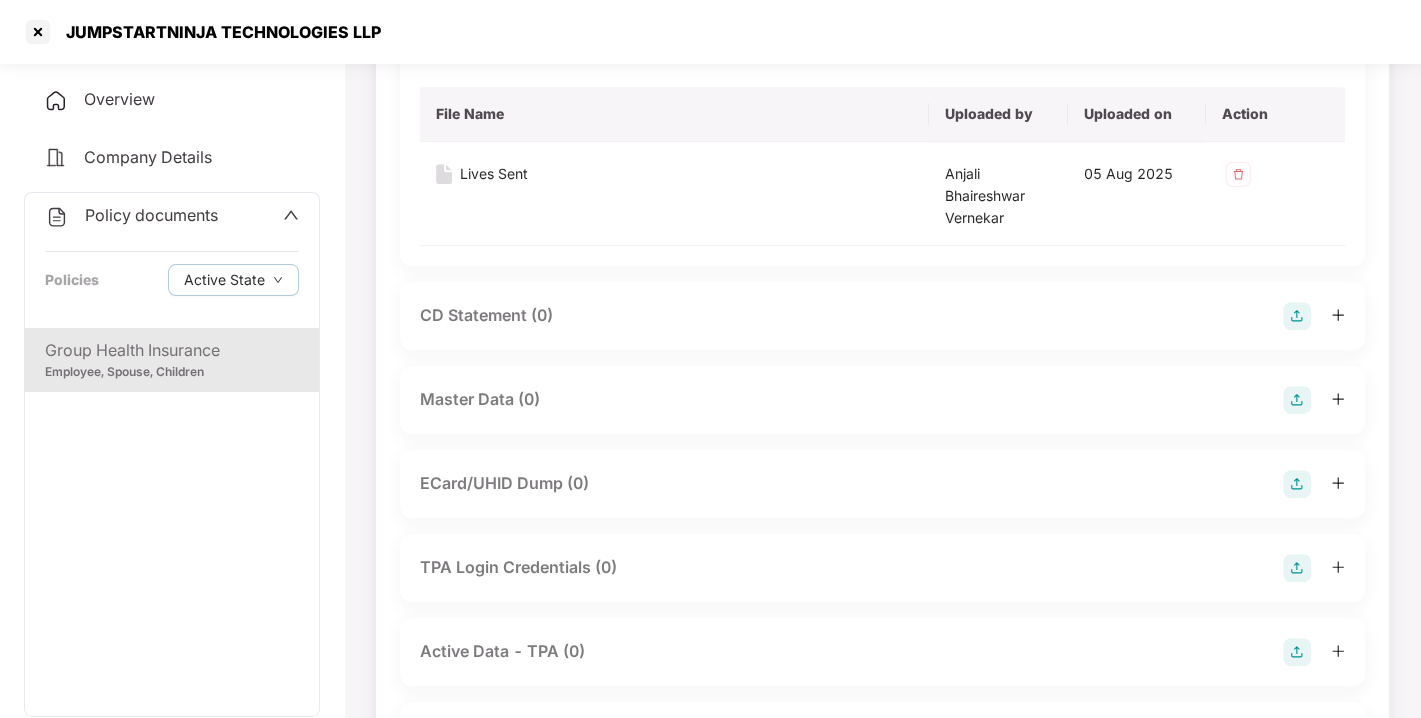 scroll, scrollTop: 646, scrollLeft: 0, axis: vertical 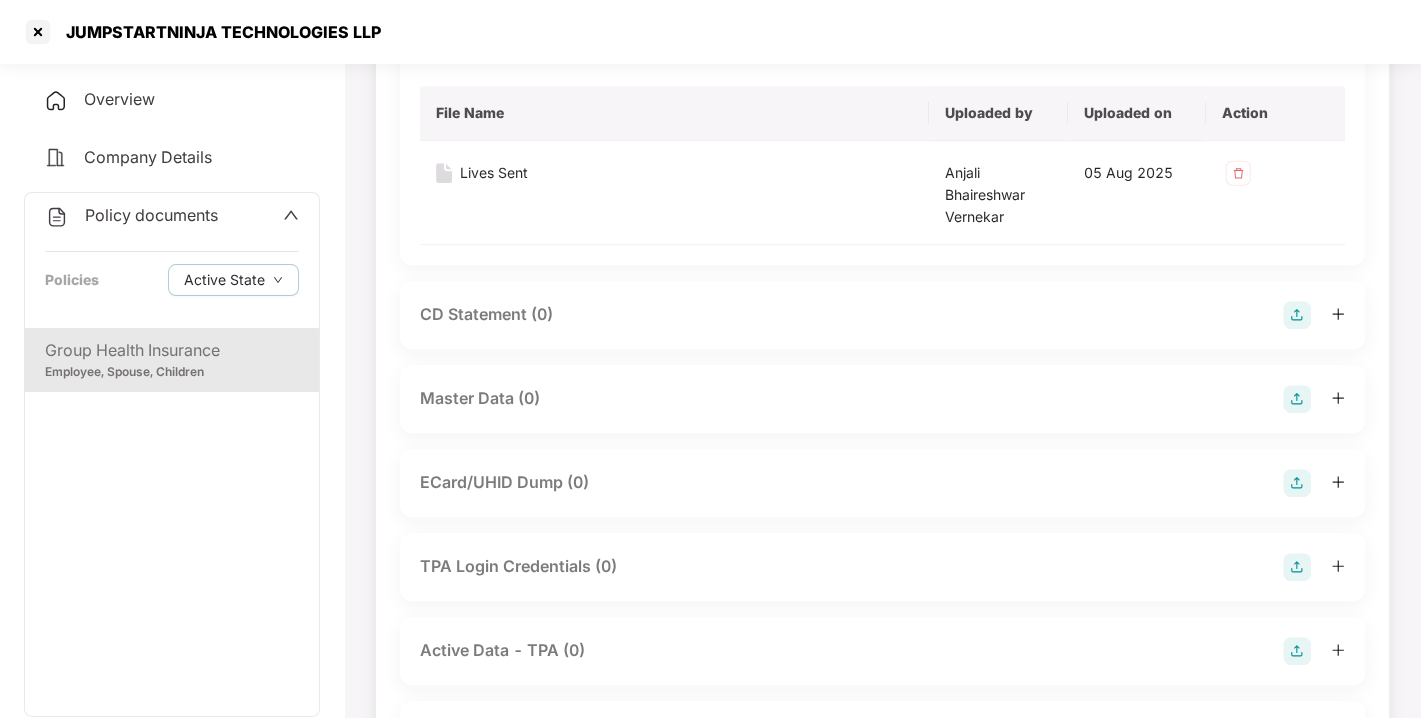 click at bounding box center [1297, 399] 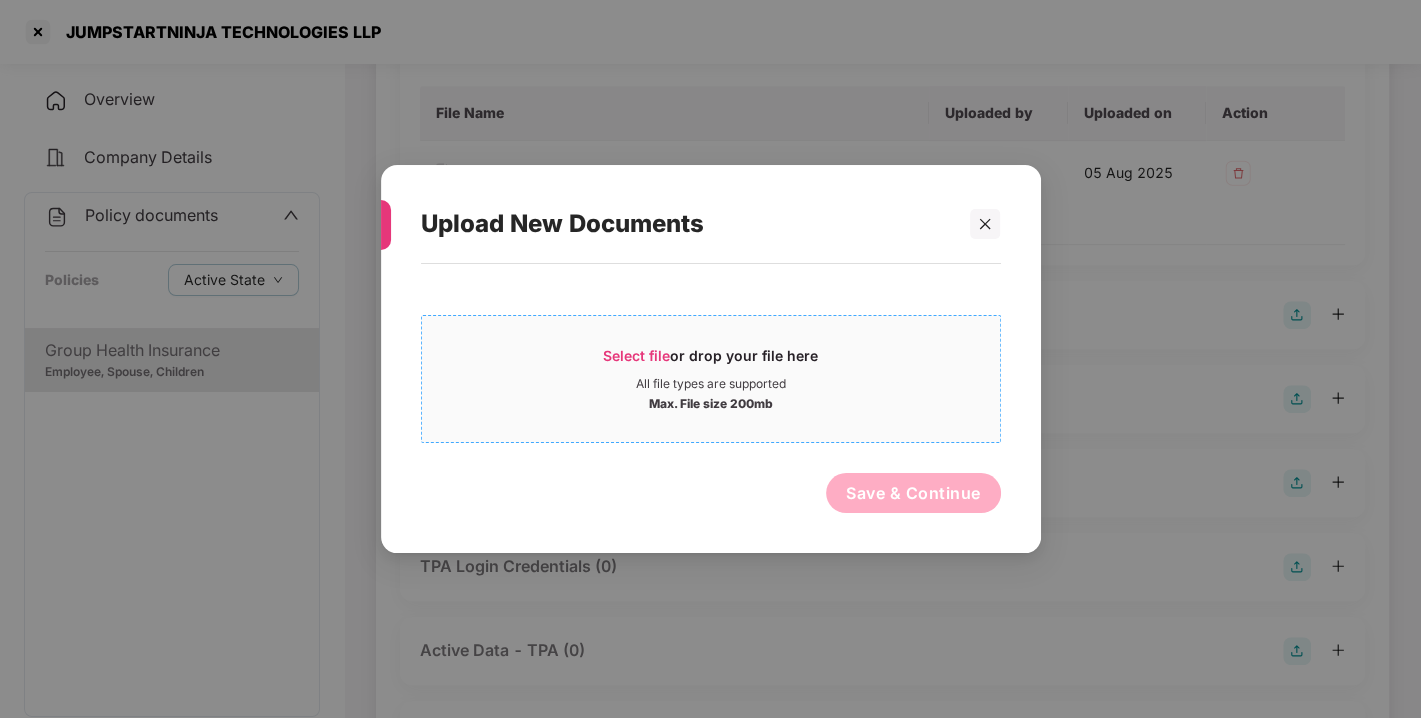 click on "Select file" at bounding box center [636, 355] 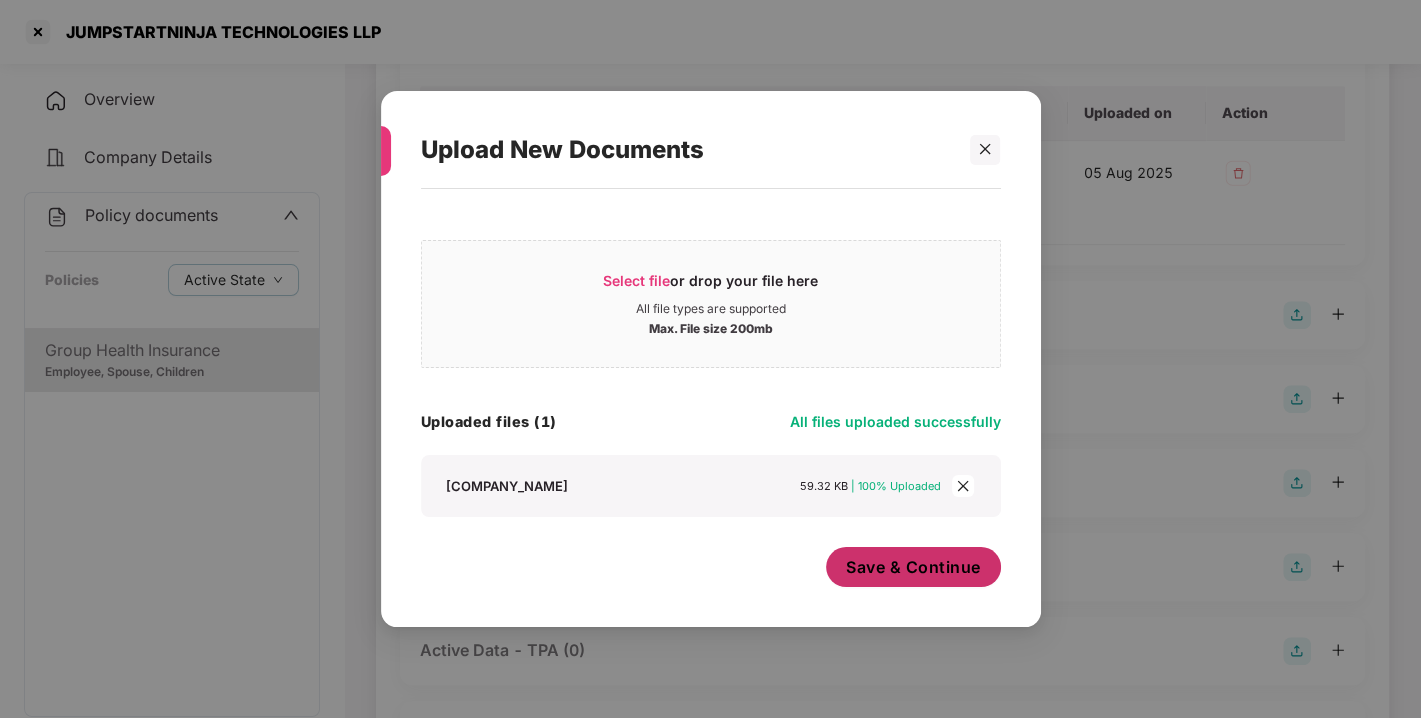 click on "Save & Continue" at bounding box center [913, 567] 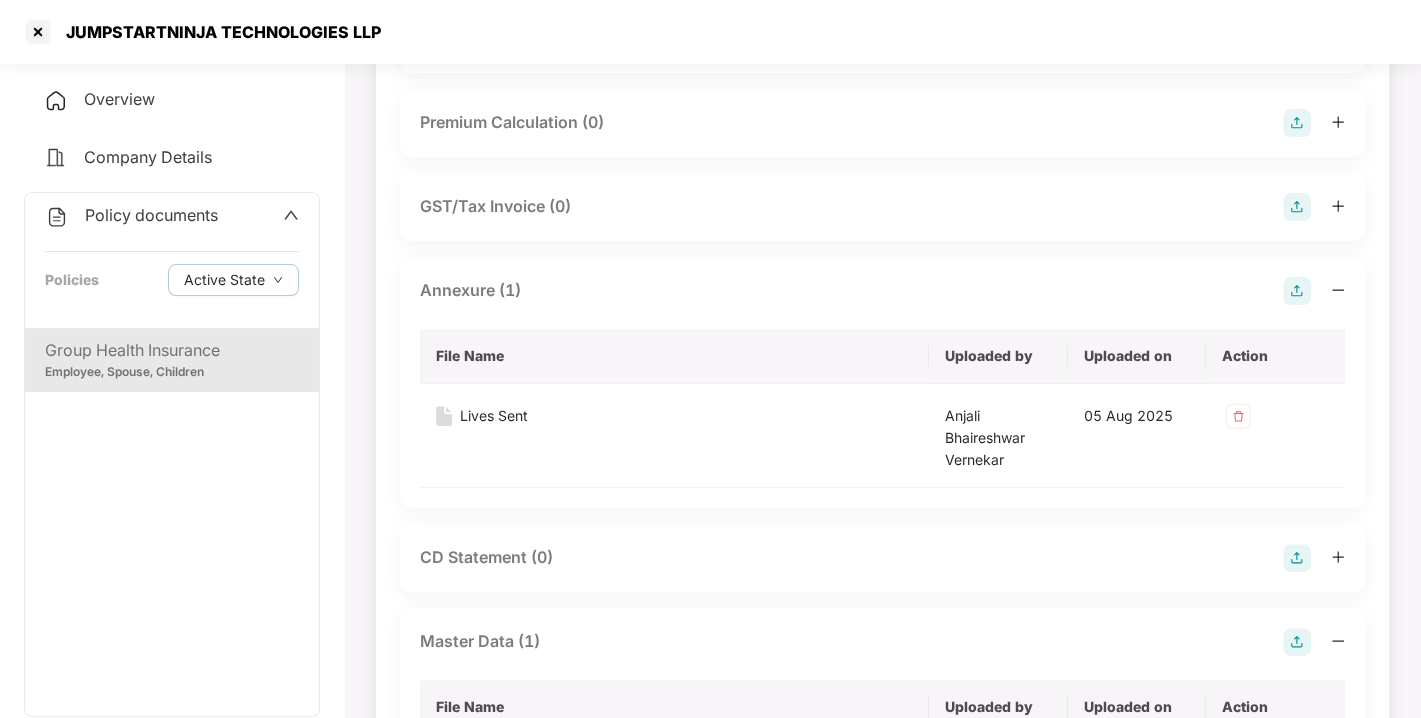scroll, scrollTop: 0, scrollLeft: 0, axis: both 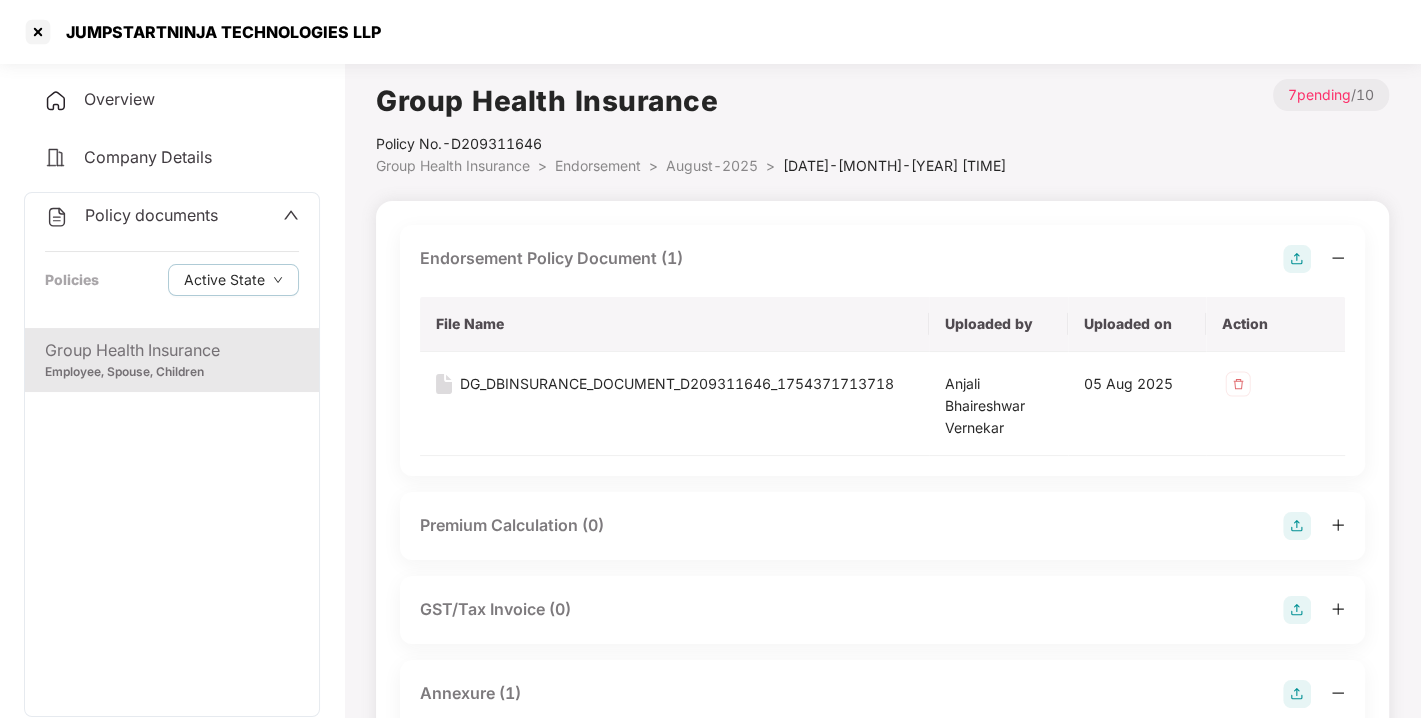 click on "Endorsement" at bounding box center [598, 165] 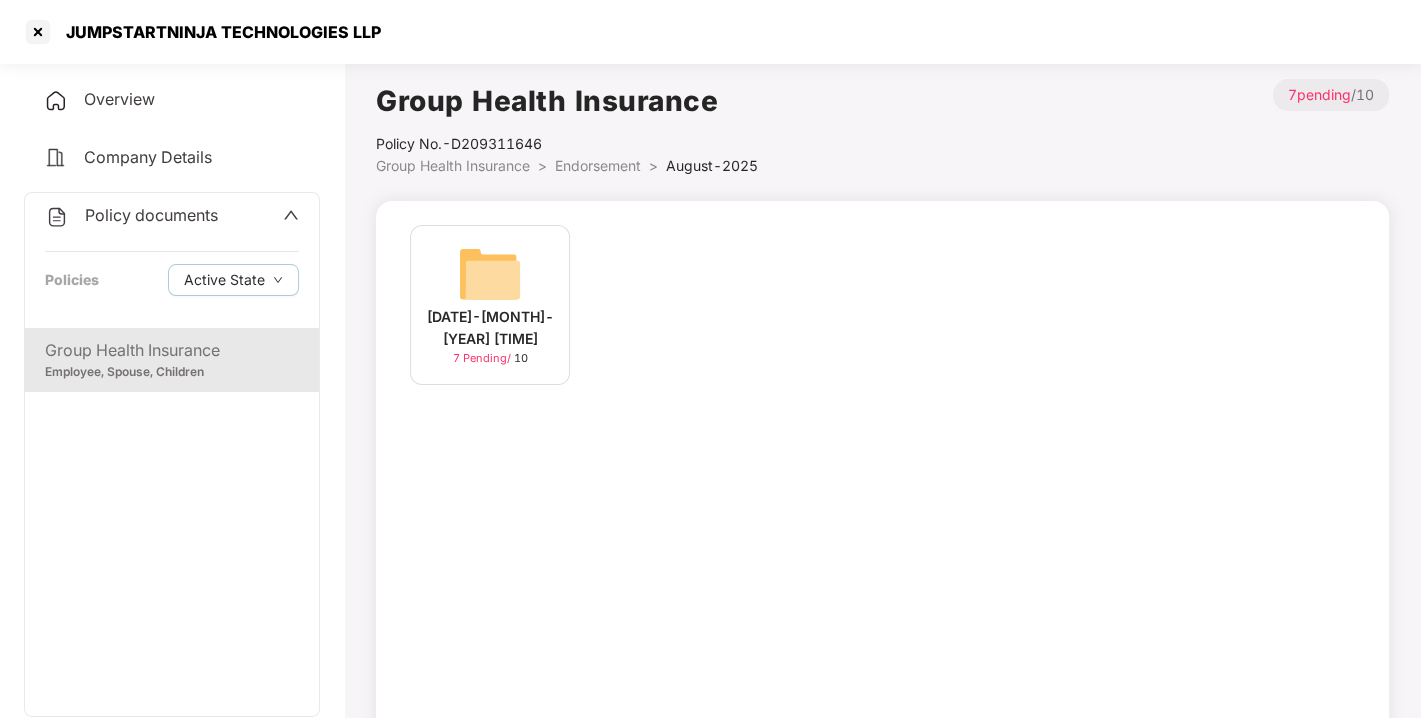 click on "Endorsement" at bounding box center [598, 165] 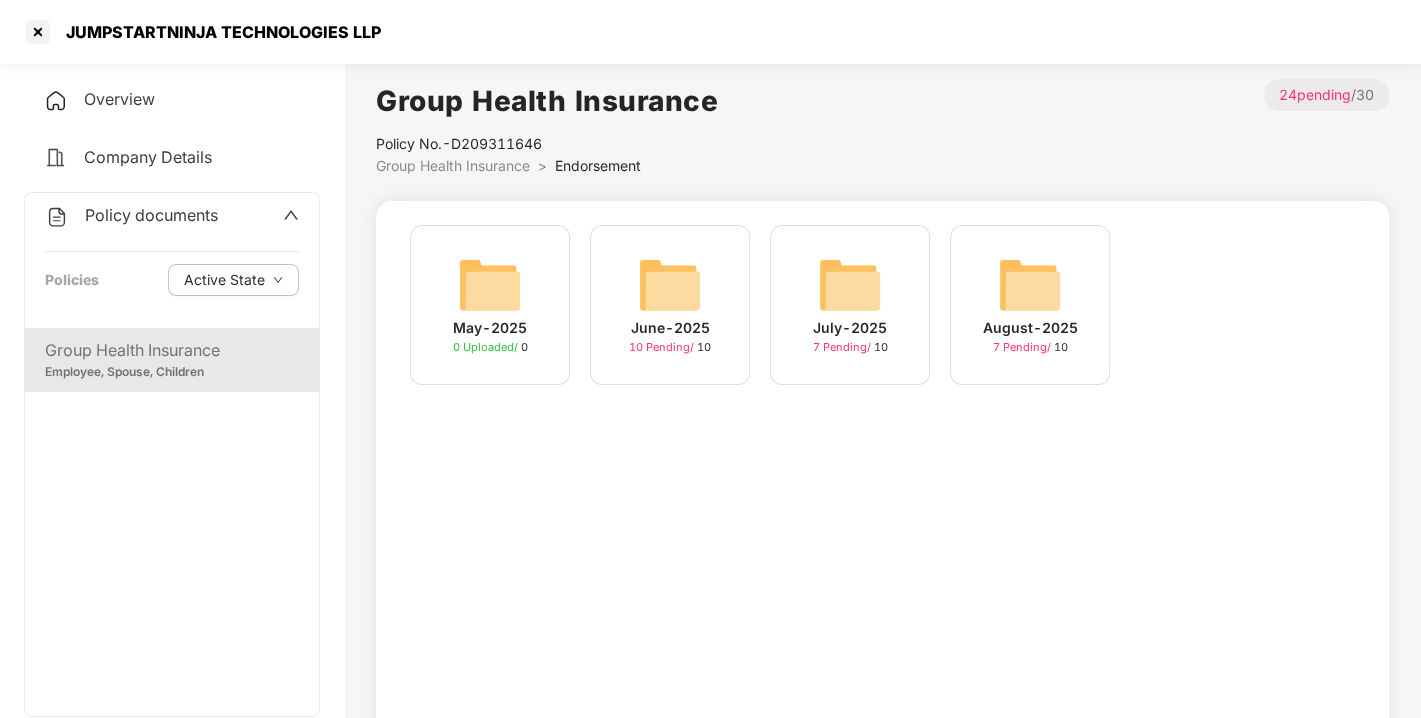 click on "Policy documents" at bounding box center (151, 215) 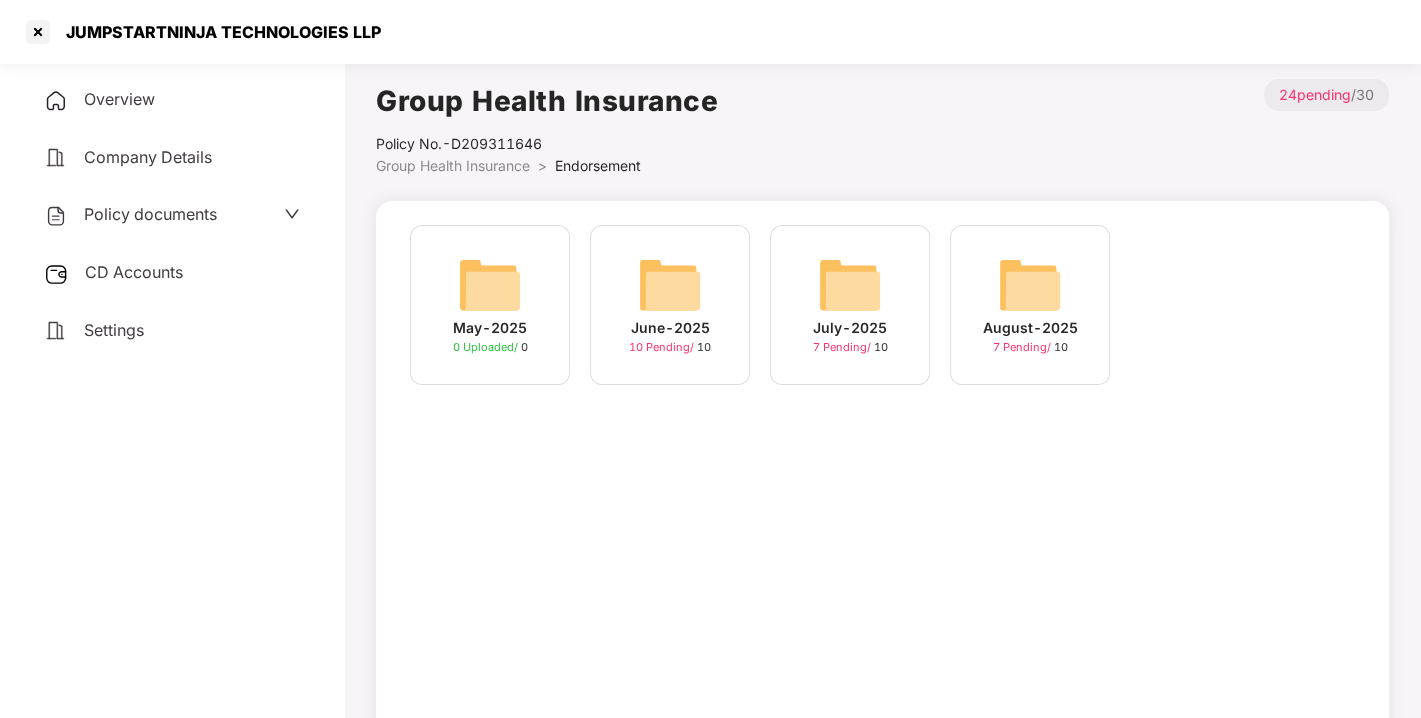 click on "CD Accounts" at bounding box center [134, 272] 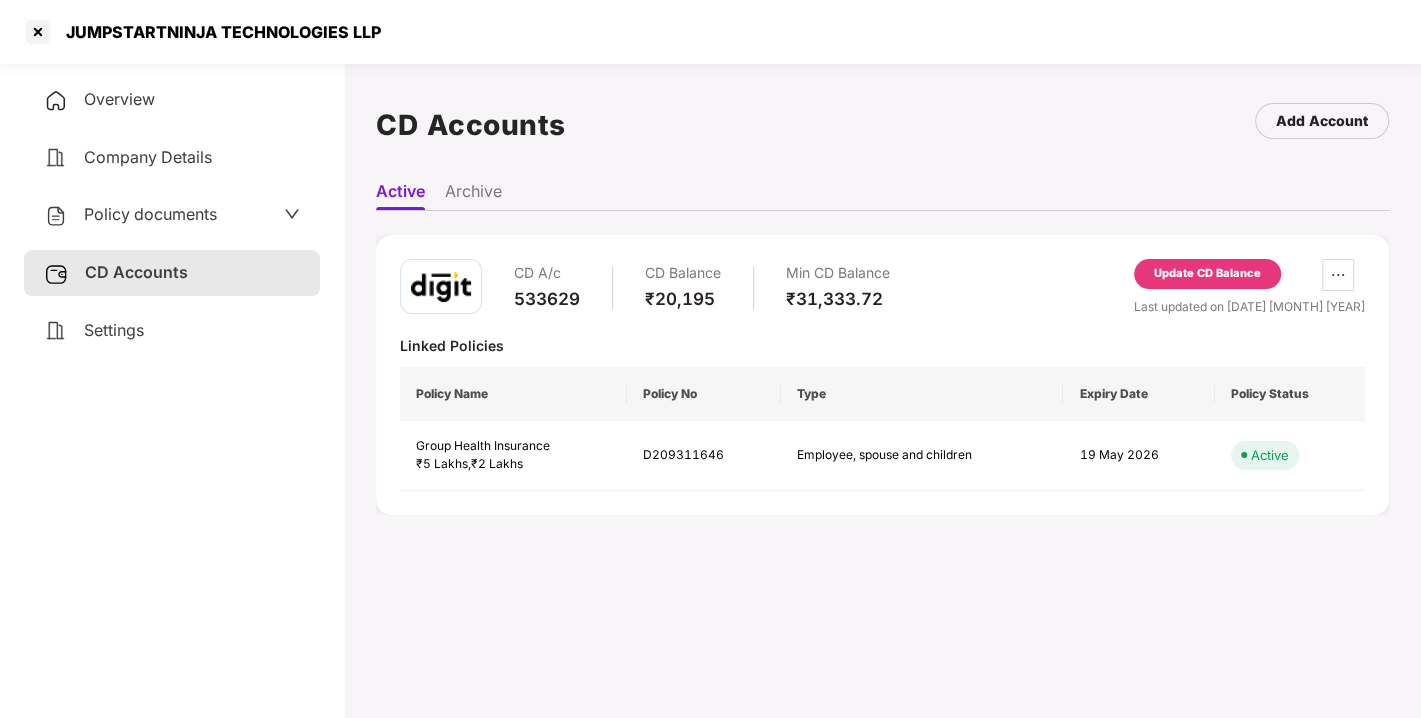 click on "Update CD Balance" at bounding box center [1207, 274] 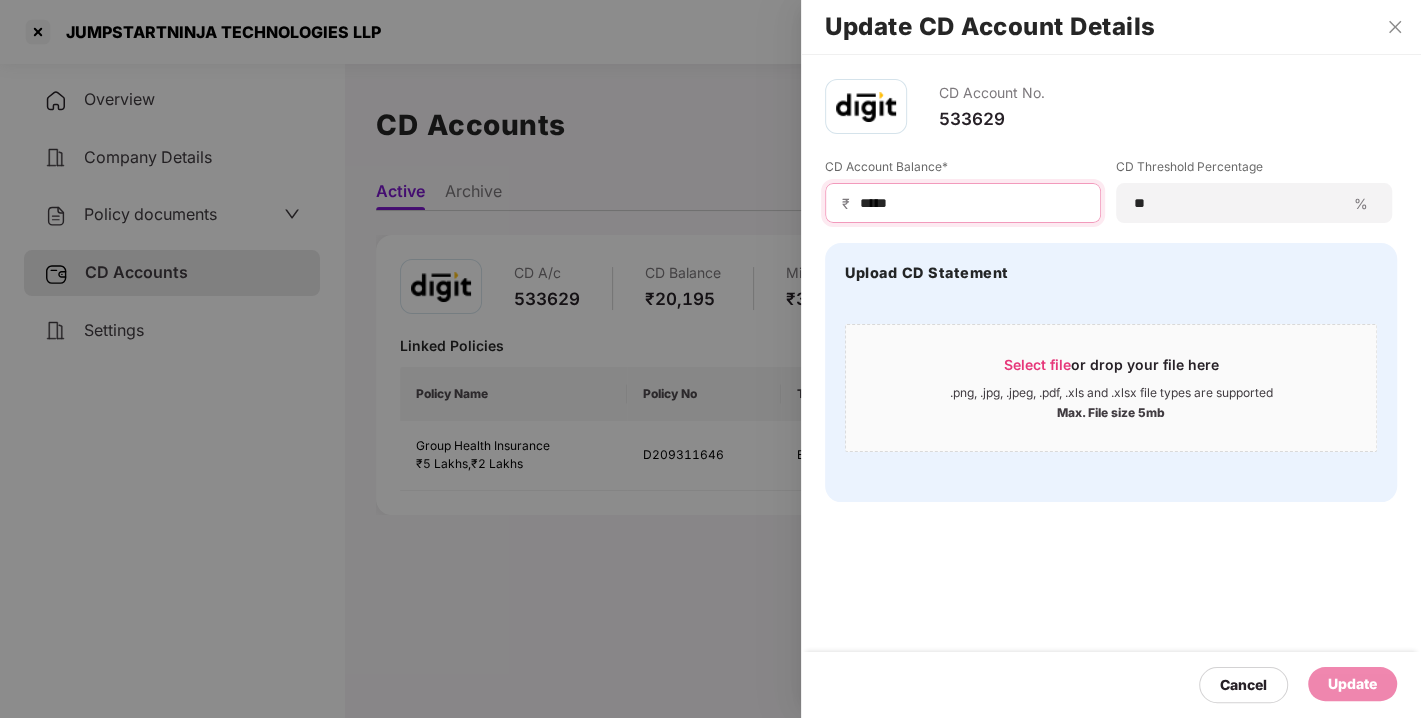 drag, startPoint x: 927, startPoint y: 205, endPoint x: 719, endPoint y: 198, distance: 208.11775 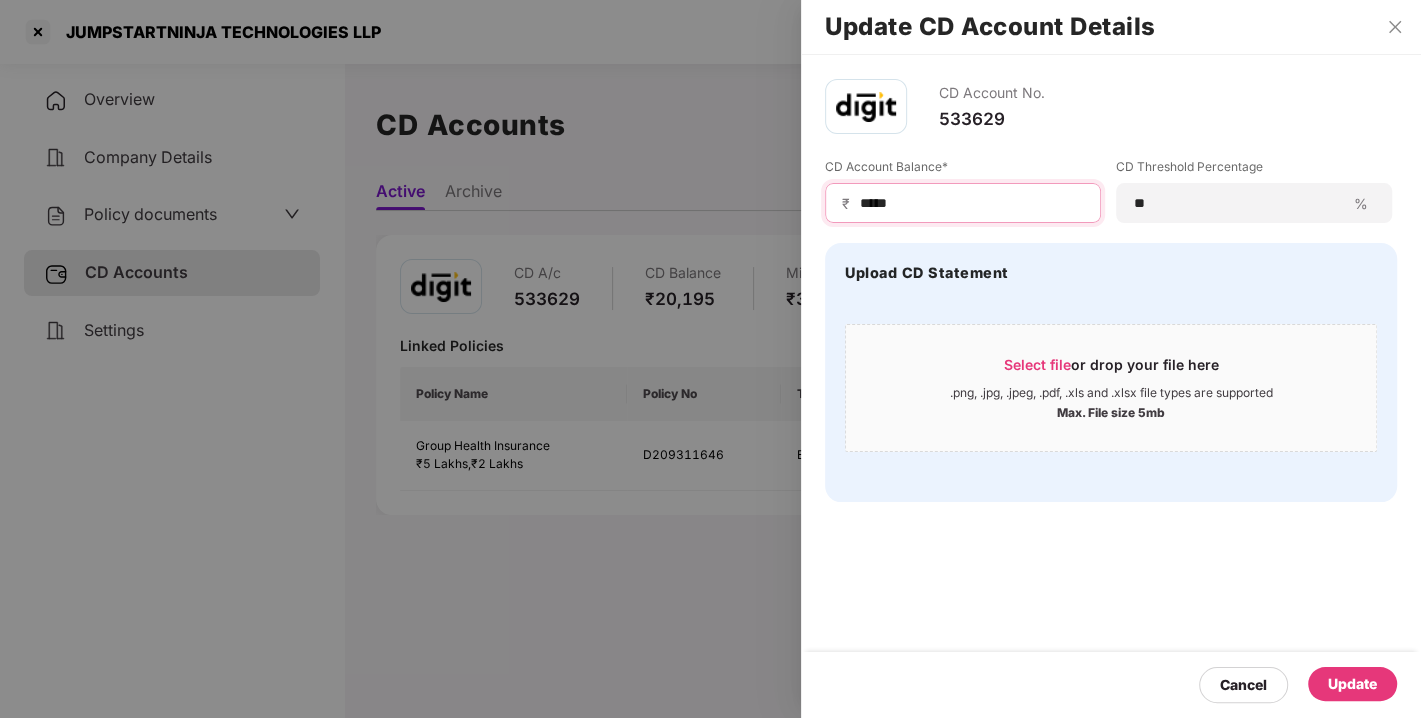 type on "*****" 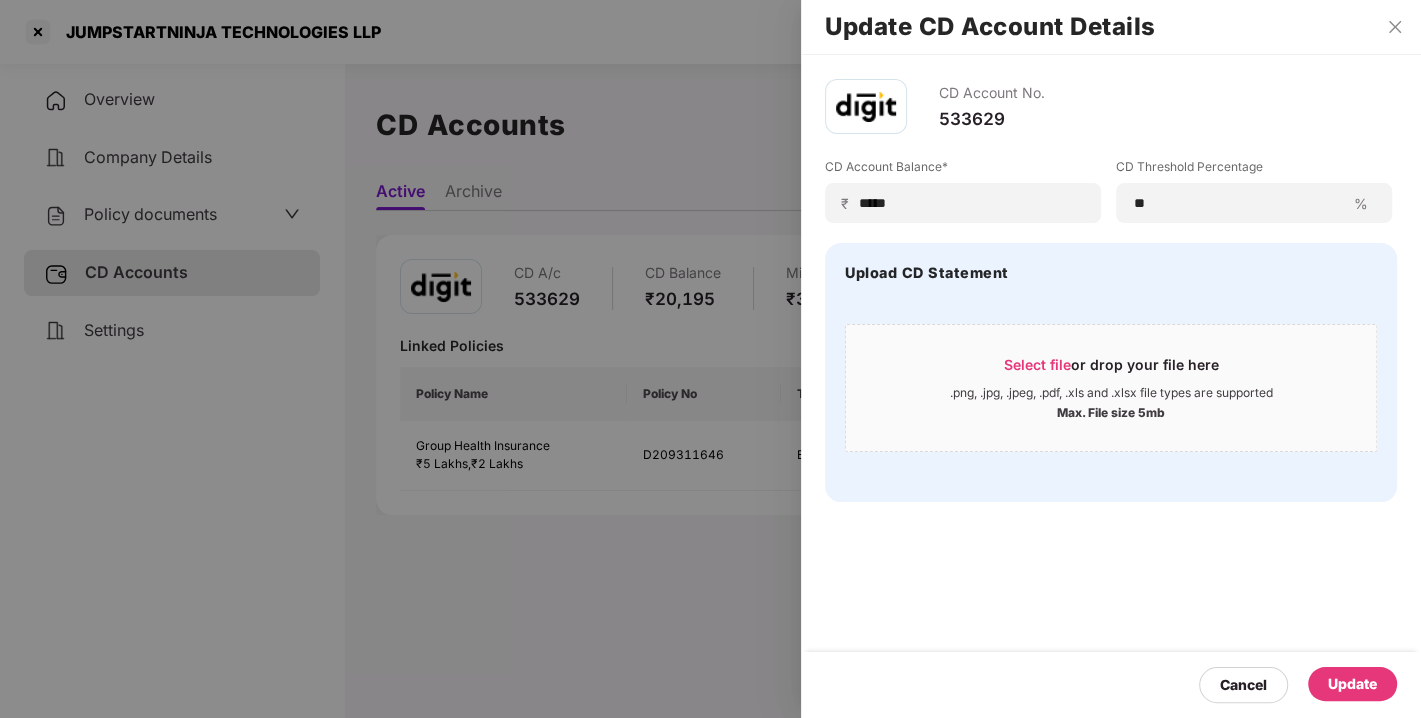 click on "Update" at bounding box center (1352, 684) 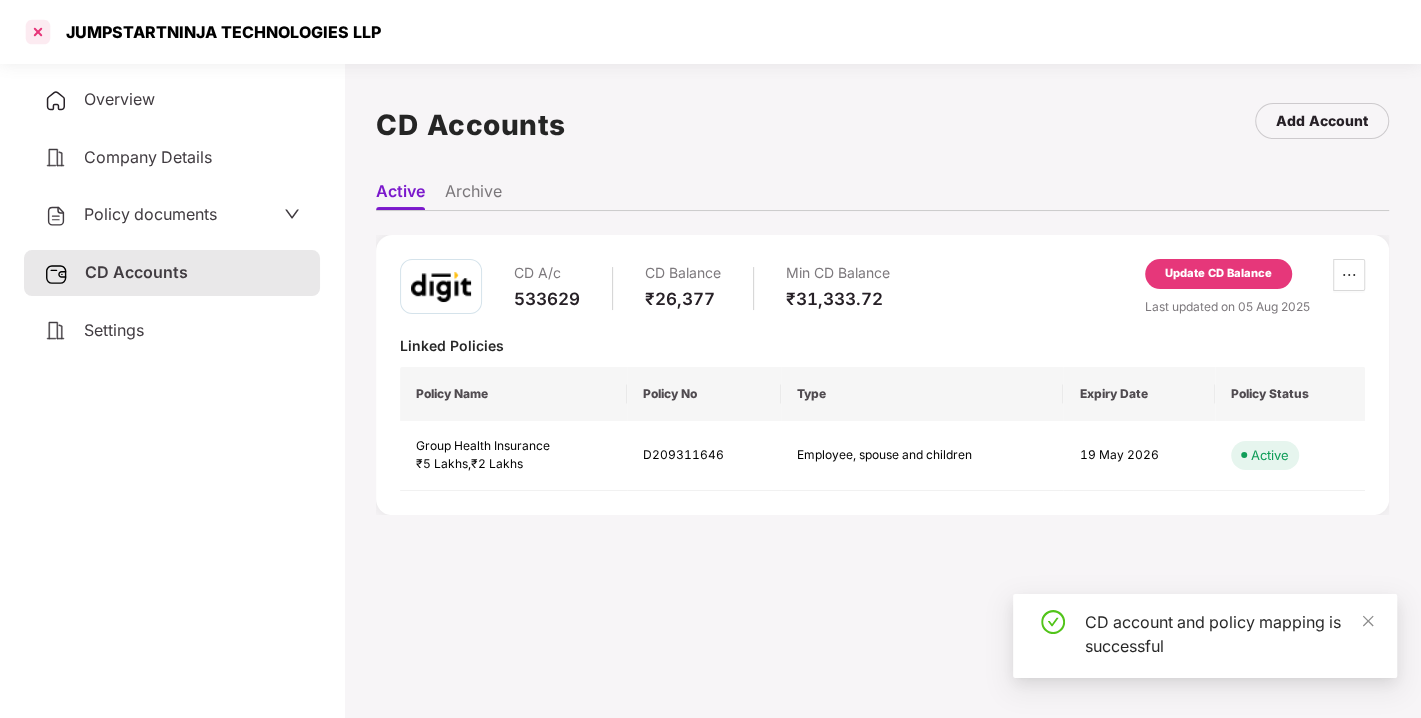 click at bounding box center (38, 32) 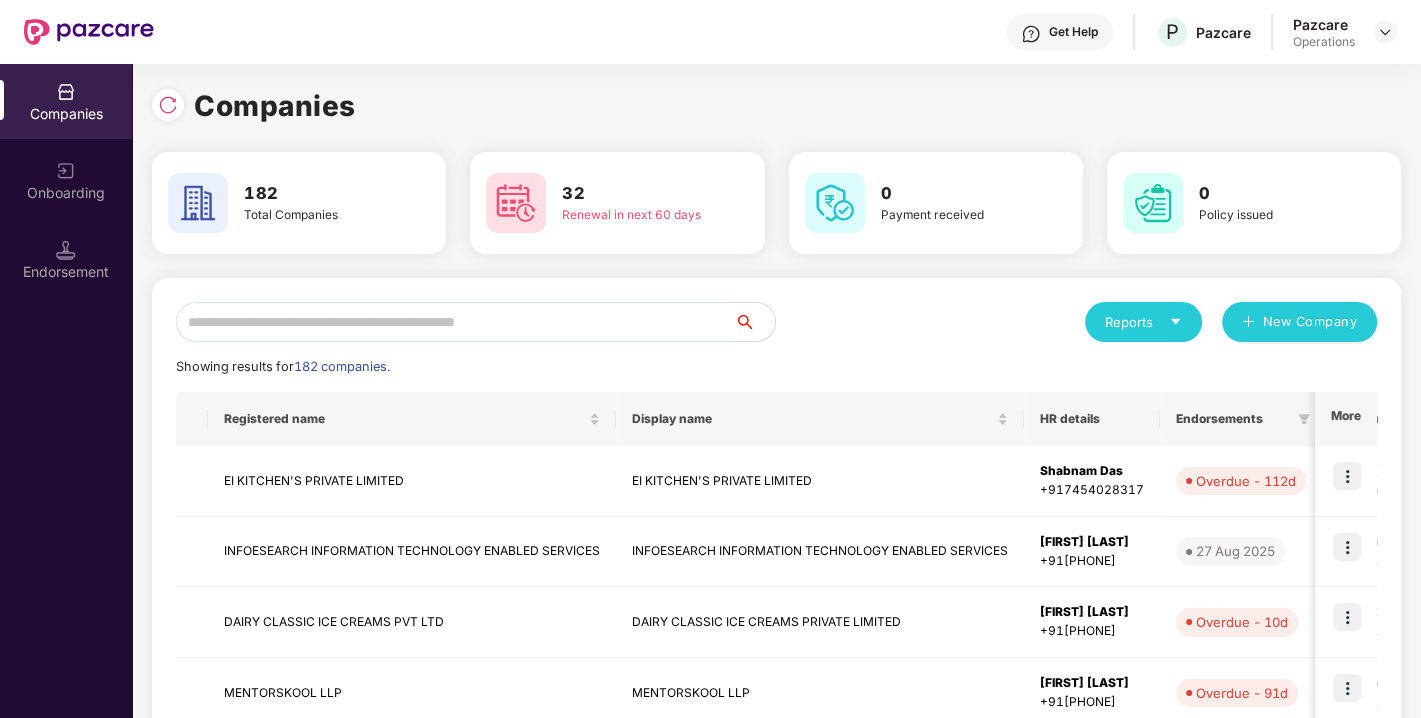 click at bounding box center [455, 322] 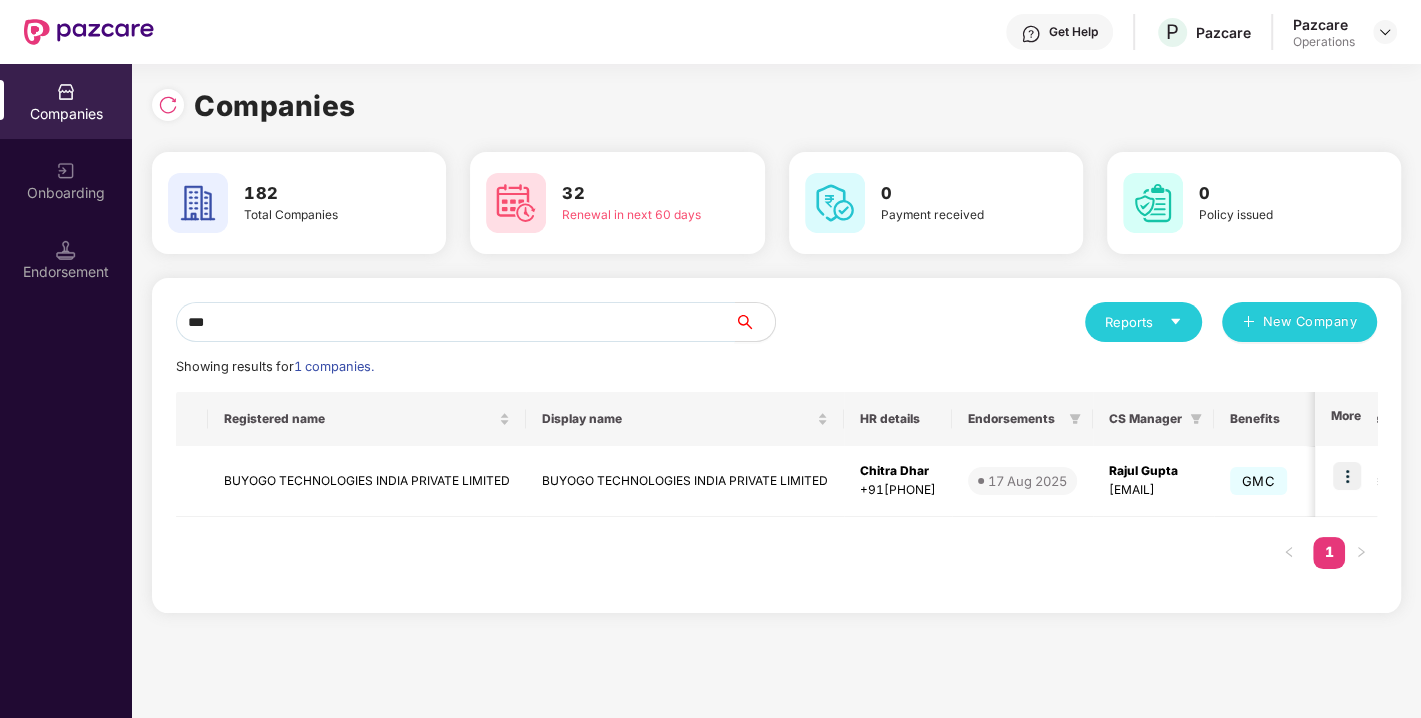 type on "***" 